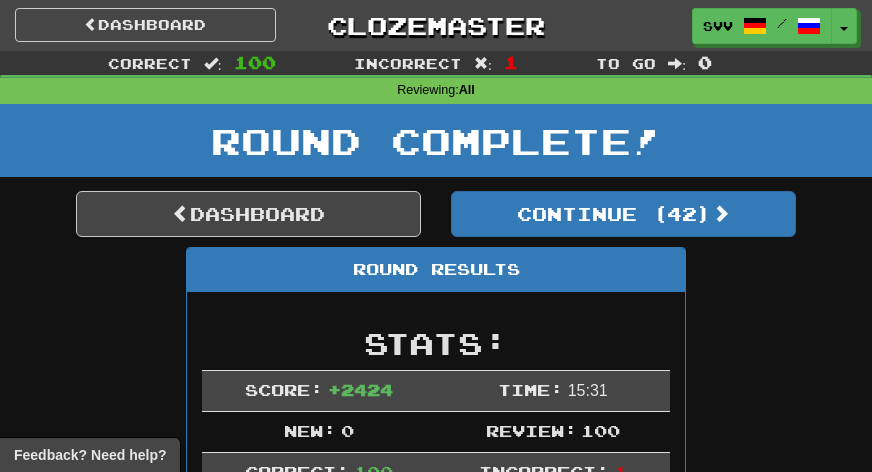 scroll, scrollTop: 0, scrollLeft: 0, axis: both 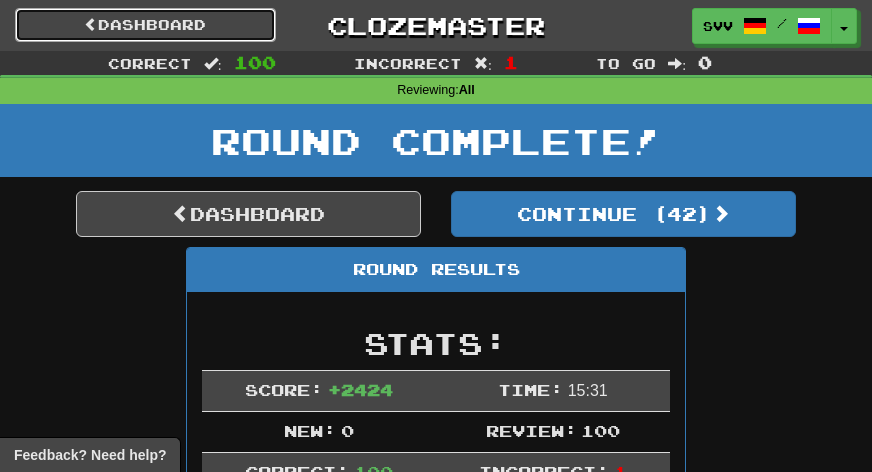 click on "Dashboard" at bounding box center [145, 25] 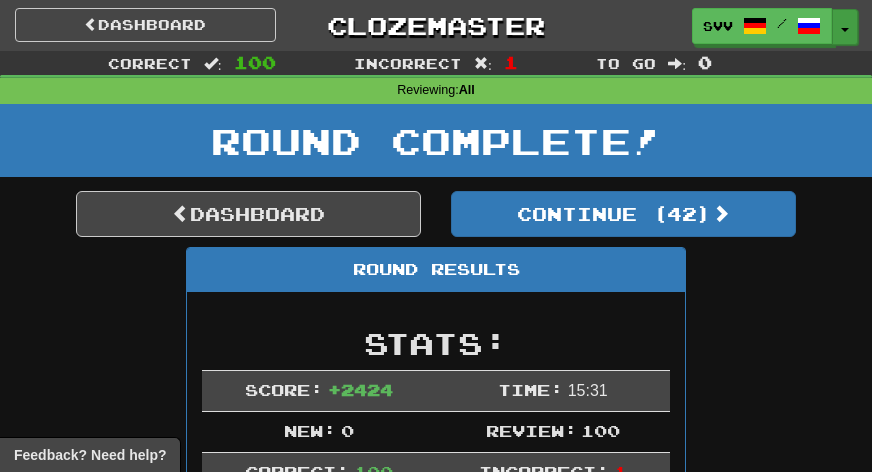 click on "Toggle Dropdown" at bounding box center [845, 27] 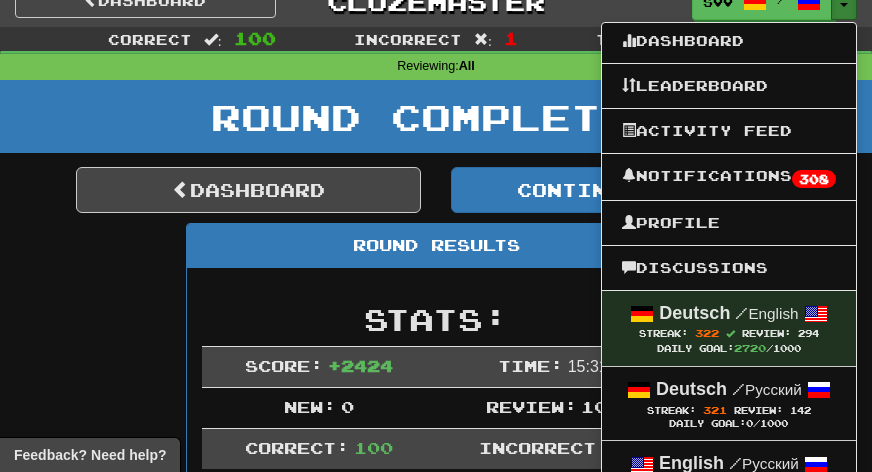 scroll, scrollTop: 23, scrollLeft: 0, axis: vertical 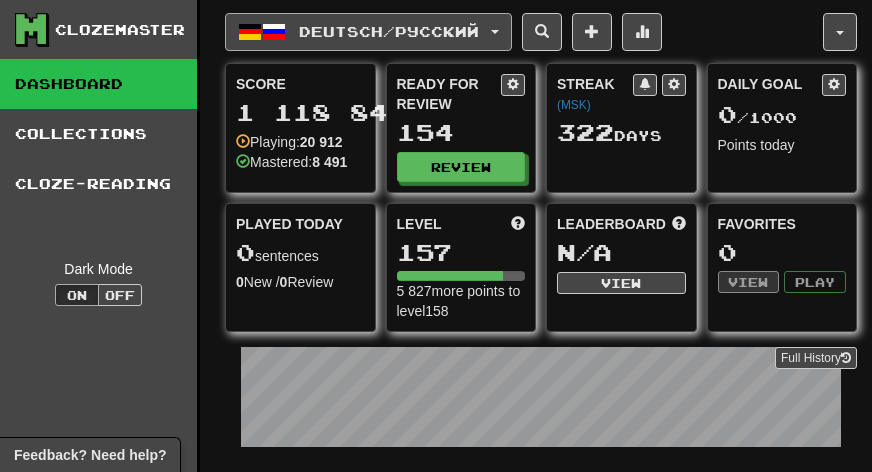 click on "Deutsch  /  Русский" at bounding box center [368, 32] 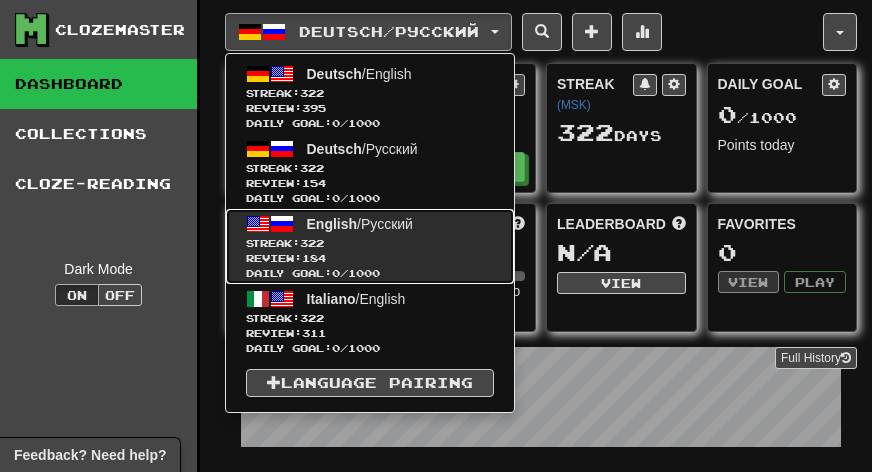 click on "Review:  184" at bounding box center (370, 258) 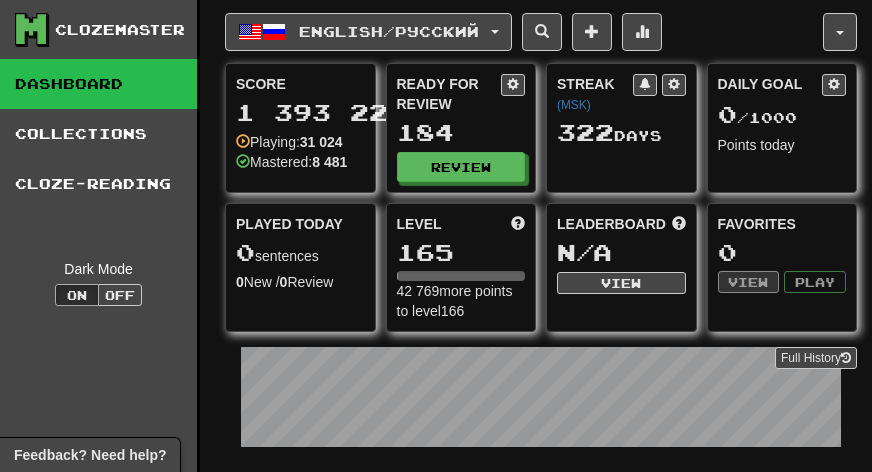 scroll, scrollTop: 0, scrollLeft: 0, axis: both 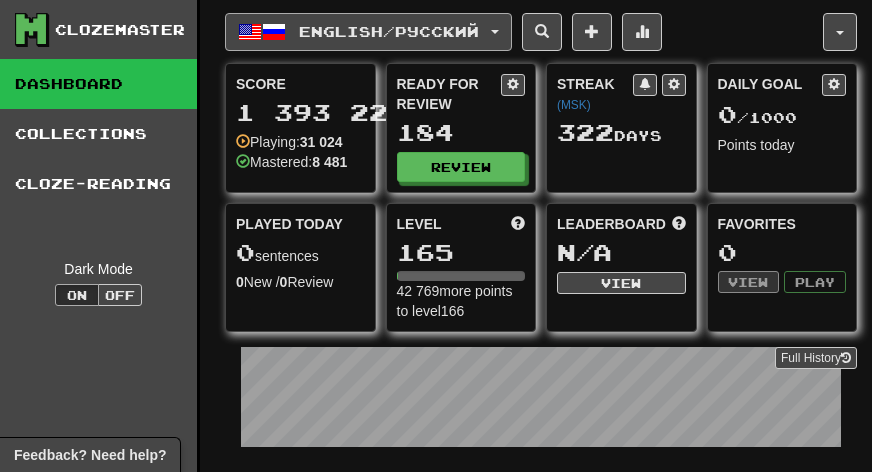 click on "English  /  Русский" at bounding box center [389, 31] 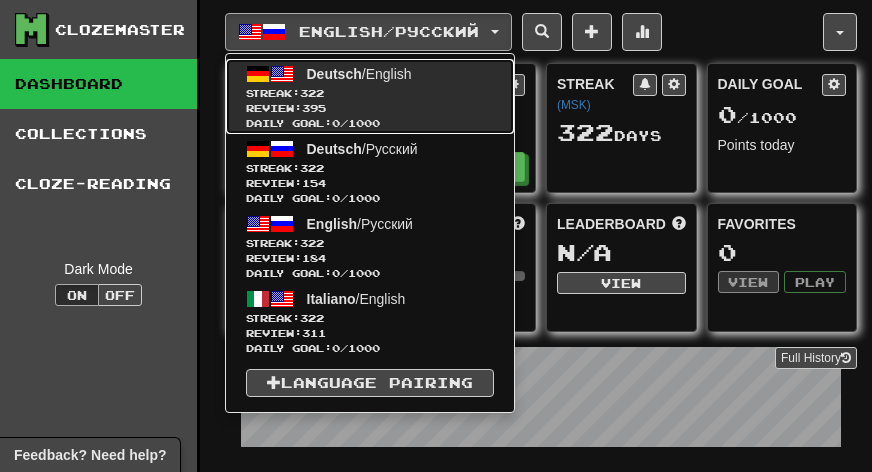 click on "Deutsch  /  English" at bounding box center [359, 74] 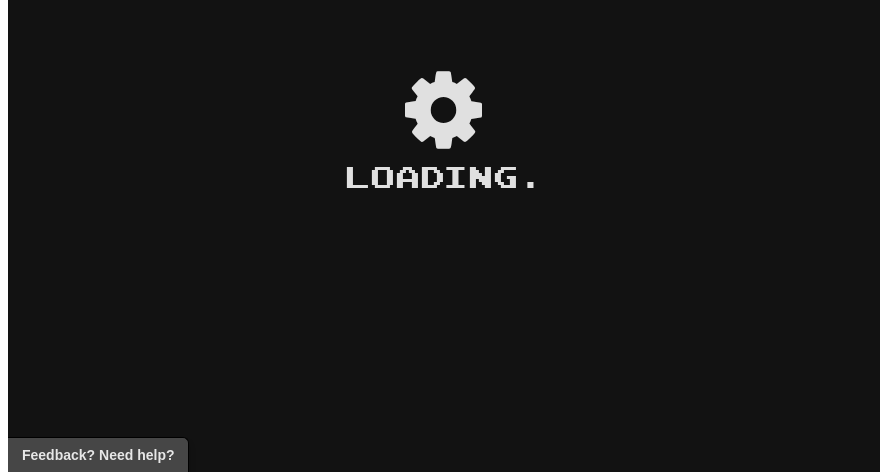 scroll, scrollTop: 0, scrollLeft: 0, axis: both 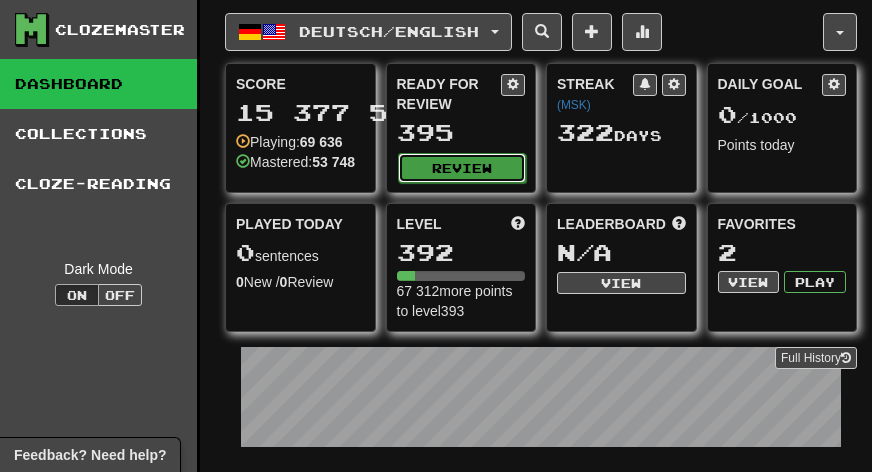 click on "Review" at bounding box center (462, 168) 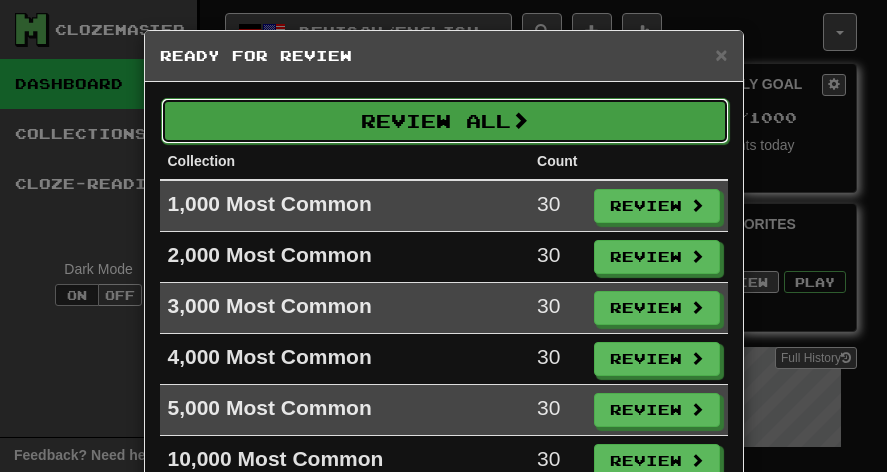 click on "Review All" at bounding box center [445, 121] 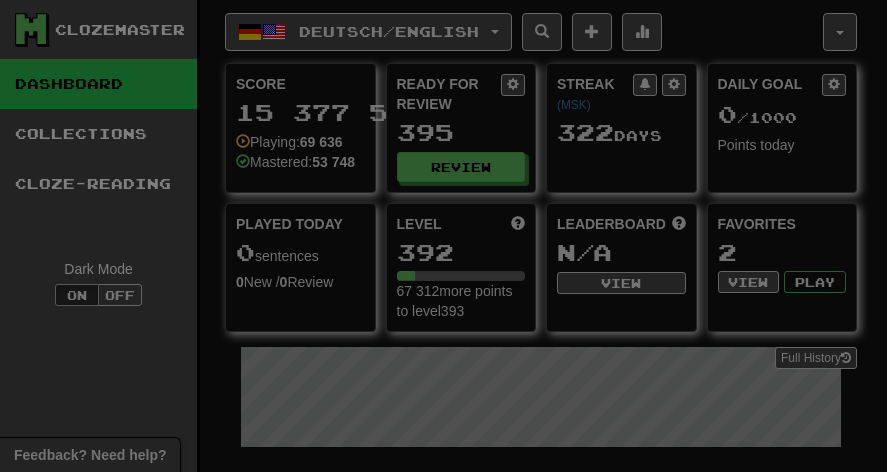 select on "***" 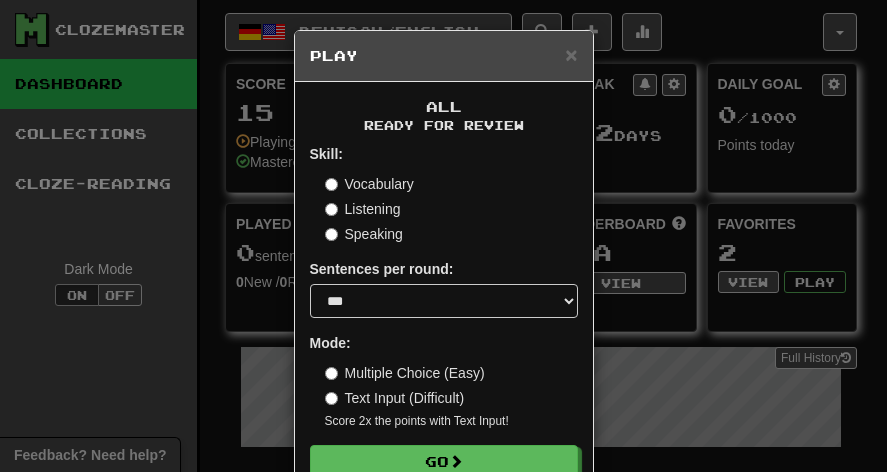 scroll, scrollTop: 53, scrollLeft: 0, axis: vertical 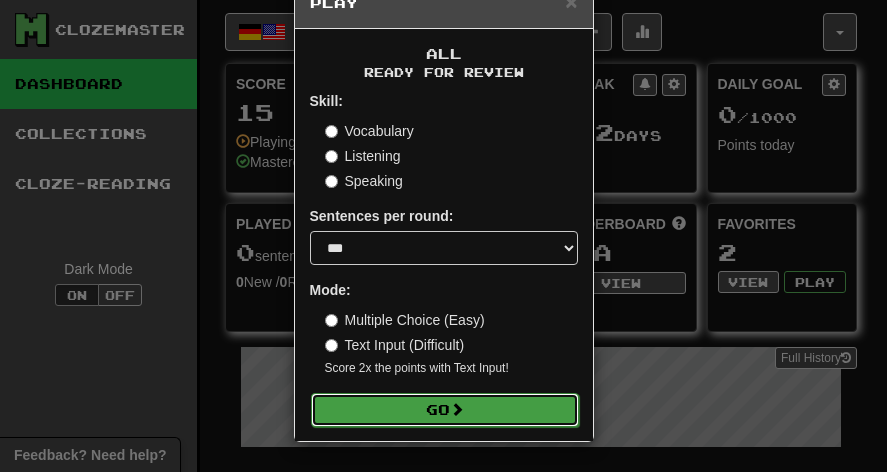 click on "Go" at bounding box center [445, 410] 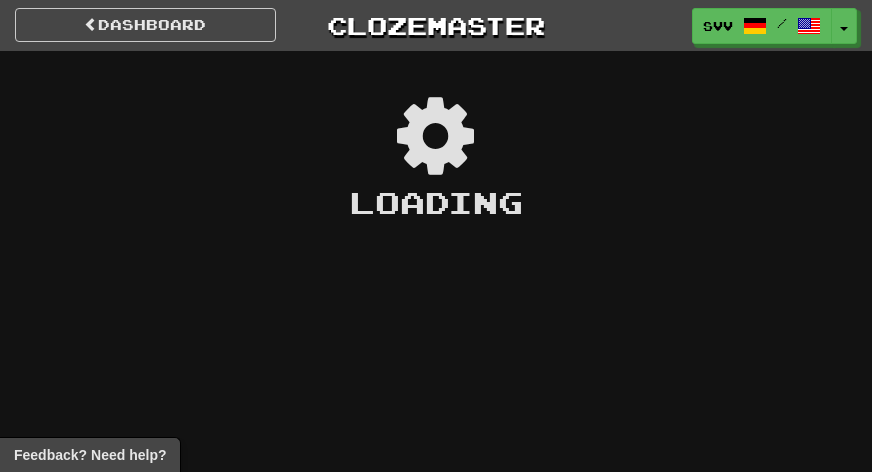 scroll, scrollTop: 0, scrollLeft: 0, axis: both 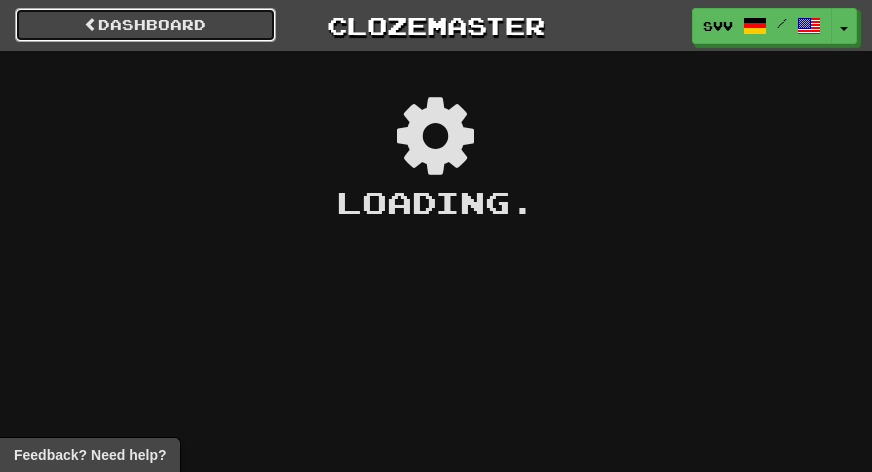 click on "Dashboard" at bounding box center [145, 25] 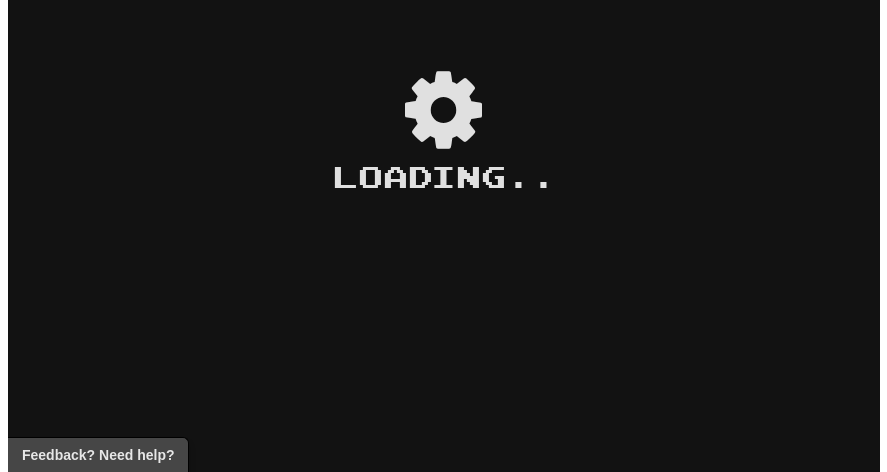 scroll, scrollTop: 0, scrollLeft: 0, axis: both 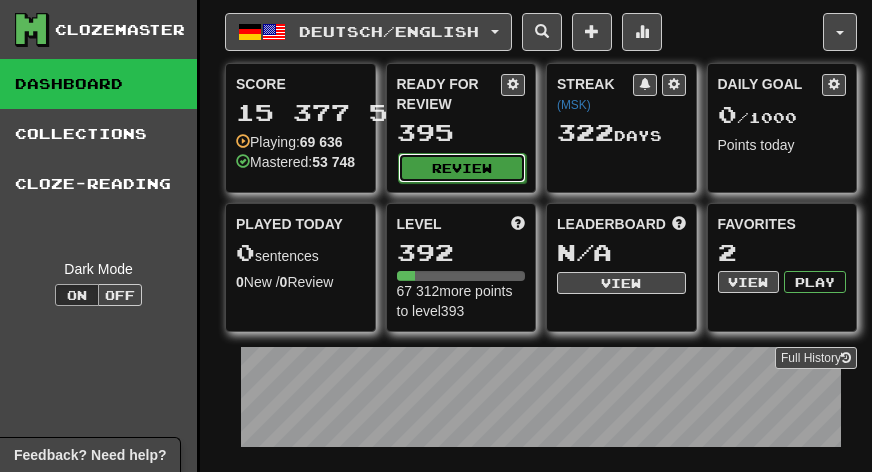 click on "Review" at bounding box center [462, 168] 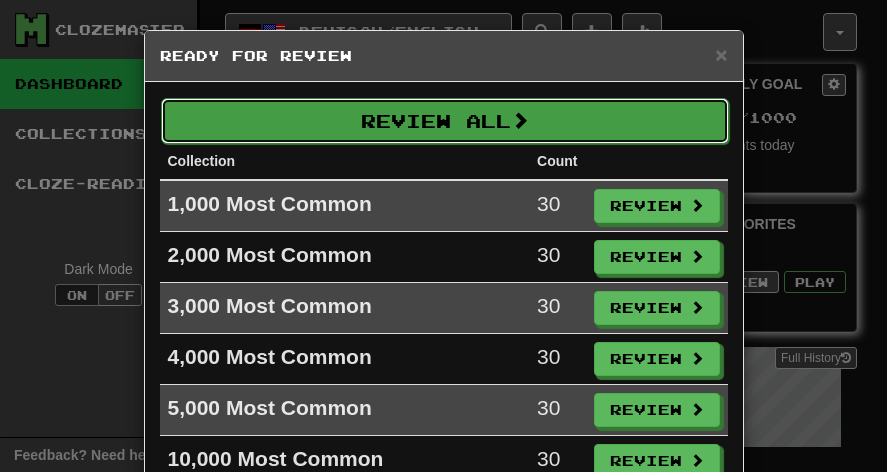click on "Review All" at bounding box center (445, 121) 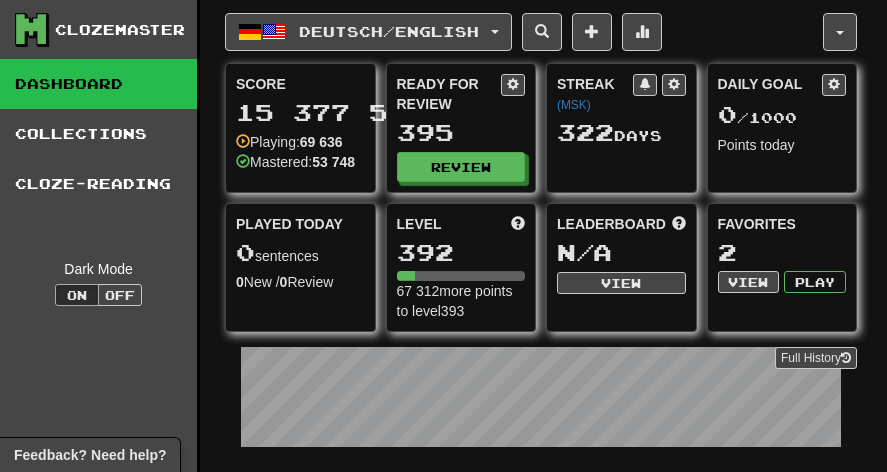 select on "***" 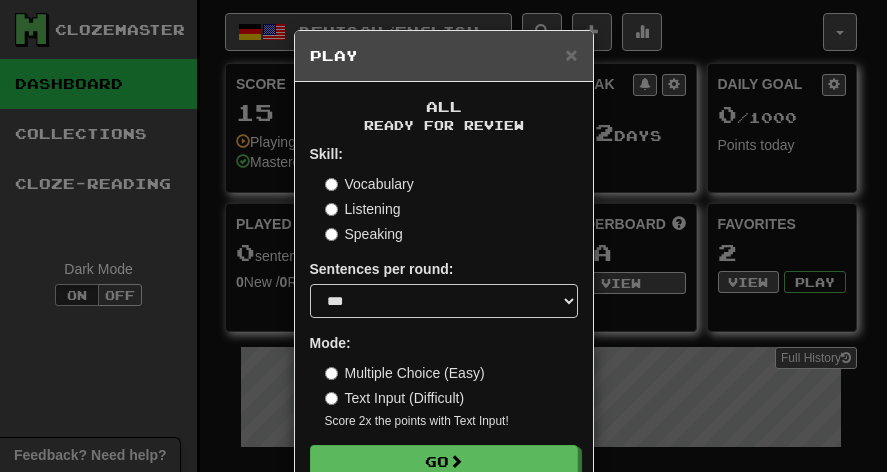 scroll, scrollTop: 38, scrollLeft: 0, axis: vertical 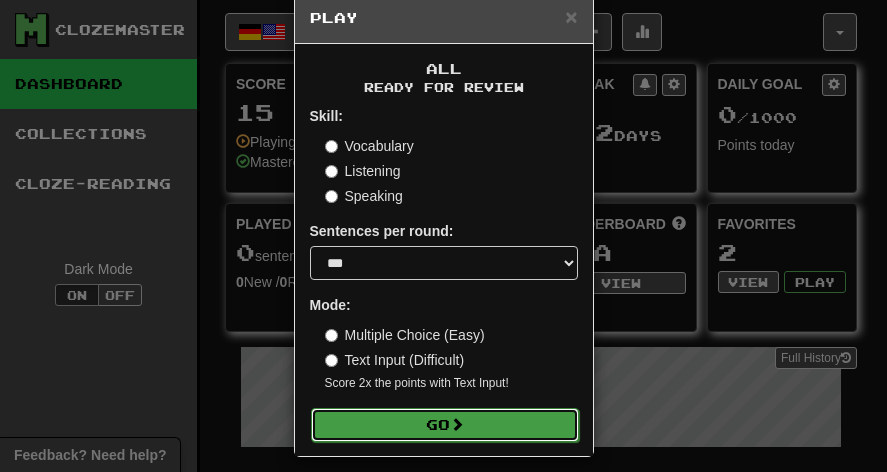 click on "Go" at bounding box center (445, 425) 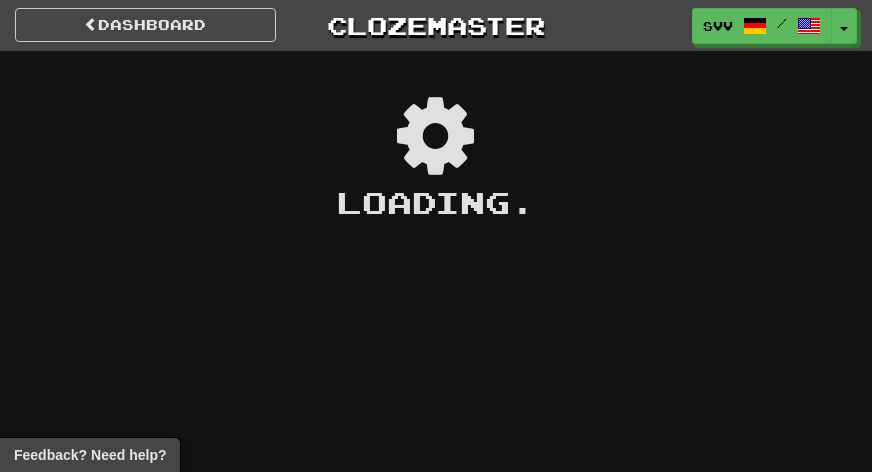 scroll, scrollTop: 0, scrollLeft: 0, axis: both 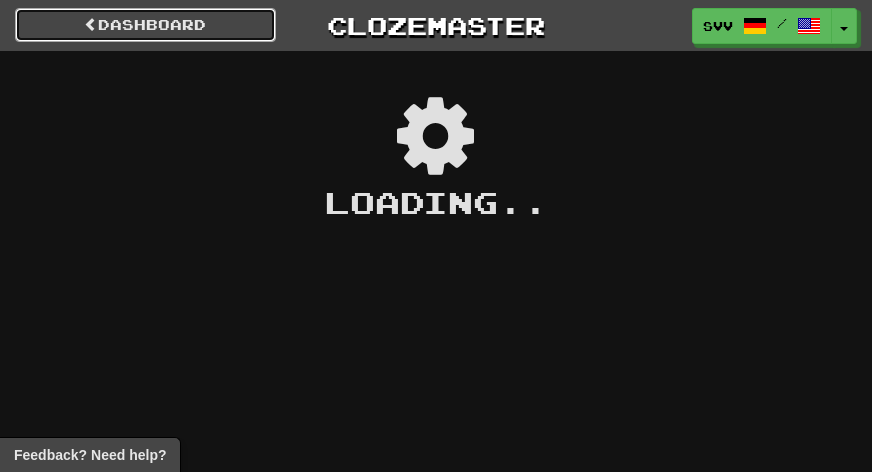 click on "Dashboard" at bounding box center [145, 25] 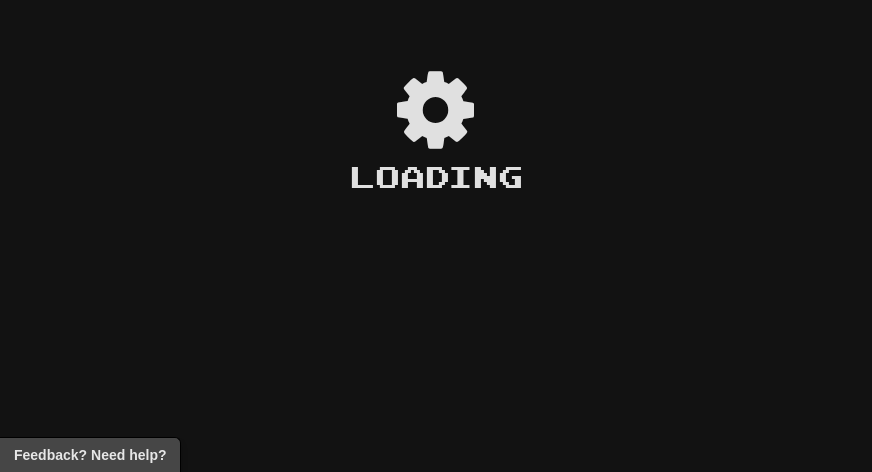 scroll, scrollTop: 0, scrollLeft: 0, axis: both 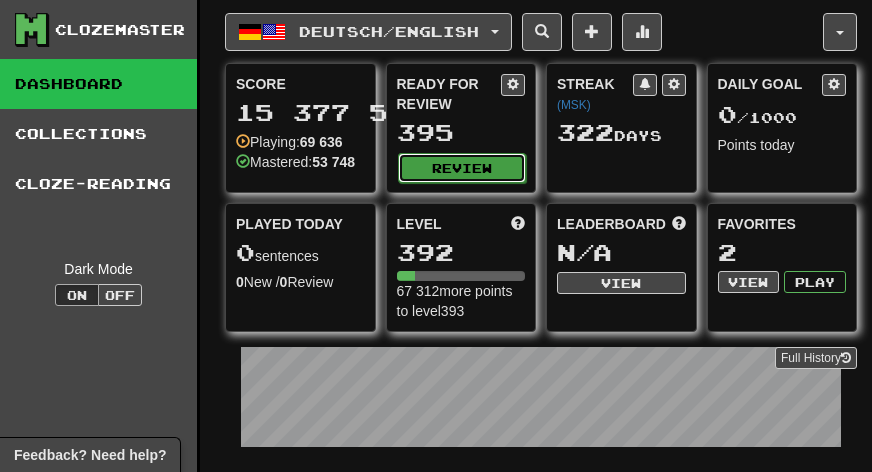 click on "Review" at bounding box center [462, 168] 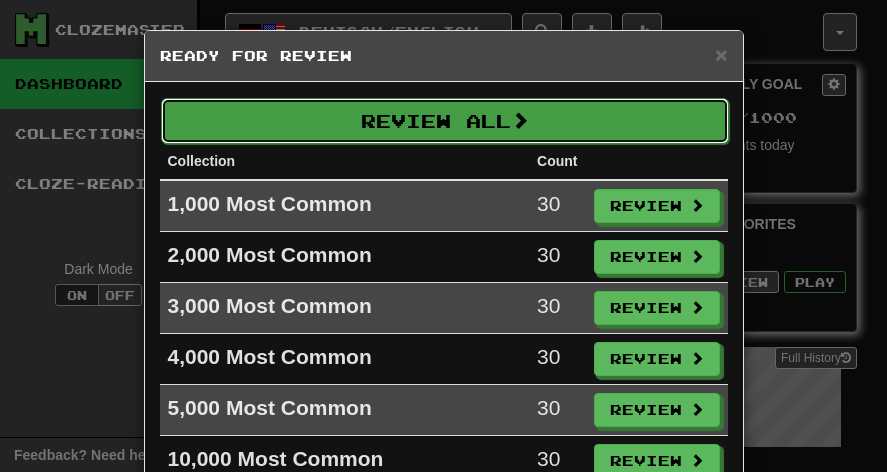 click on "Review All" at bounding box center (445, 121) 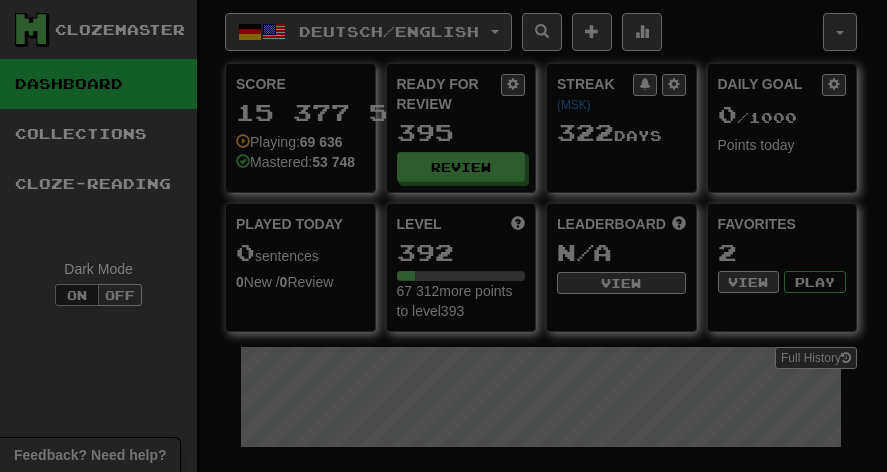 select on "***" 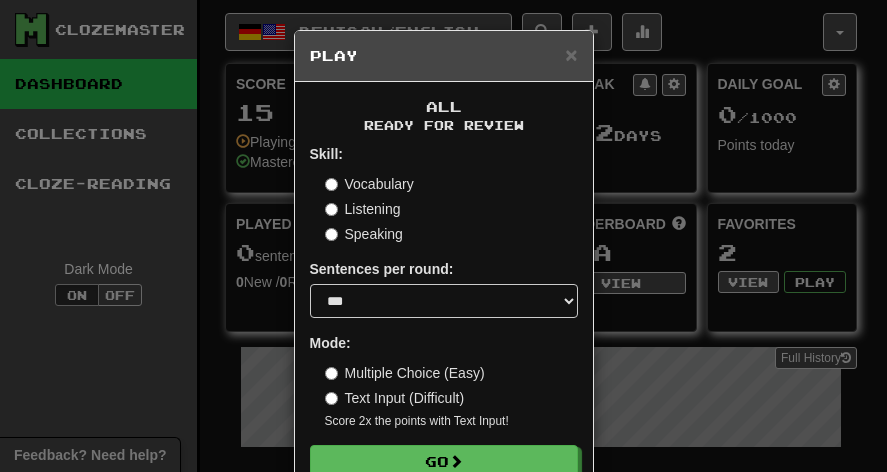 scroll, scrollTop: 53, scrollLeft: 0, axis: vertical 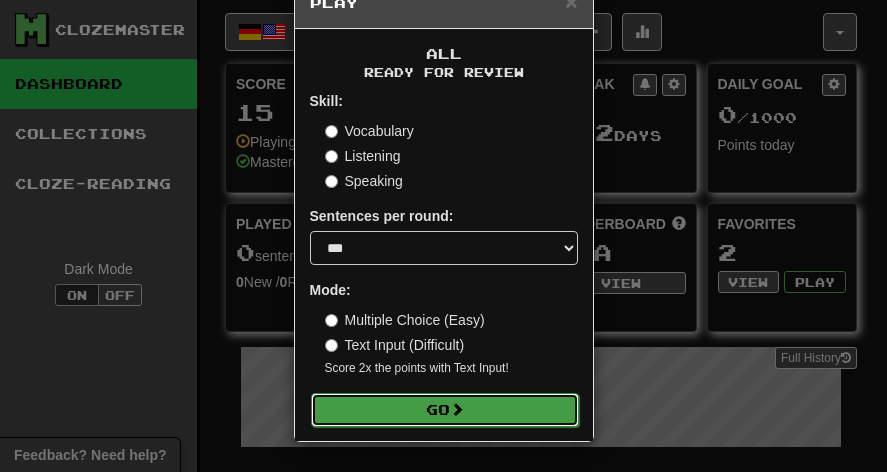 click on "Go" at bounding box center (445, 410) 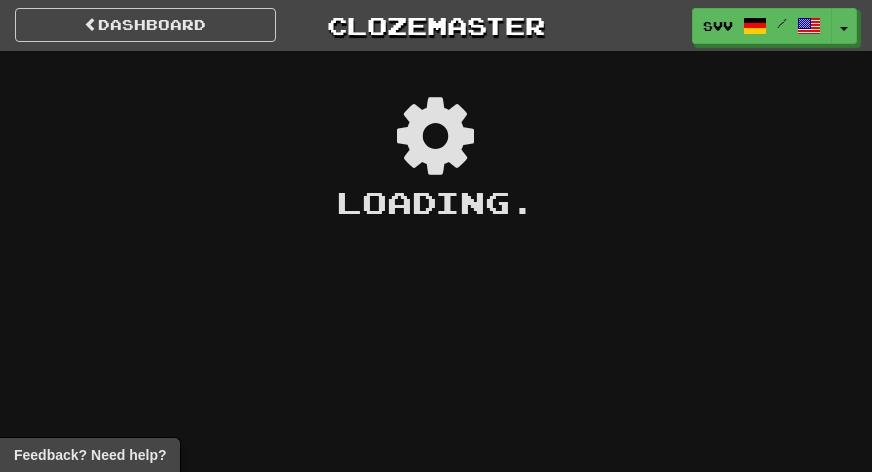scroll, scrollTop: 0, scrollLeft: 0, axis: both 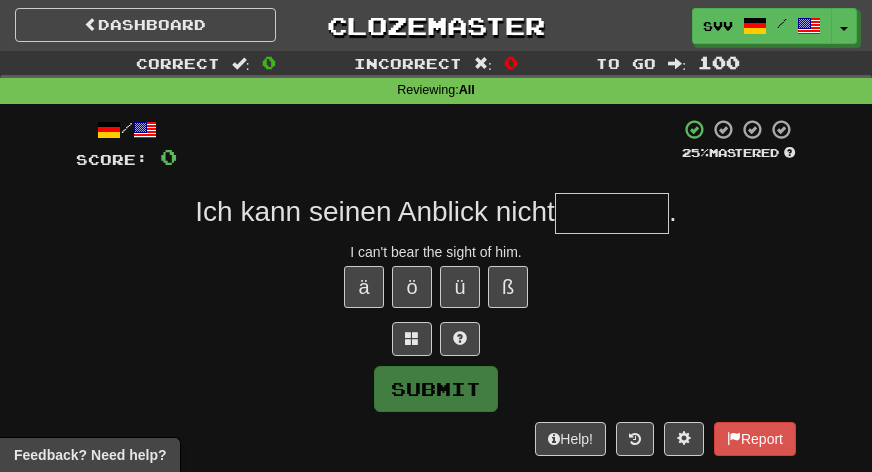 click at bounding box center (612, 213) 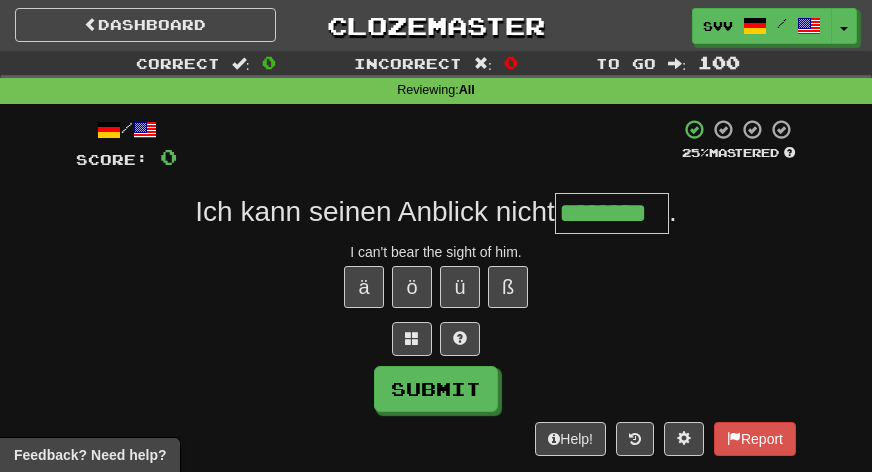 type on "********" 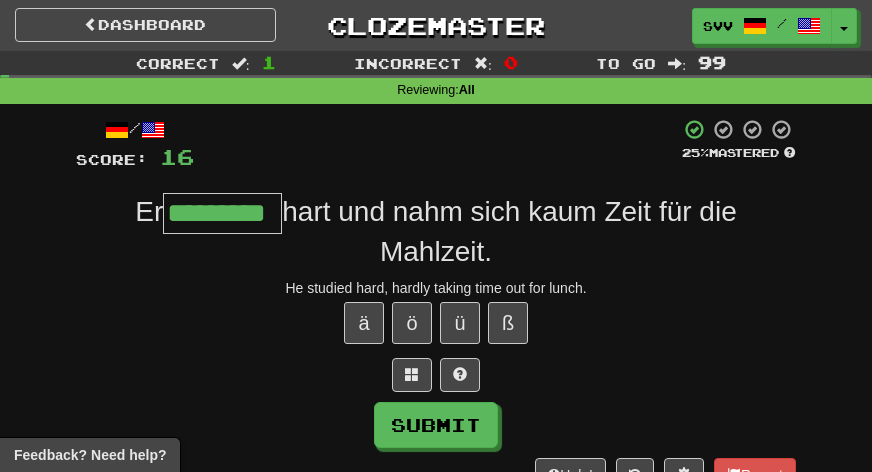 type on "*********" 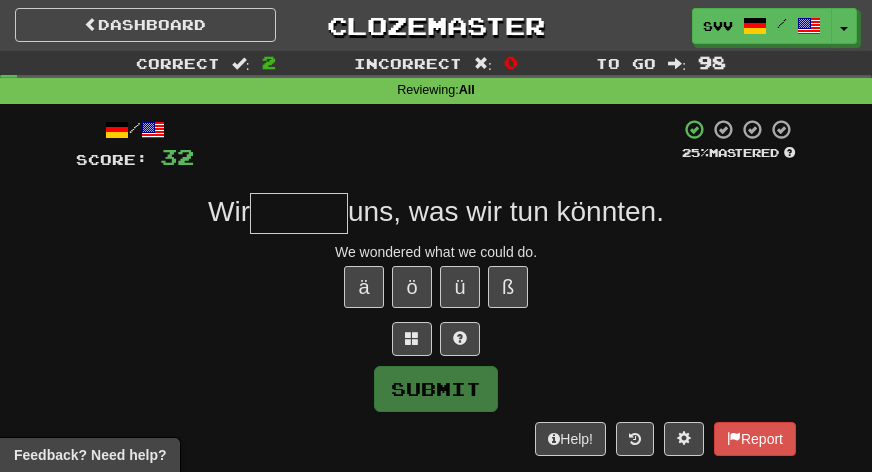 type on "*" 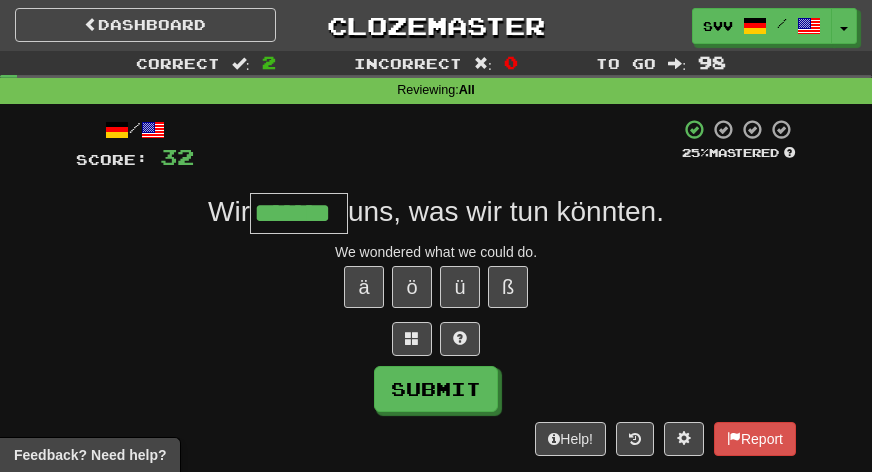 type on "*******" 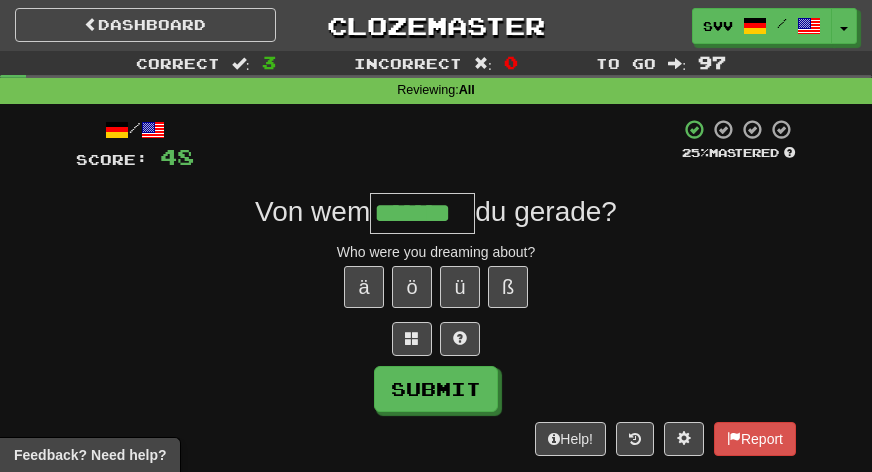 type on "*******" 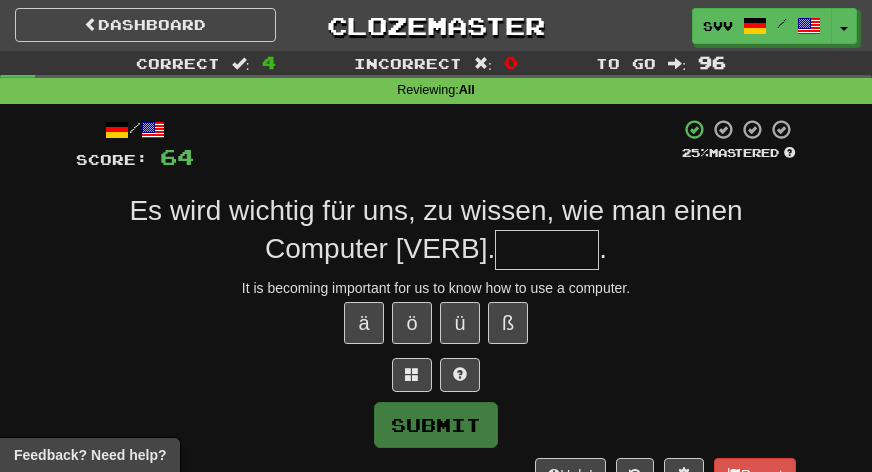 type on "*" 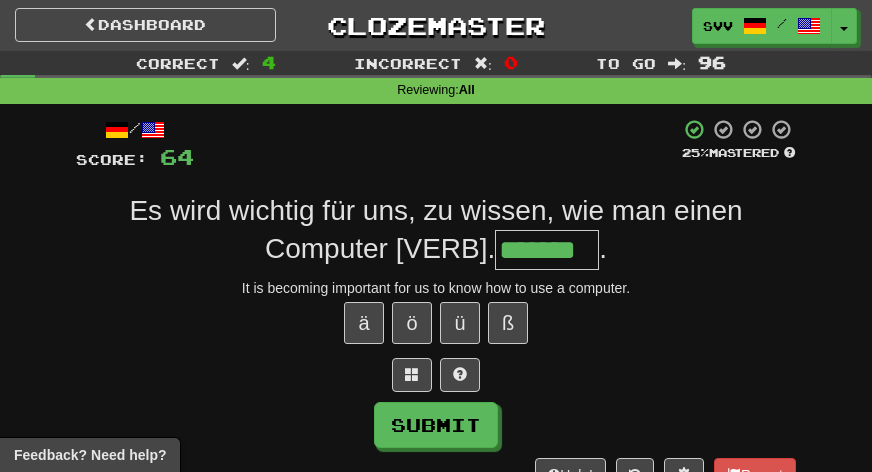 type on "*******" 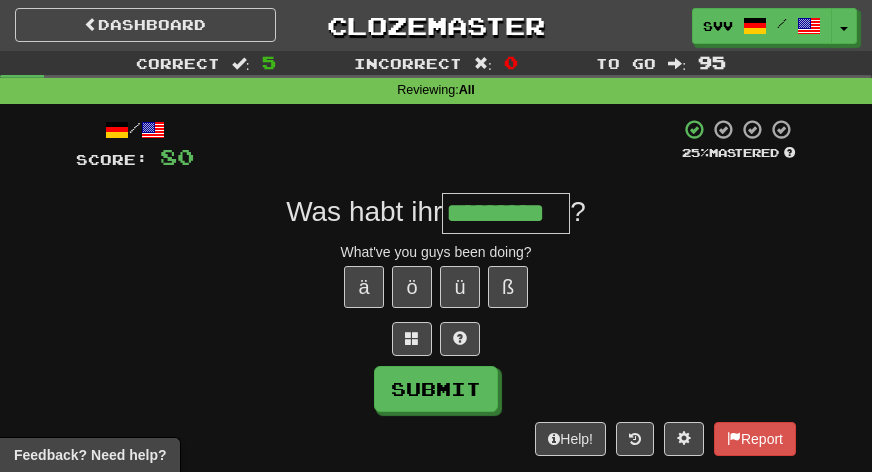 type on "*********" 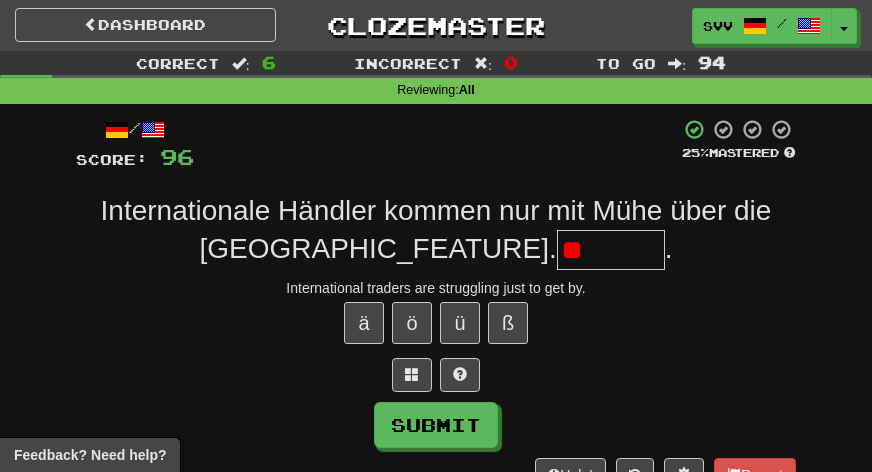 type on "*" 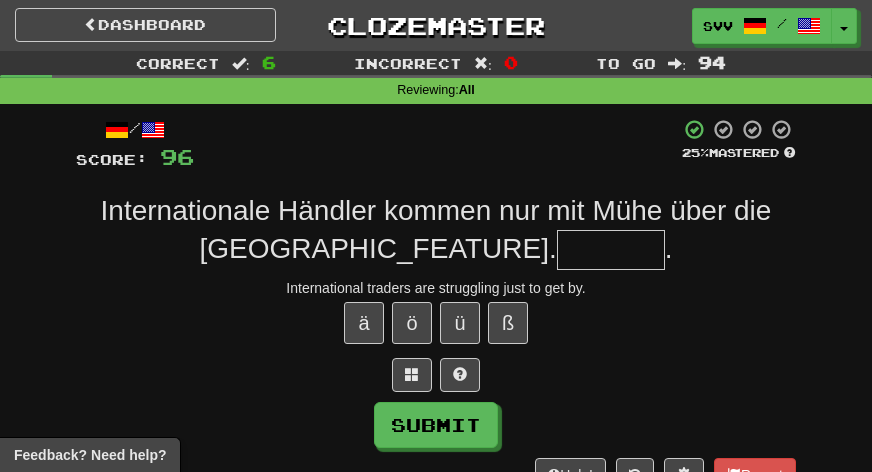 type on "*" 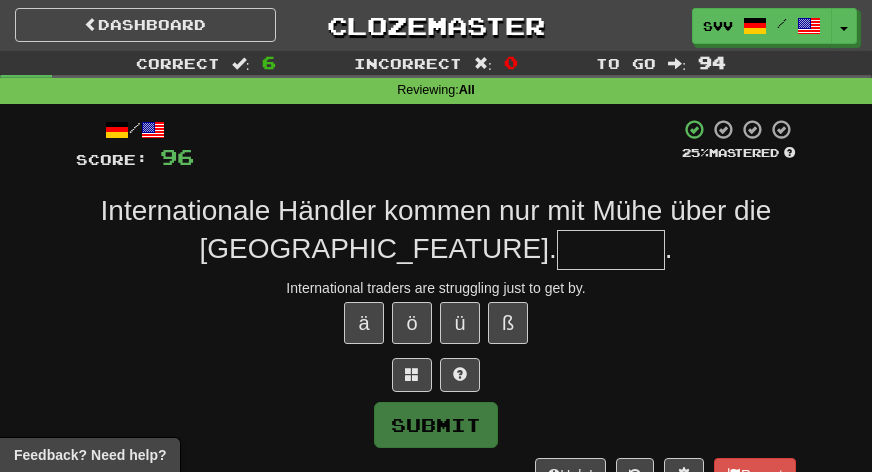 type on "*" 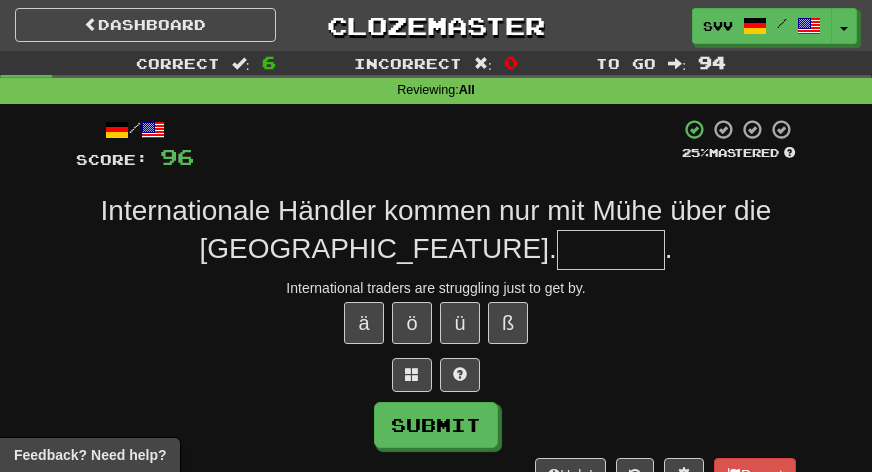 type on "*" 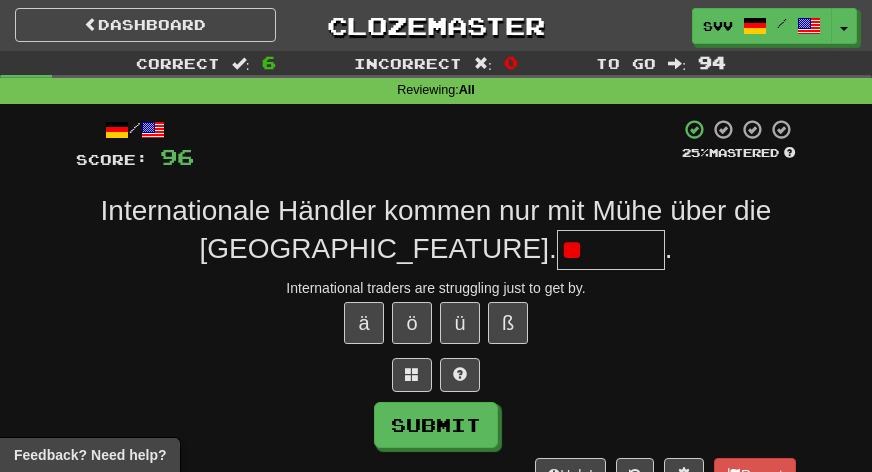 type on "*" 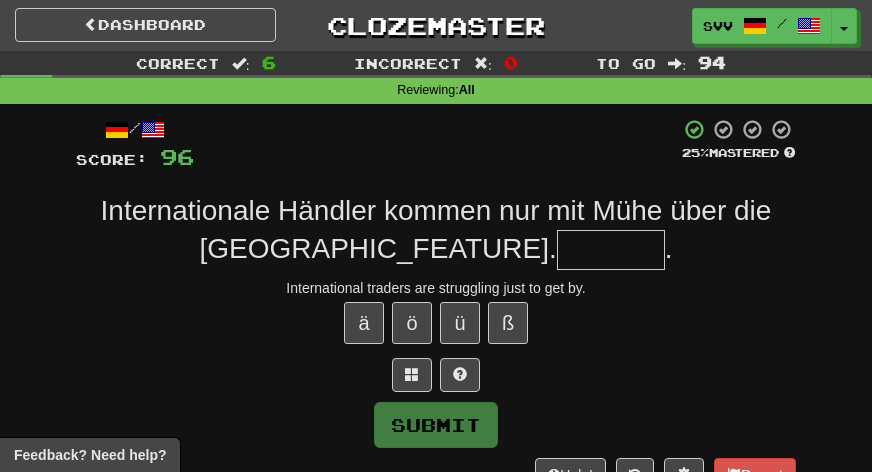 type on "*" 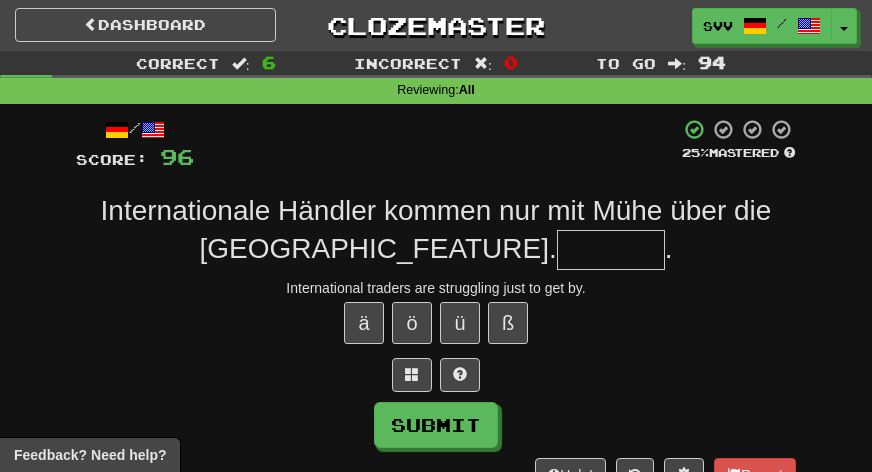 type on "*" 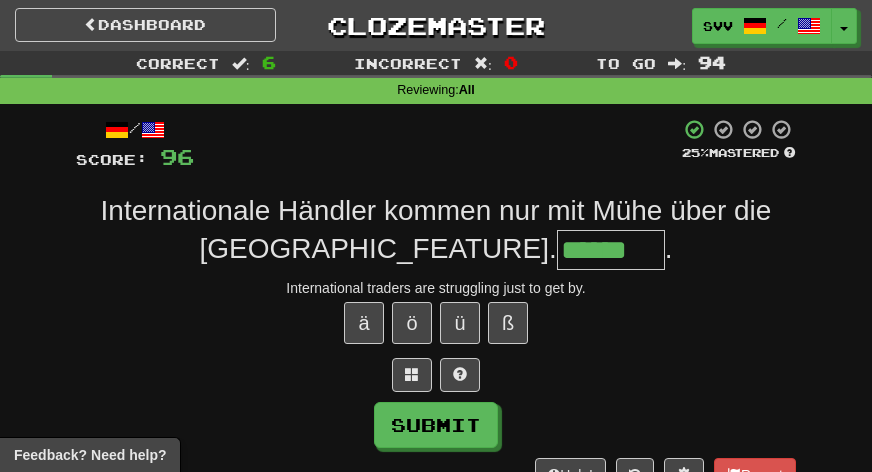 type on "******" 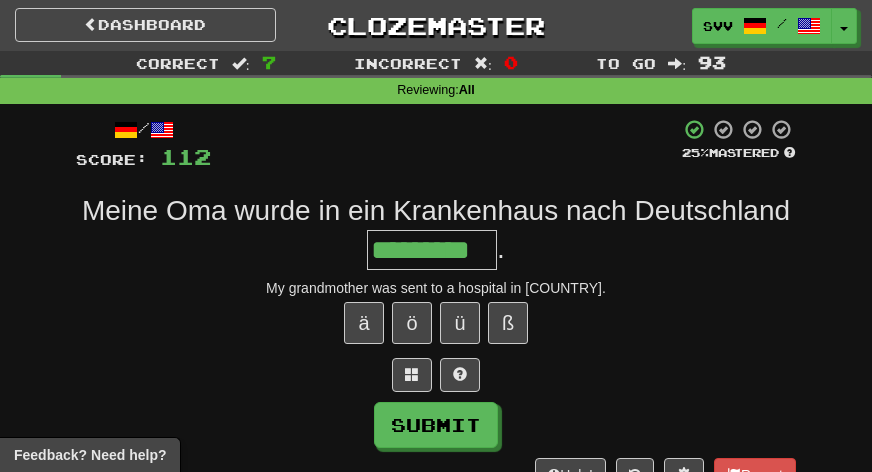 type on "*********" 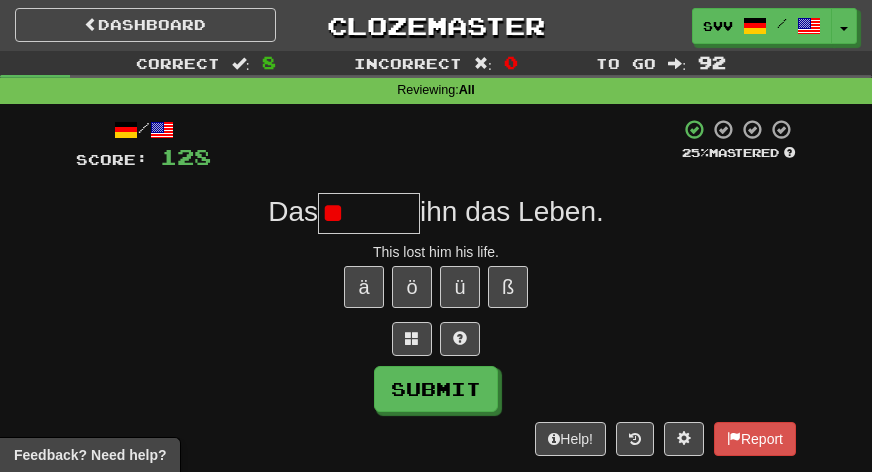 type on "*" 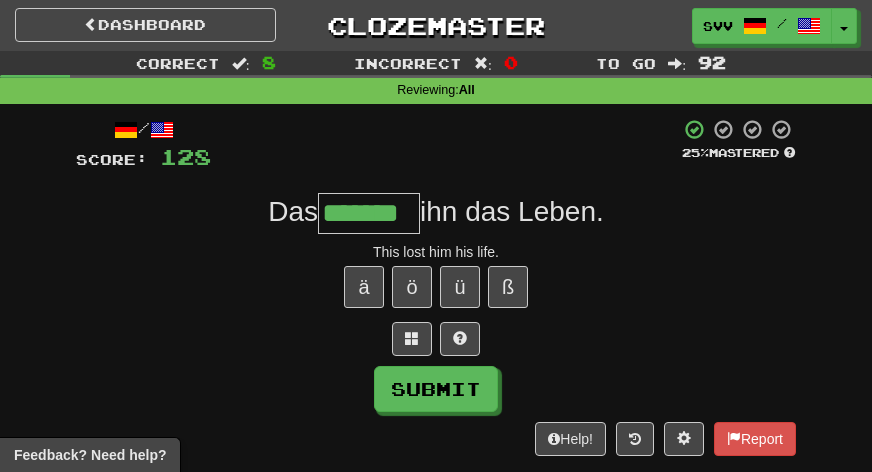 type on "*******" 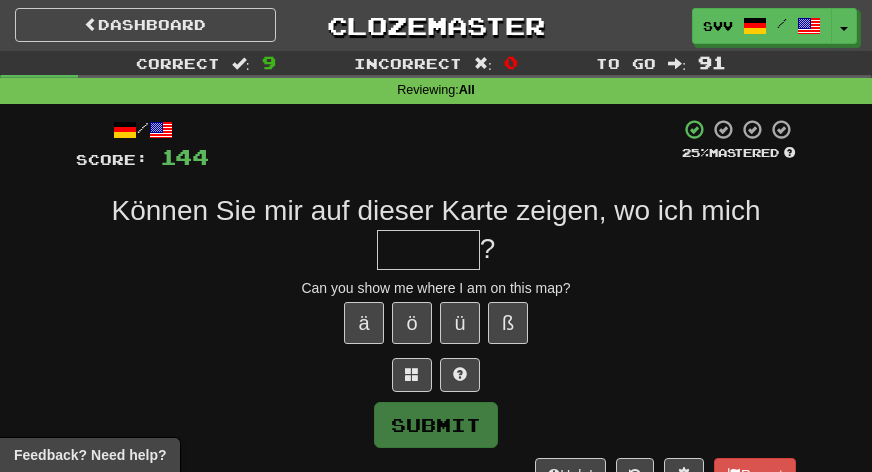 type on "*" 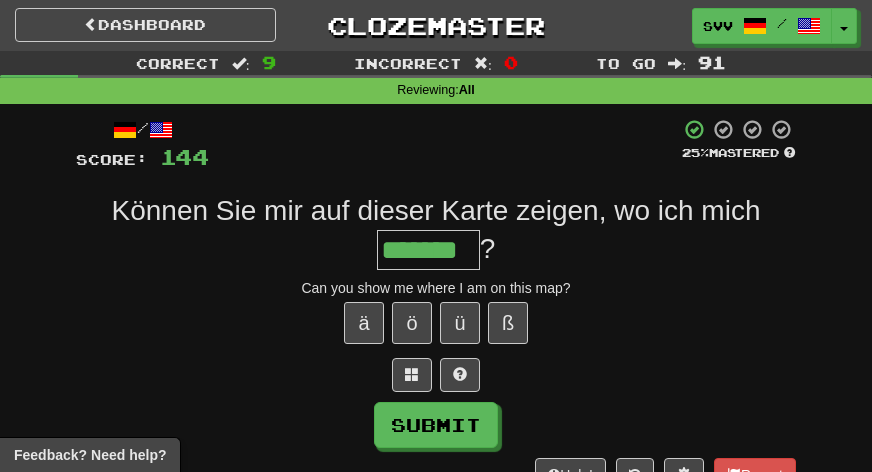 type on "*******" 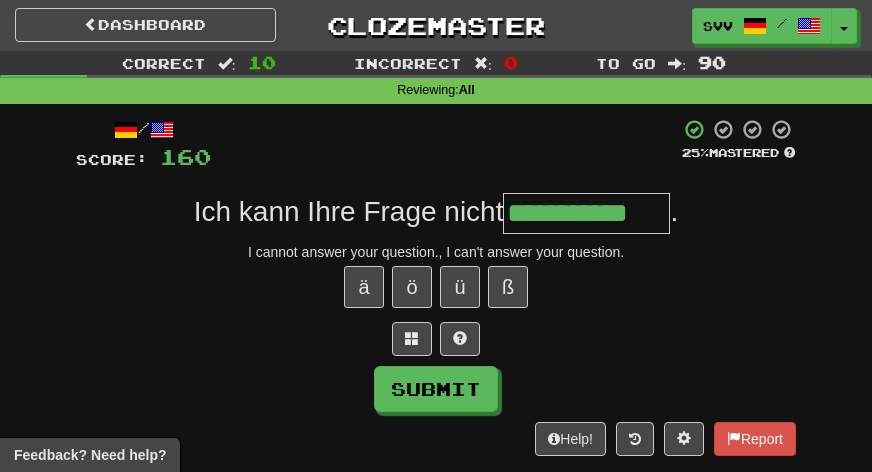 type on "**********" 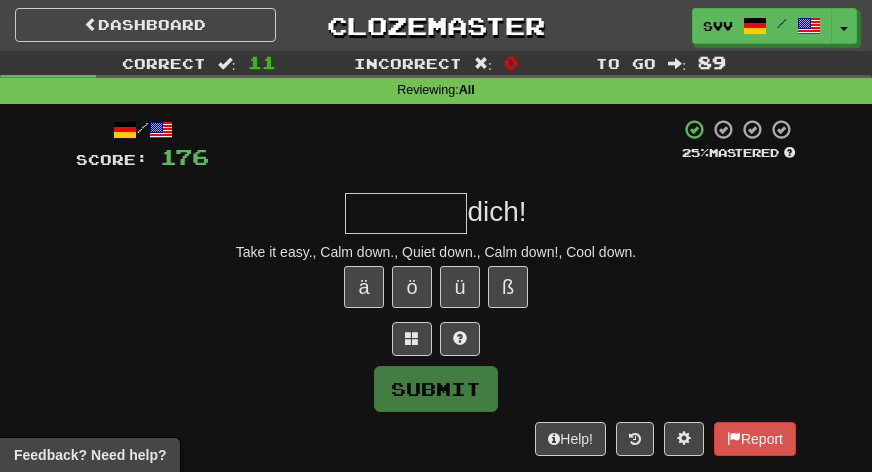 type on "*" 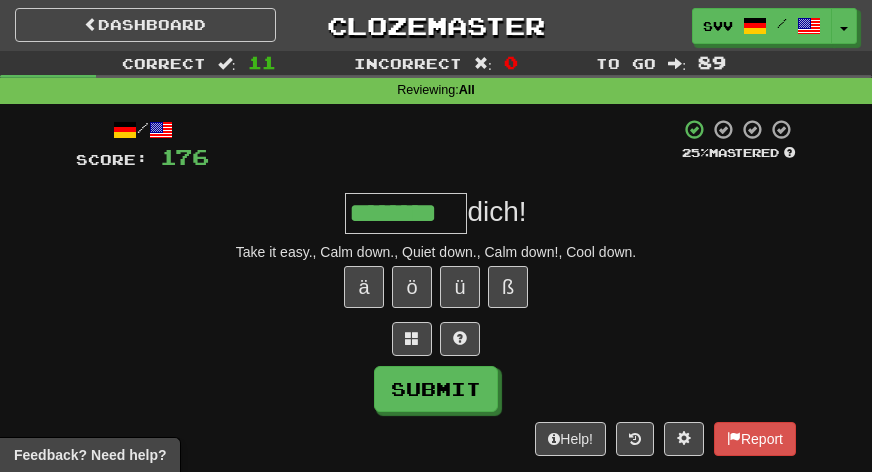 type on "********" 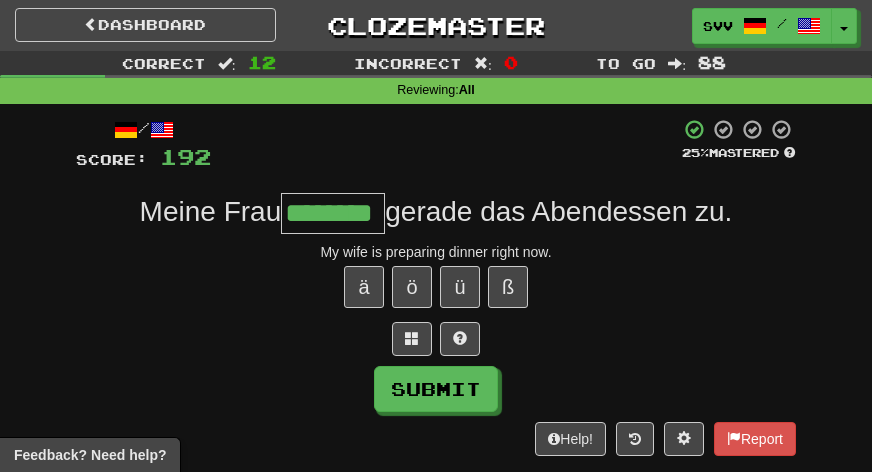 type on "********" 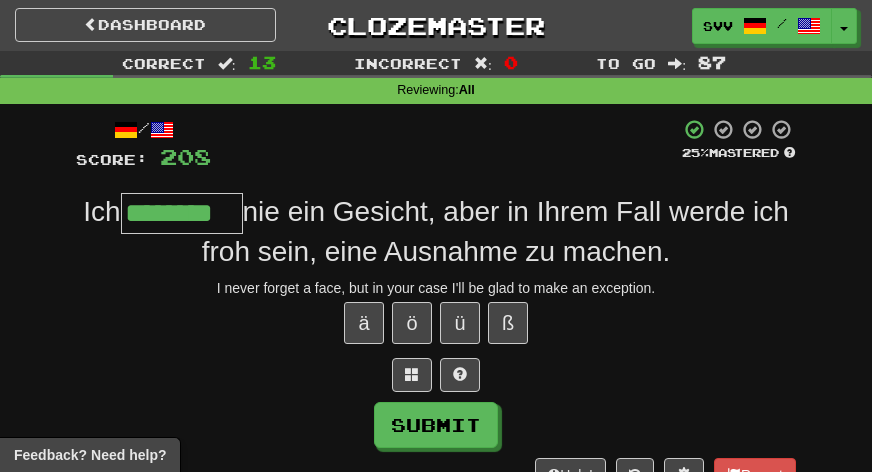 type on "********" 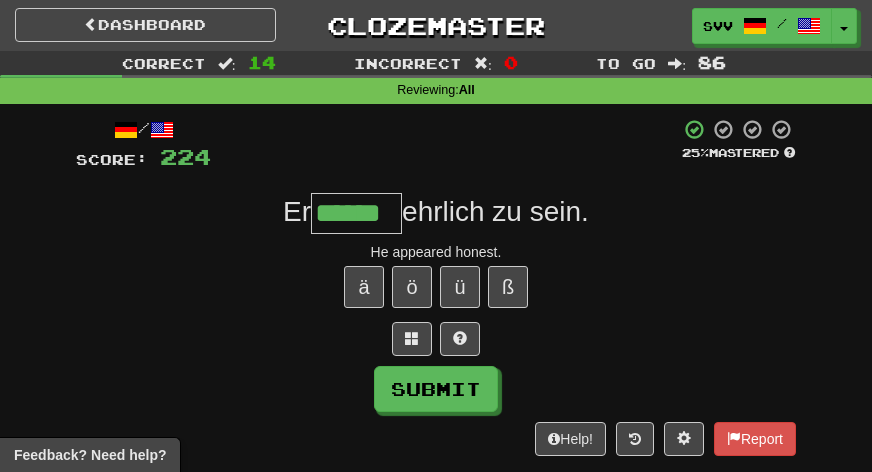 type on "******" 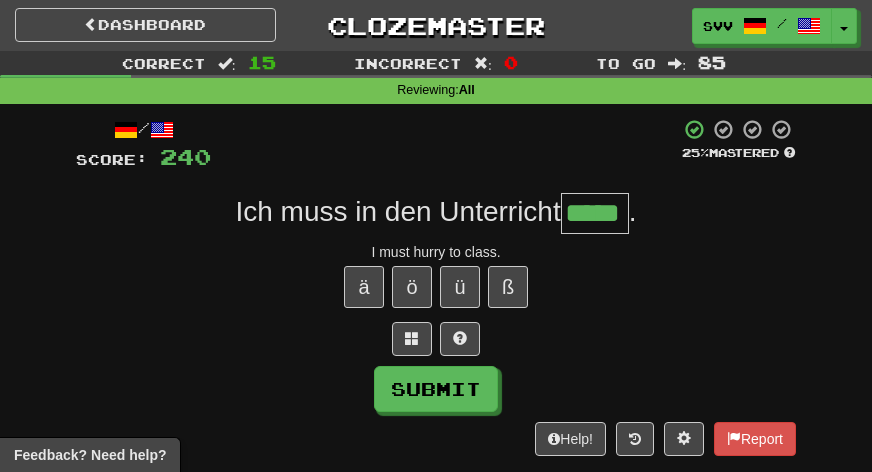 type on "*****" 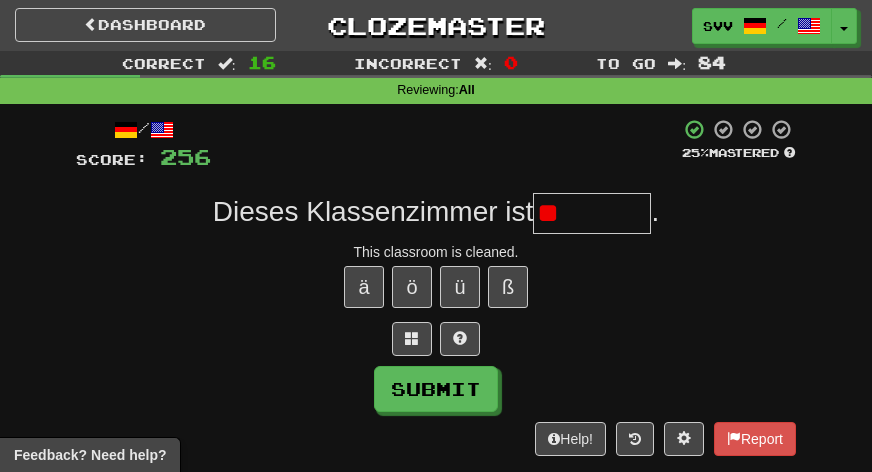 type on "*" 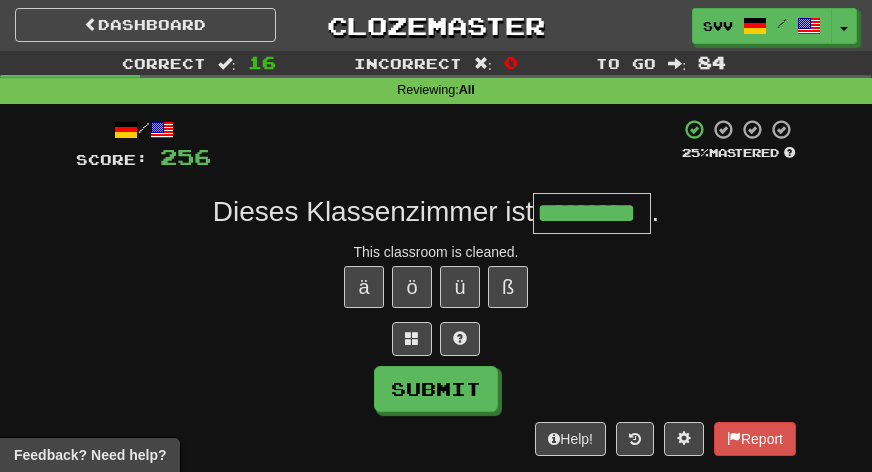 type on "*********" 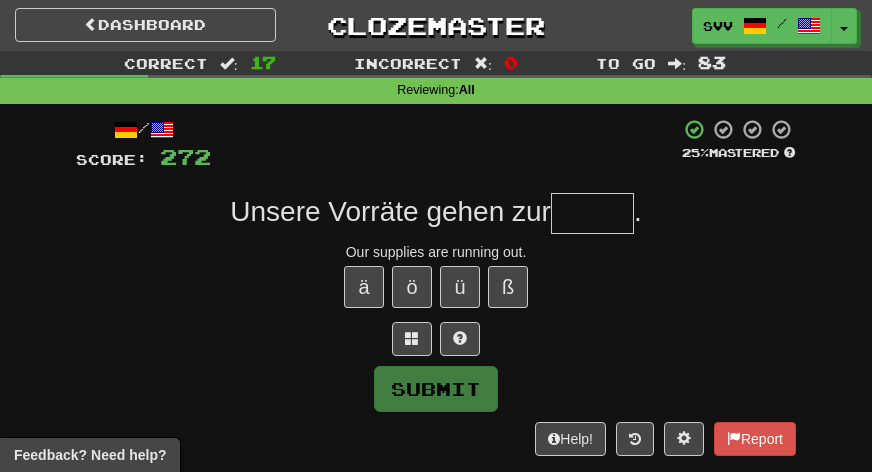 type on "*" 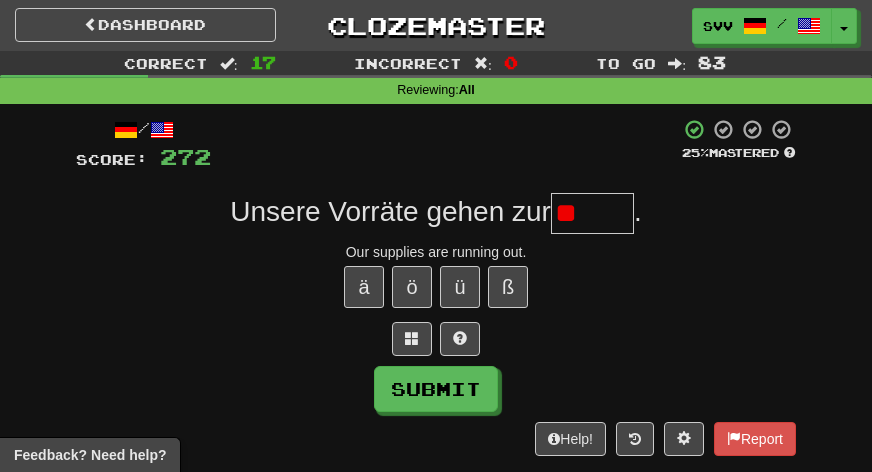 type on "*" 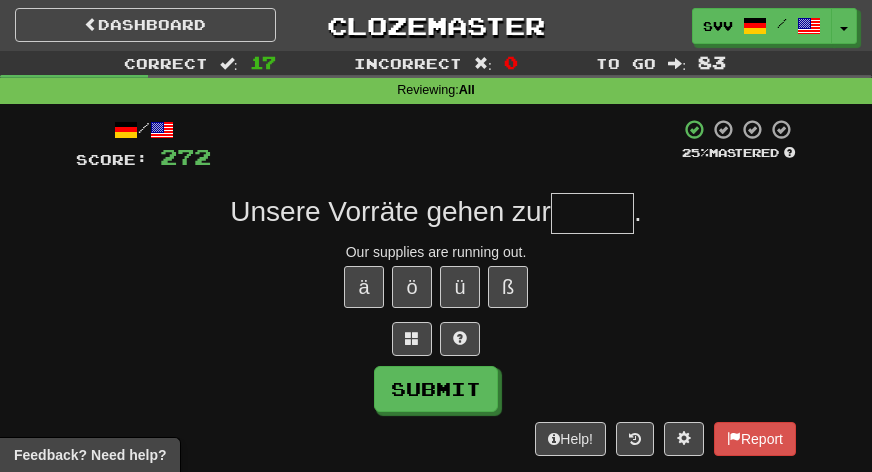 type on "*" 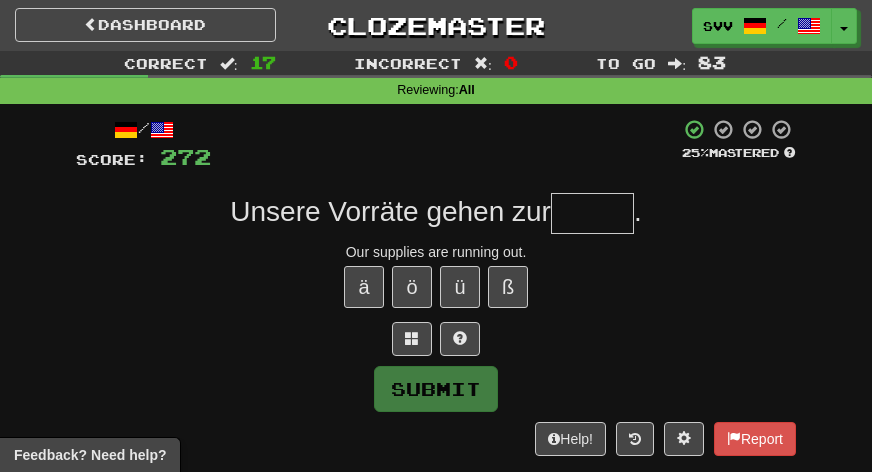 type on "*" 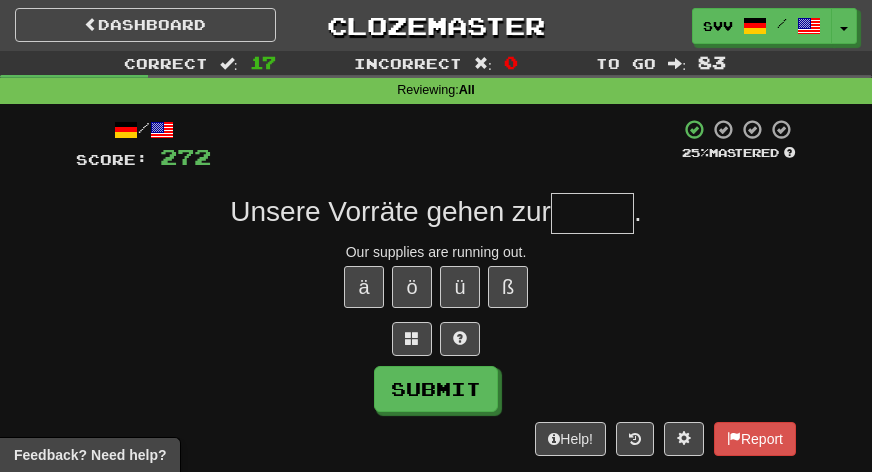 type on "*" 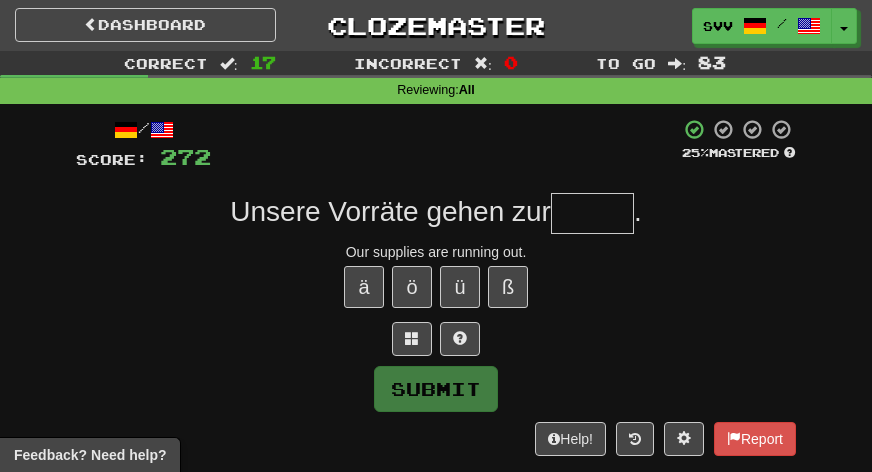 type on "*" 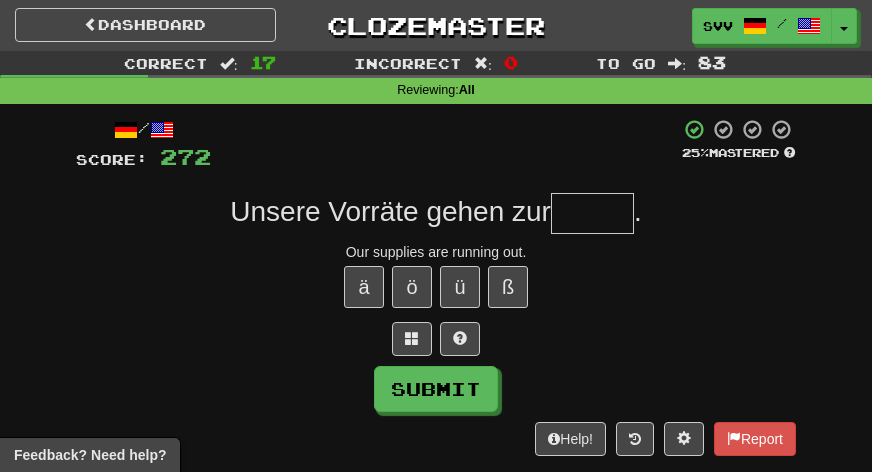 type on "*" 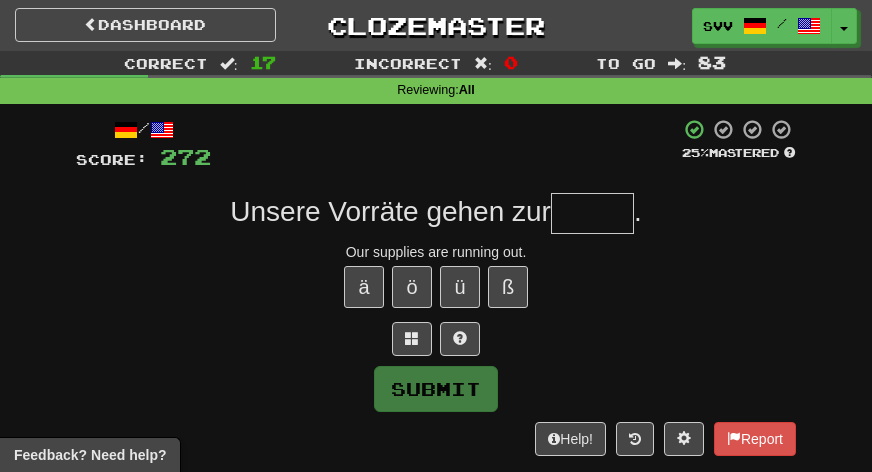 type on "*" 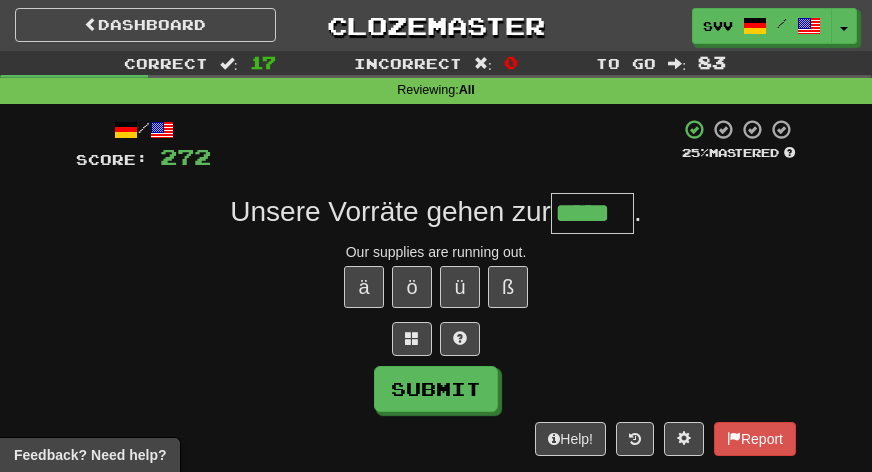 type on "*****" 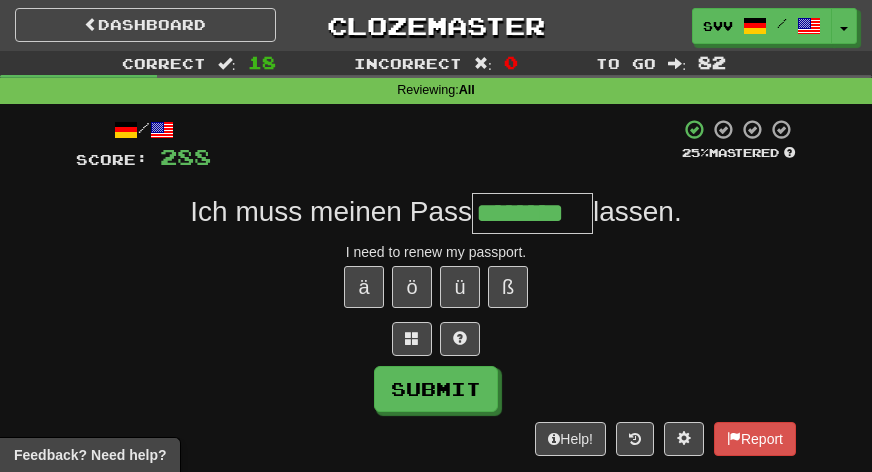 type on "********" 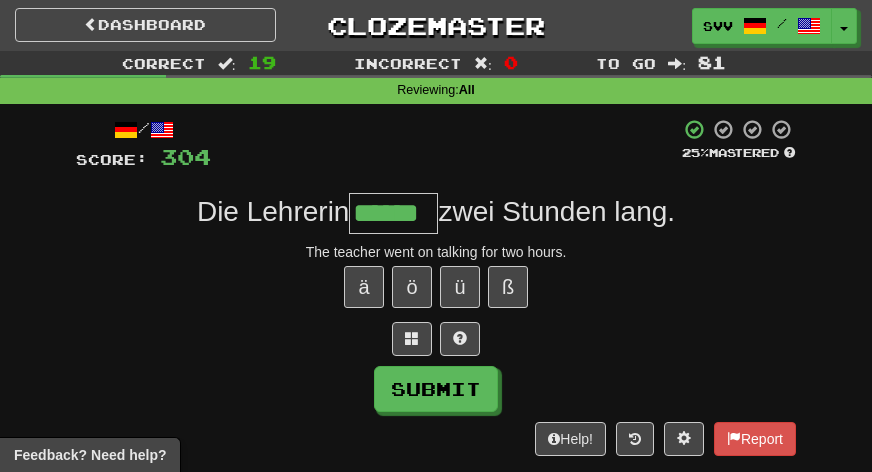 type on "******" 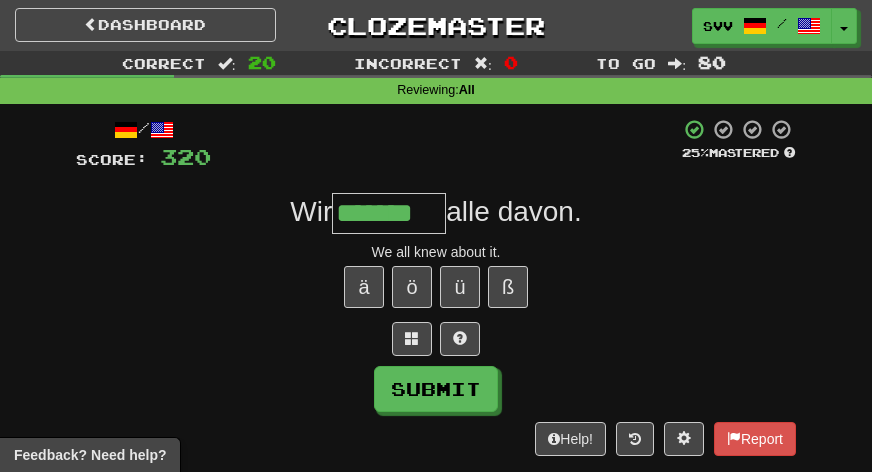 type on "*******" 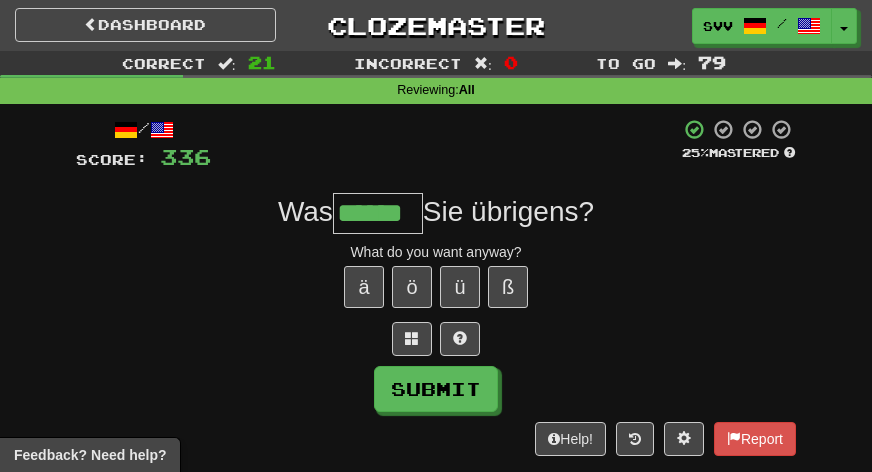 type on "******" 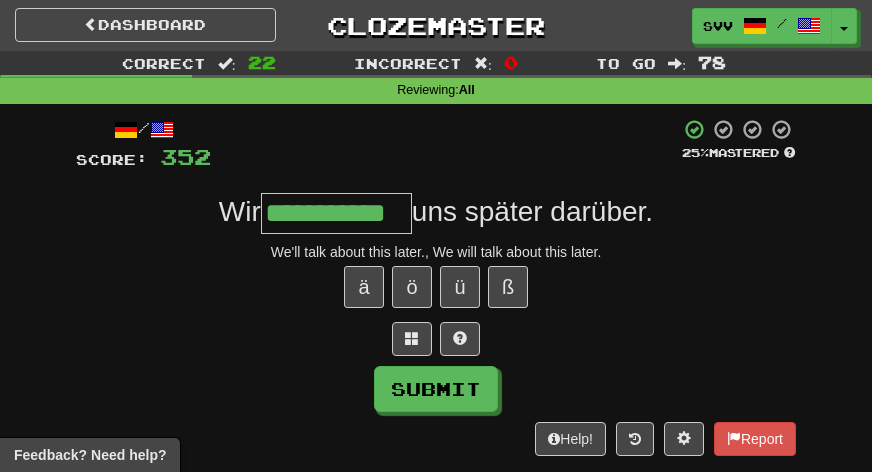 type on "**********" 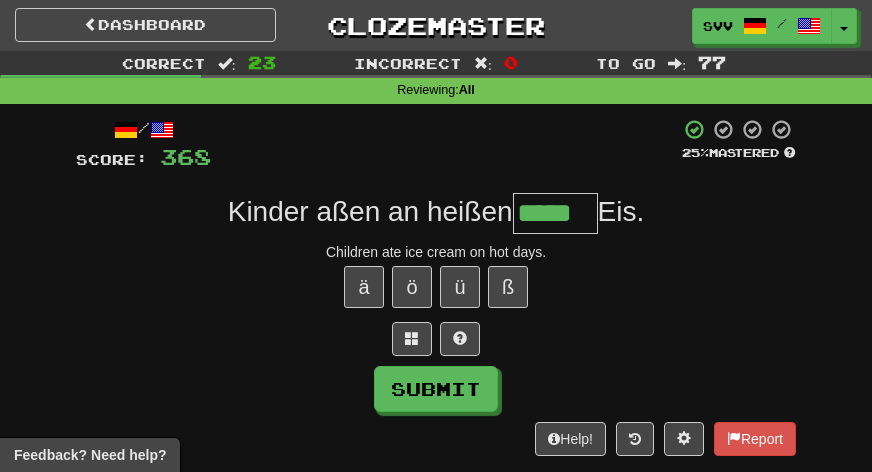 type on "*****" 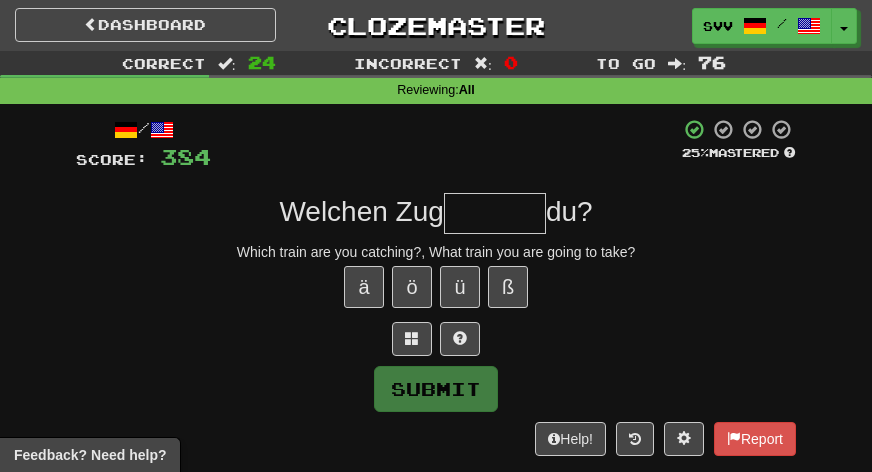 type on "*" 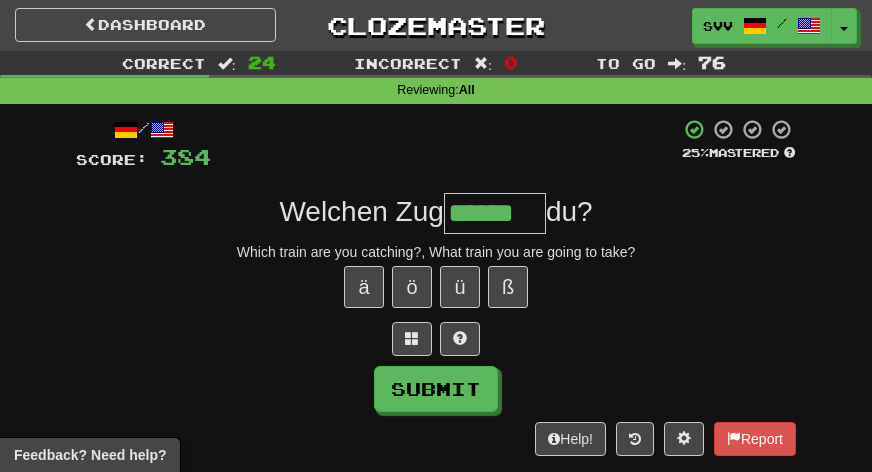 type on "******" 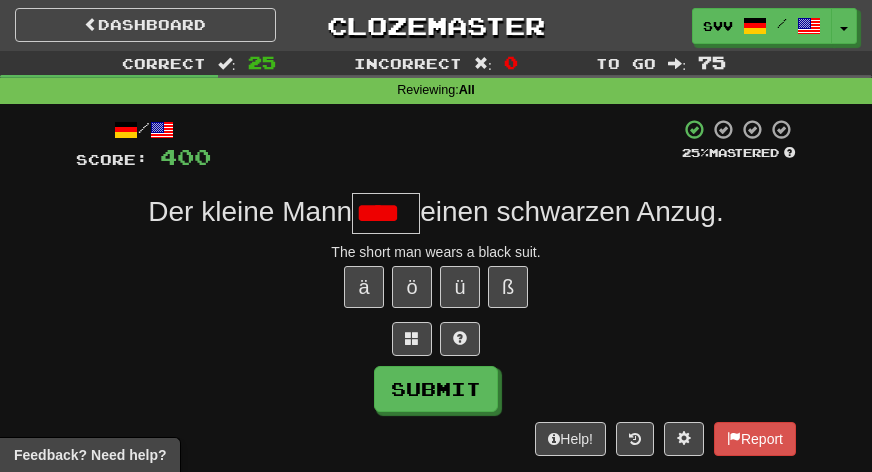 scroll, scrollTop: 0, scrollLeft: 0, axis: both 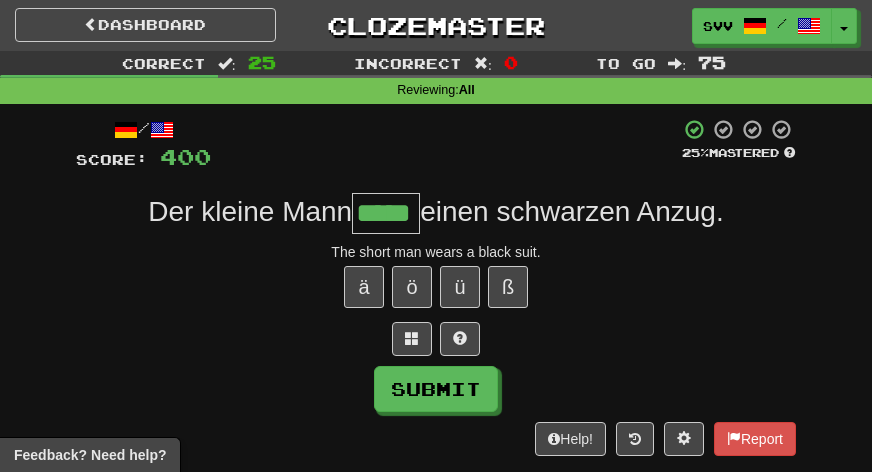 type on "*****" 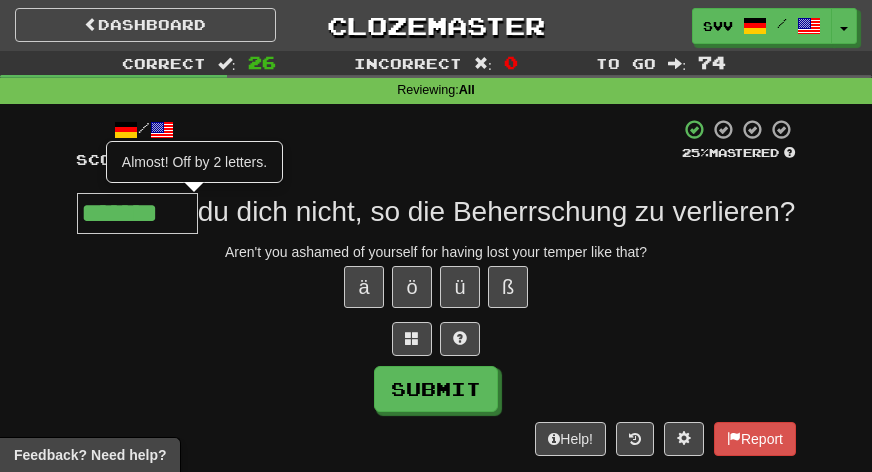 type on "*******" 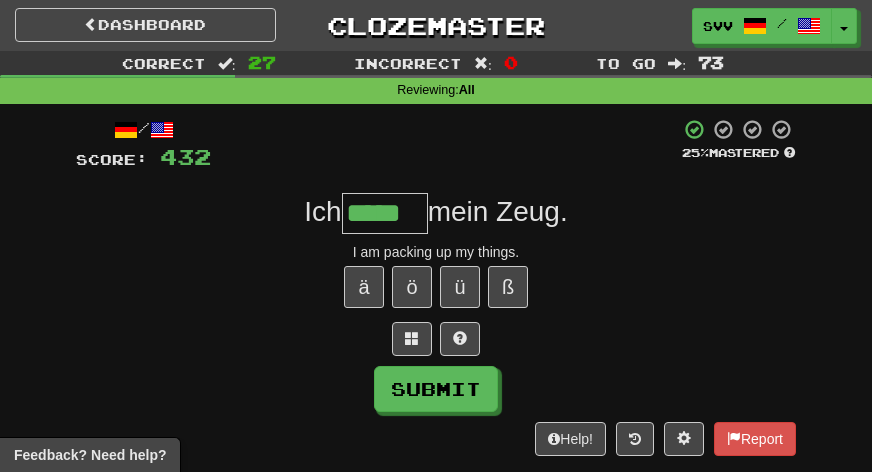 type on "*****" 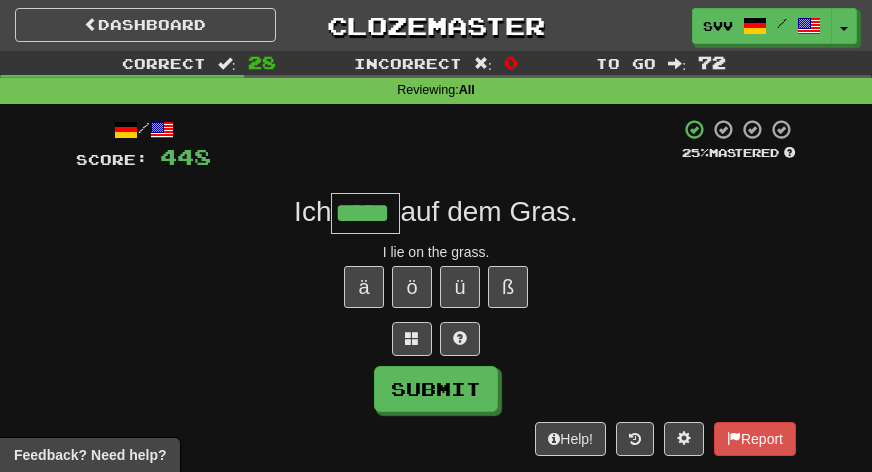 type on "*****" 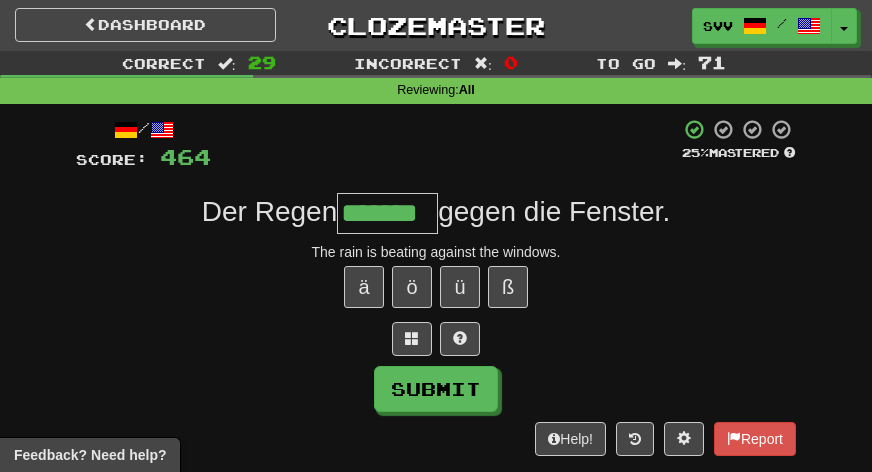 type on "*******" 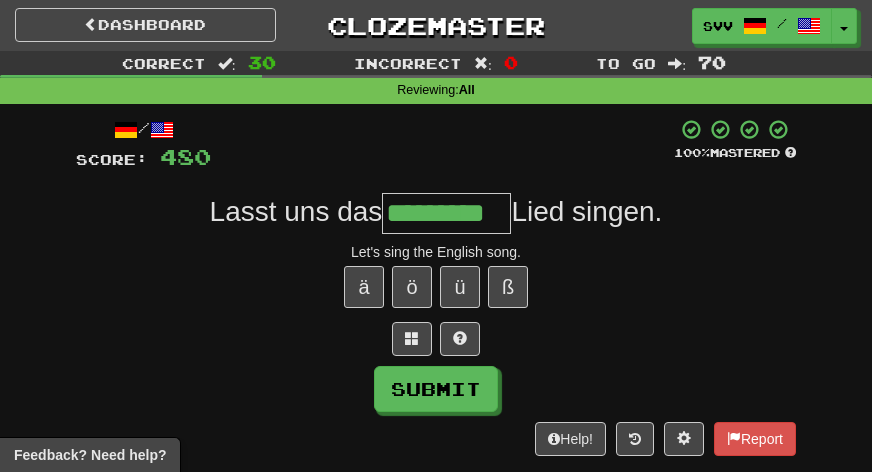 type on "*********" 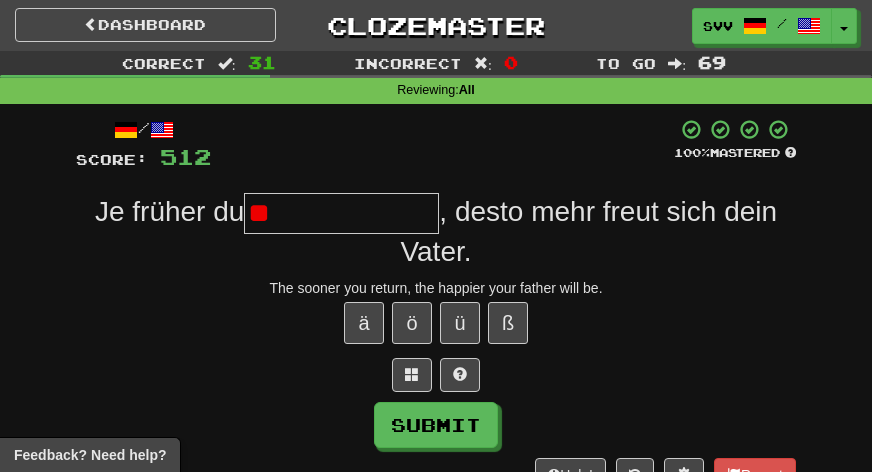type on "*" 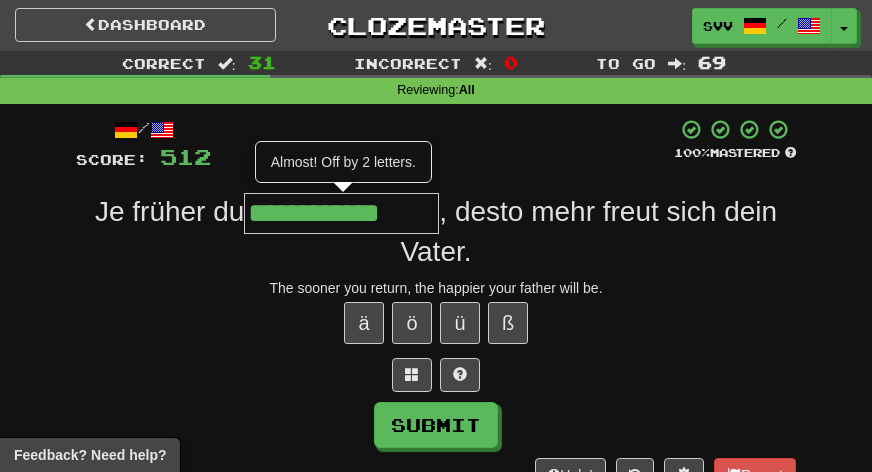 type on "**********" 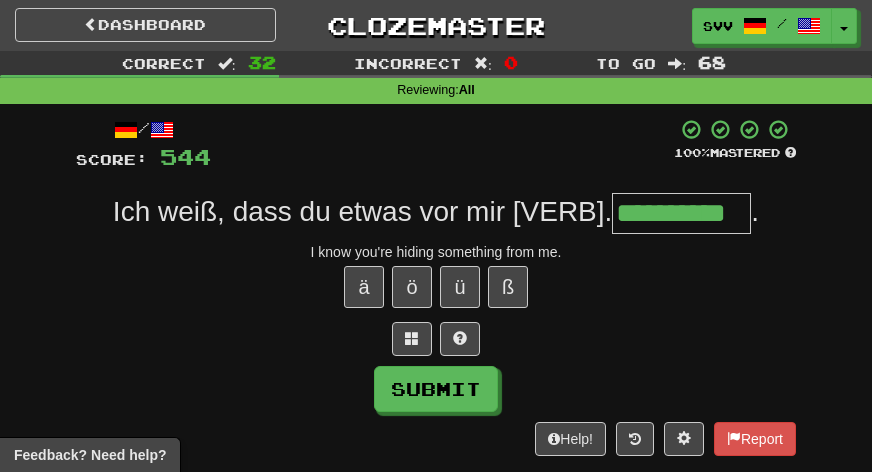 type on "**********" 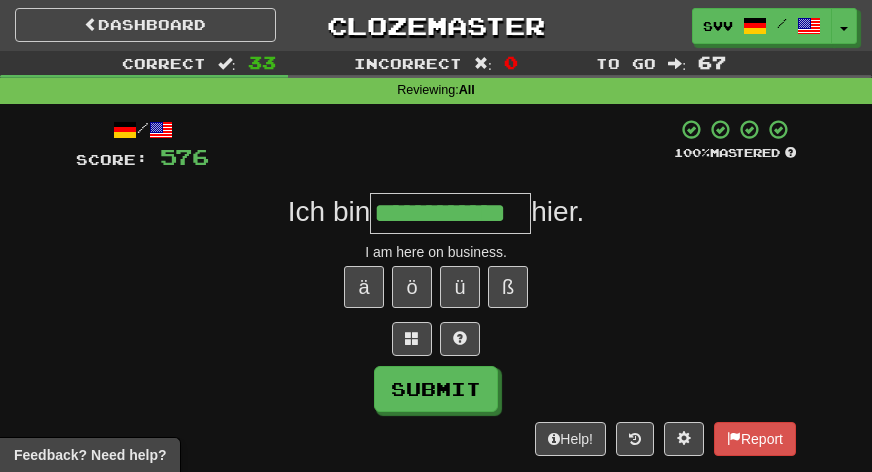 type on "**********" 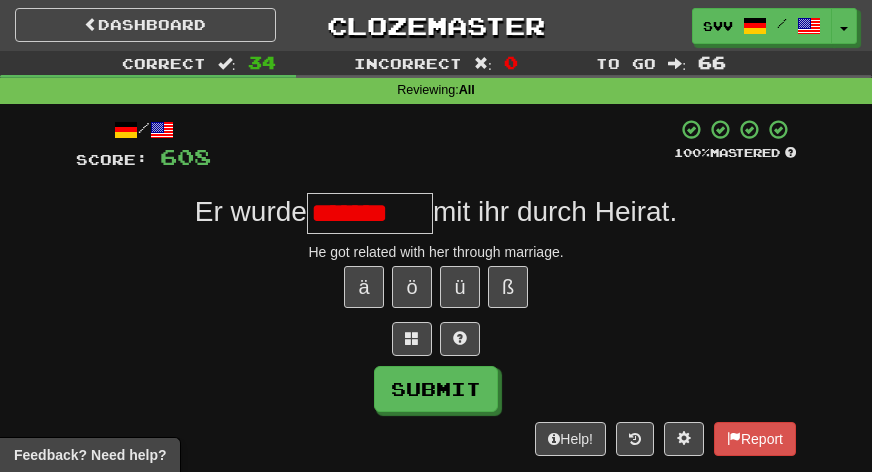 scroll, scrollTop: 0, scrollLeft: 0, axis: both 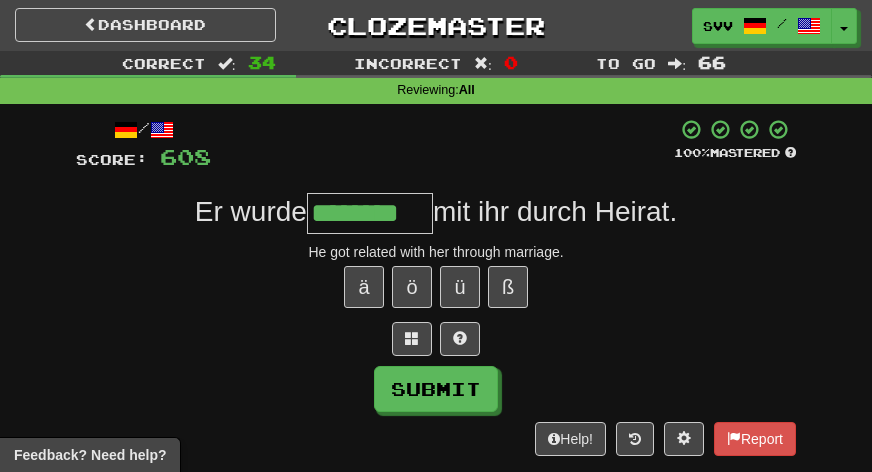 type on "********" 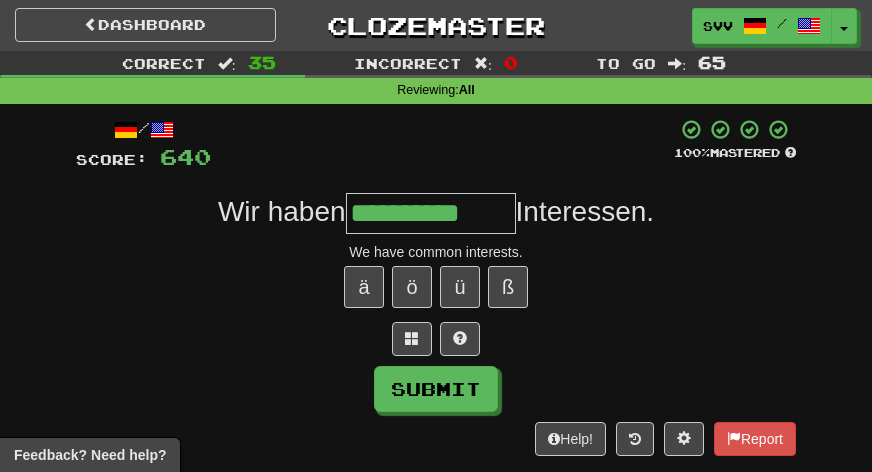 type on "**********" 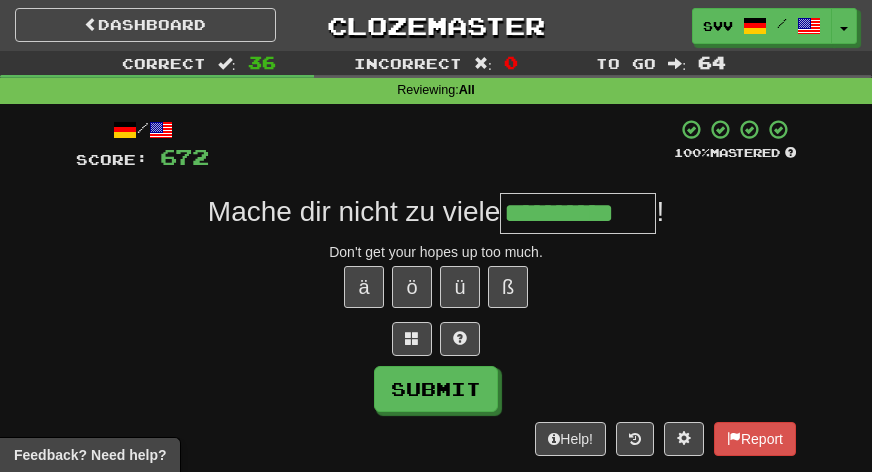 type on "**********" 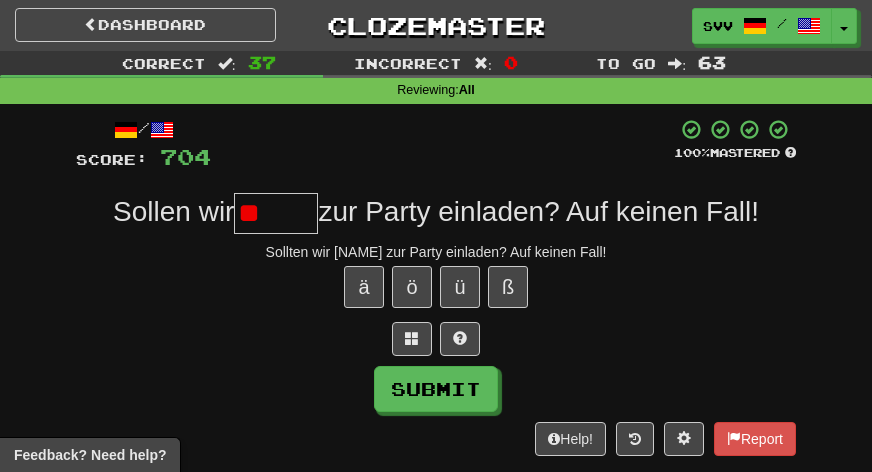 type on "*" 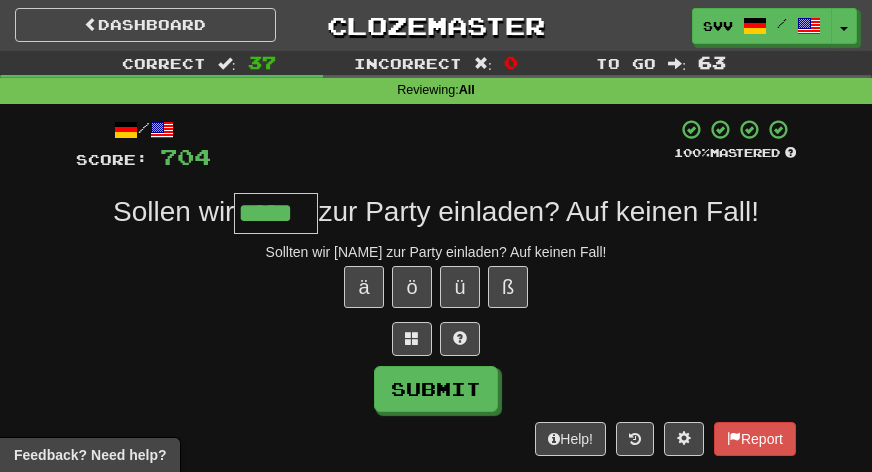 type on "*****" 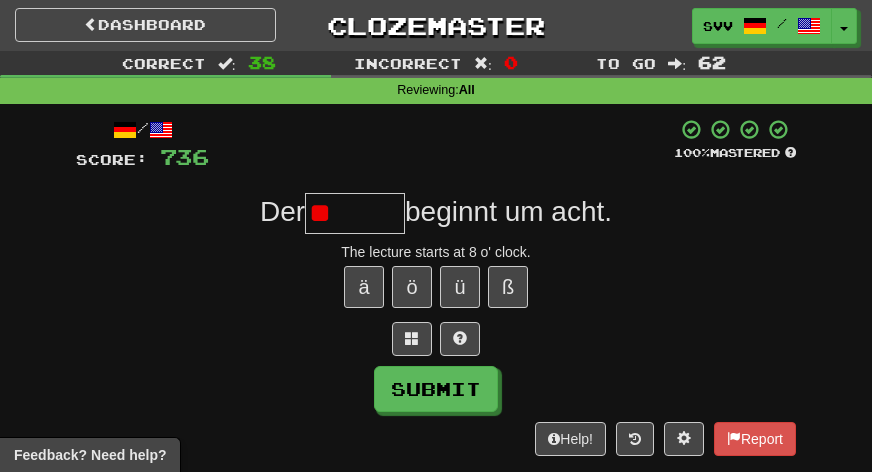 type on "*" 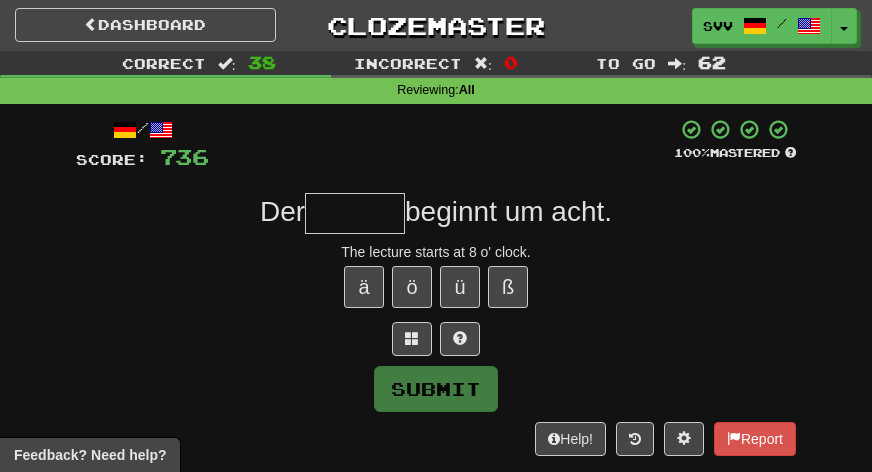 type on "*" 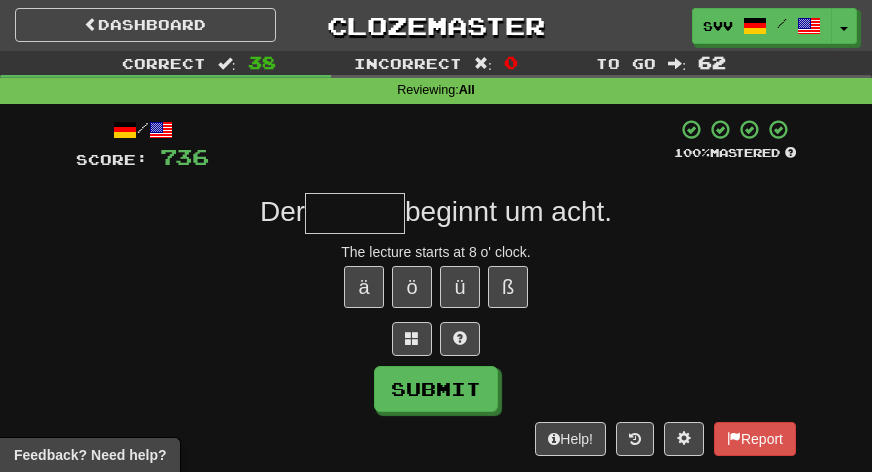 type on "*" 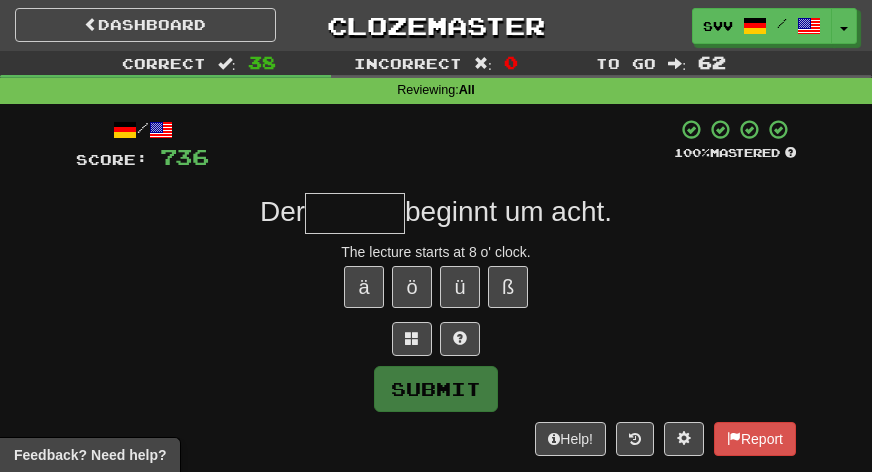type on "*" 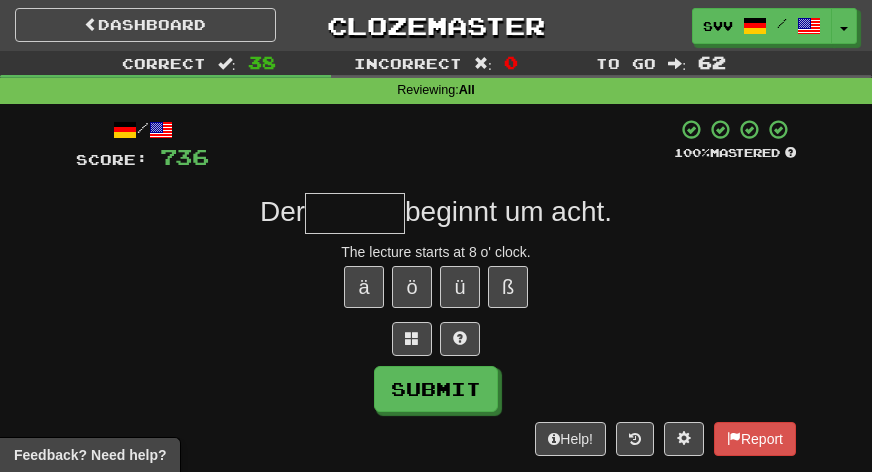 type on "*" 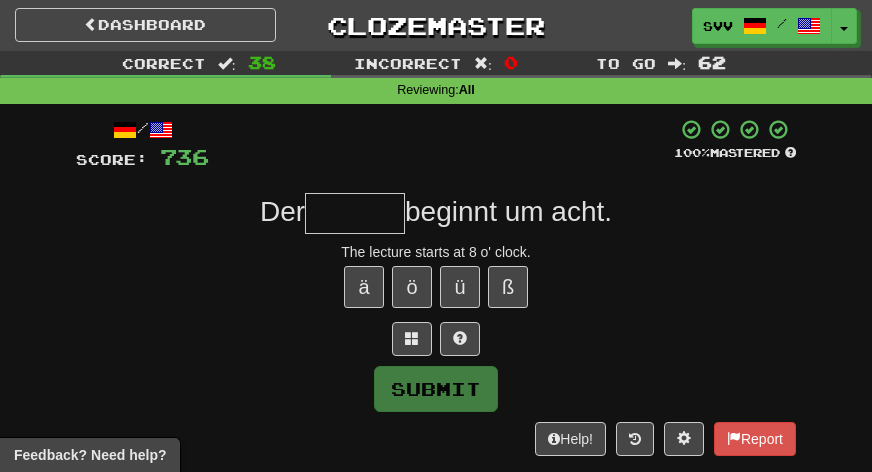 type on "*" 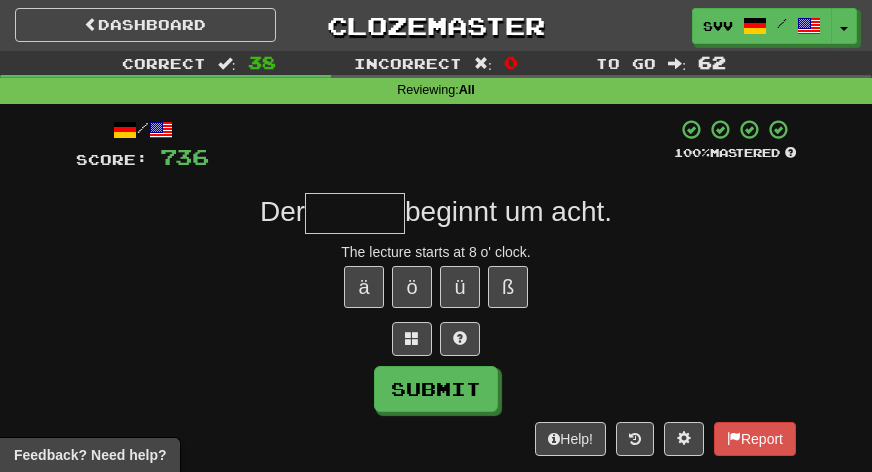 type on "*" 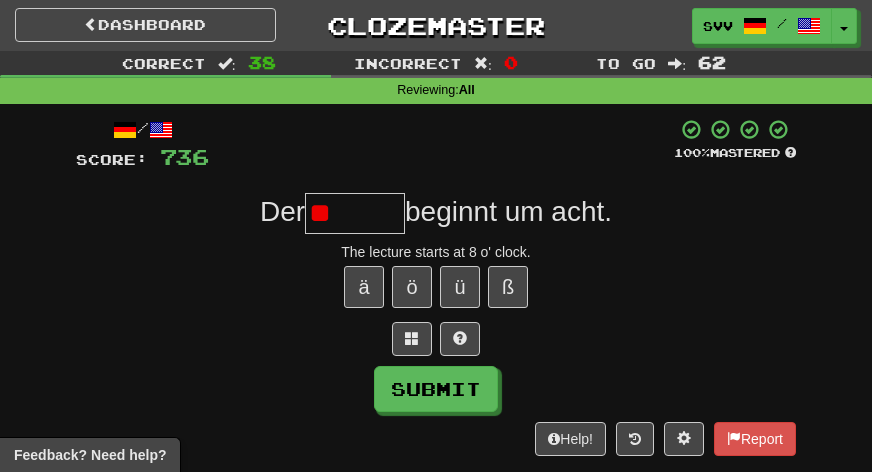 type on "*" 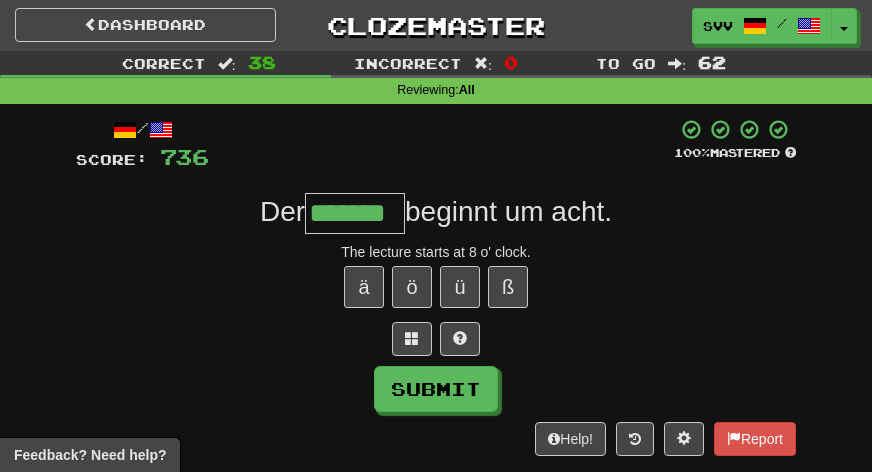 type on "*******" 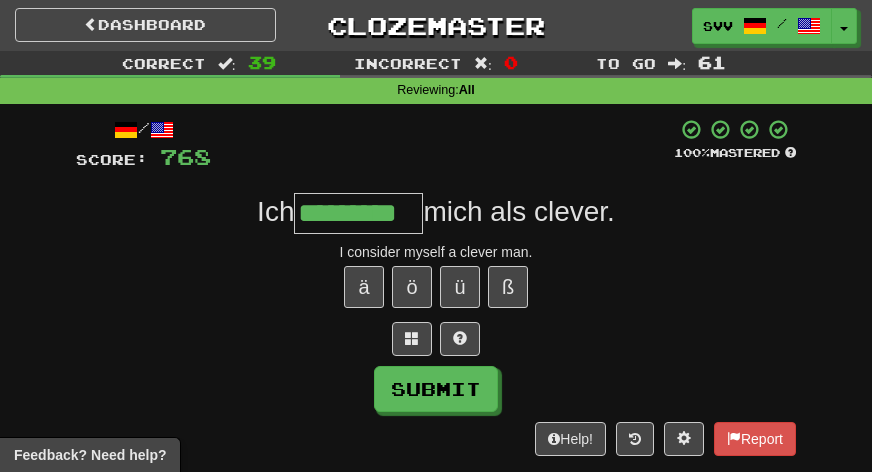 type on "*********" 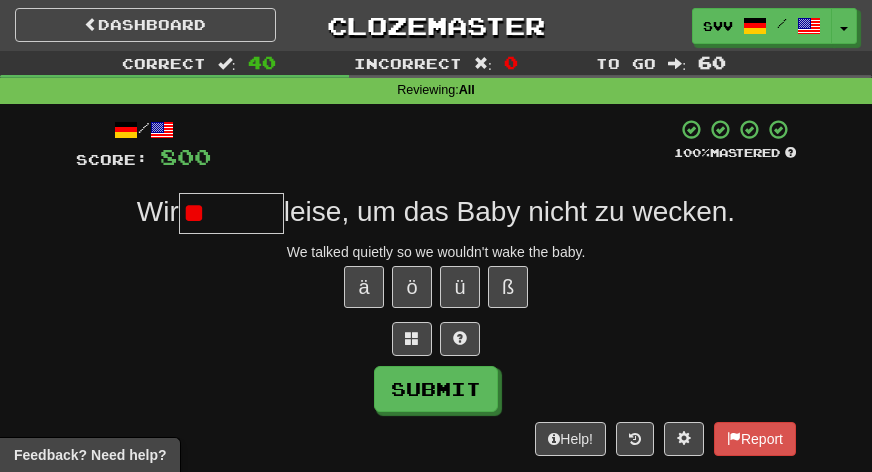 type on "*" 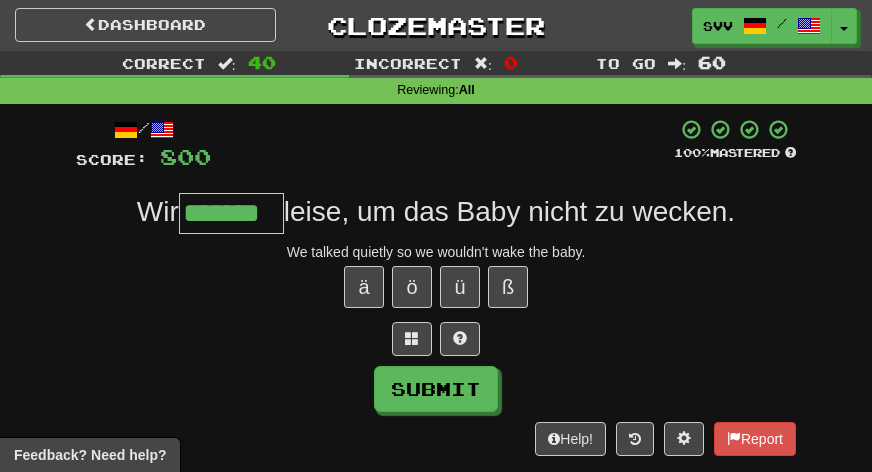 type on "*******" 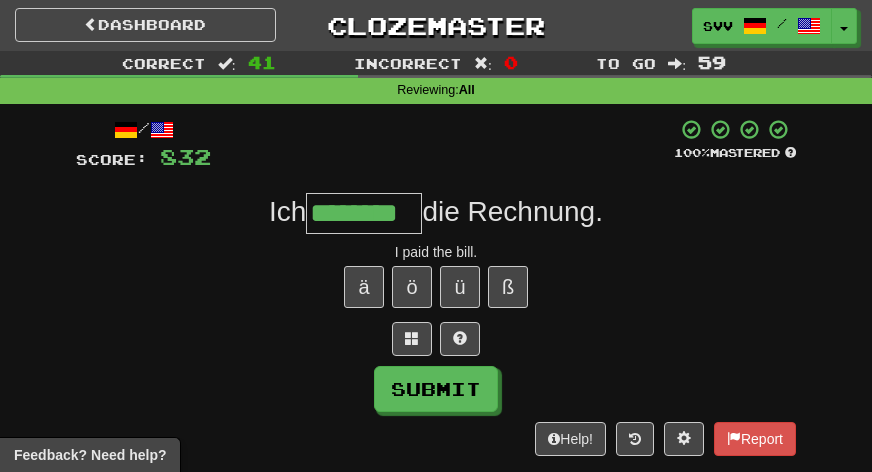 type on "********" 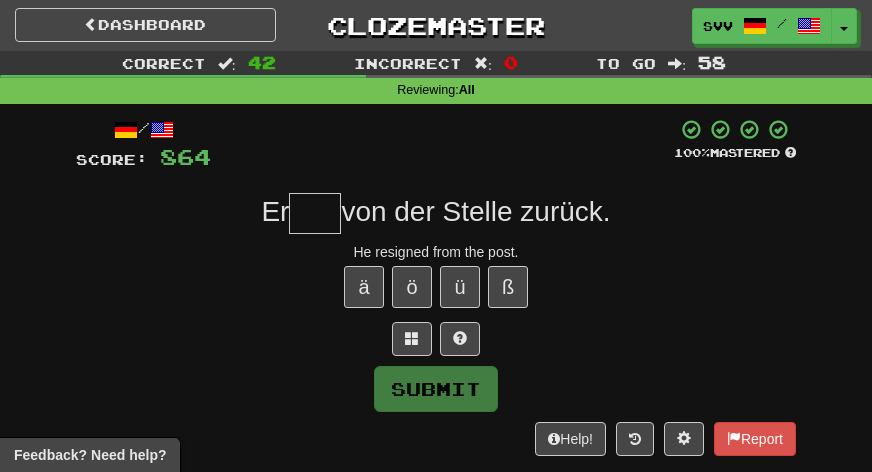 type on "*" 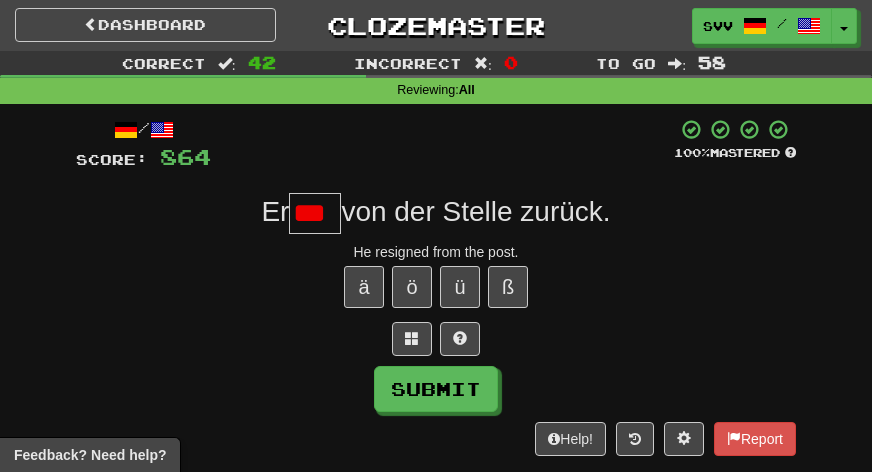 scroll, scrollTop: 0, scrollLeft: 0, axis: both 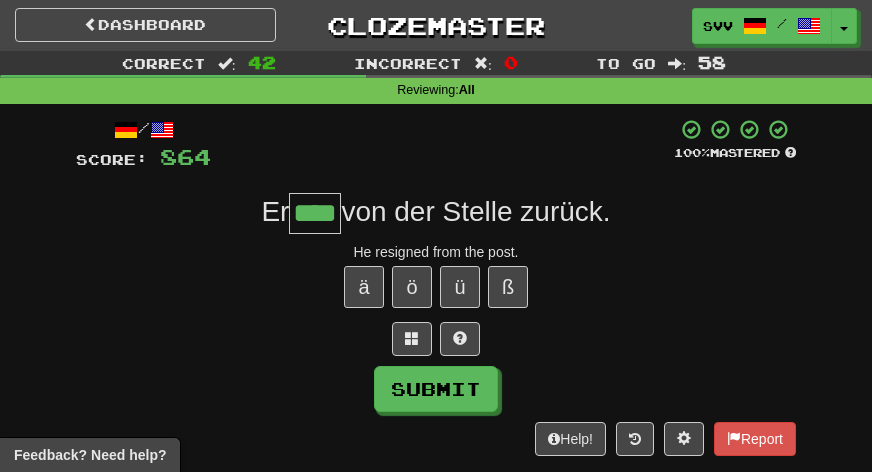 type on "****" 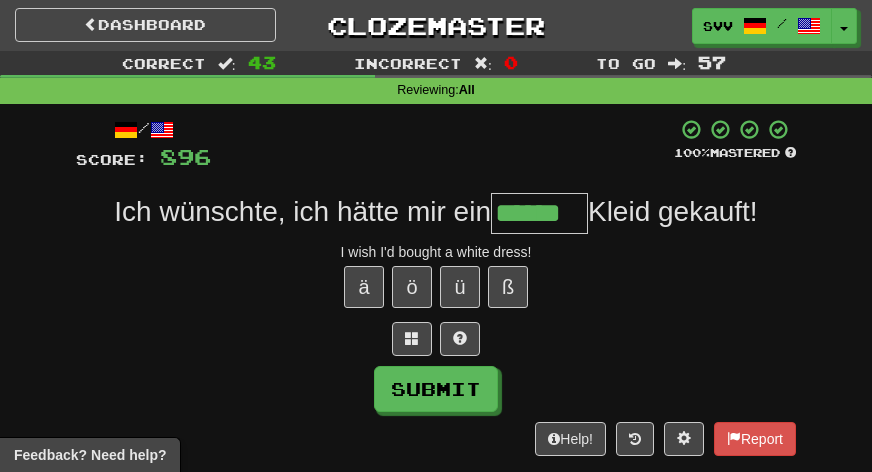 type on "******" 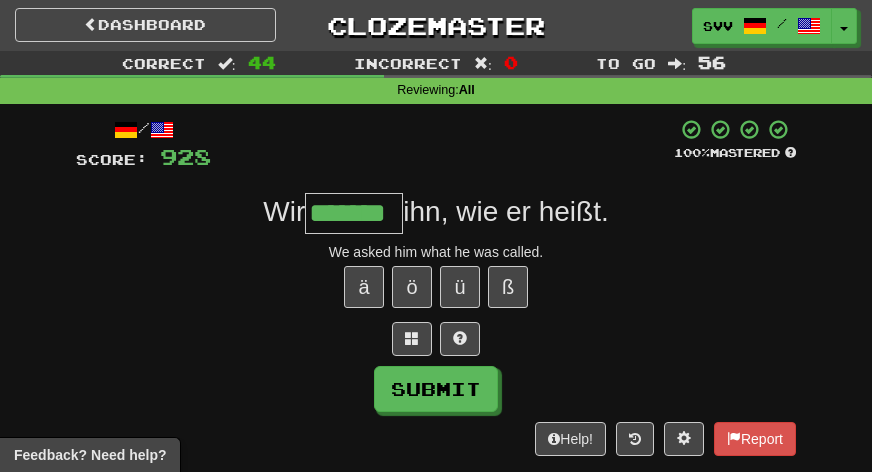 type on "*******" 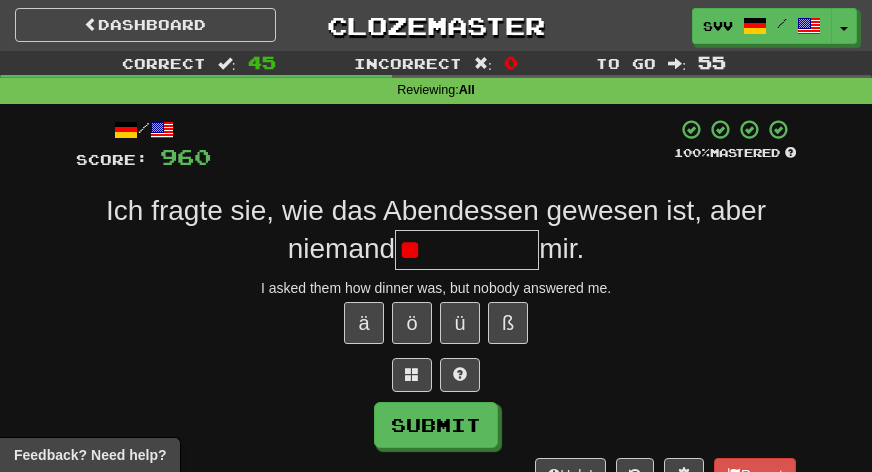 type on "*" 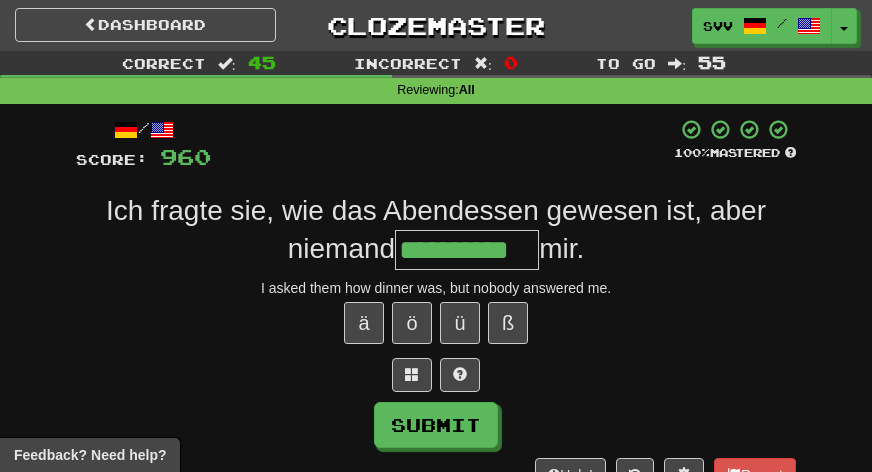 type on "**********" 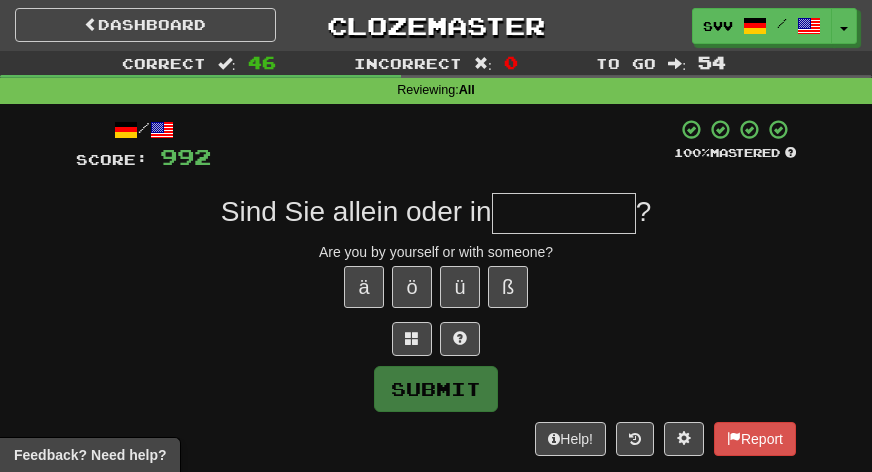 type on "*" 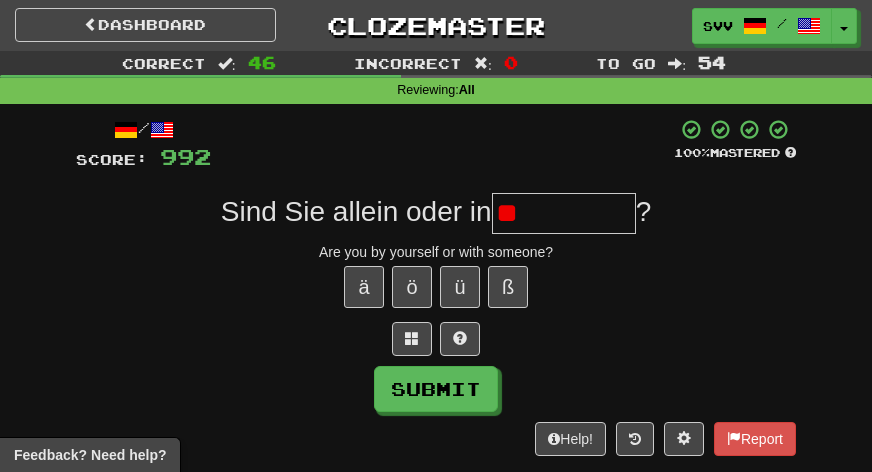 type on "*" 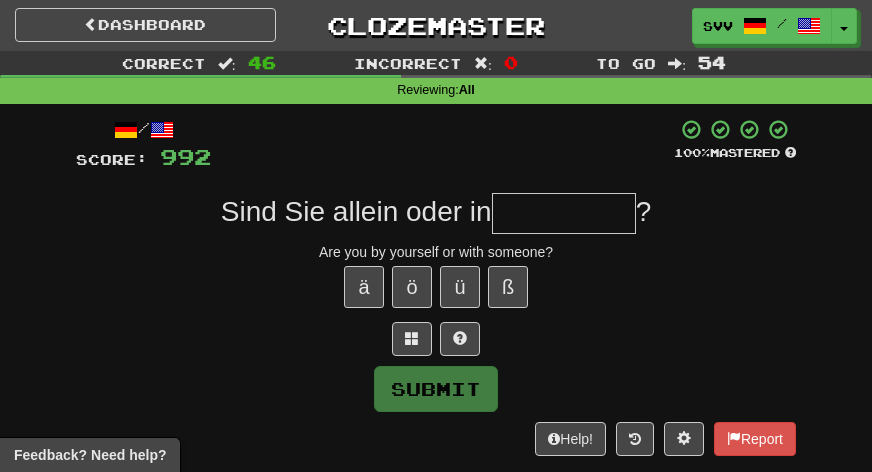 type on "*" 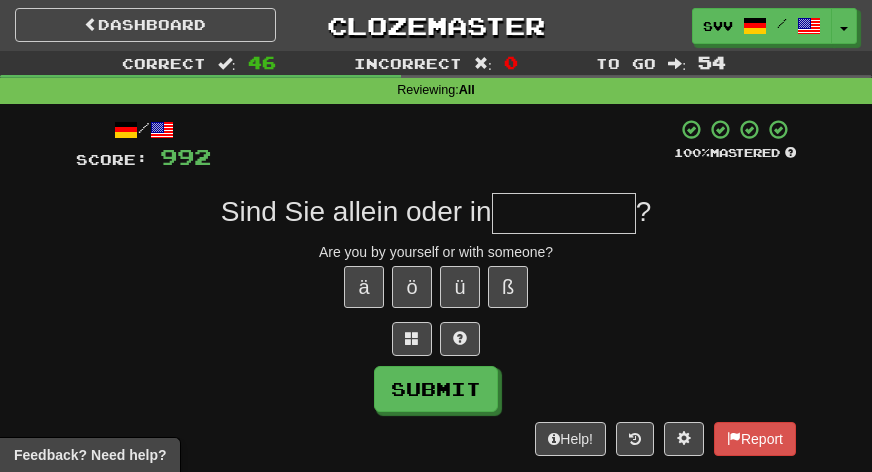 type on "*" 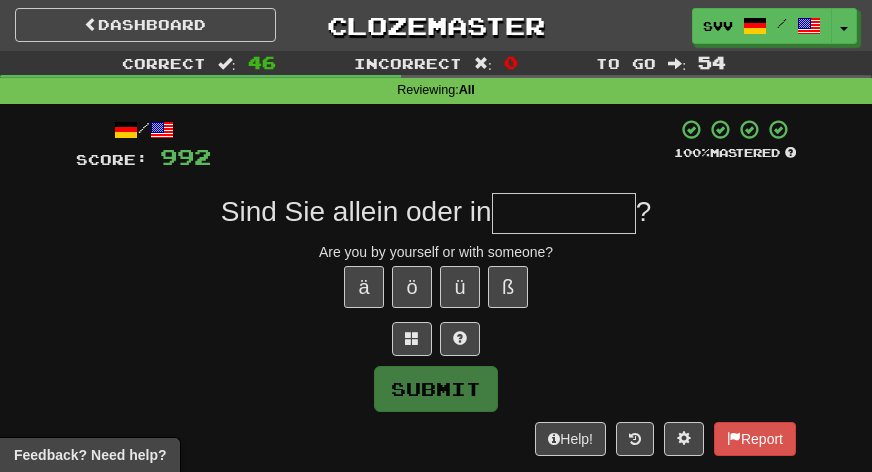 type on "*" 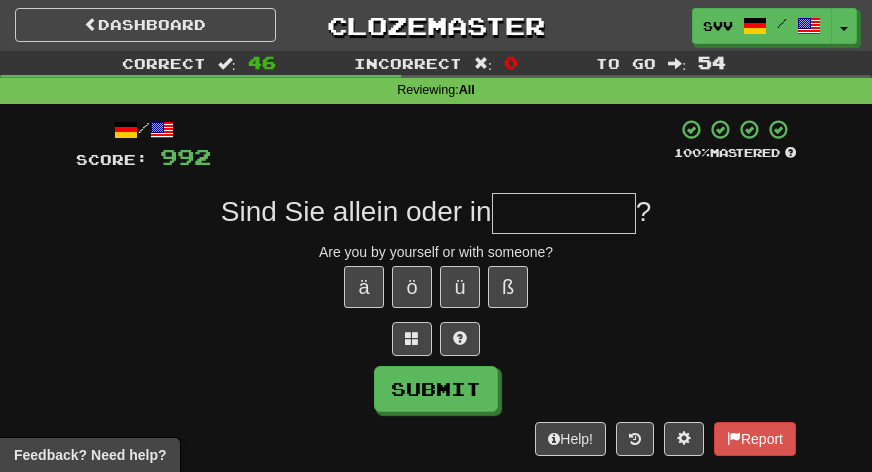 type on "*" 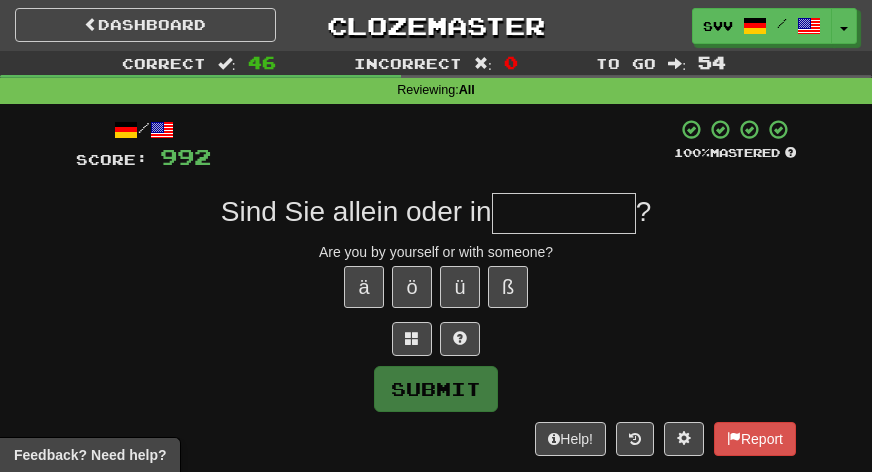 type on "*" 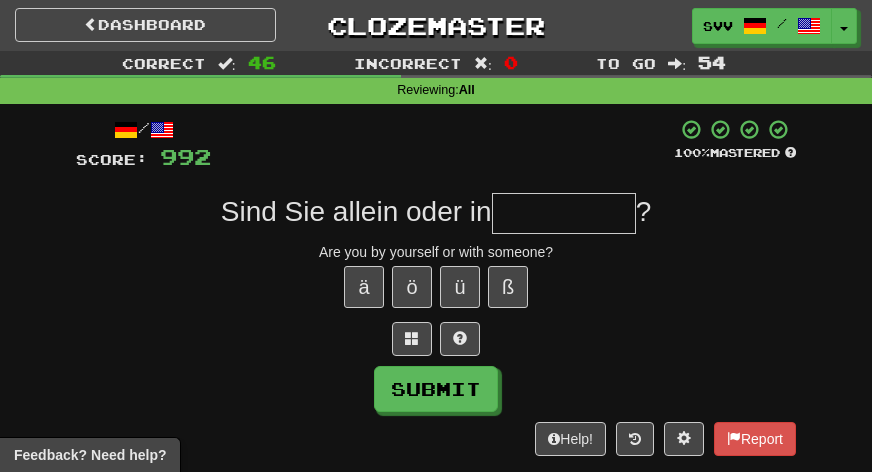 type on "*" 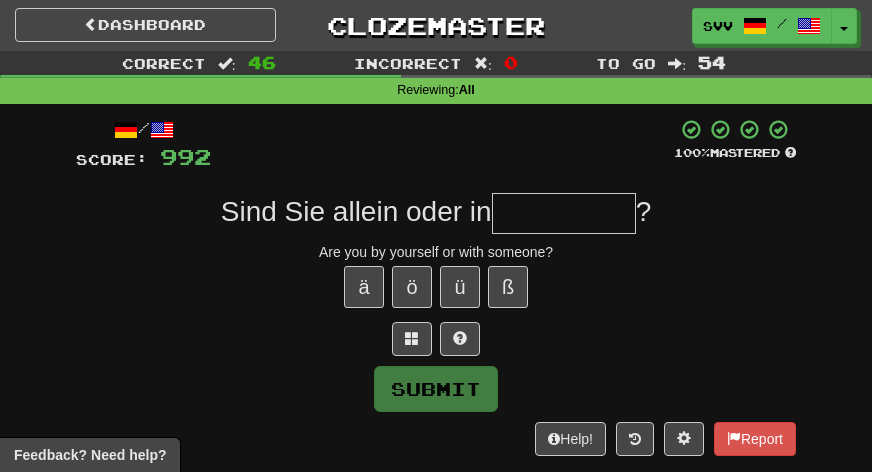type on "*" 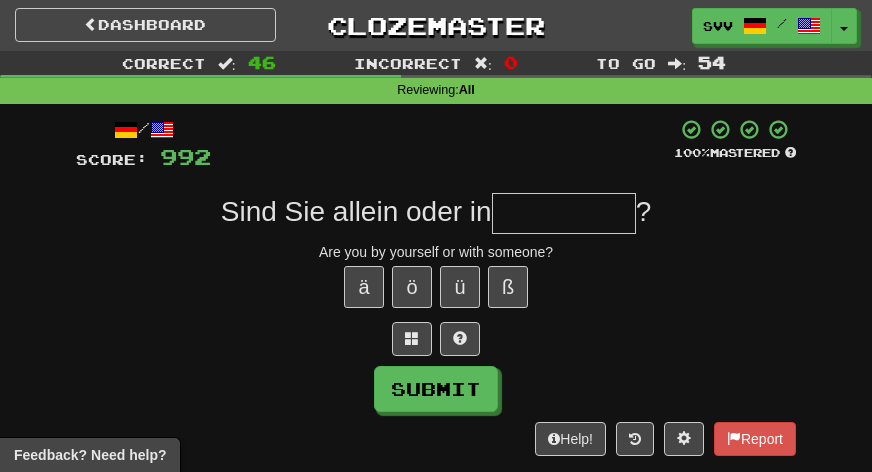 type on "*" 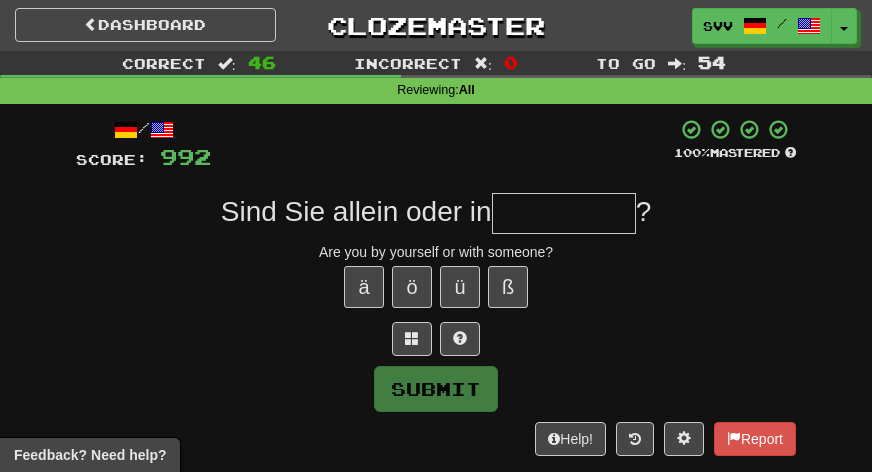 type on "*" 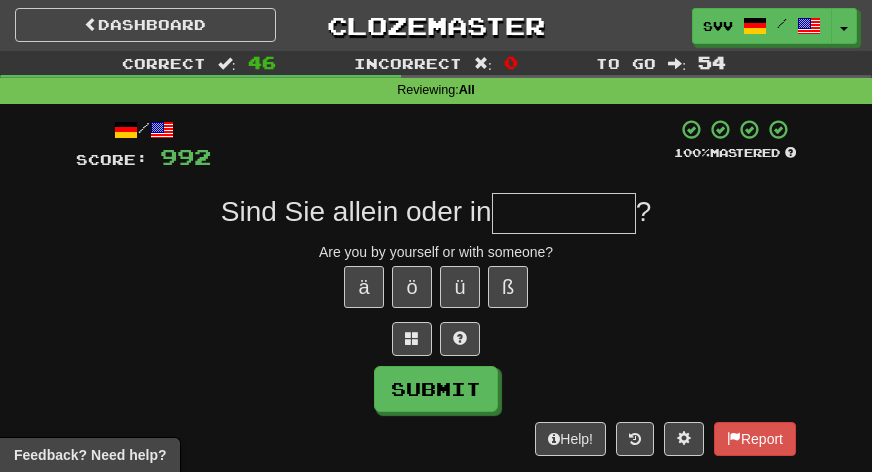 type on "*" 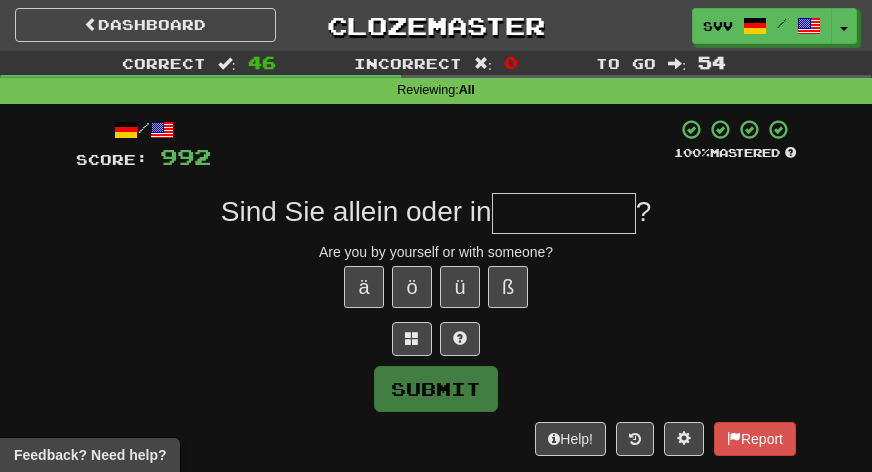 type on "*" 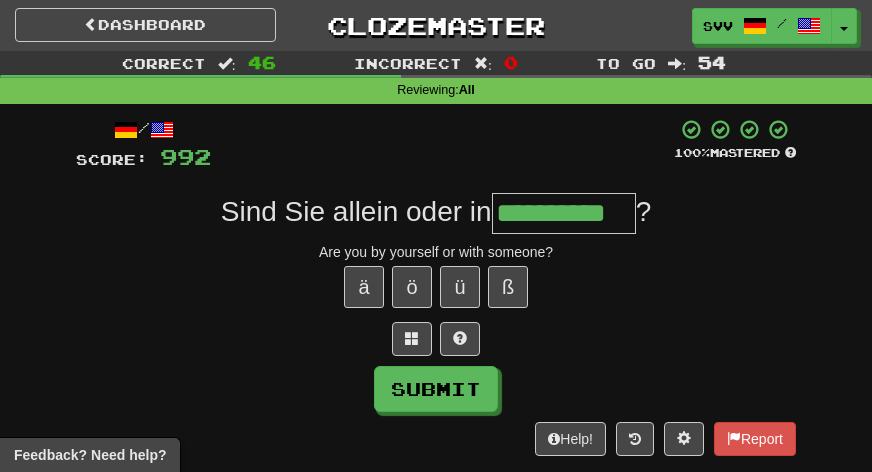 type on "**********" 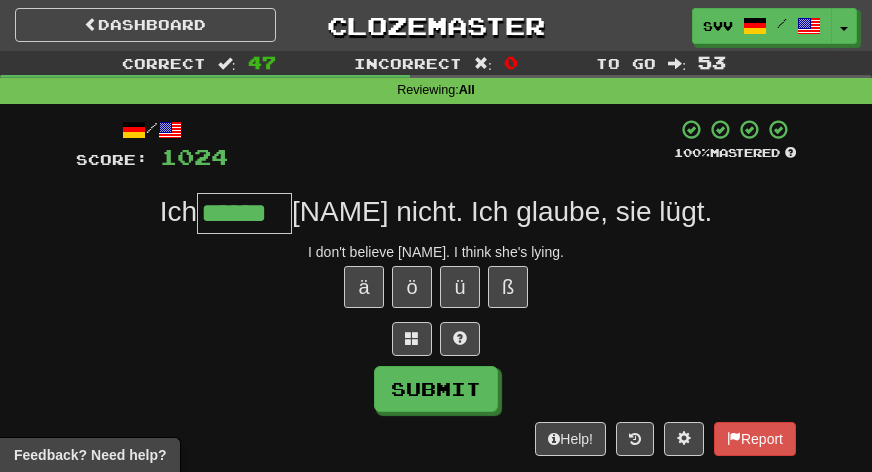 type on "******" 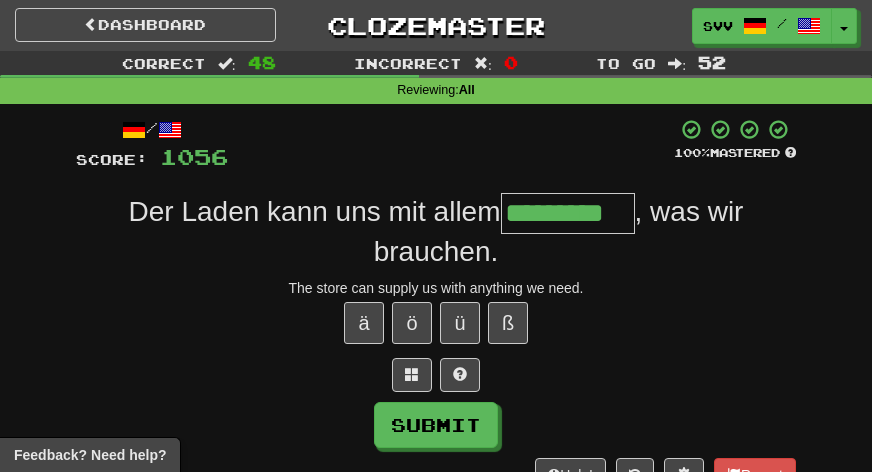 type on "*********" 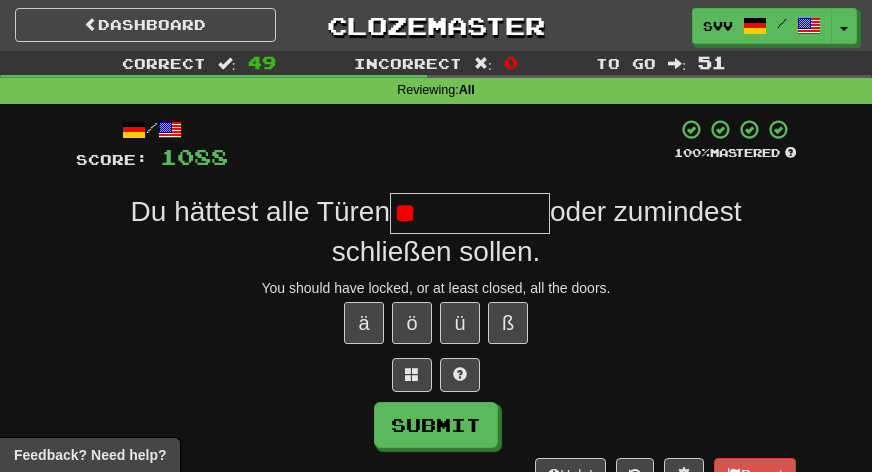 type on "*" 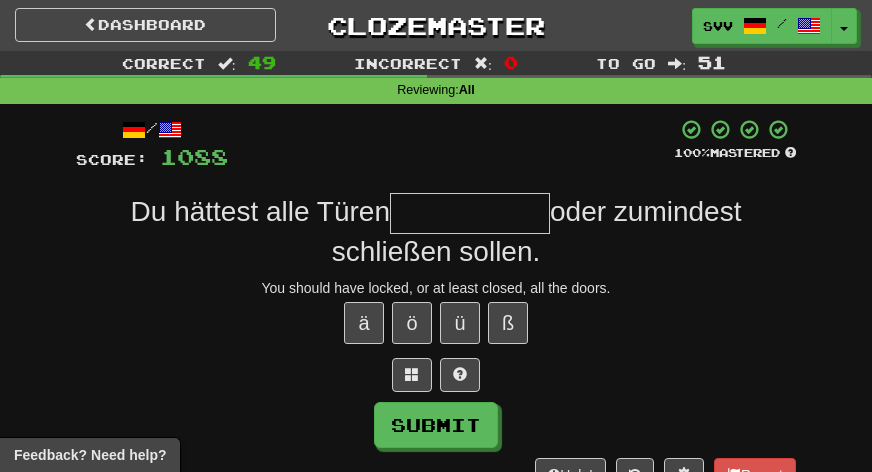 type on "*" 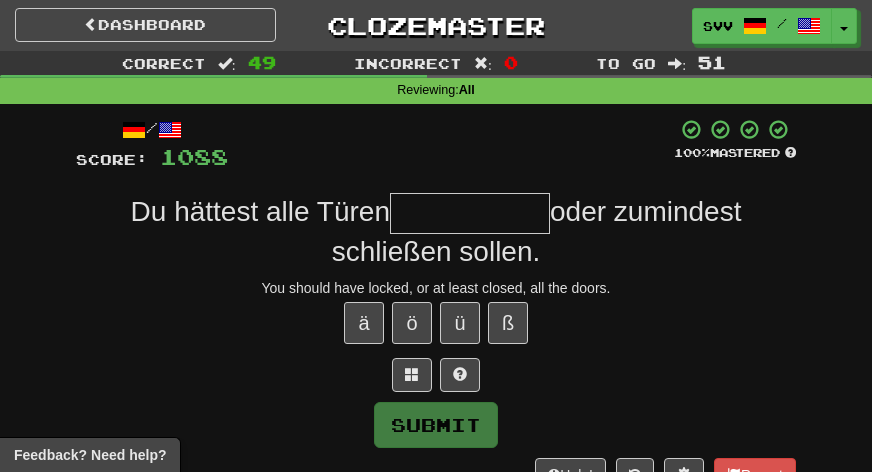 type on "*" 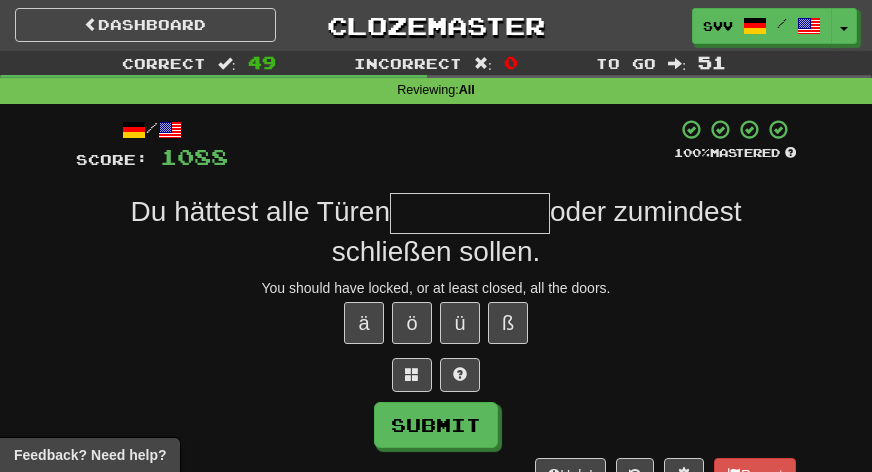 type on "*" 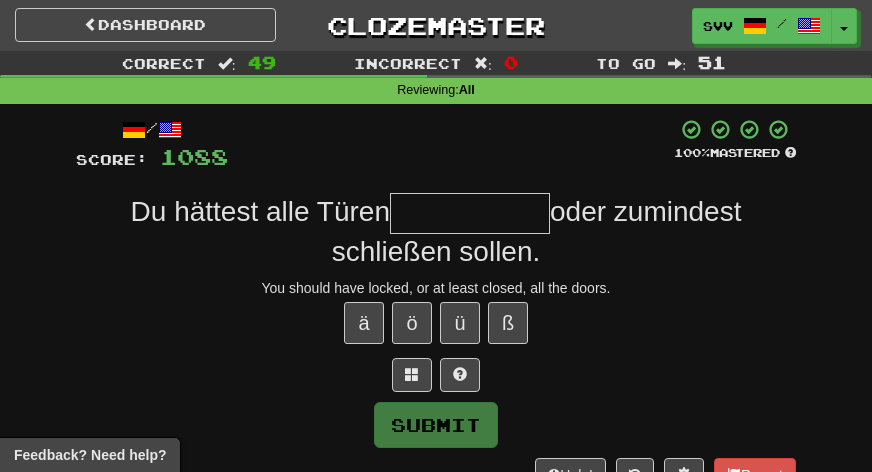 type on "*" 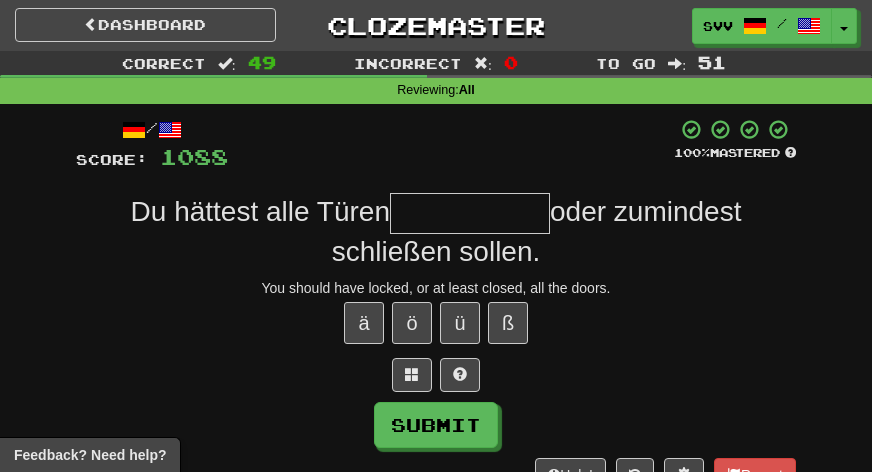 type on "*" 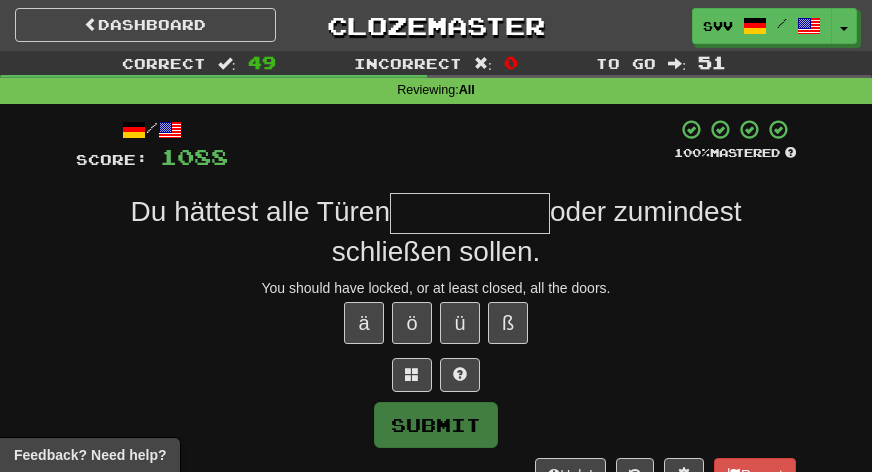 type on "*" 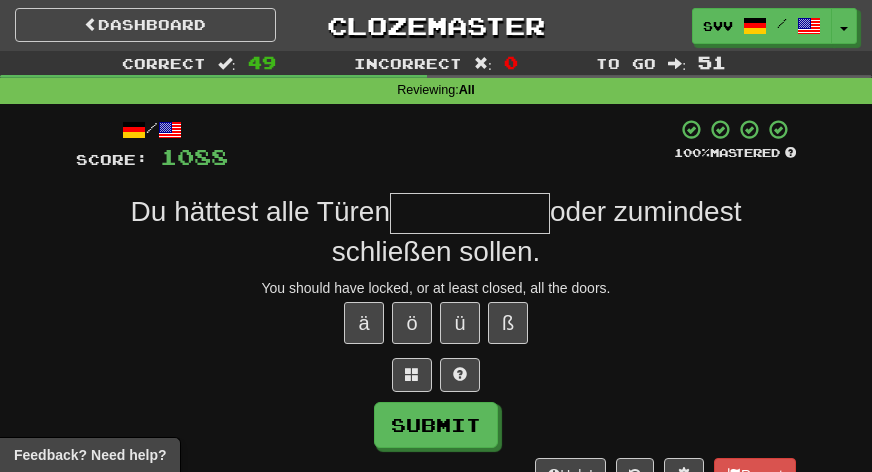 type on "*" 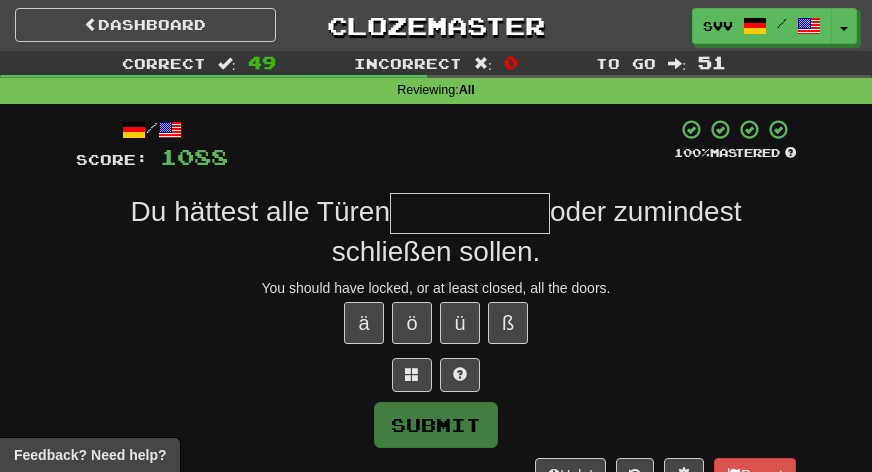 type on "*" 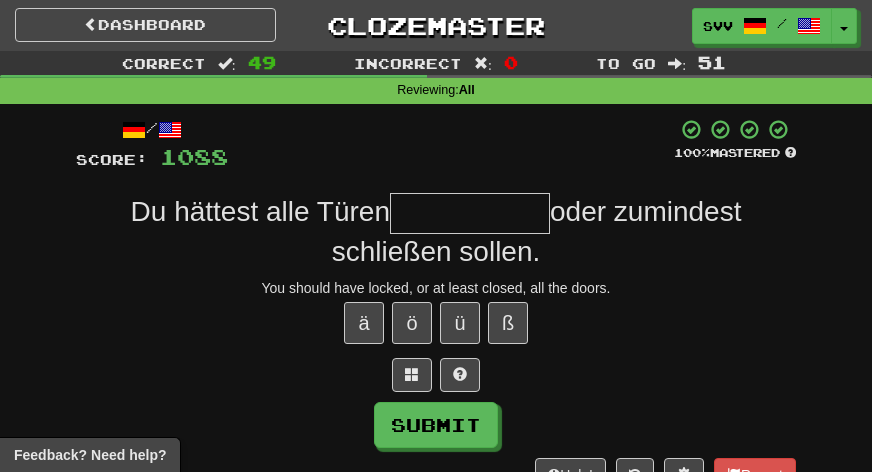 type on "*" 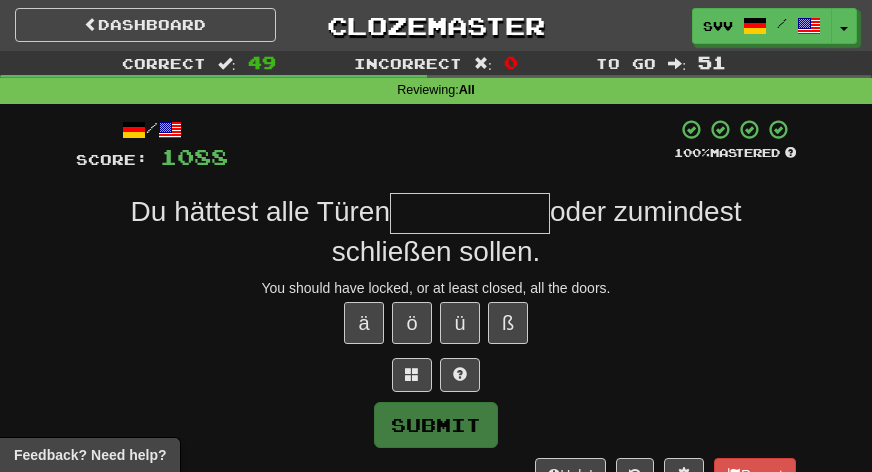 type on "*" 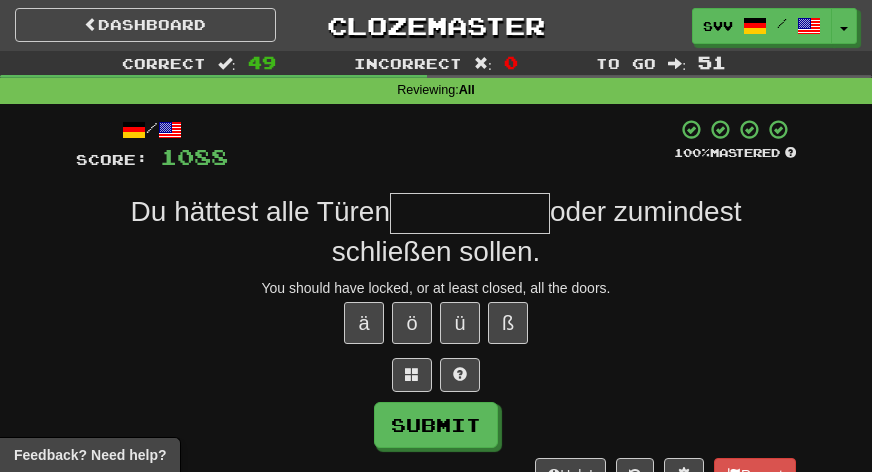 type on "*" 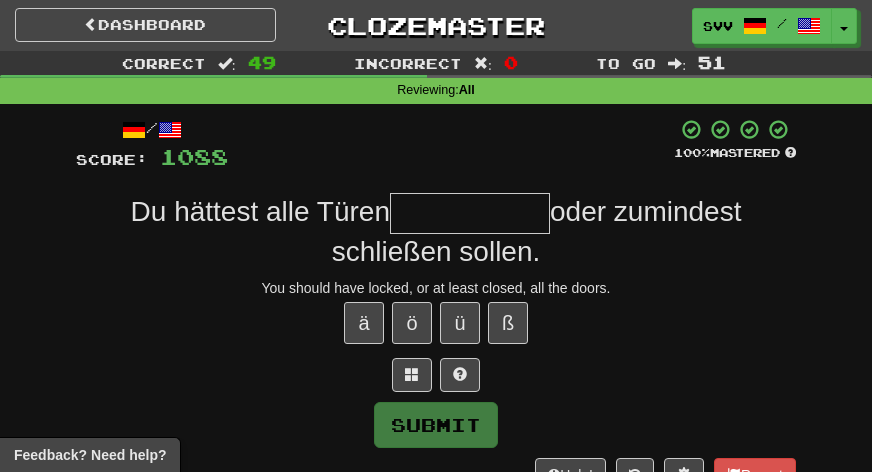 type on "*" 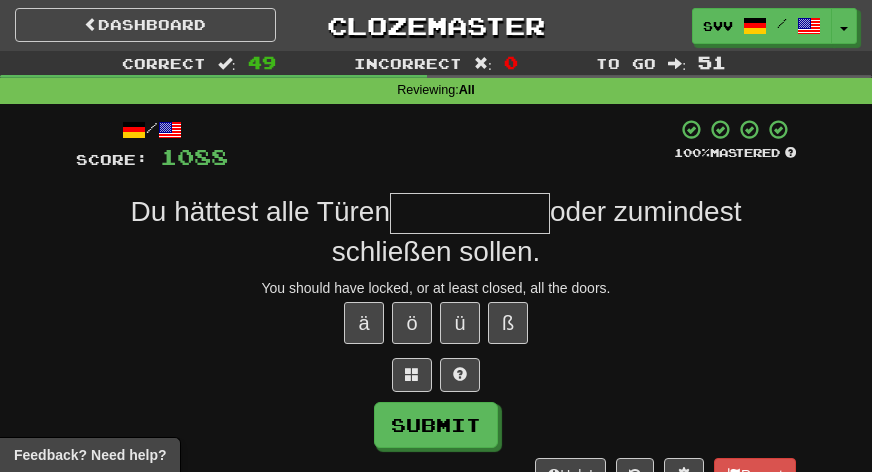 type on "*" 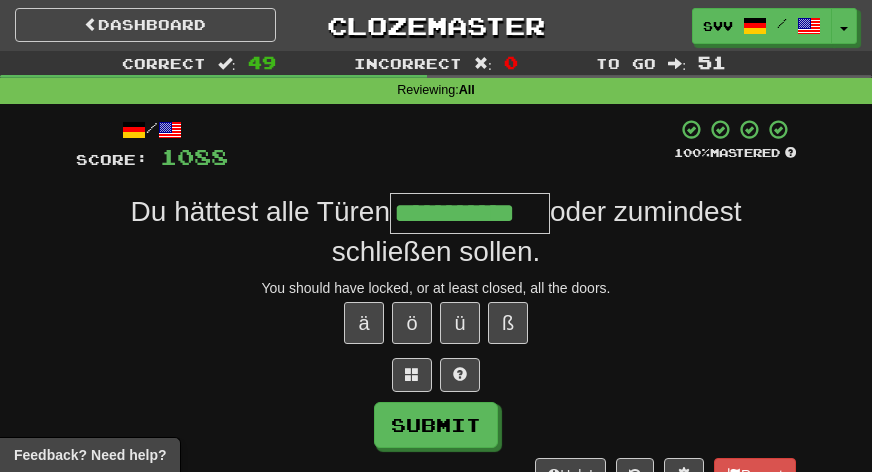 type on "**********" 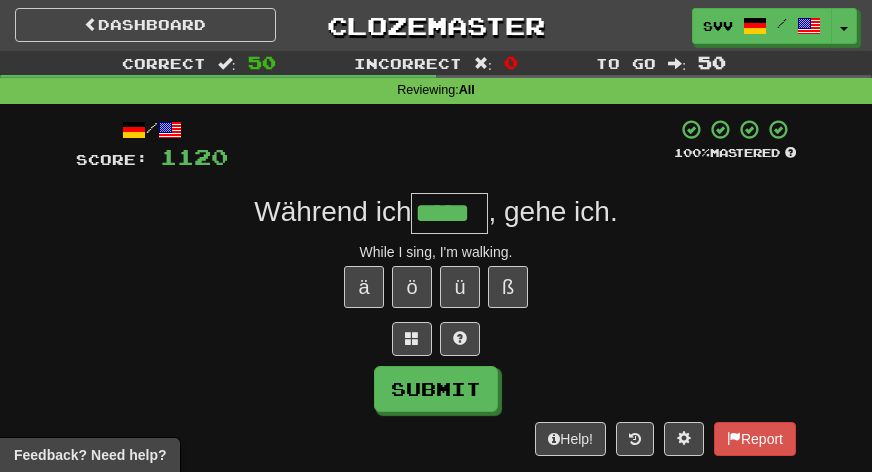type on "*****" 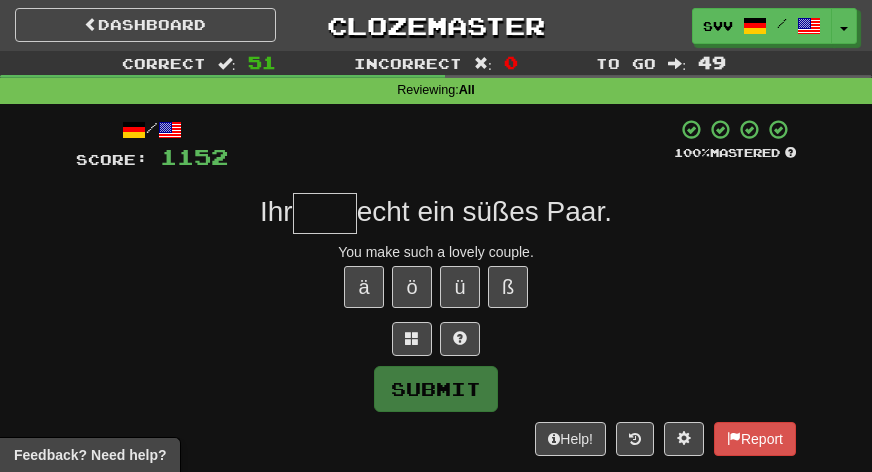 type on "*" 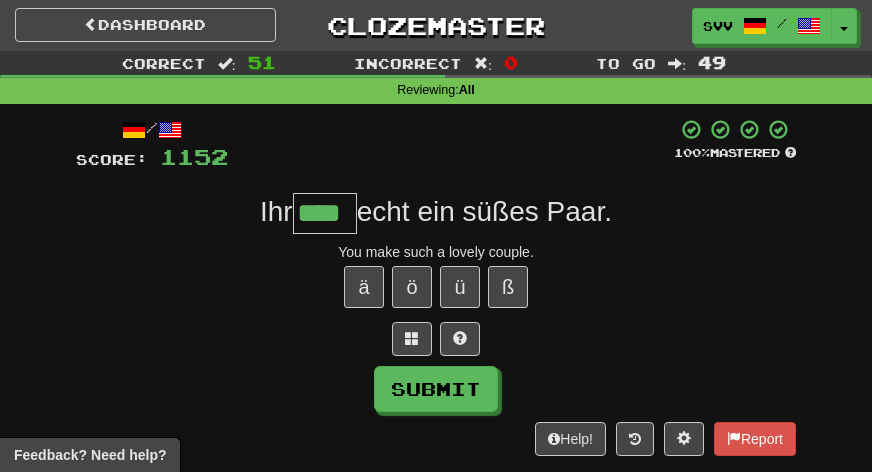 type on "****" 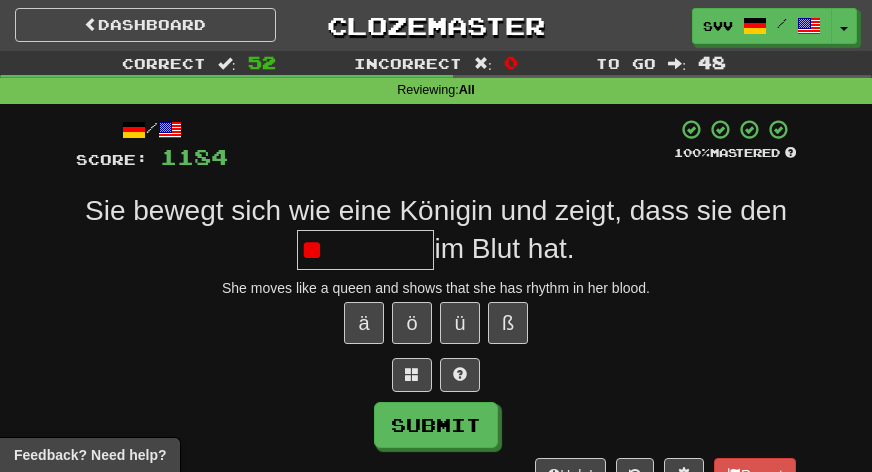 type on "*" 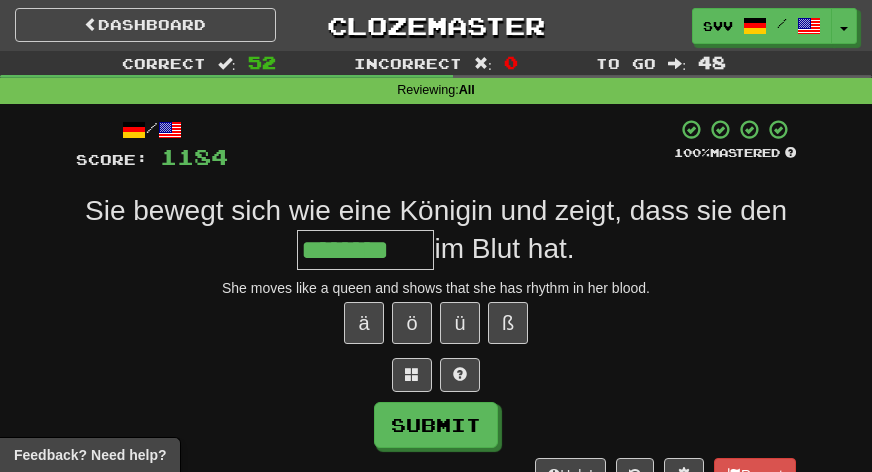 type on "********" 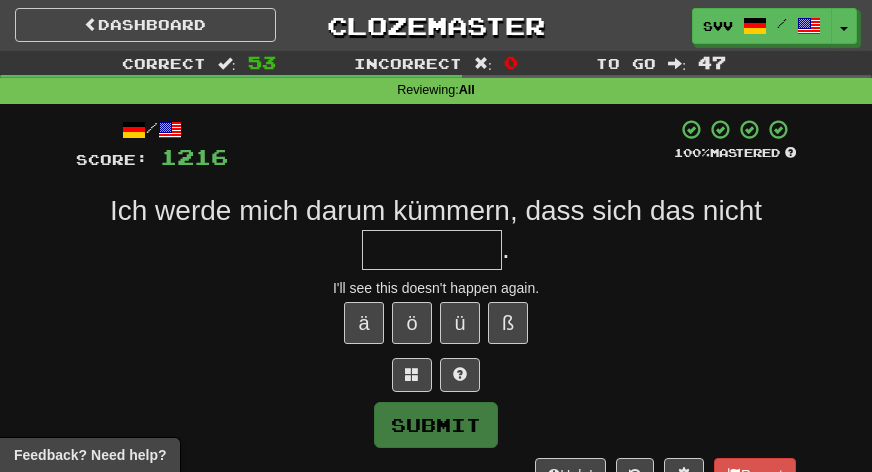type on "*" 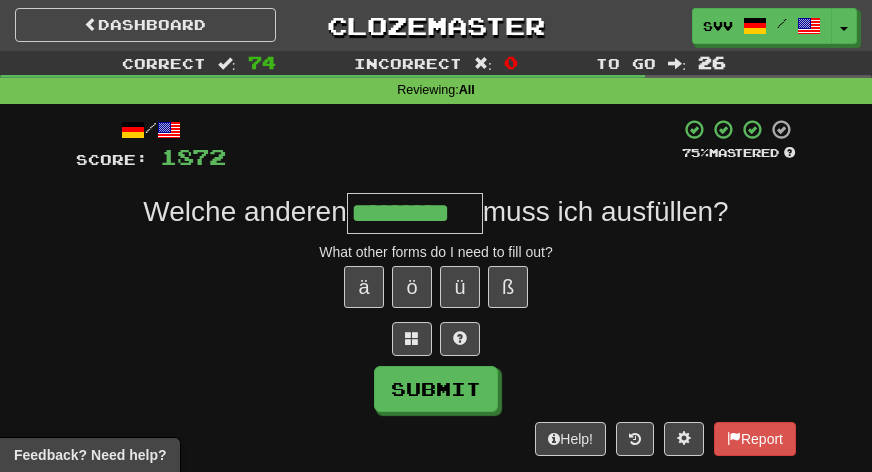 scroll, scrollTop: 0, scrollLeft: 0, axis: both 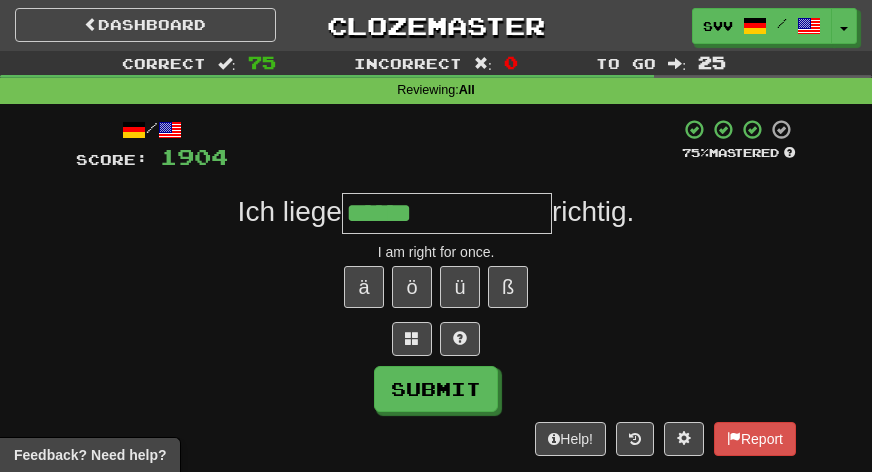 click on "******" at bounding box center [447, 213] 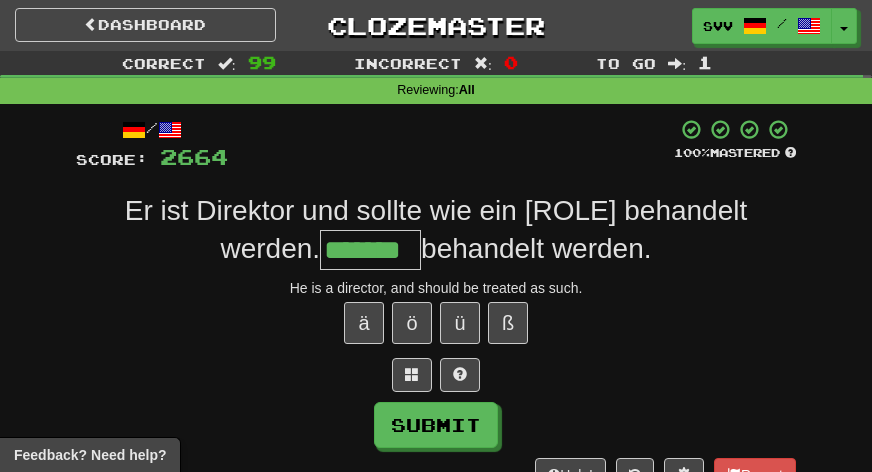 scroll, scrollTop: 0, scrollLeft: 0, axis: both 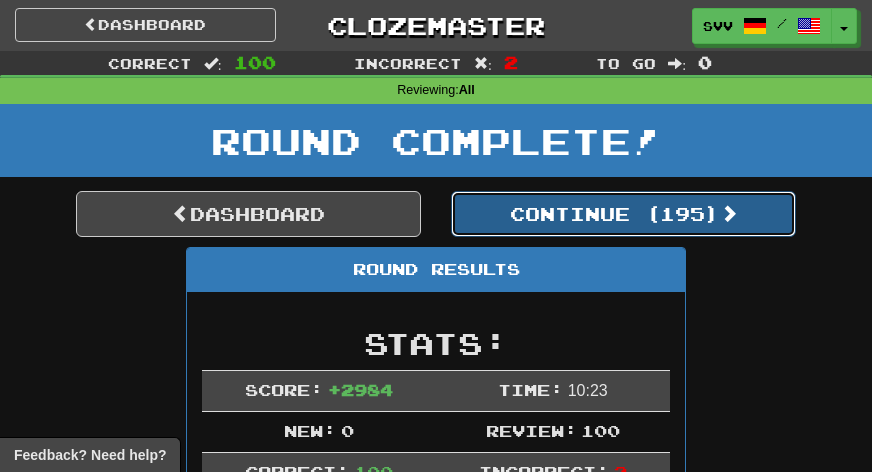 click on "Continue ( 195 )" at bounding box center [623, 214] 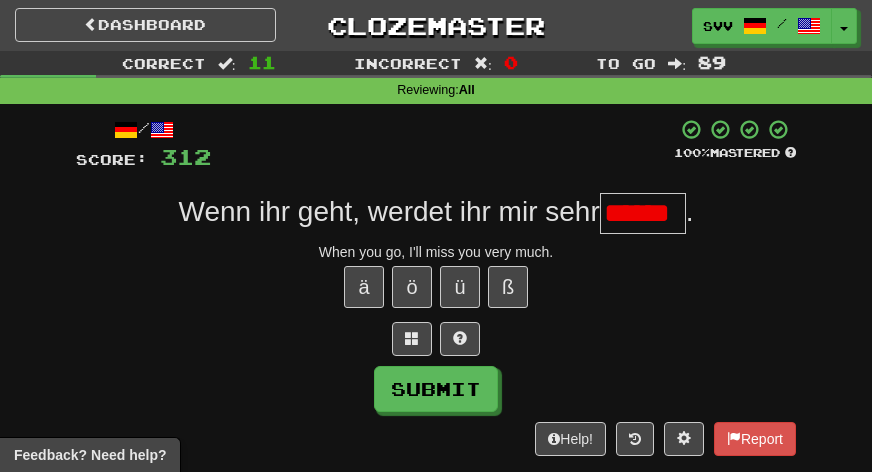 scroll, scrollTop: 0, scrollLeft: 0, axis: both 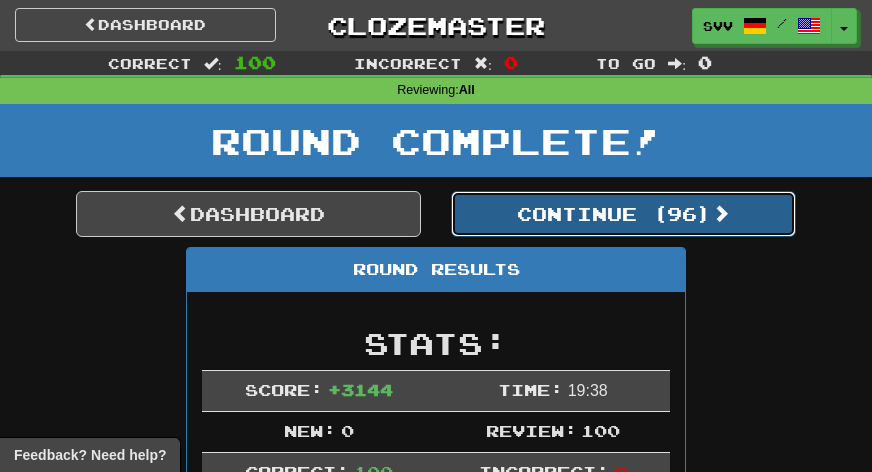 click on "Continue ( 96 )" at bounding box center [623, 214] 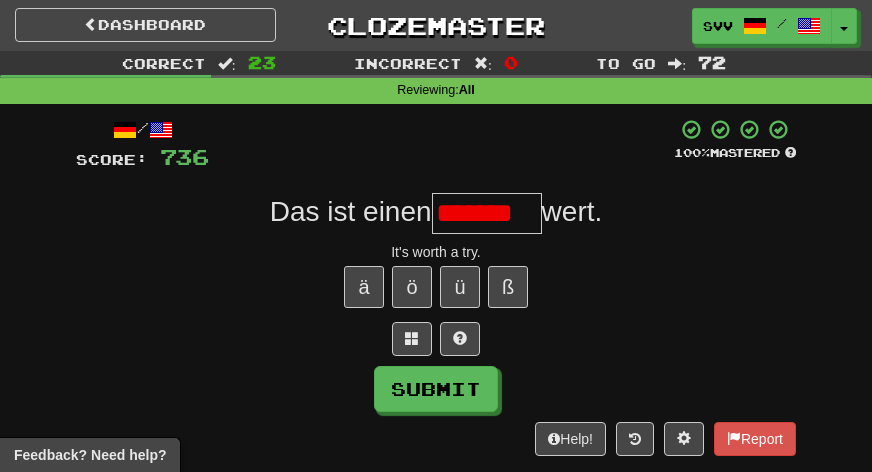 scroll, scrollTop: 0, scrollLeft: 0, axis: both 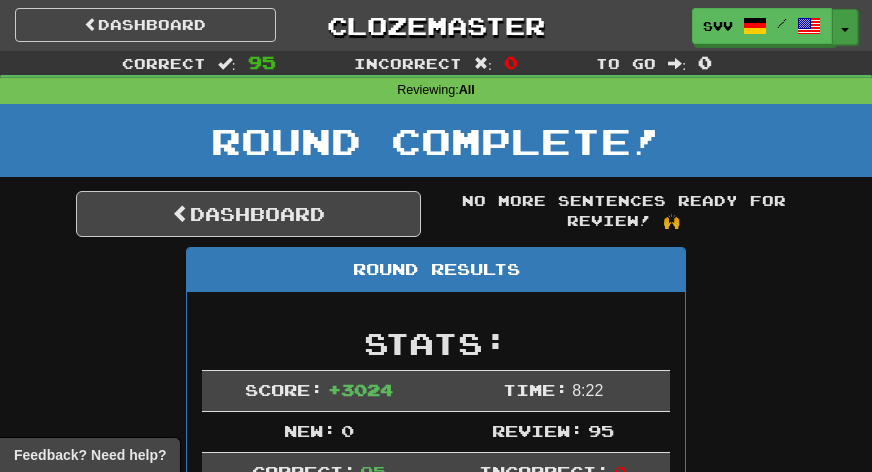click on "Toggle Dropdown" at bounding box center (845, 27) 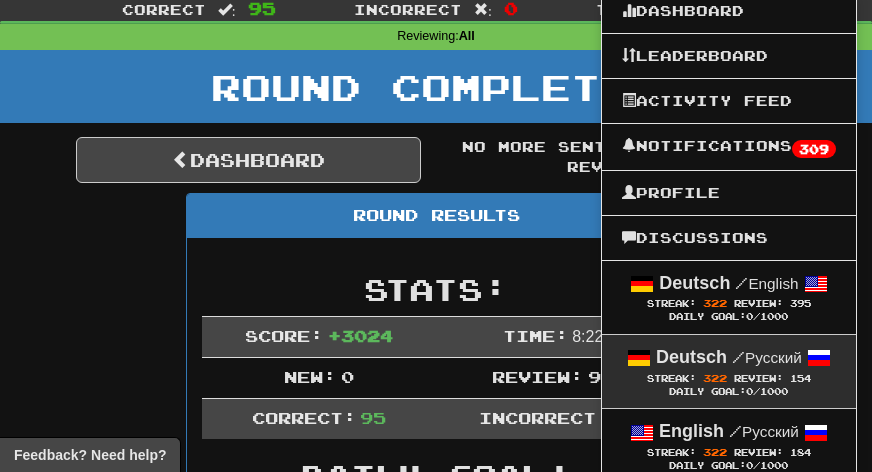 scroll, scrollTop: 67, scrollLeft: 0, axis: vertical 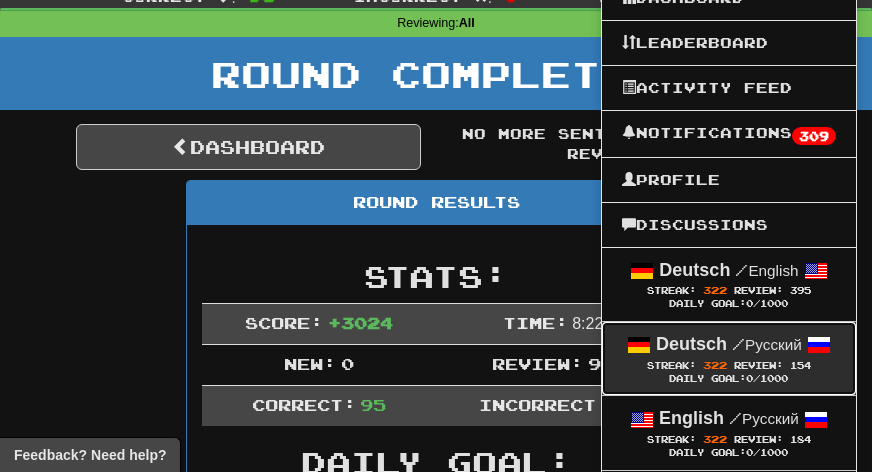 click on "/" at bounding box center (738, 344) 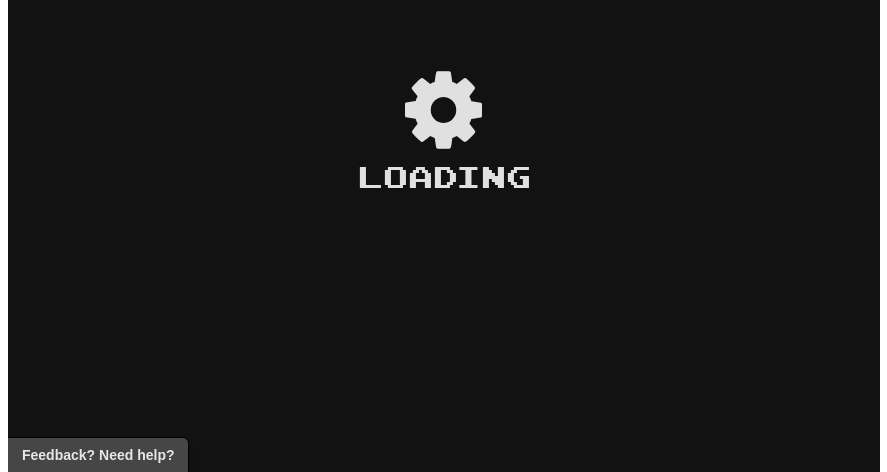 scroll, scrollTop: 0, scrollLeft: 0, axis: both 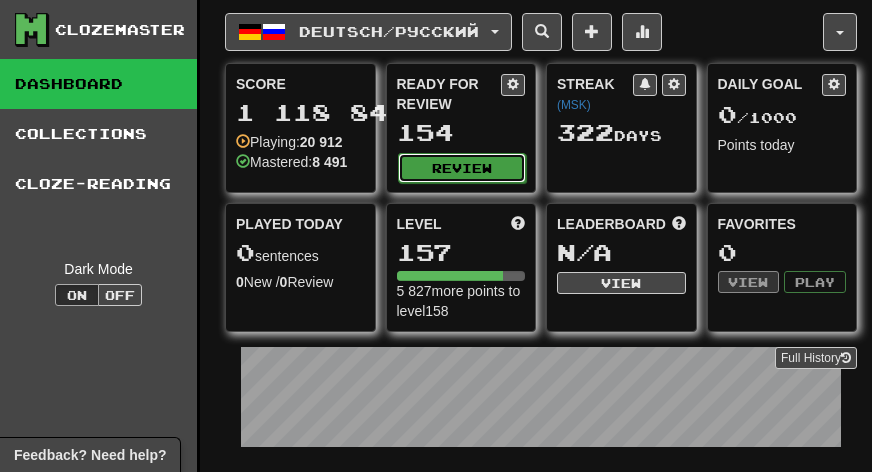 click on "Review" at bounding box center (462, 168) 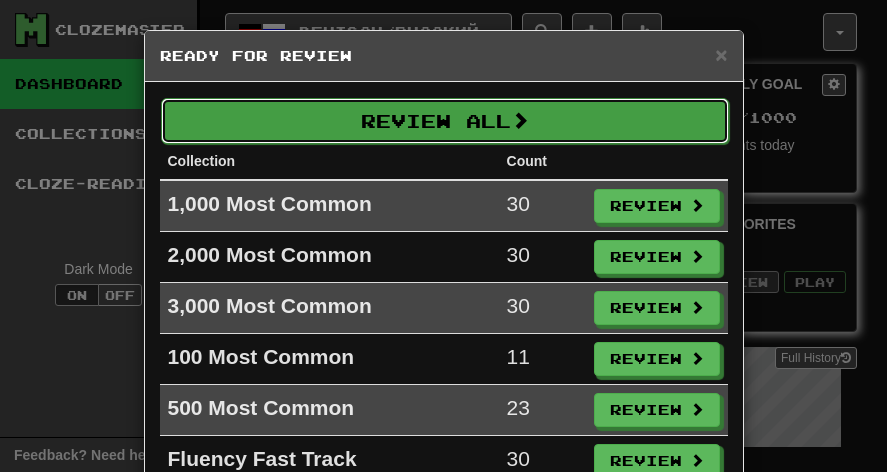 click on "Review All" at bounding box center [445, 121] 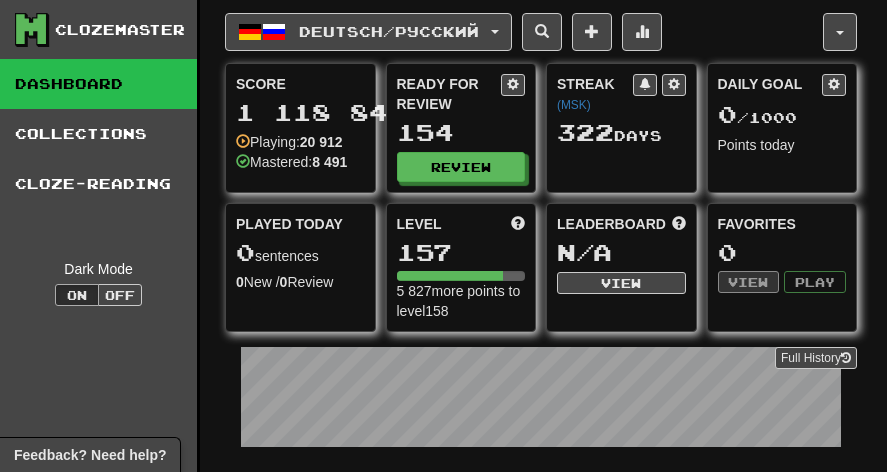 select on "***" 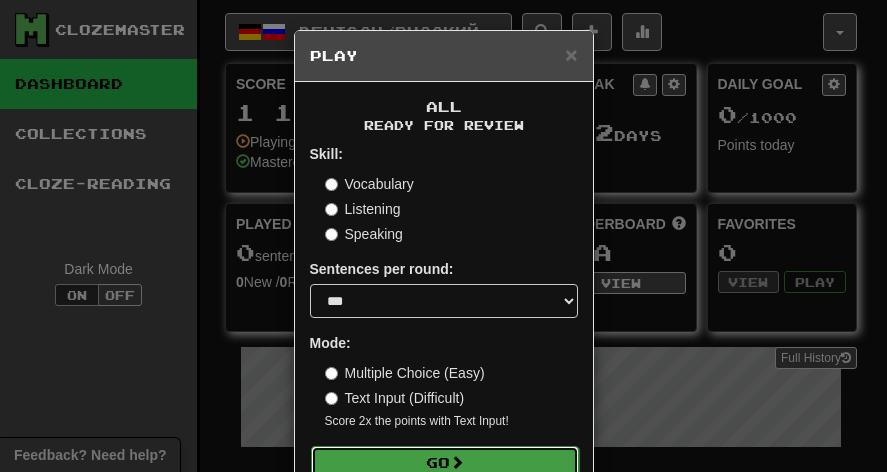 click on "Go" at bounding box center (445, 463) 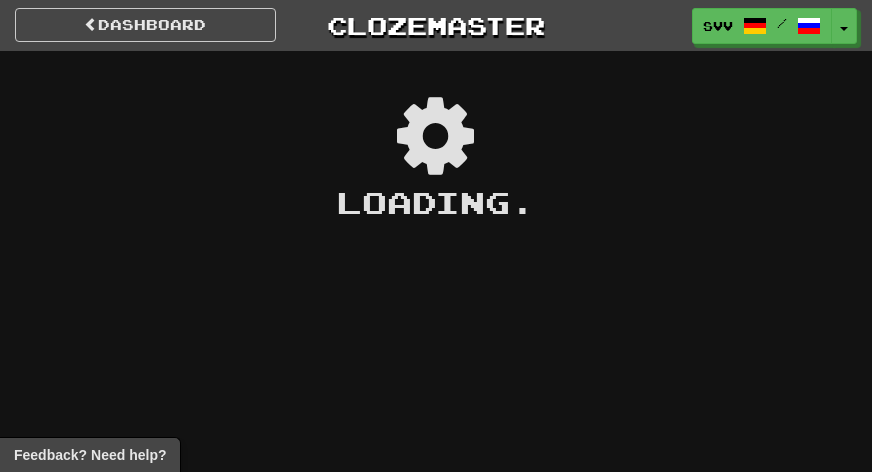 scroll, scrollTop: 0, scrollLeft: 0, axis: both 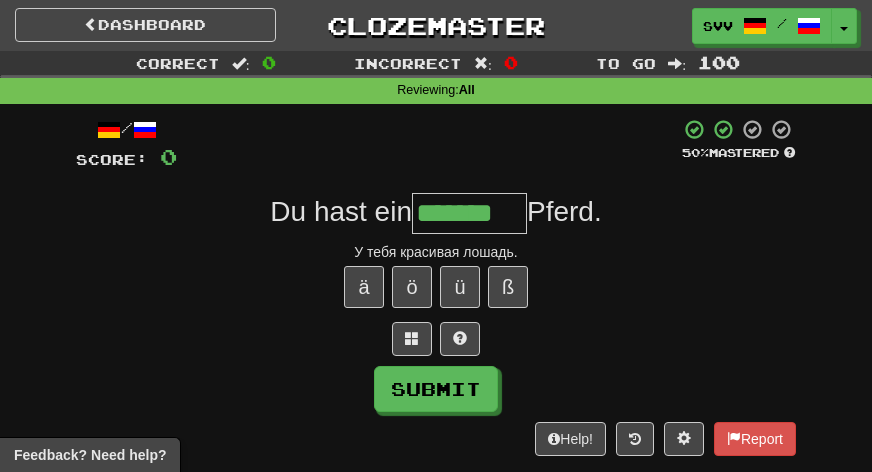 type on "*******" 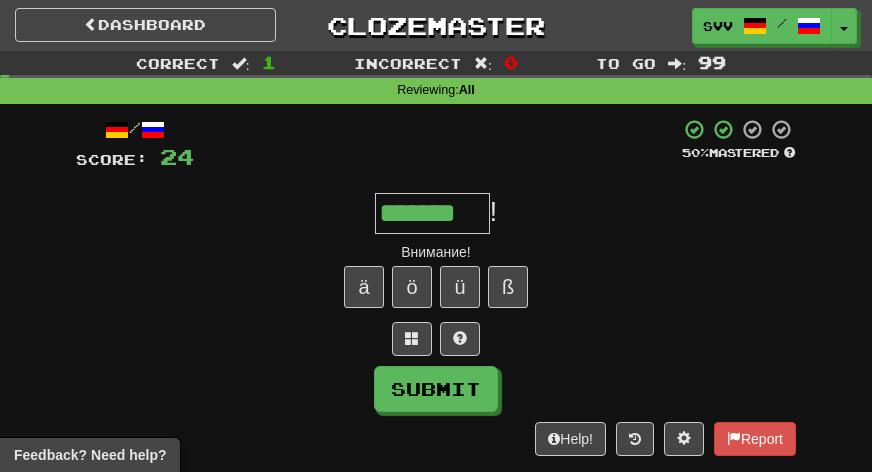 type on "*******" 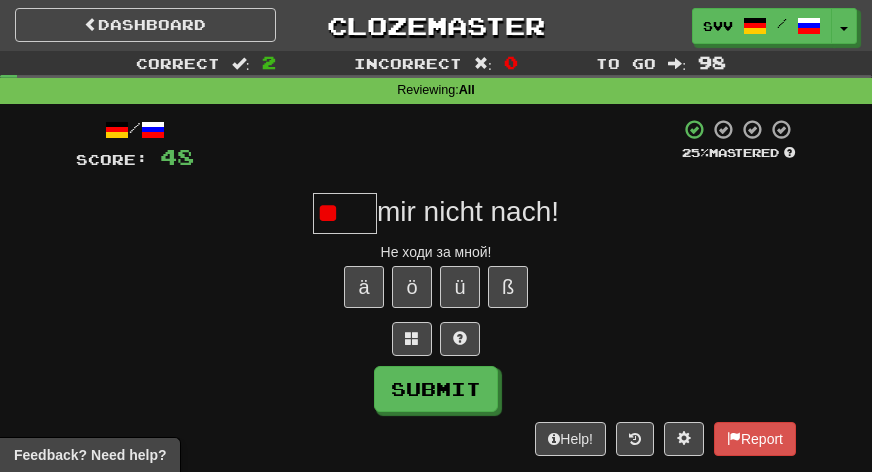 type on "*" 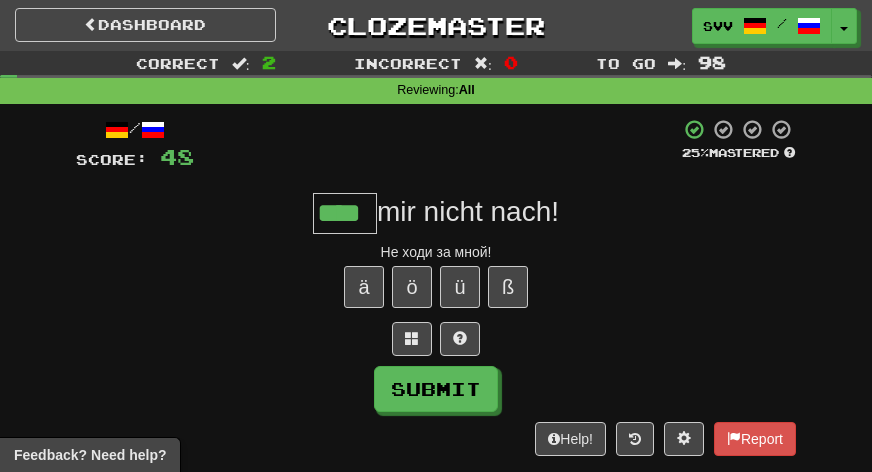 type on "****" 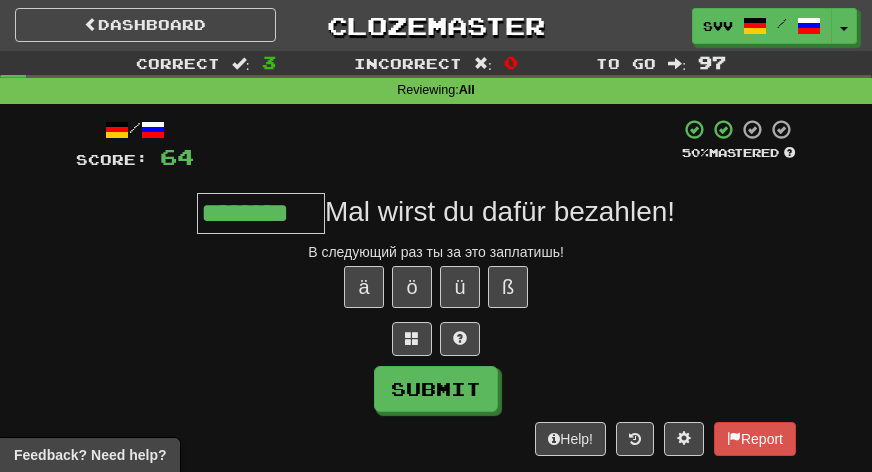 type on "********" 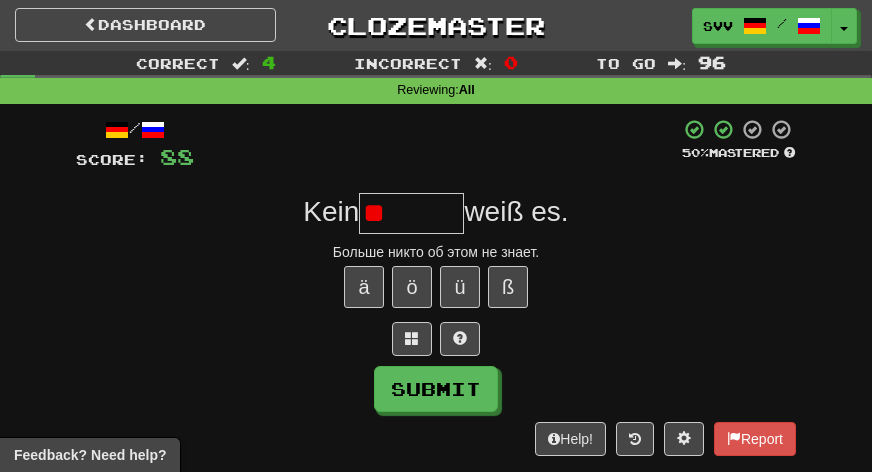 type on "*" 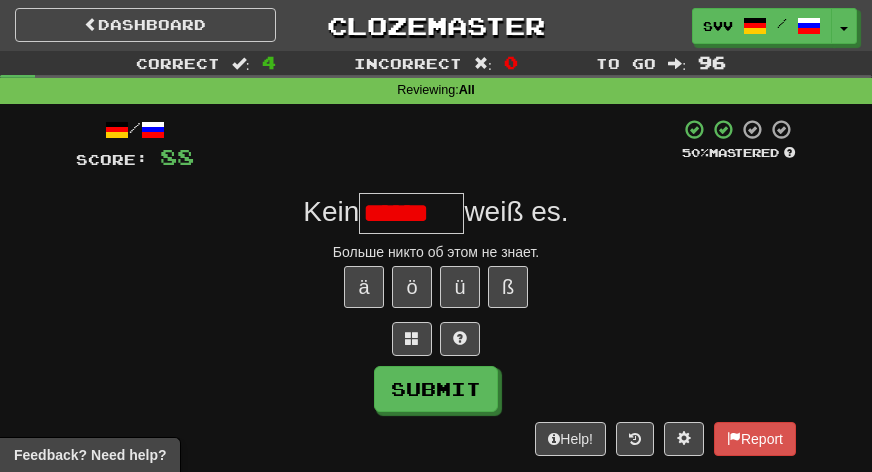 scroll, scrollTop: 0, scrollLeft: 0, axis: both 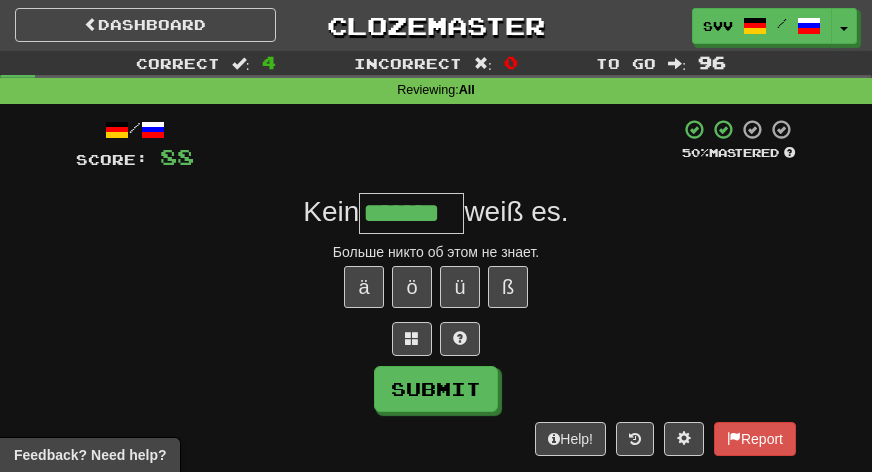 type on "*******" 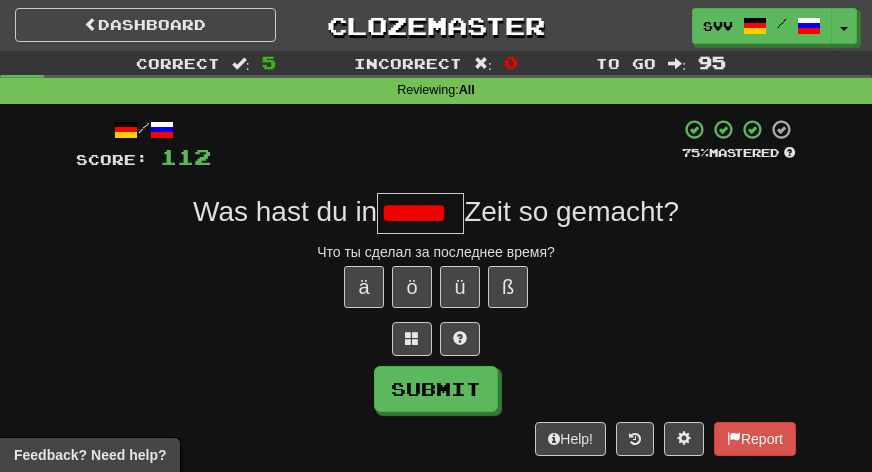 scroll, scrollTop: 0, scrollLeft: 0, axis: both 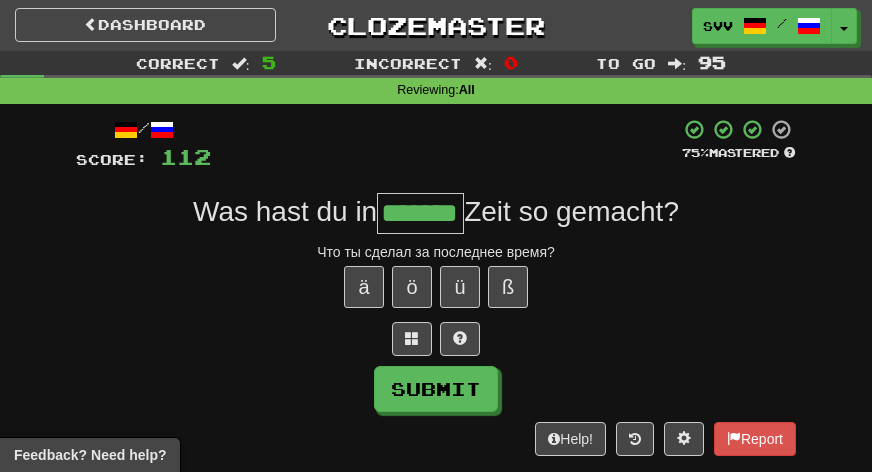 type on "*******" 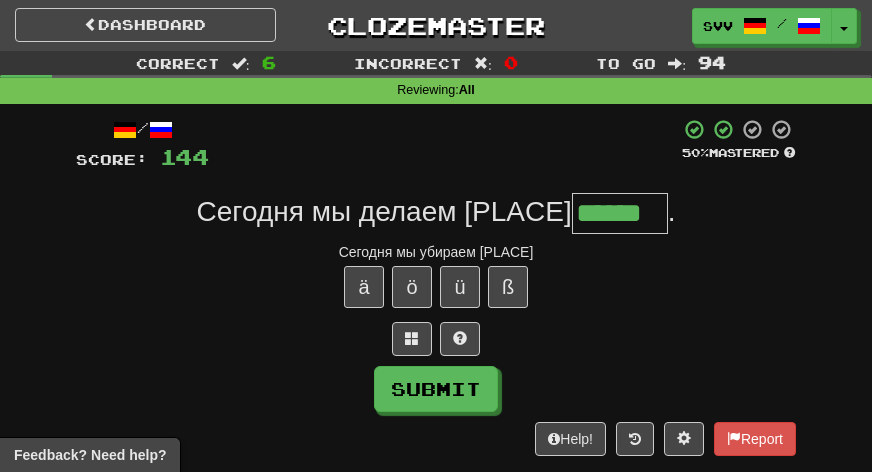 type on "******" 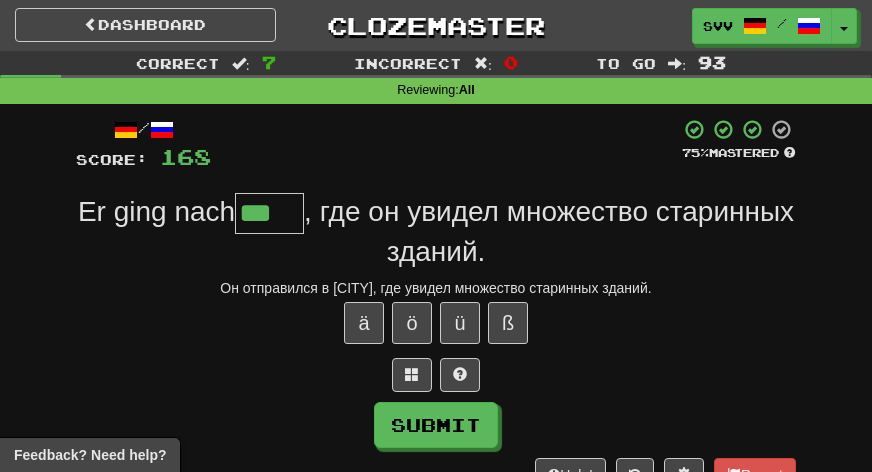 type on "***" 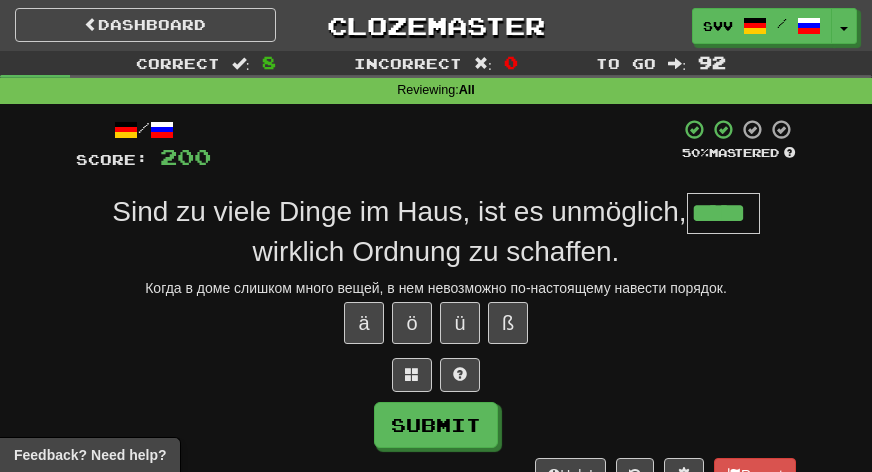 type on "*****" 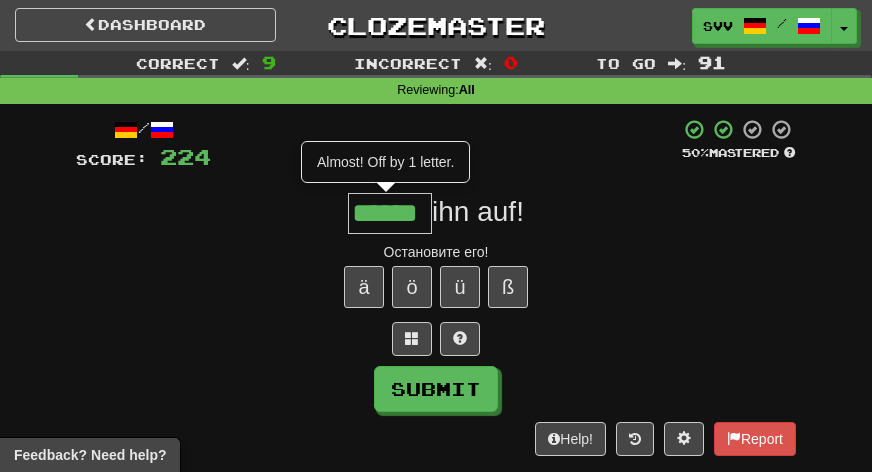 type on "******" 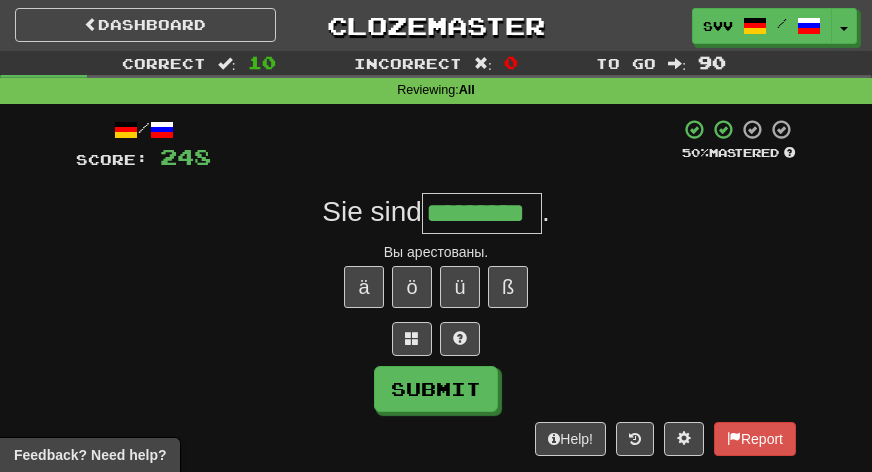 type on "*********" 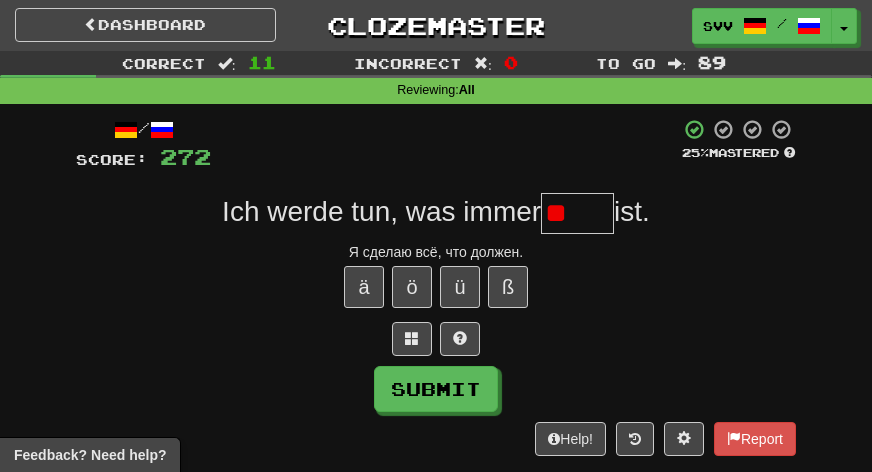 type on "*" 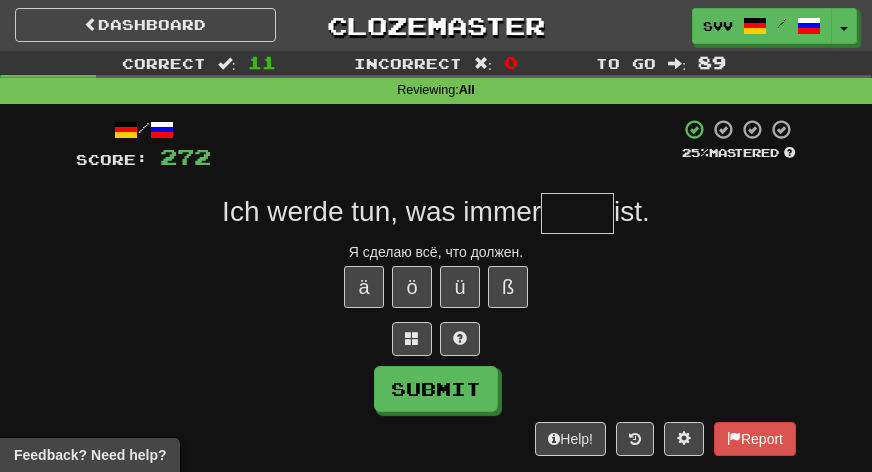 type on "*" 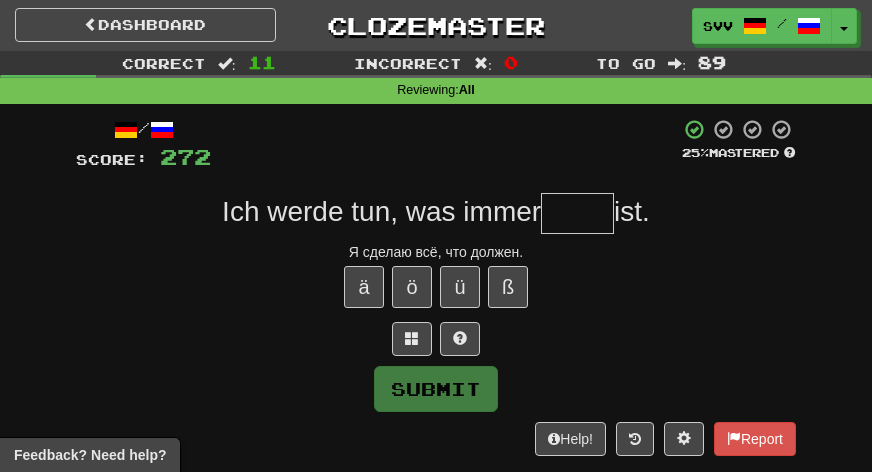 type on "*" 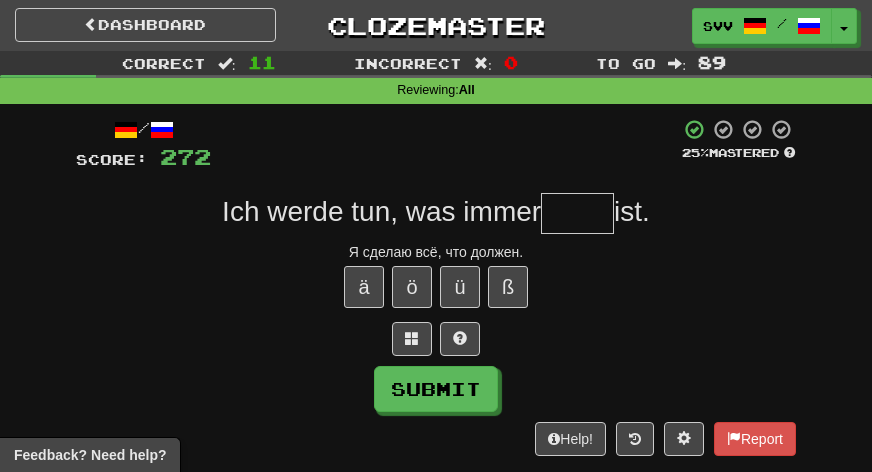 type on "*" 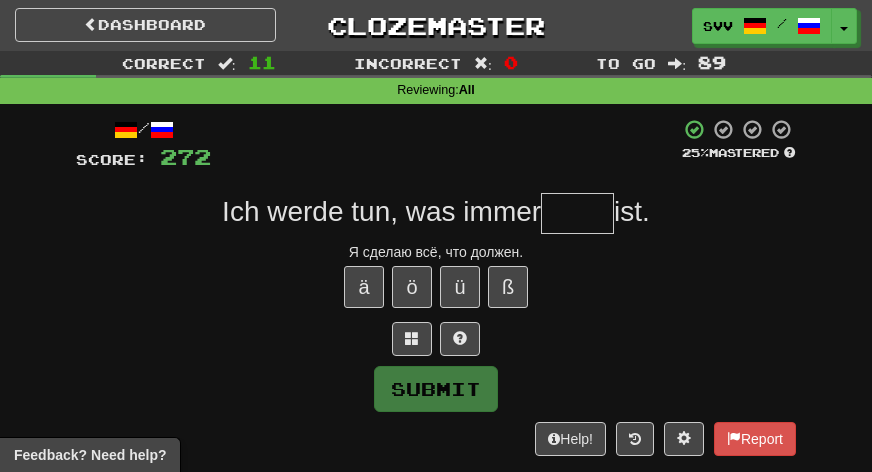 type on "*" 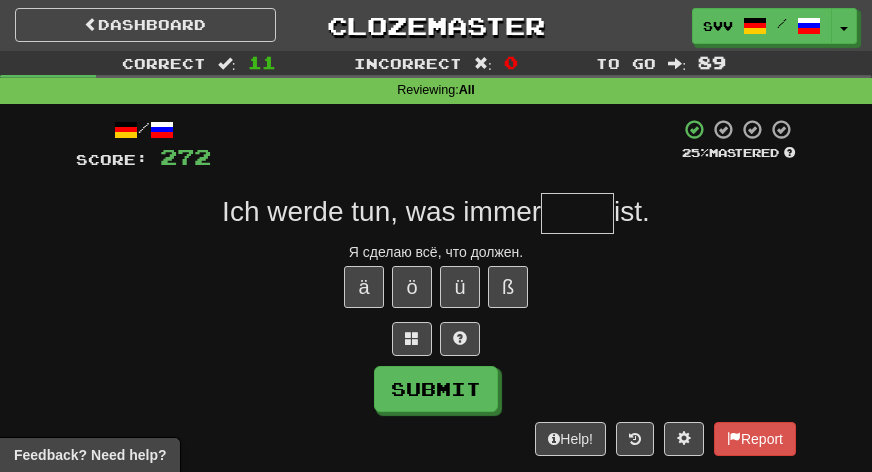 type on "*" 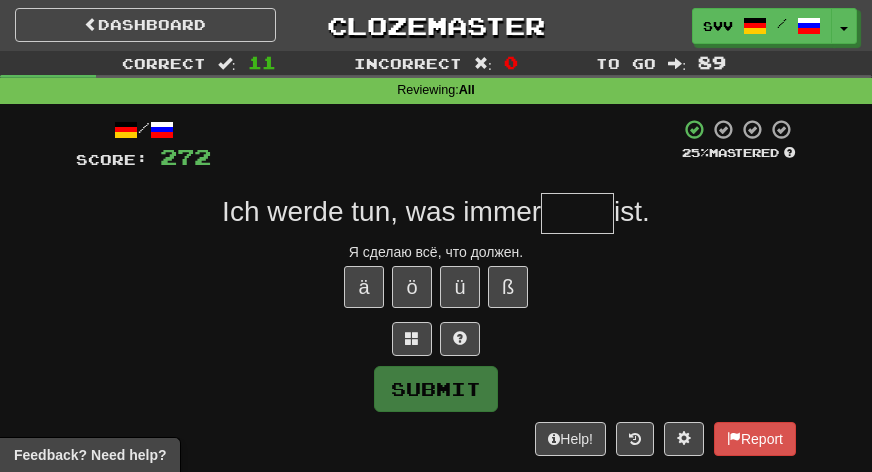 type on "*" 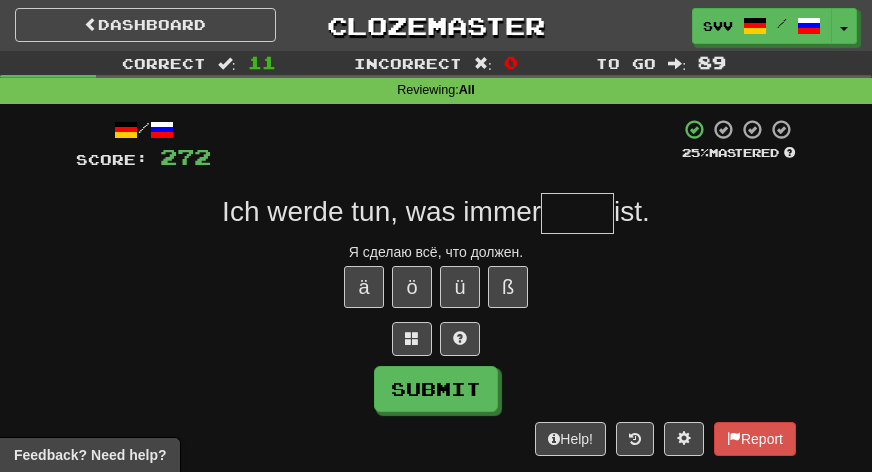 type on "*" 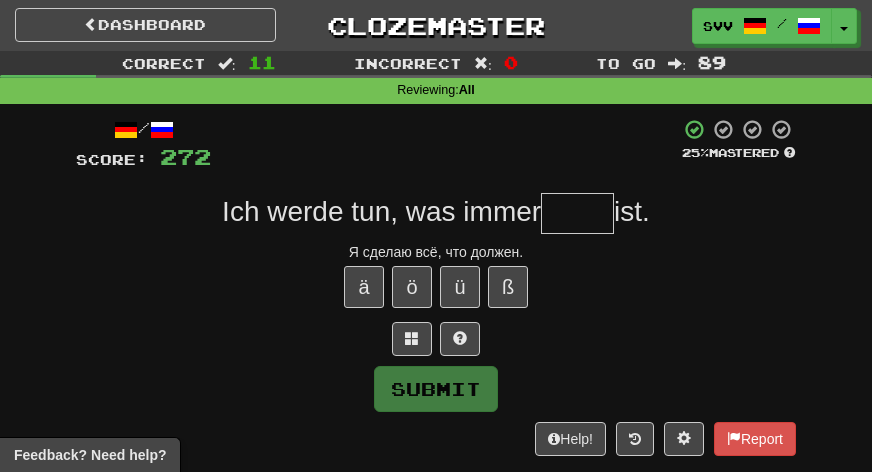 type on "*" 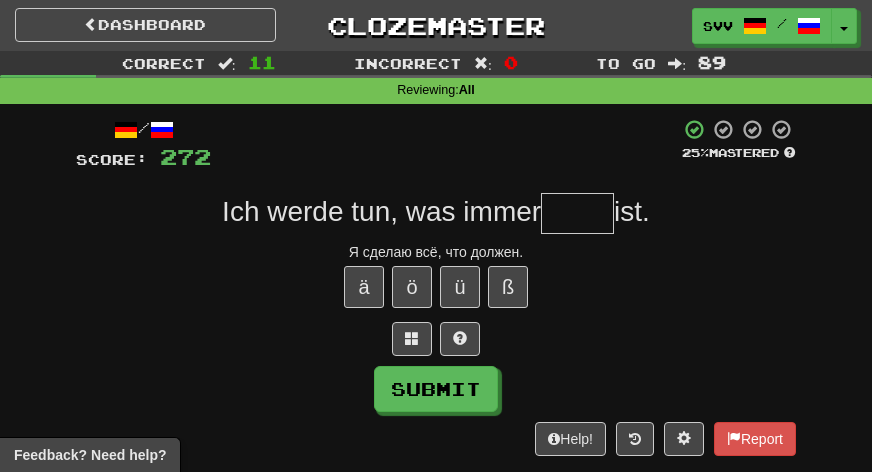 type on "*" 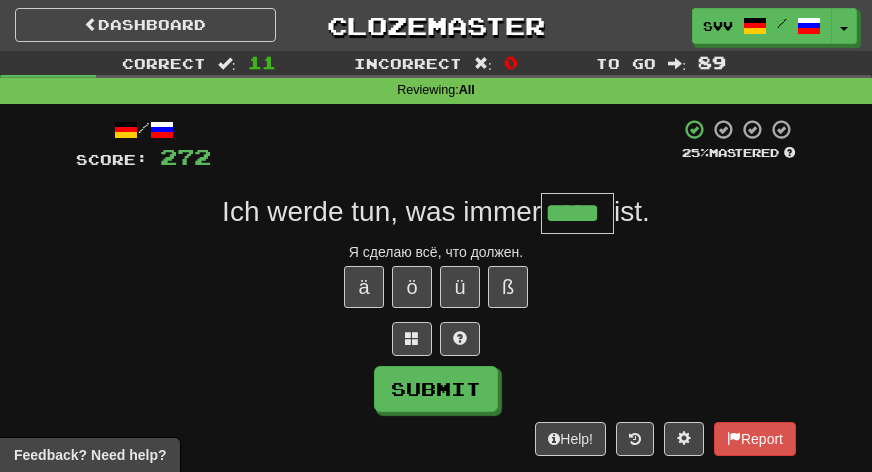 type on "*****" 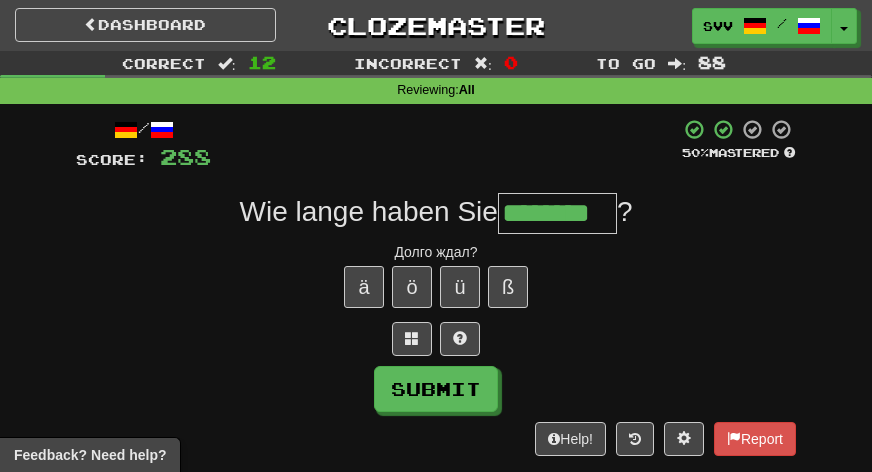 type on "********" 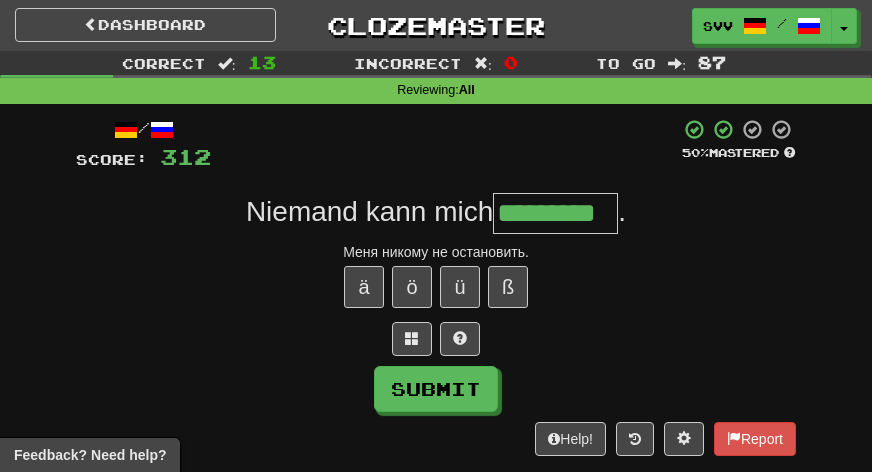 type on "*********" 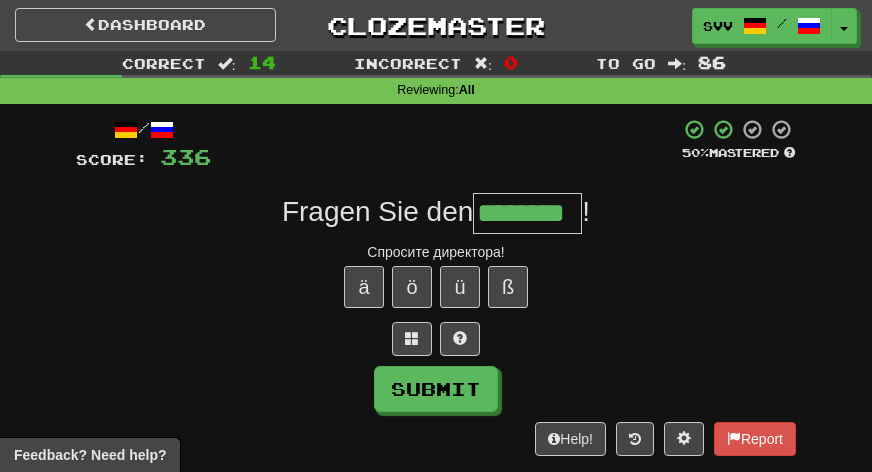 type on "********" 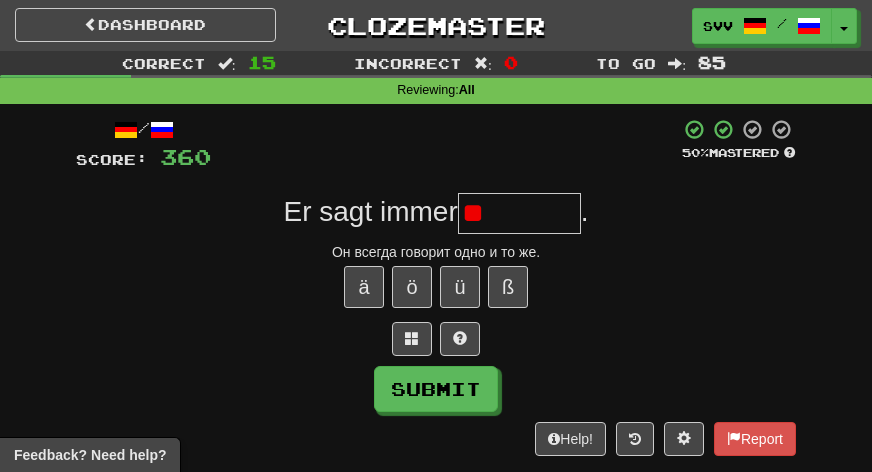 type on "*" 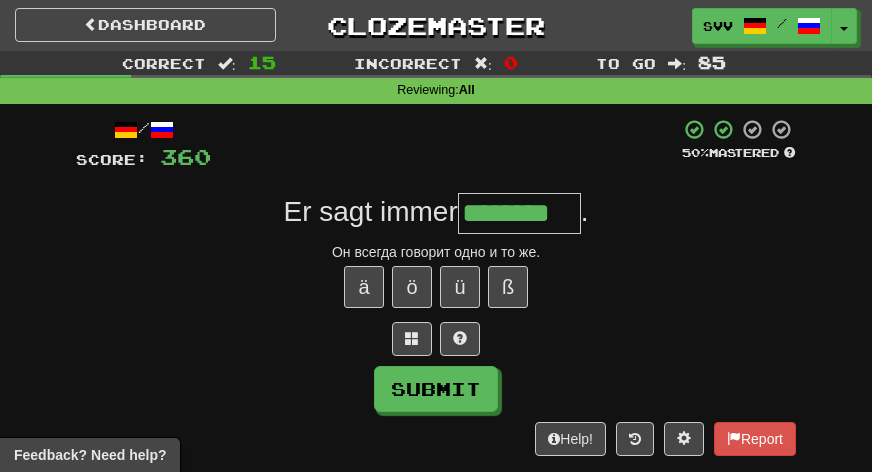 type on "********" 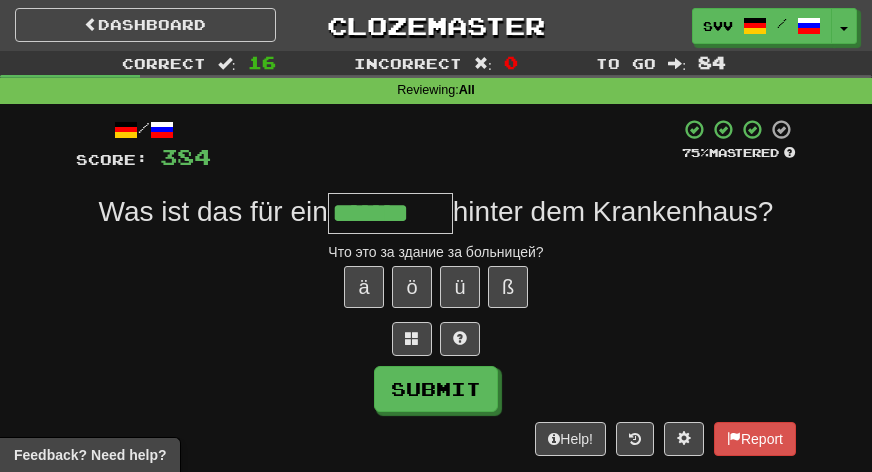type on "*******" 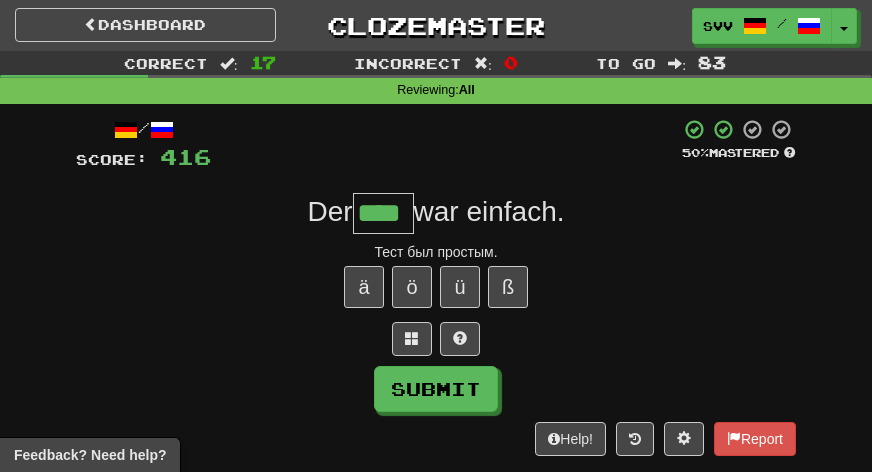 type on "****" 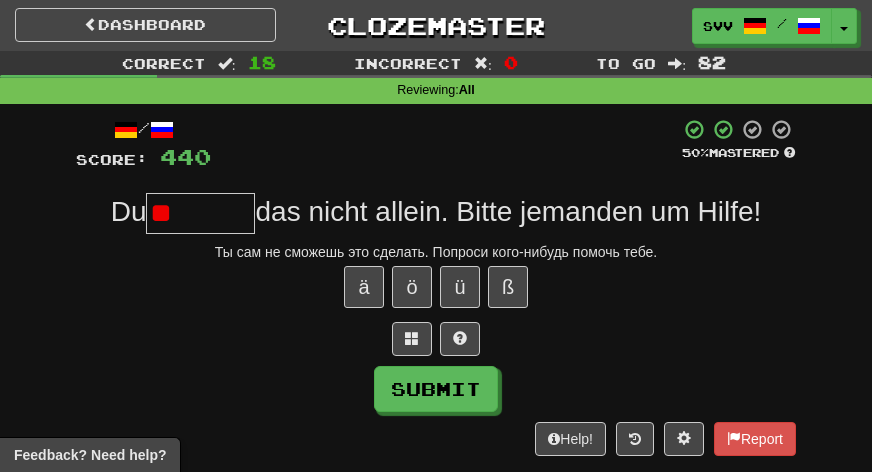 type on "*" 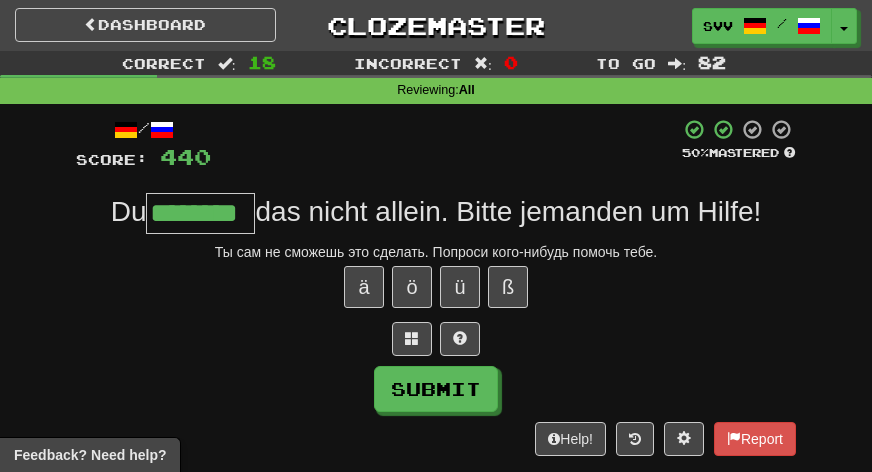 type on "********" 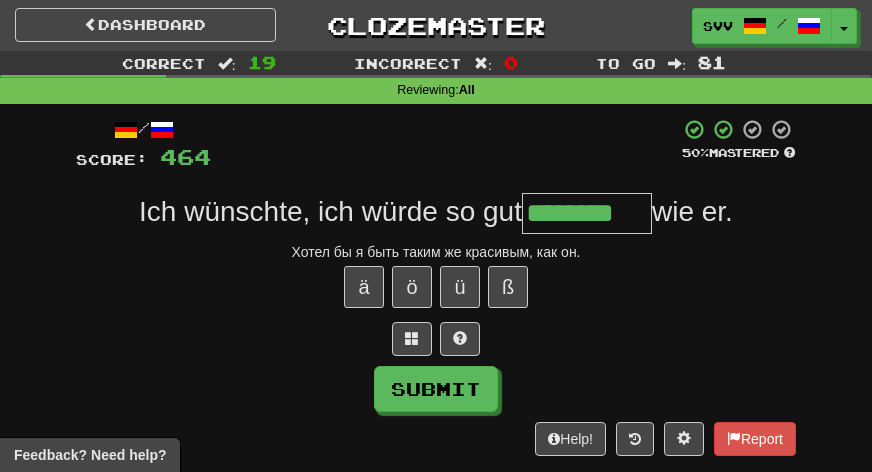 type on "********" 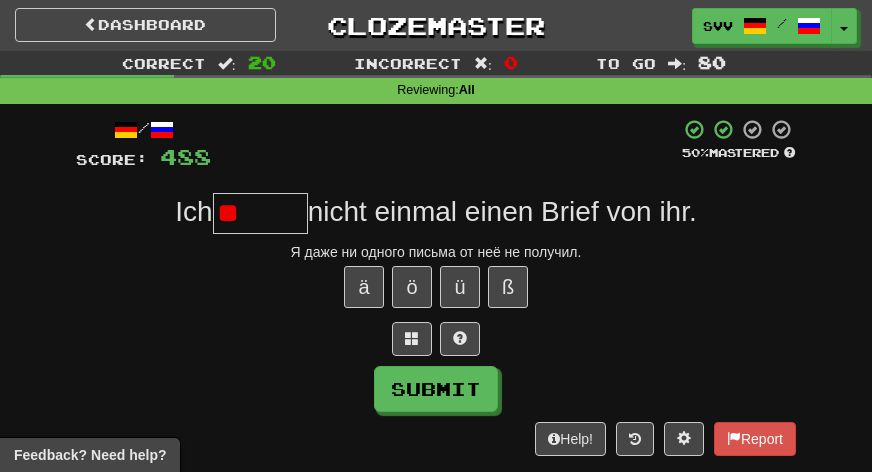 type on "*" 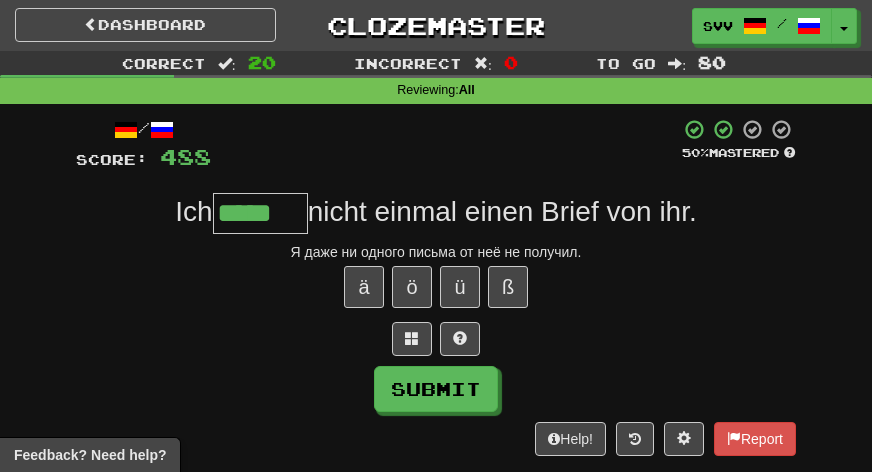 type on "*****" 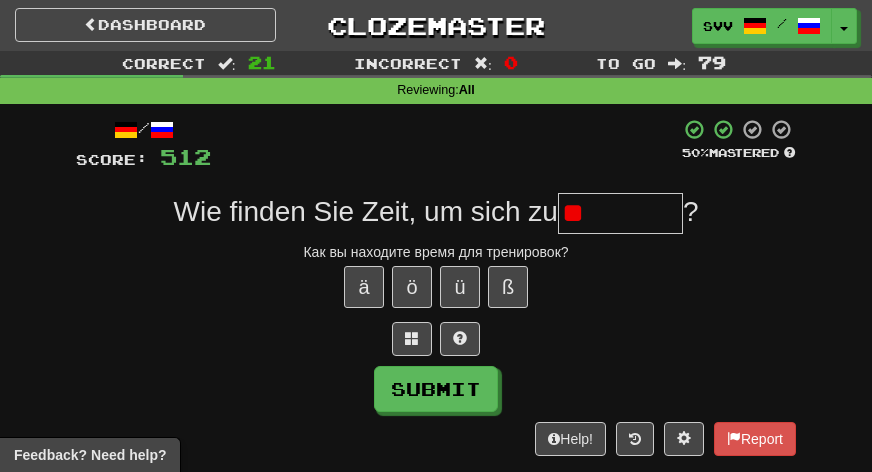 type on "*" 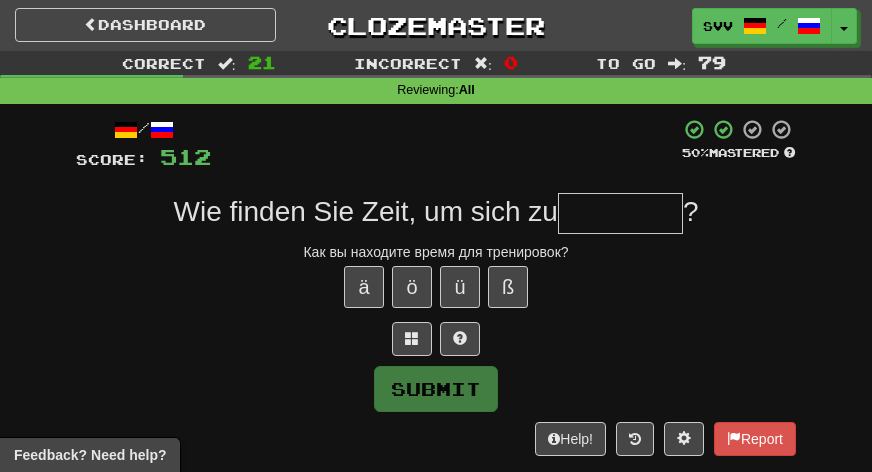 type on "*" 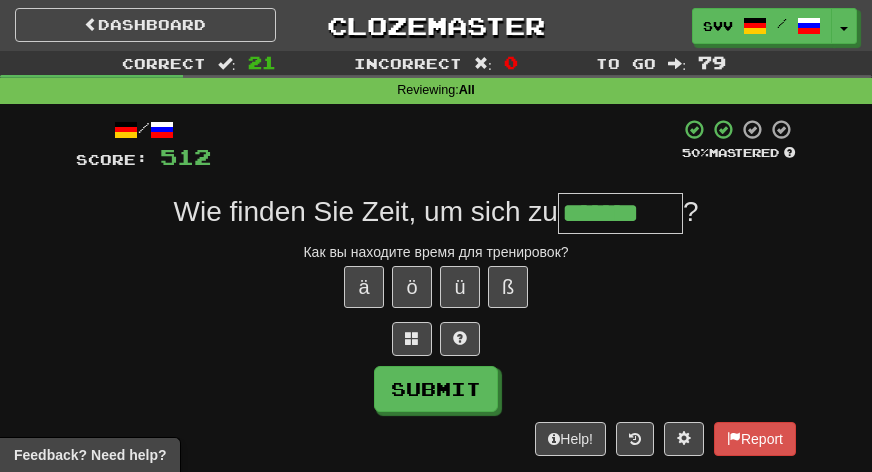 type on "*******" 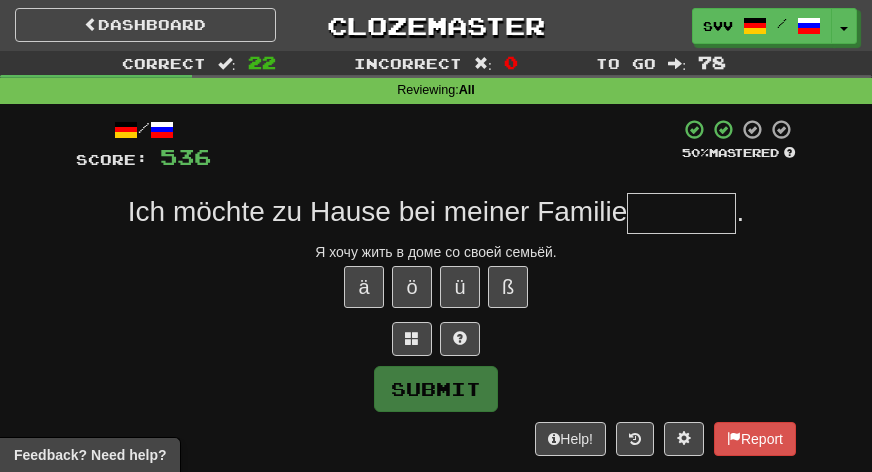 type on "*" 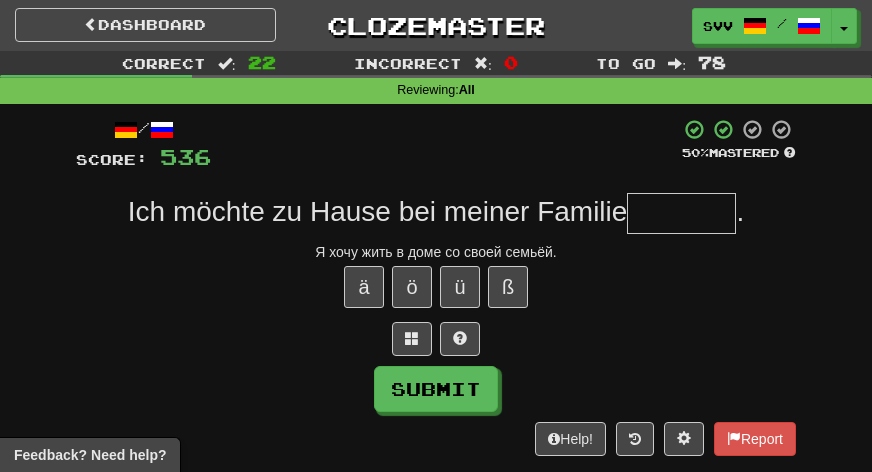 type on "*" 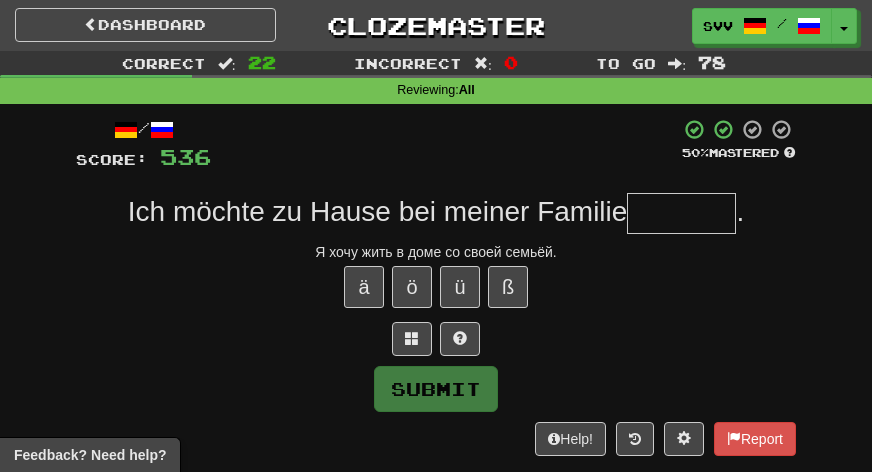 type on "*" 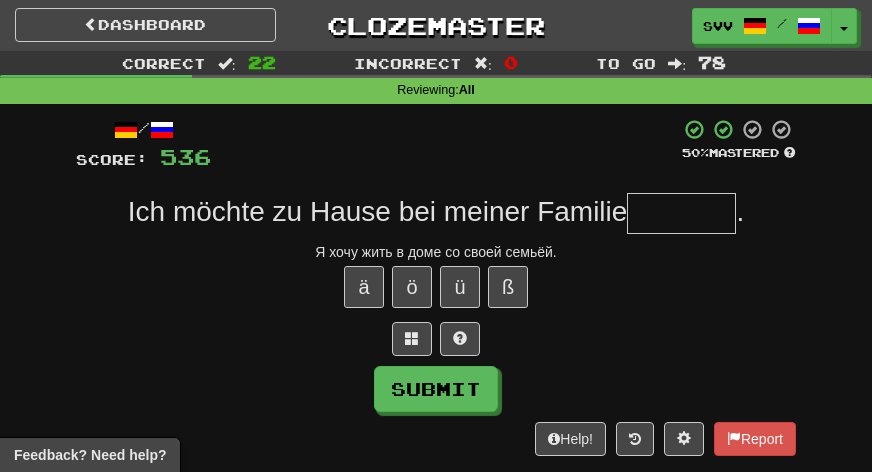 type on "*" 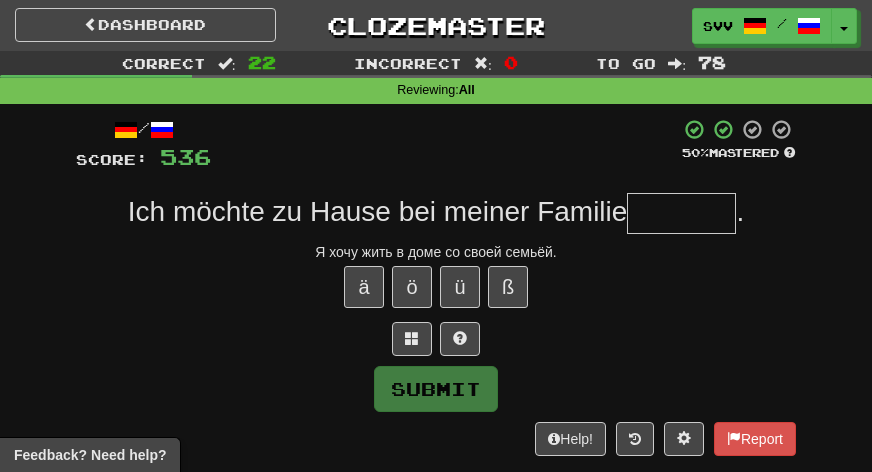 type on "*" 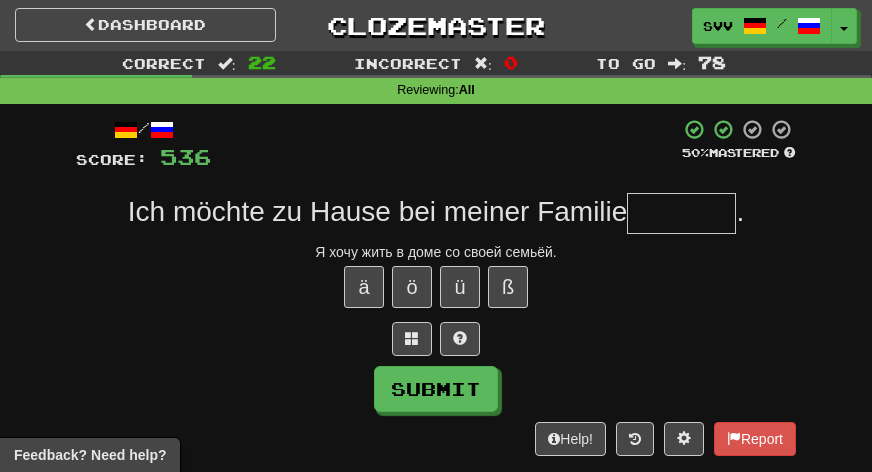 type on "*" 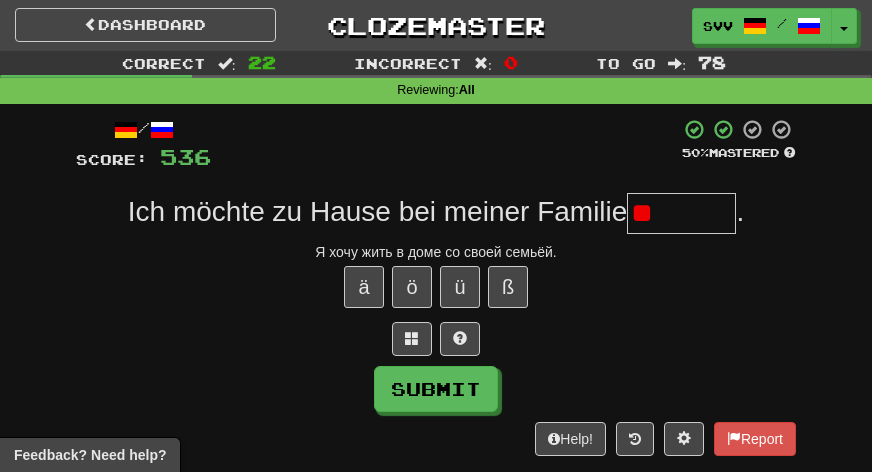 type on "*" 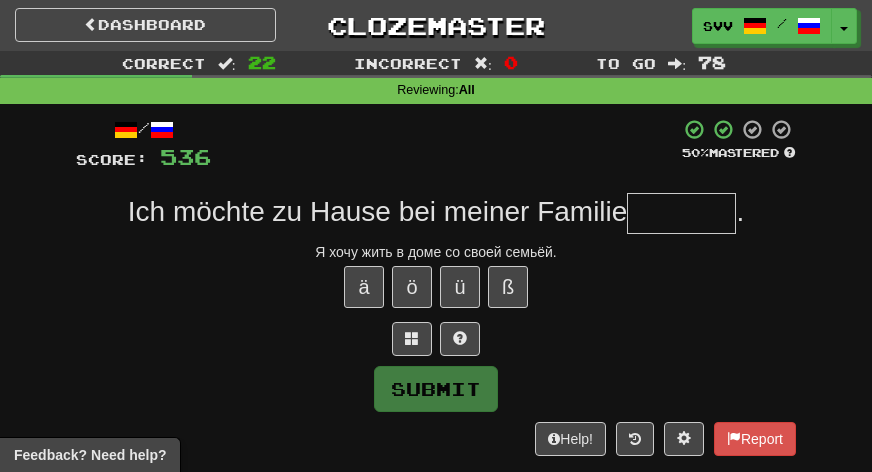 type on "*" 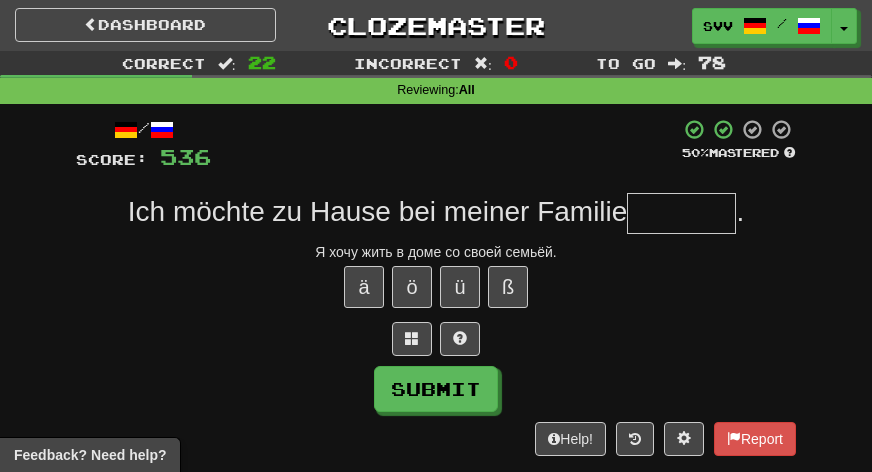 type on "*" 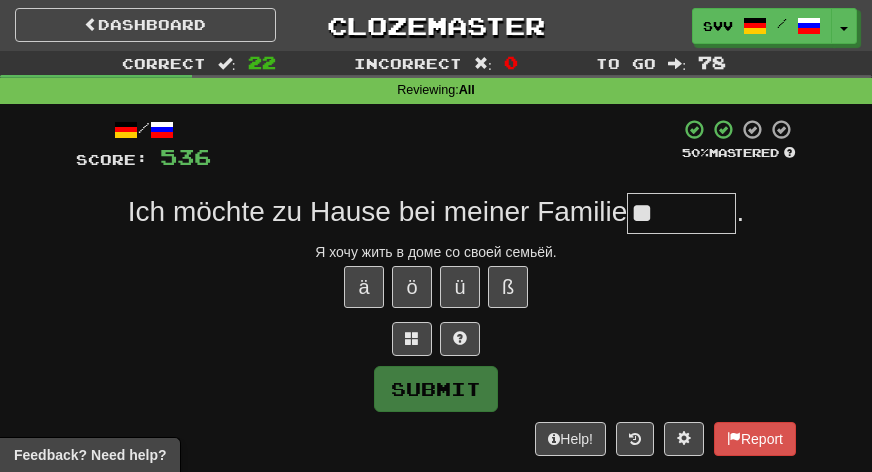 type on "*" 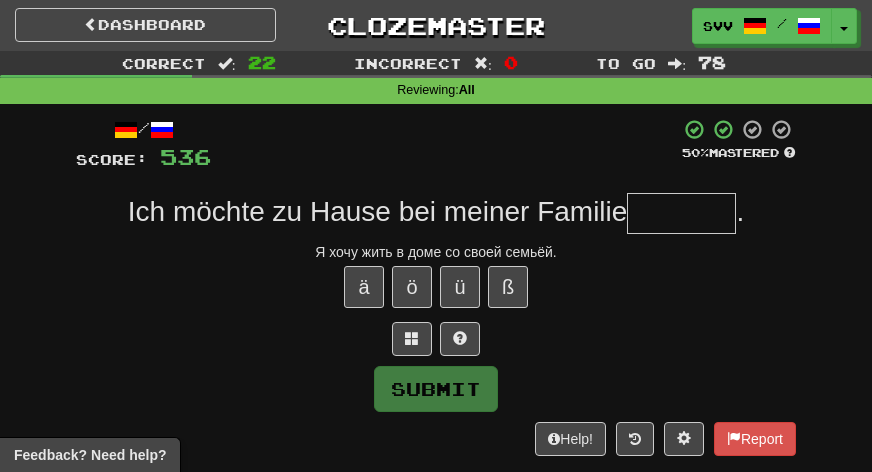 type on "*" 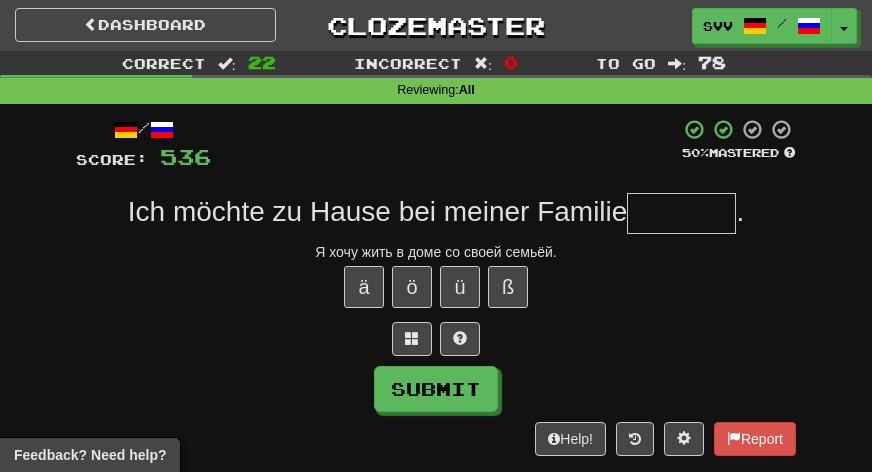 type on "*" 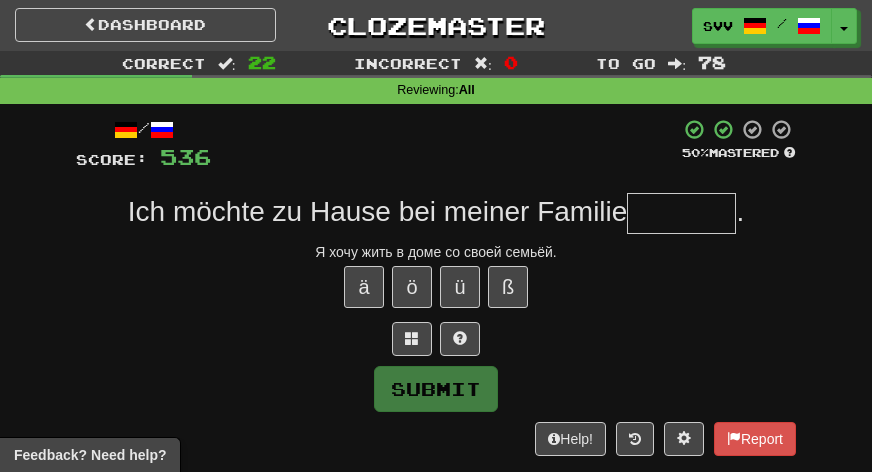 type on "*" 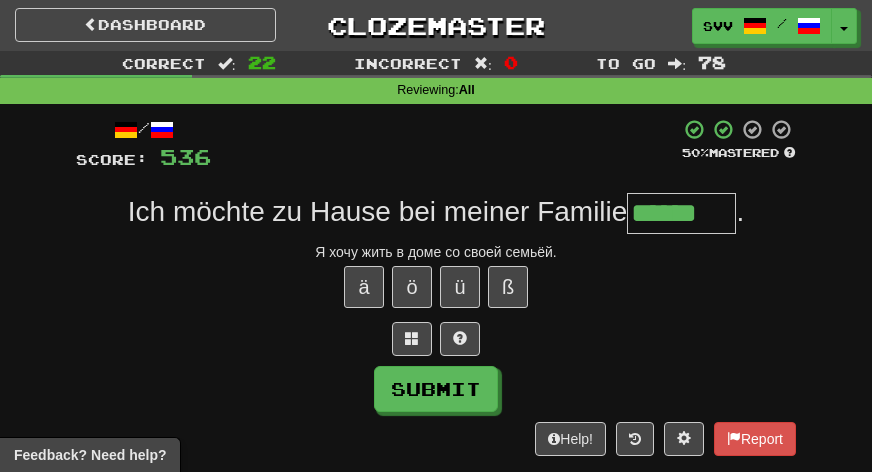 type on "******" 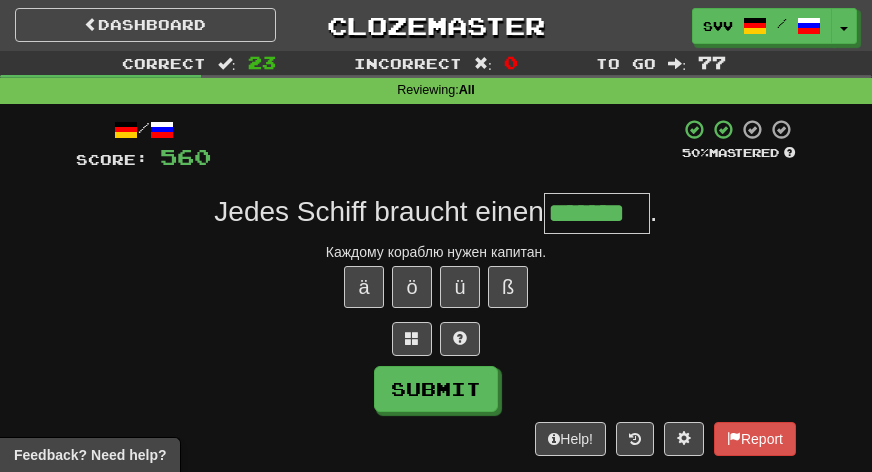 type on "*******" 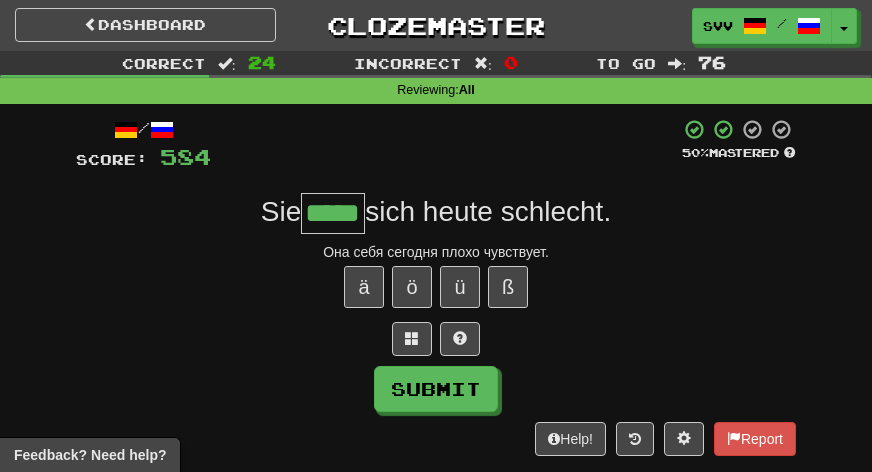type on "*****" 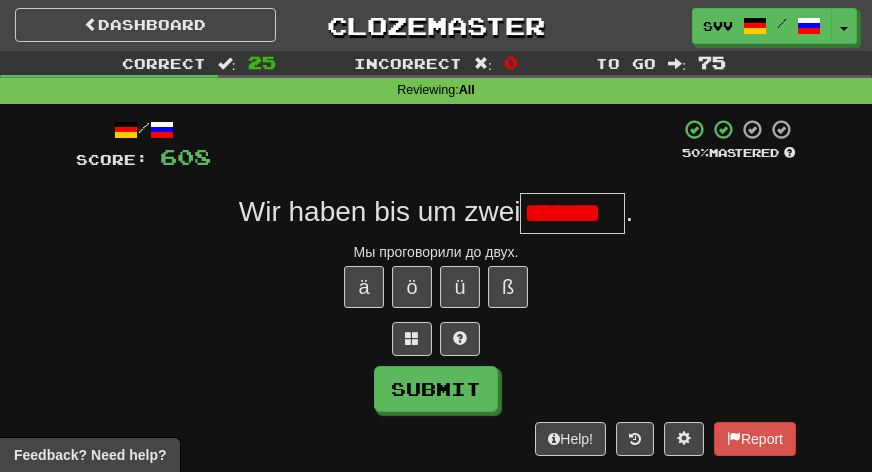 scroll, scrollTop: 0, scrollLeft: 0, axis: both 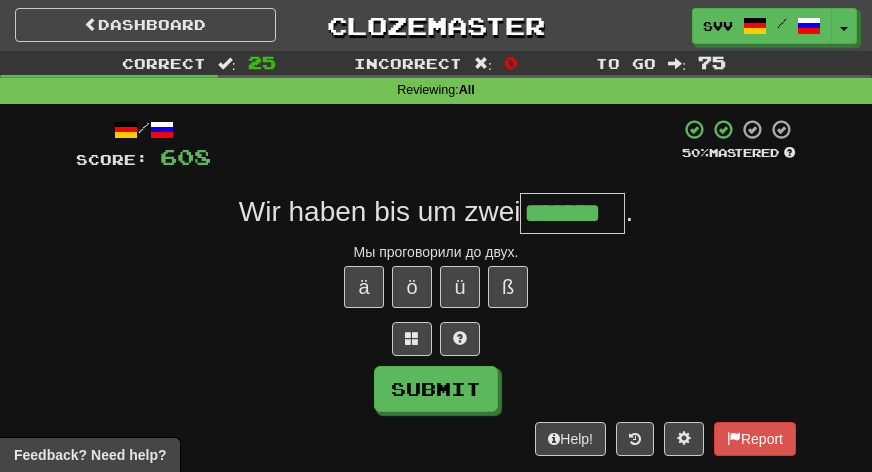 type on "*******" 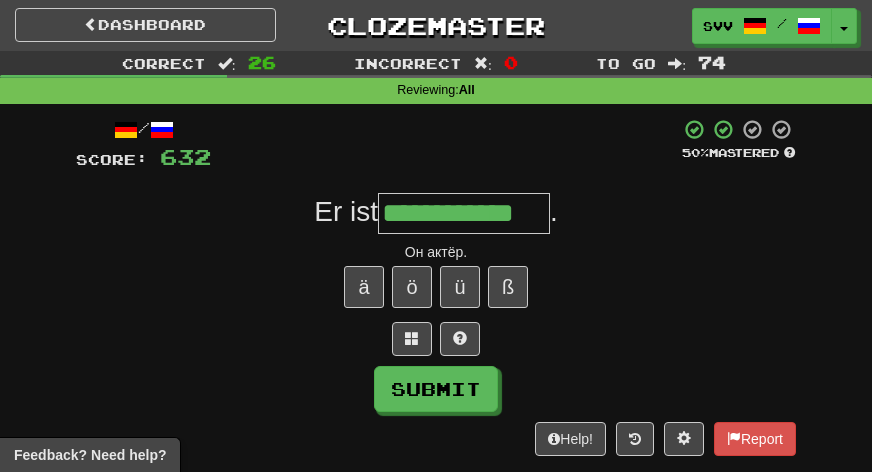 type on "**********" 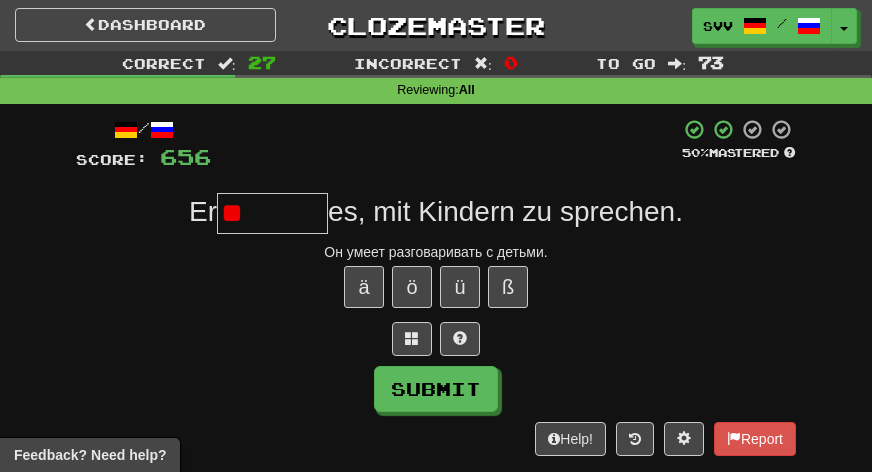 type on "*" 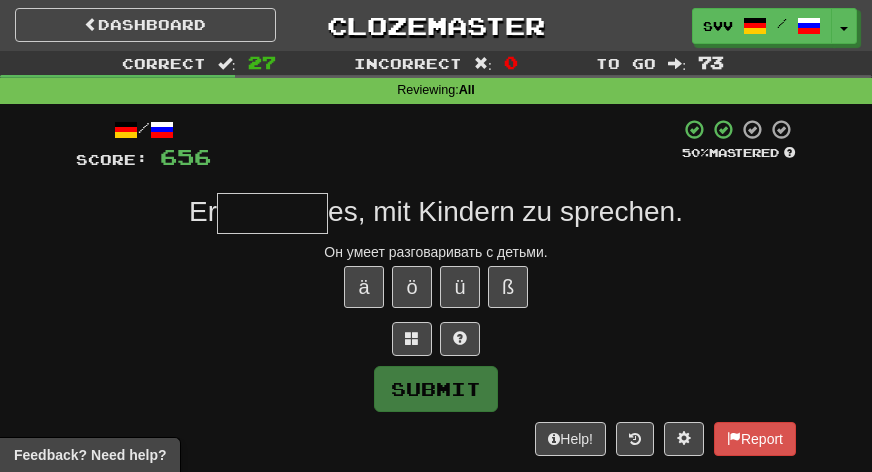 type on "*" 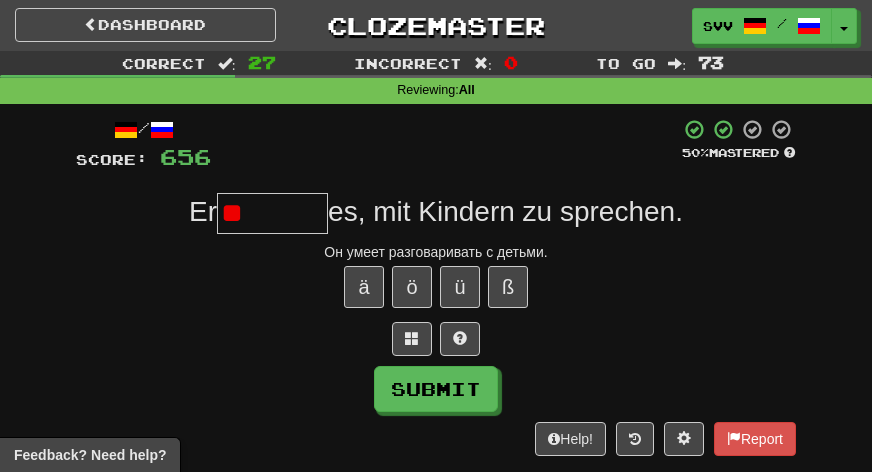 type on "*" 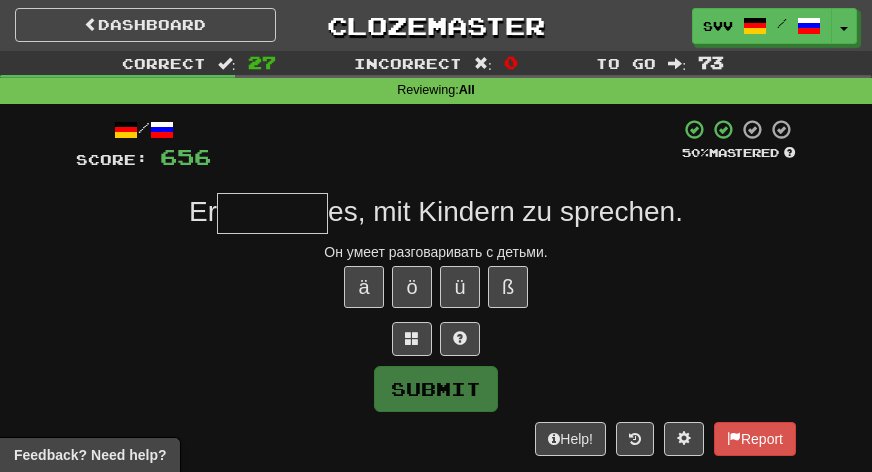 type on "*" 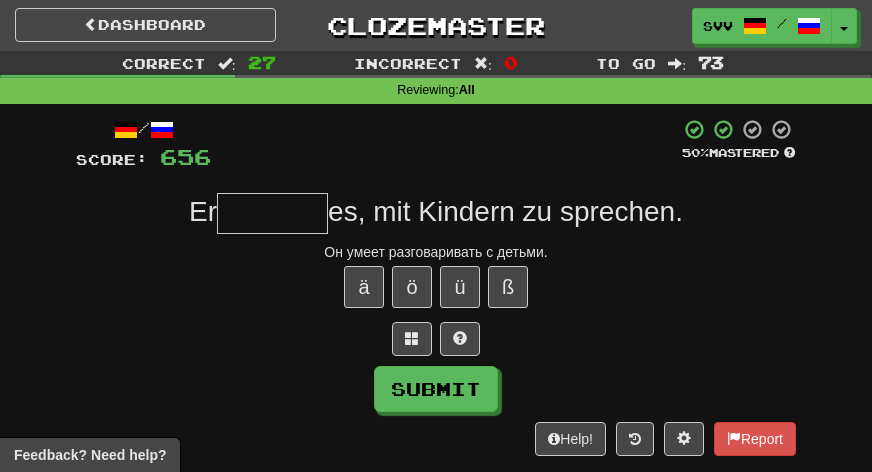 type on "*" 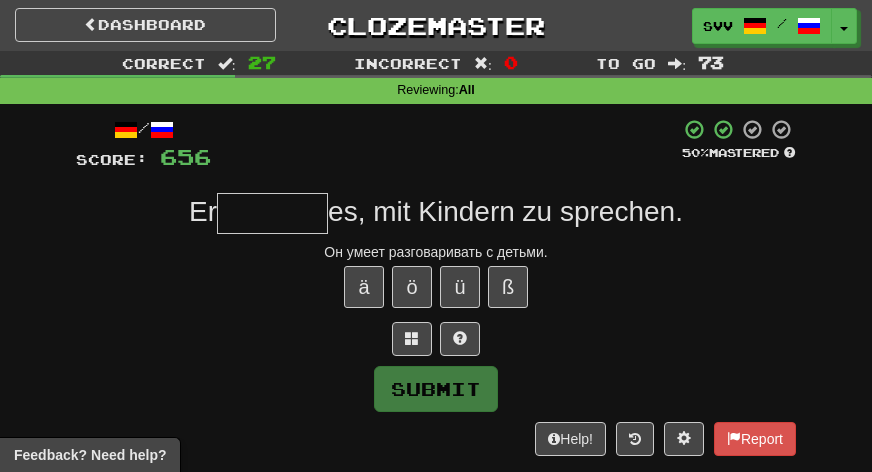type on "*" 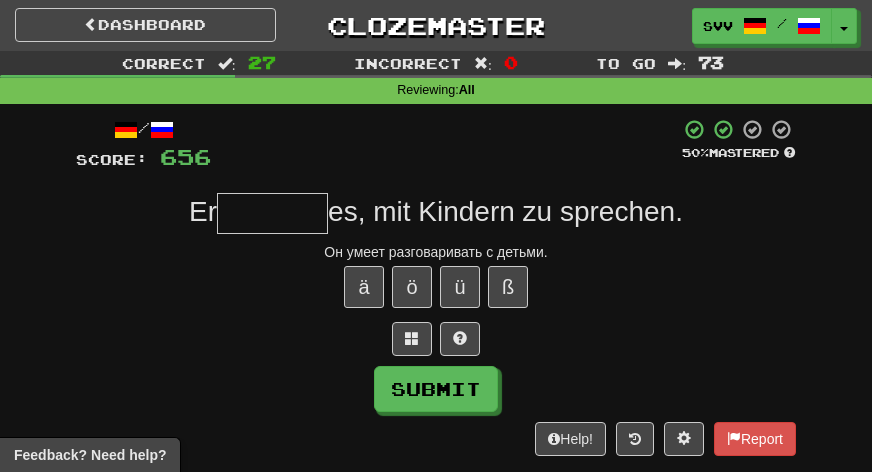 type on "*" 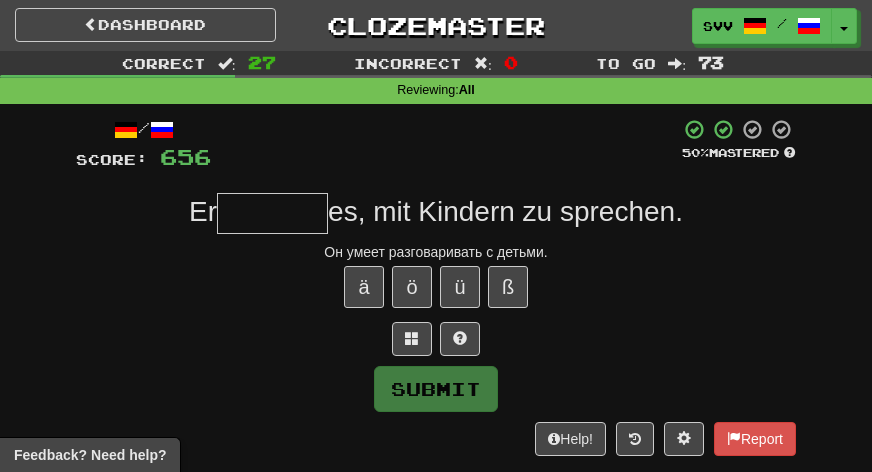 type on "*" 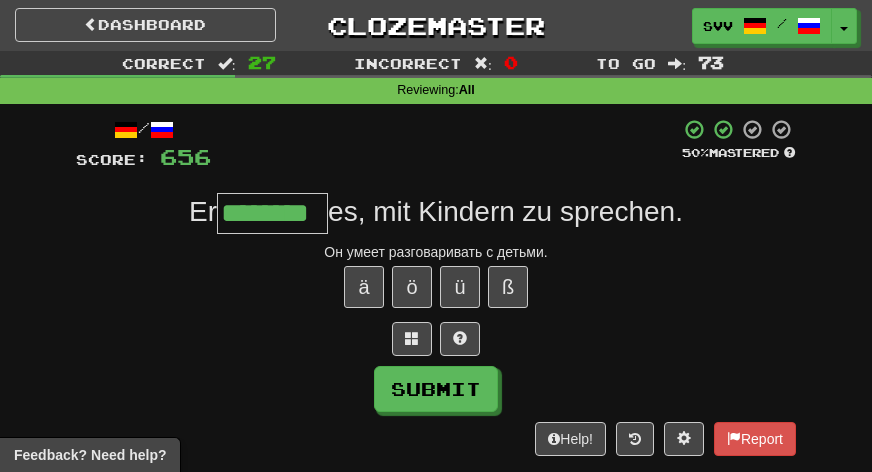 type on "********" 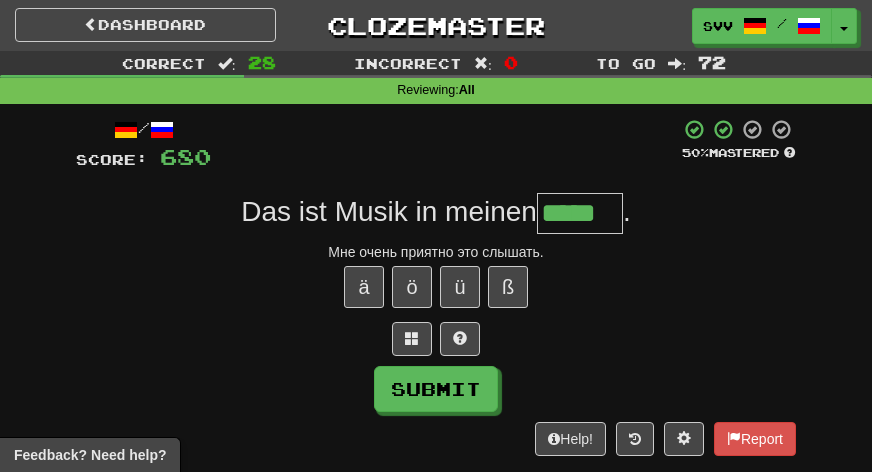 type on "*****" 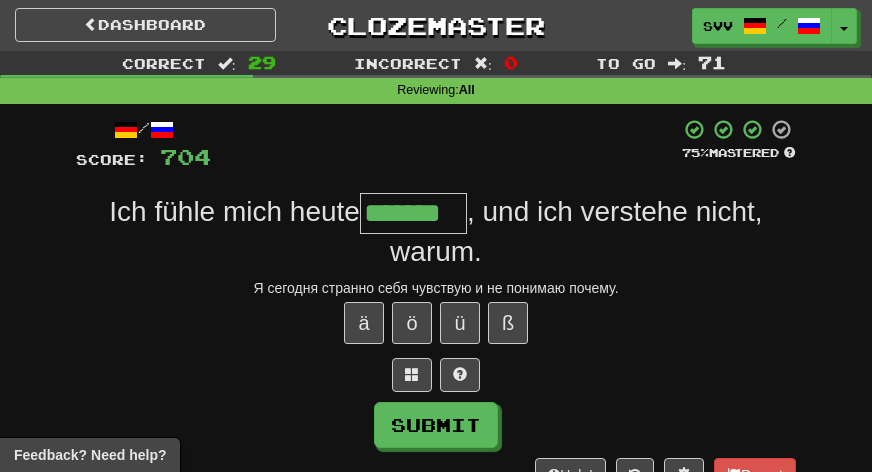 type on "*******" 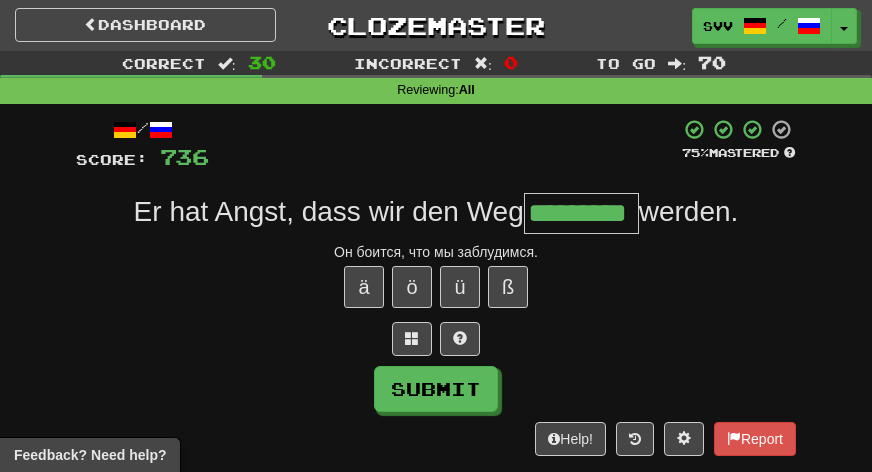 type on "*********" 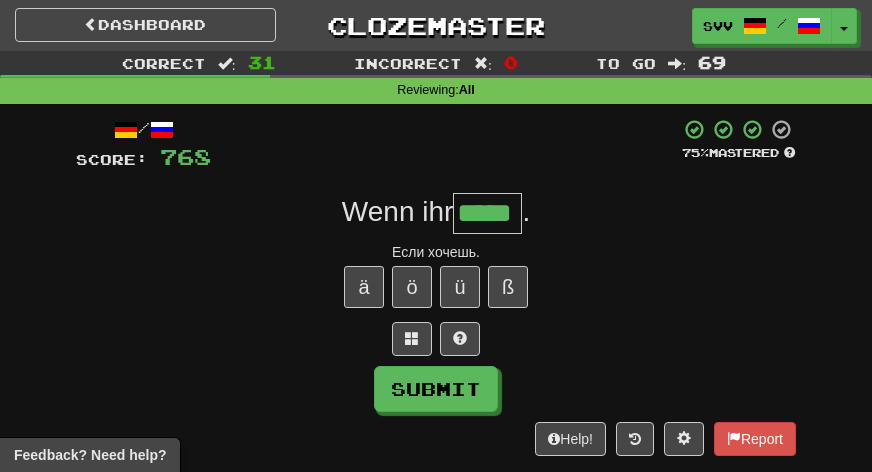 type on "*****" 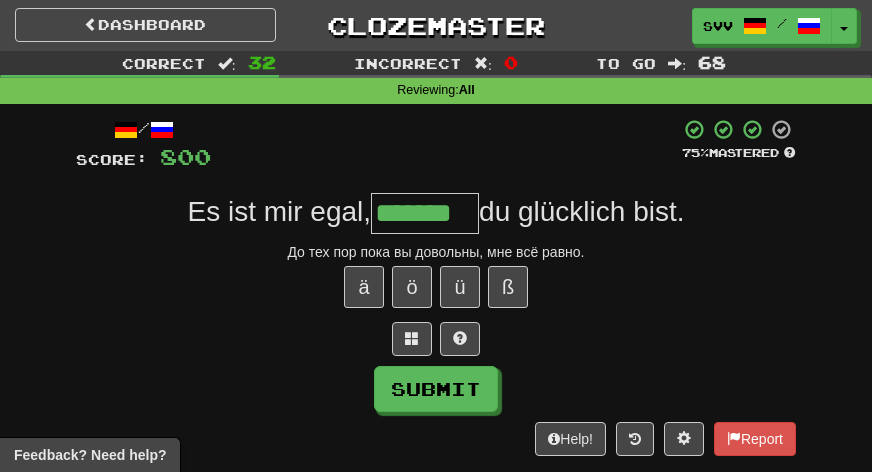 type on "*******" 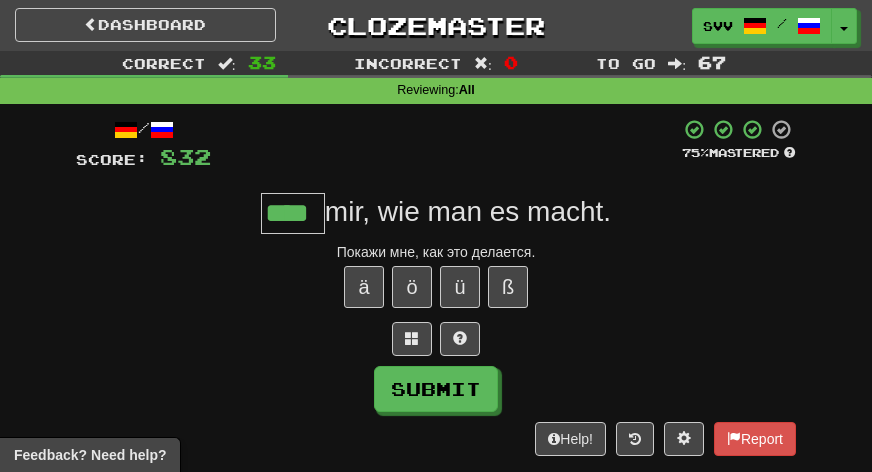 type on "****" 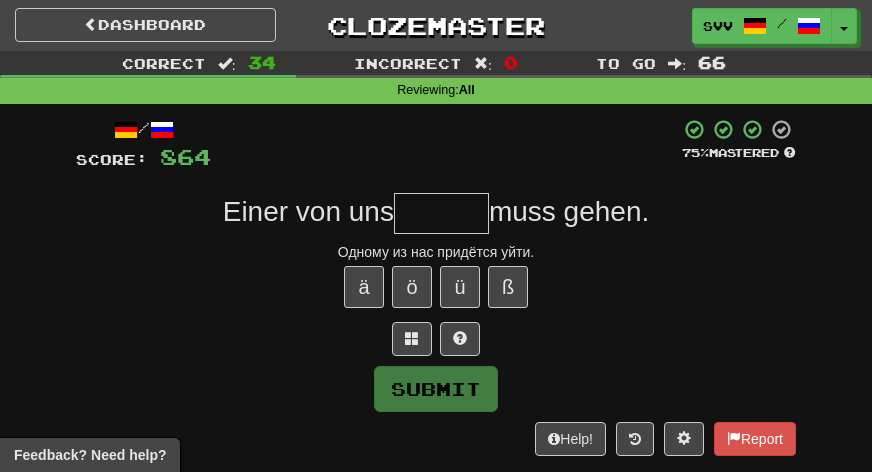 type on "*" 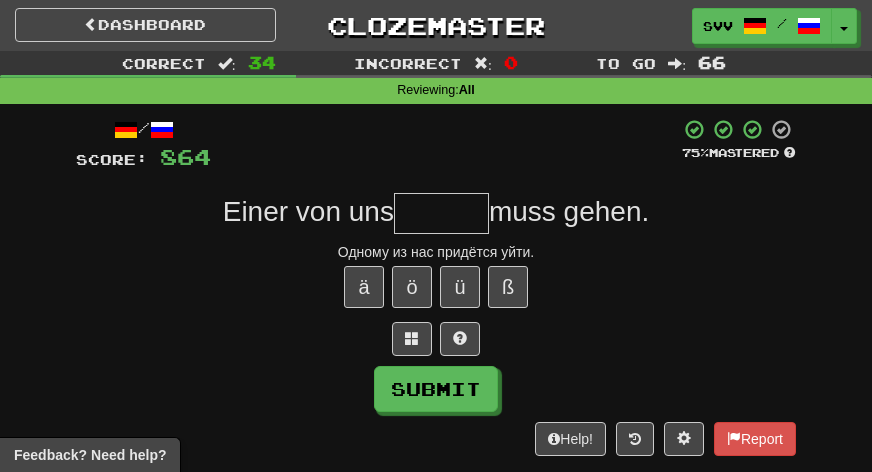 type on "*" 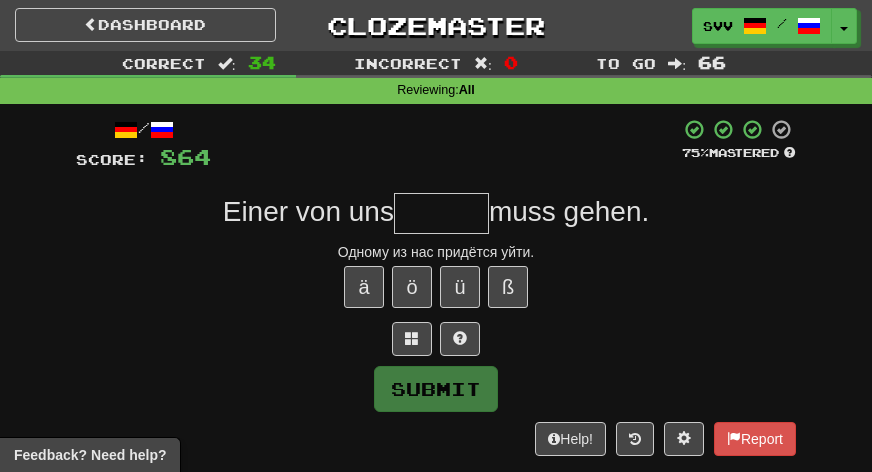 type on "*" 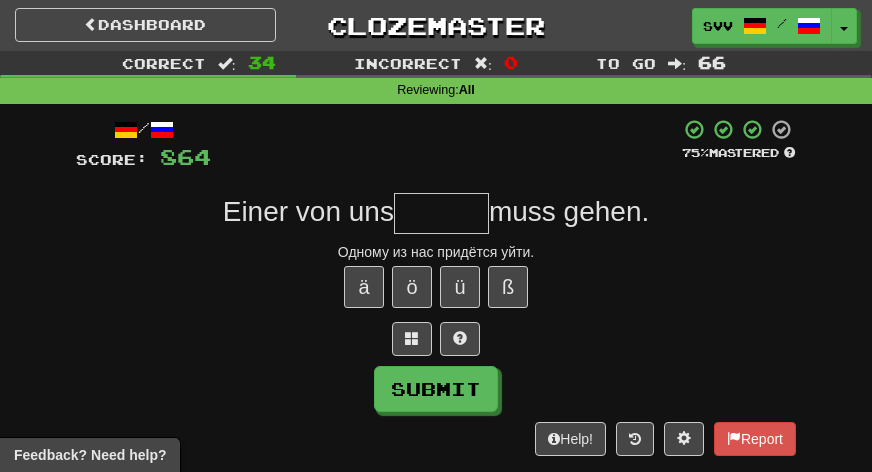 type on "*" 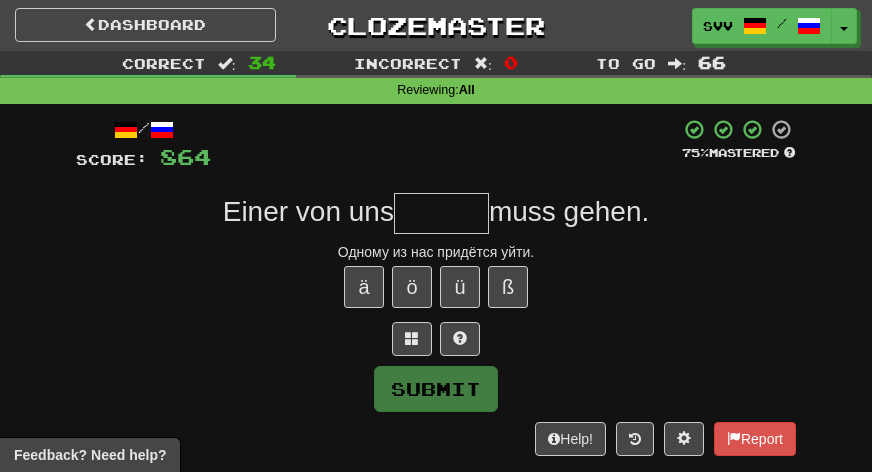 type on "*" 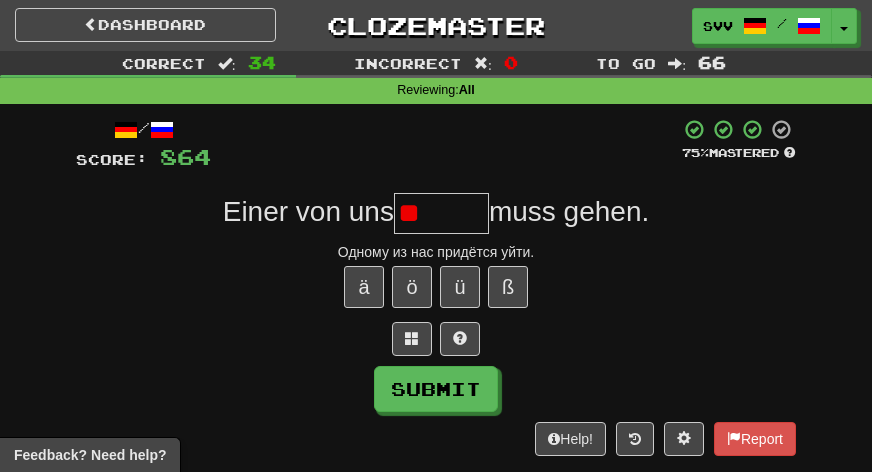 type on "*" 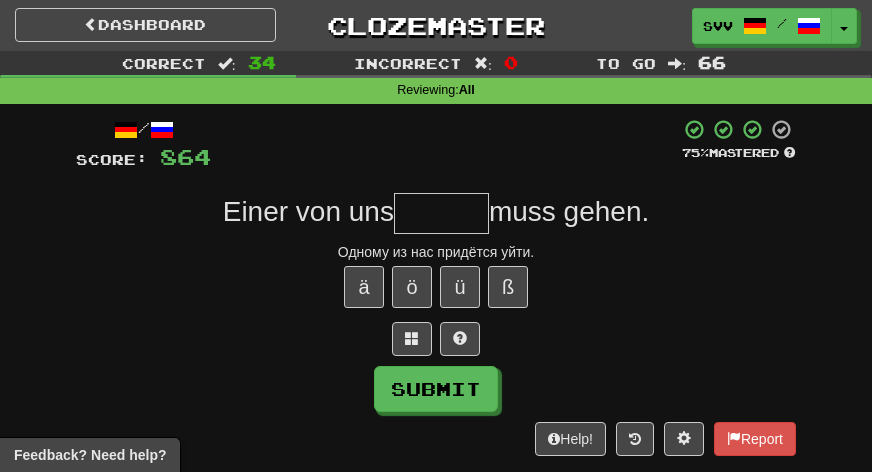 type on "*" 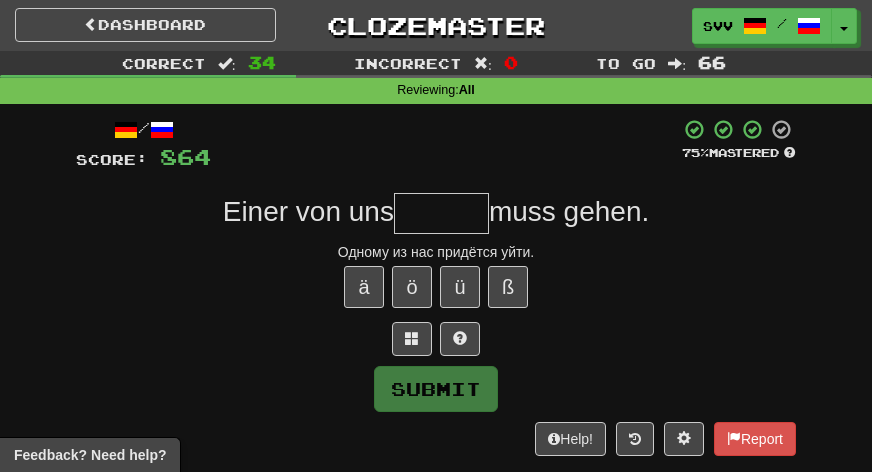 type on "*" 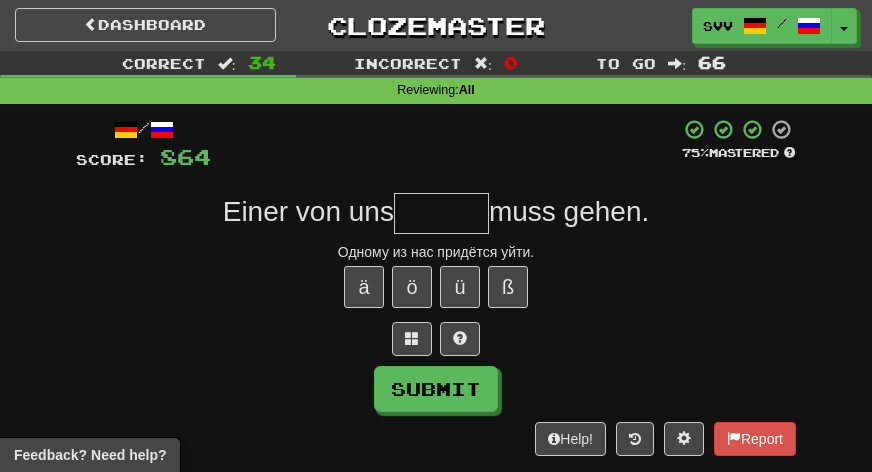 type on "*" 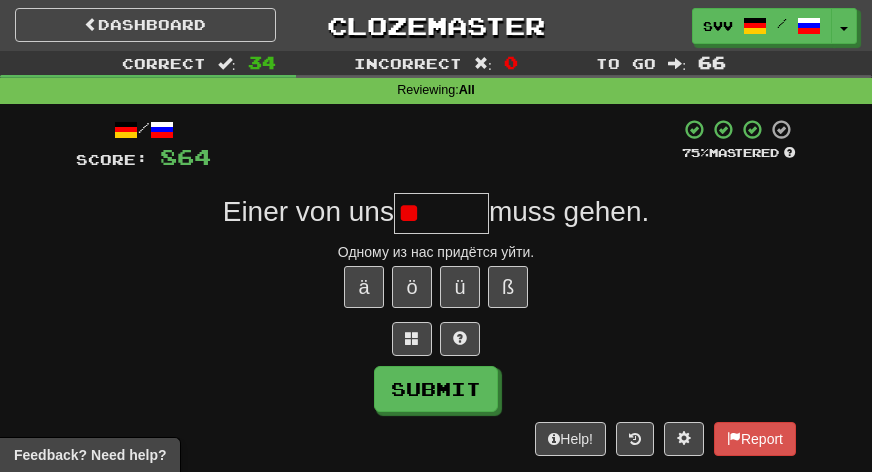 type on "*" 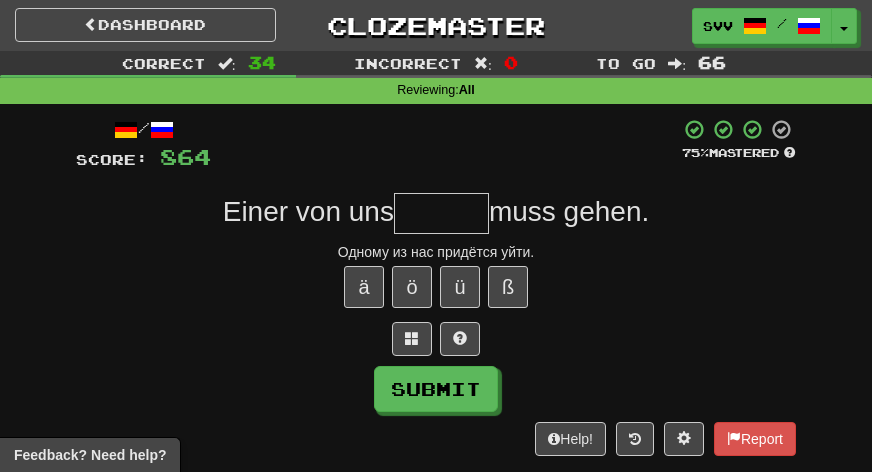 type on "*" 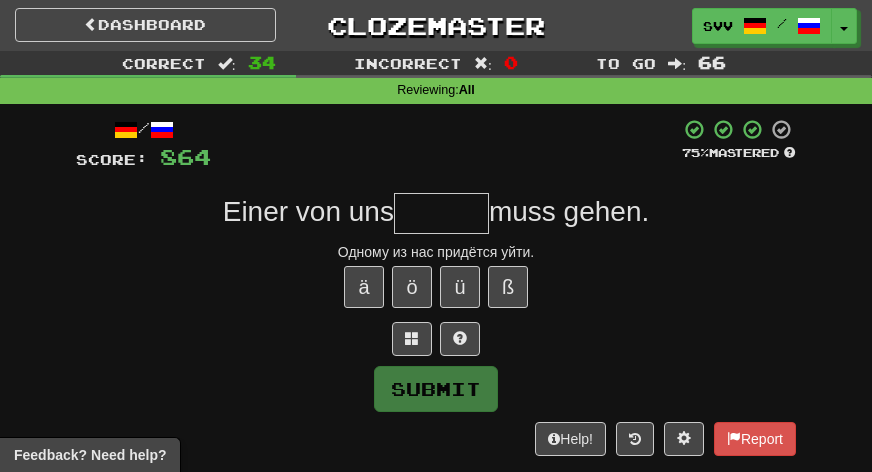 type on "*" 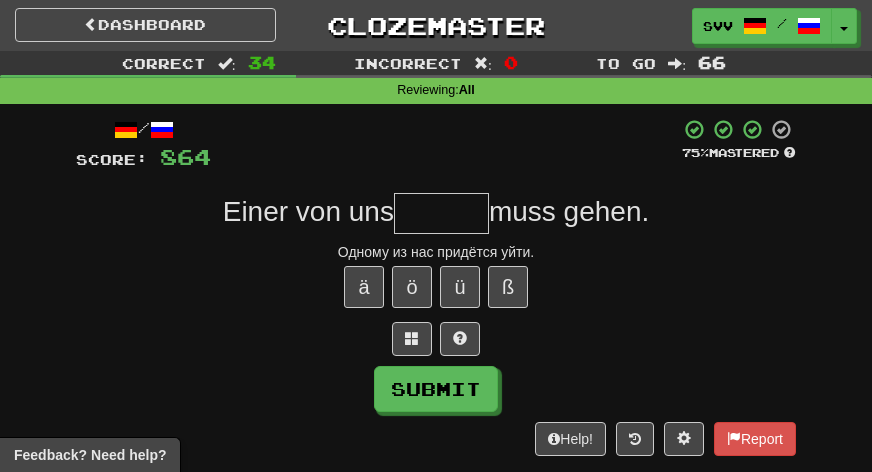 type on "*" 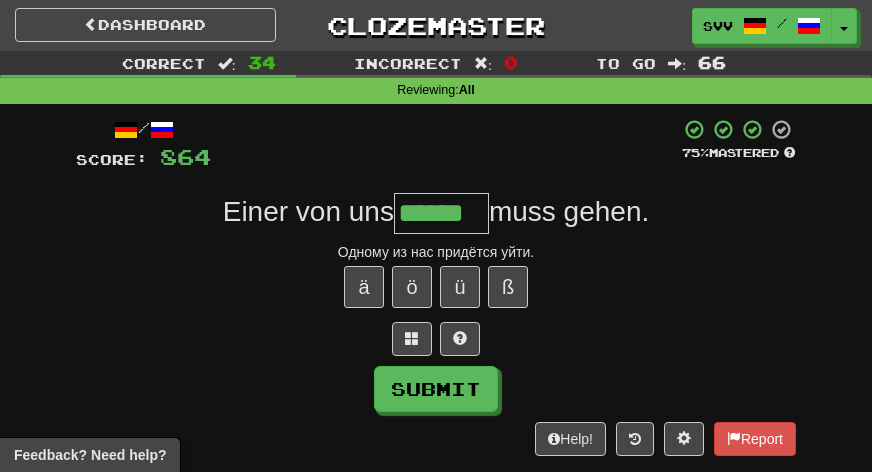 type on "******" 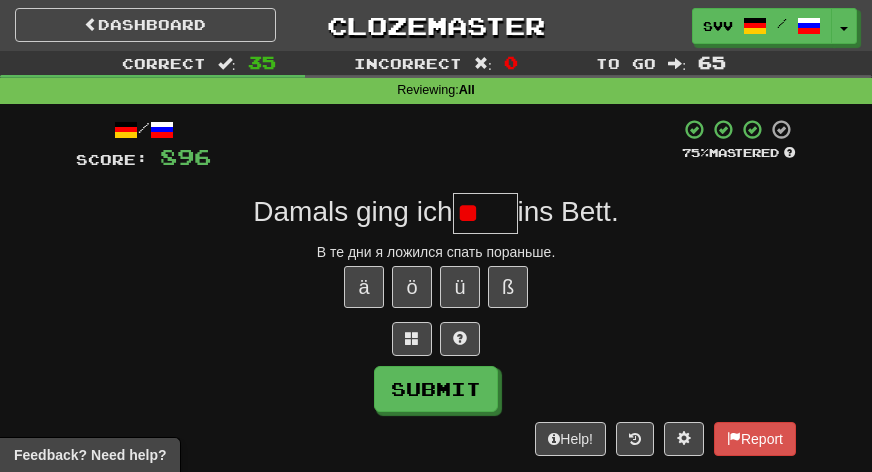 type on "*" 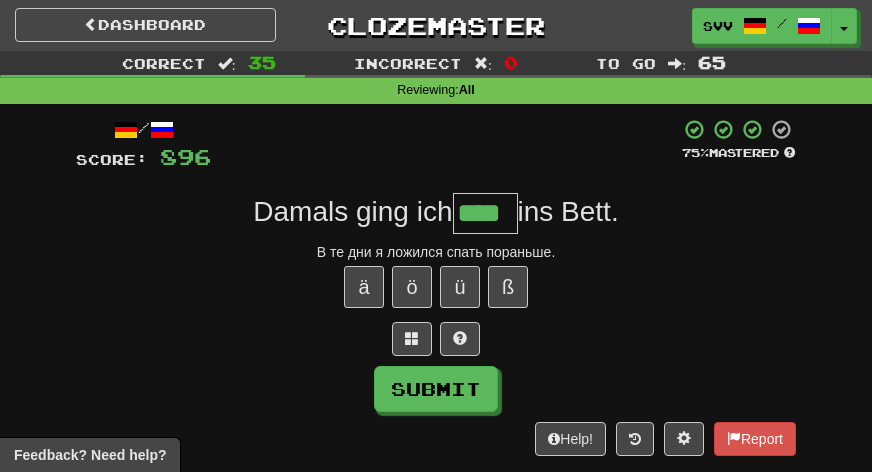 type on "****" 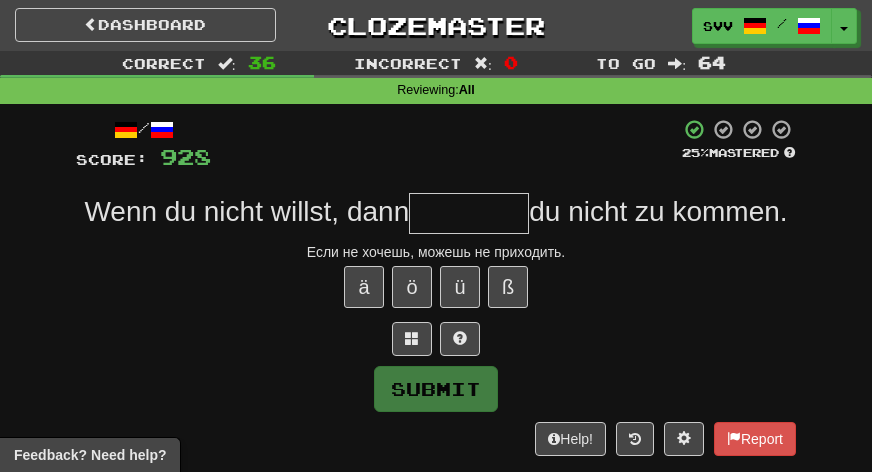type on "*" 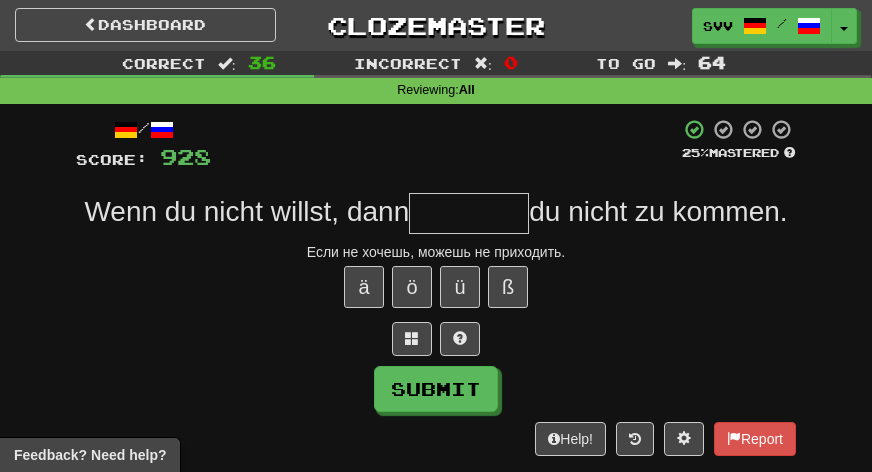 type on "*" 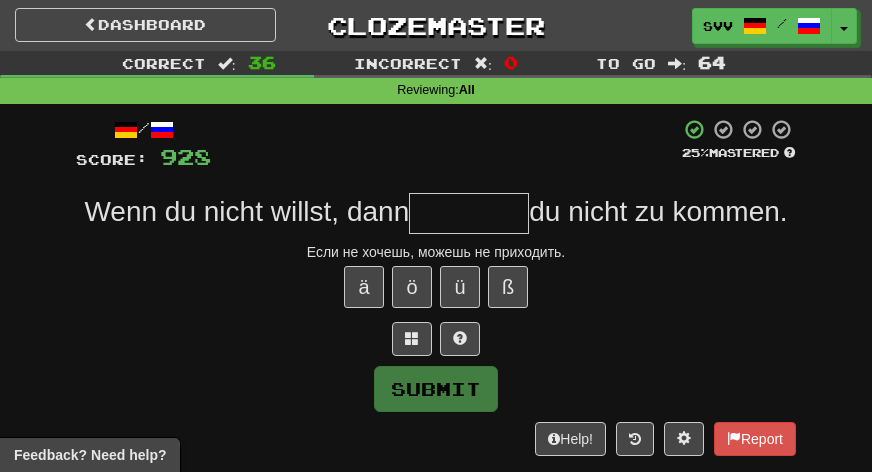 type on "*" 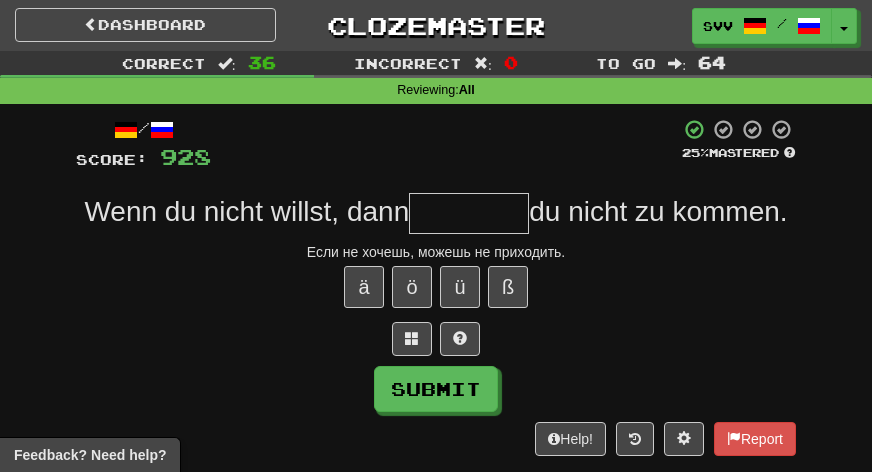 type on "*" 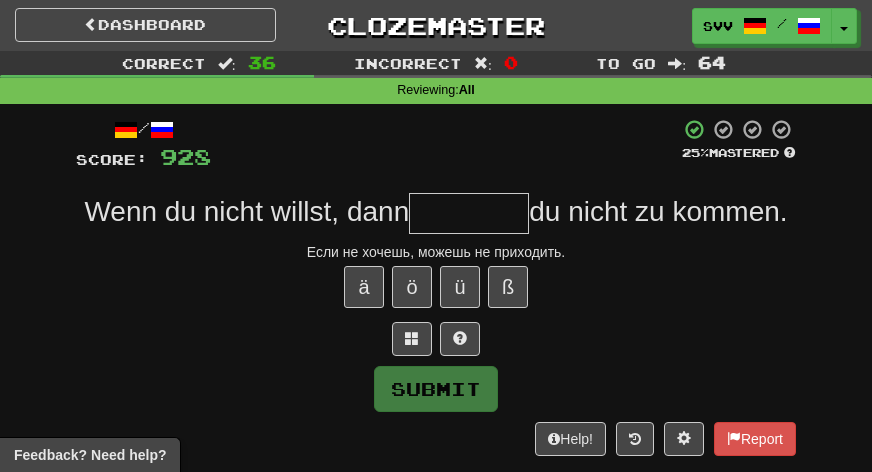 type on "*" 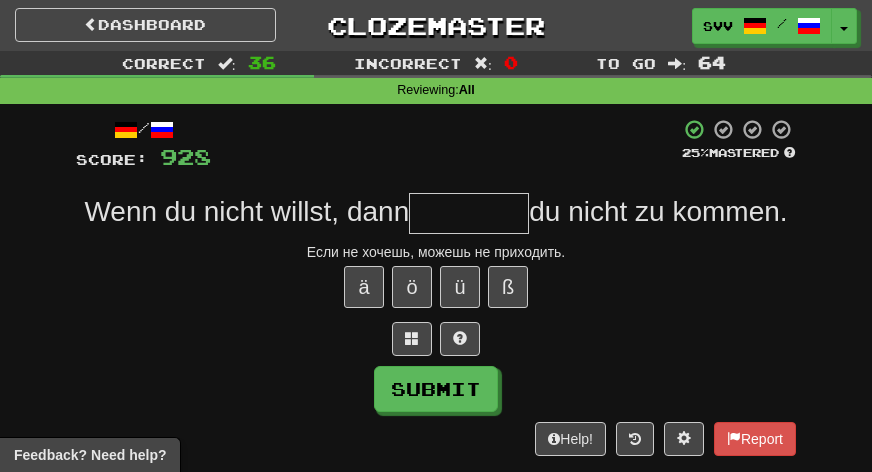 type on "*" 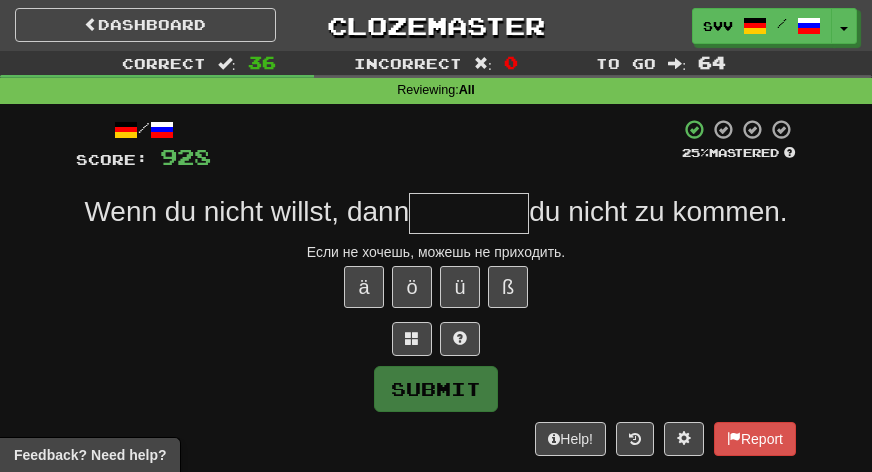 type on "*" 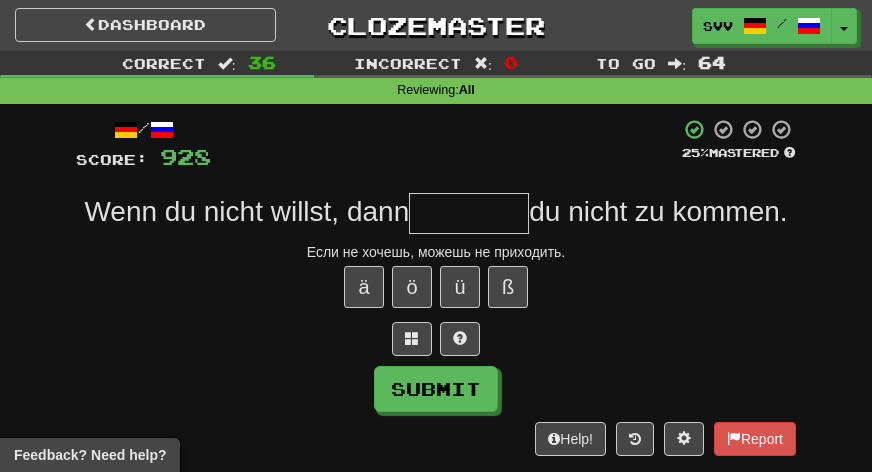 type on "*" 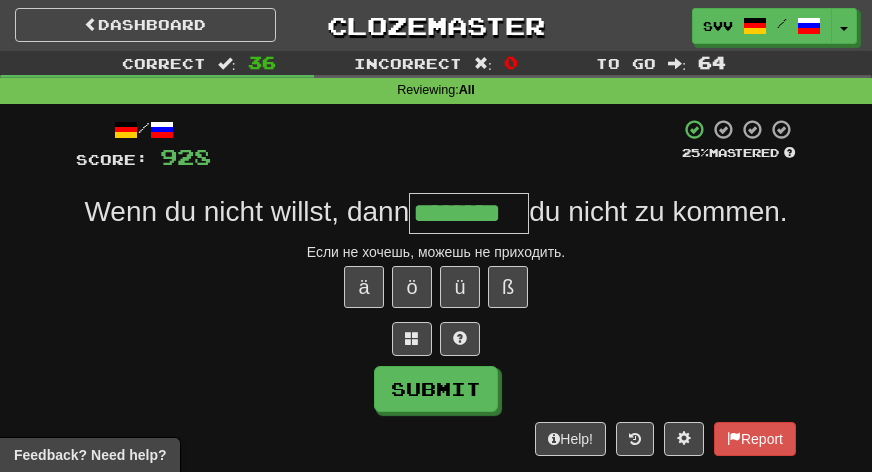 type on "********" 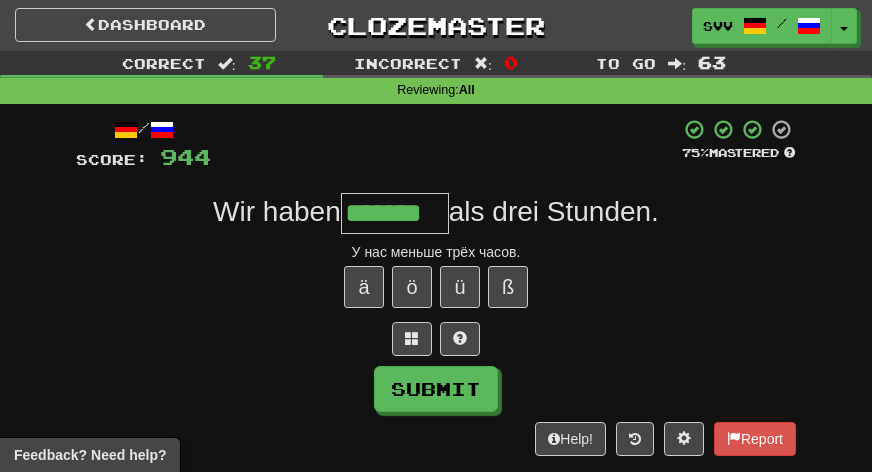 type on "*******" 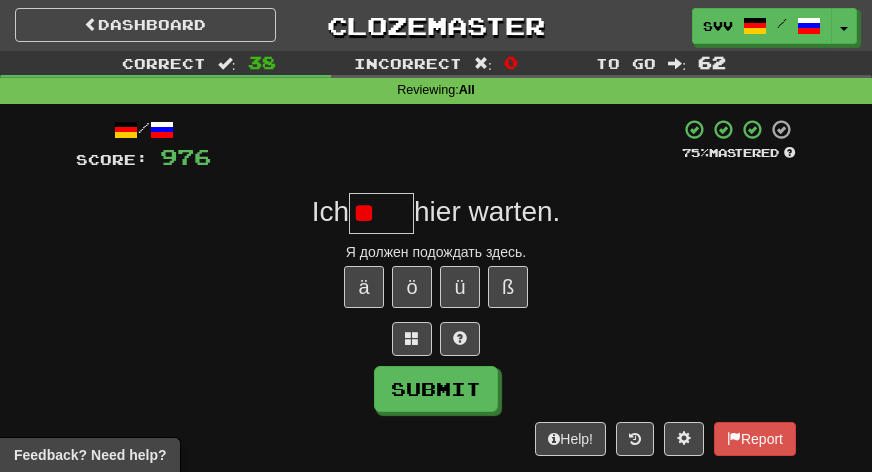 type on "*" 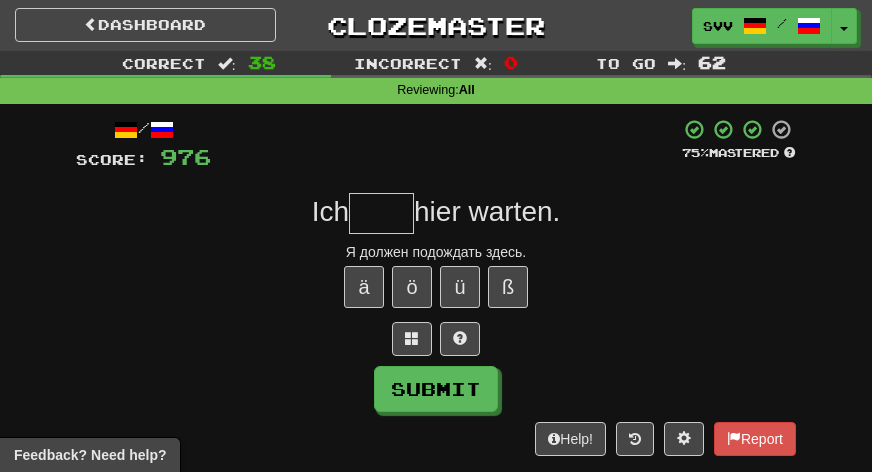 type on "*" 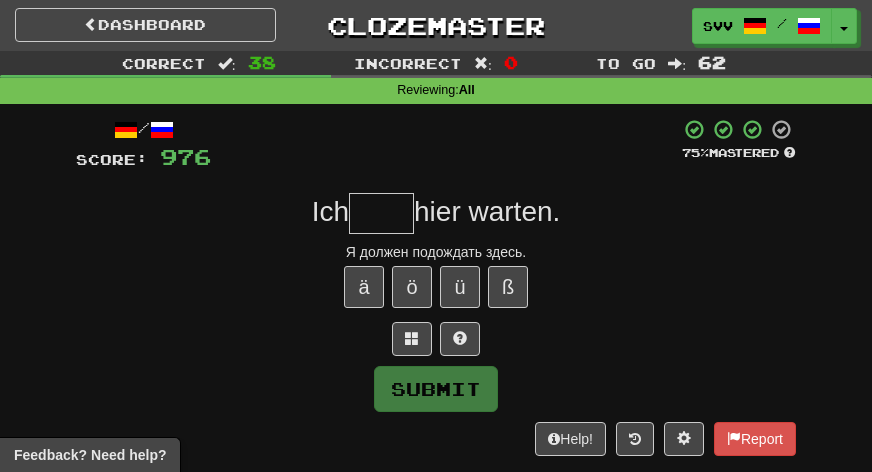 type on "*" 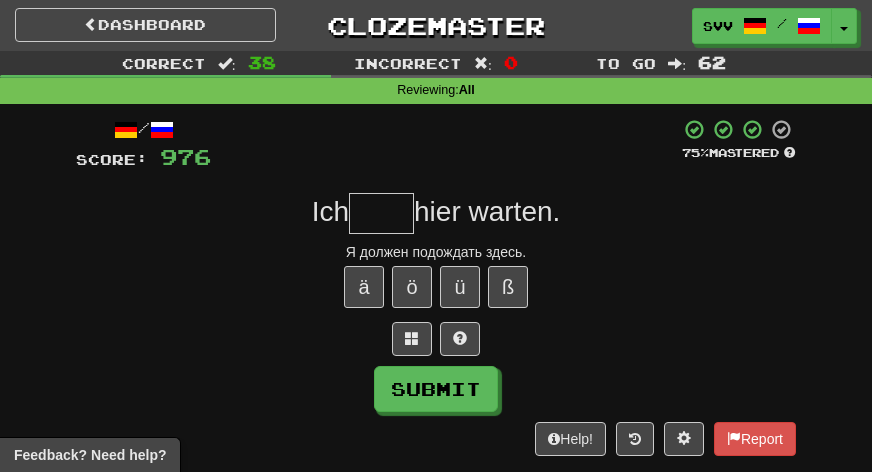type on "*" 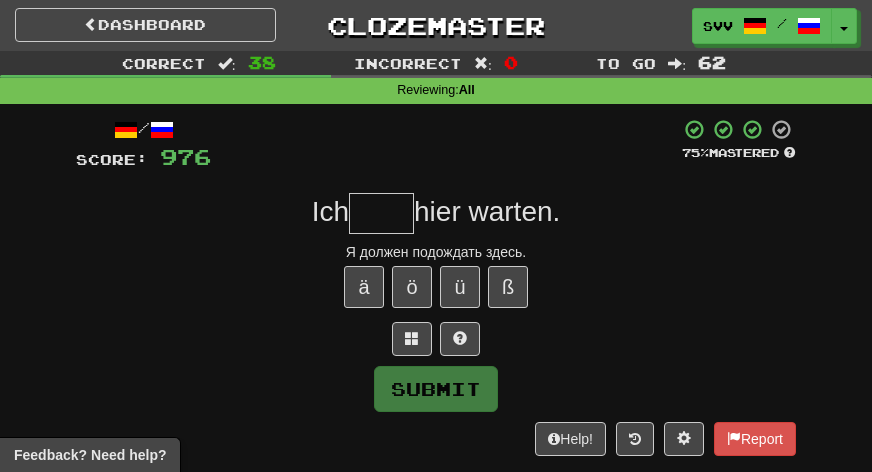 type on "*" 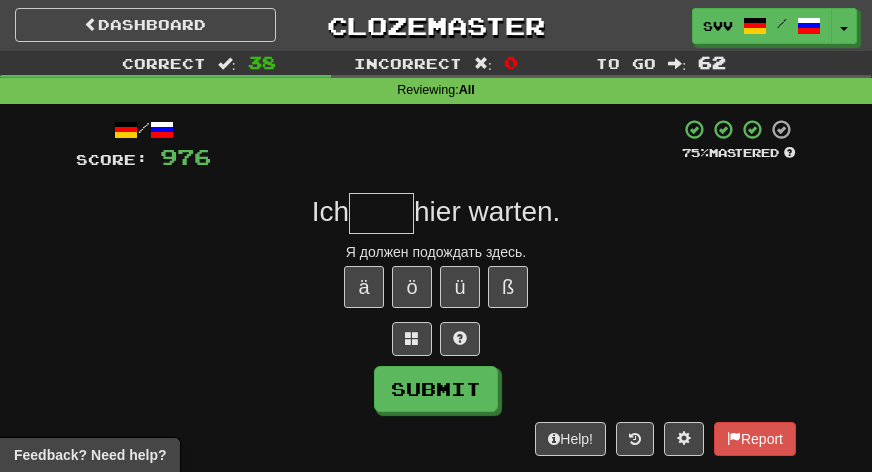 type on "*" 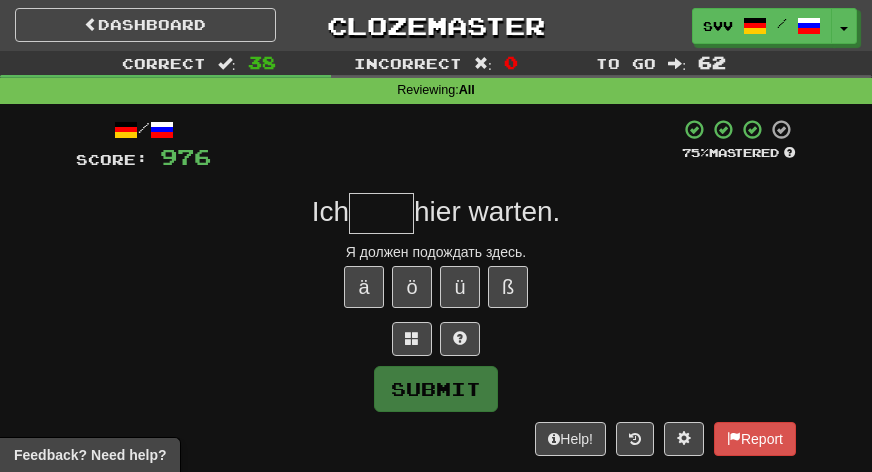 type on "*" 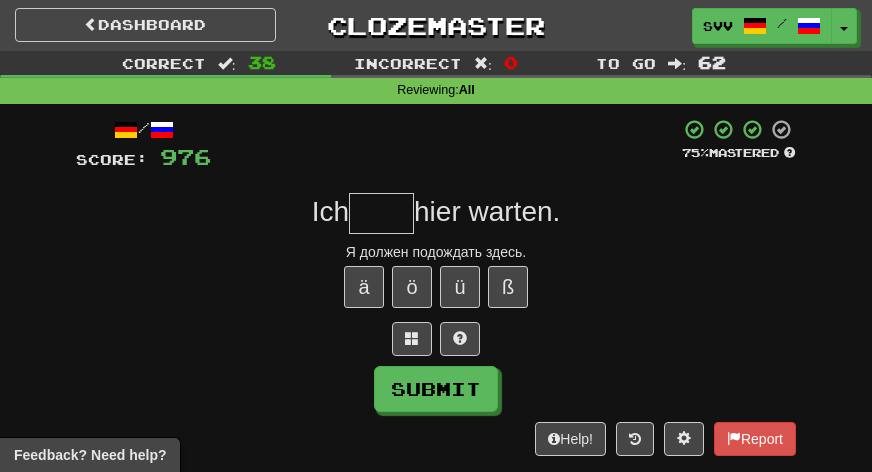 type on "*" 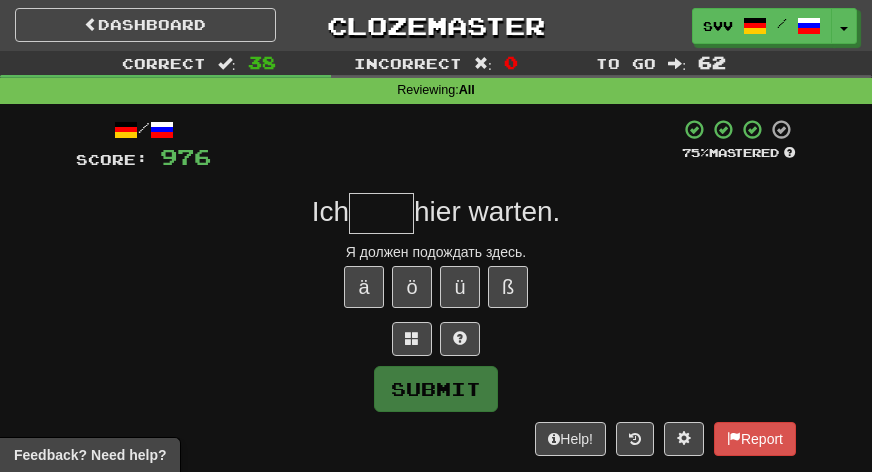 type on "*" 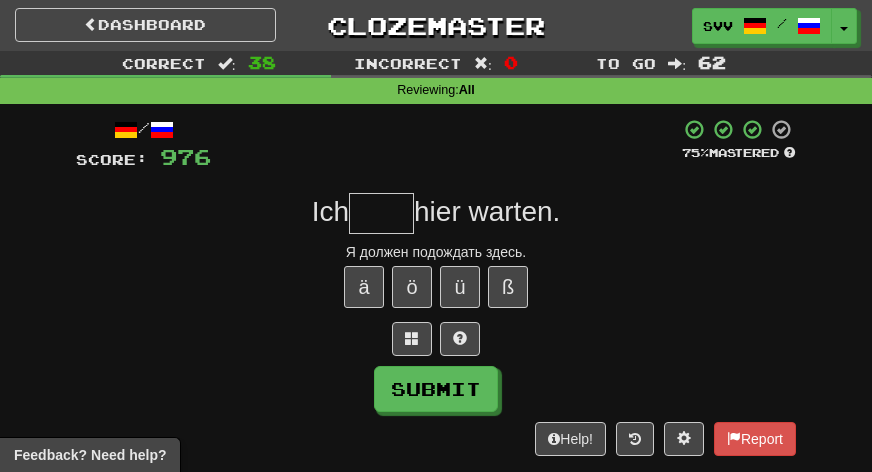 type on "*" 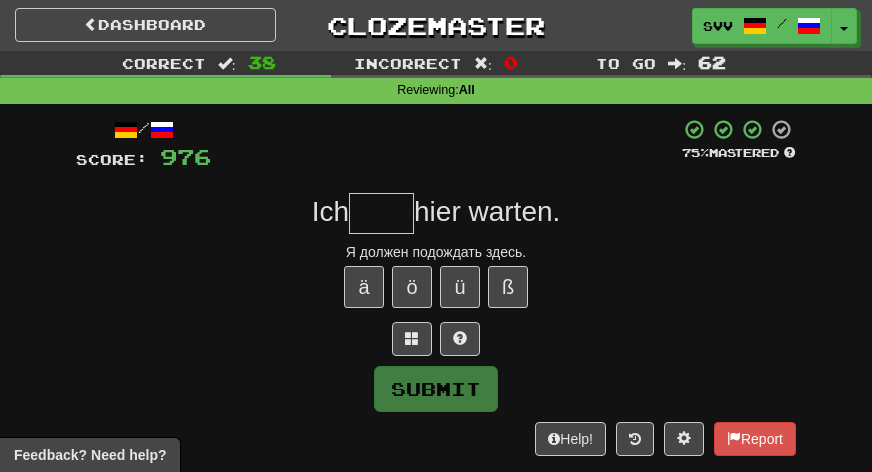 type on "*" 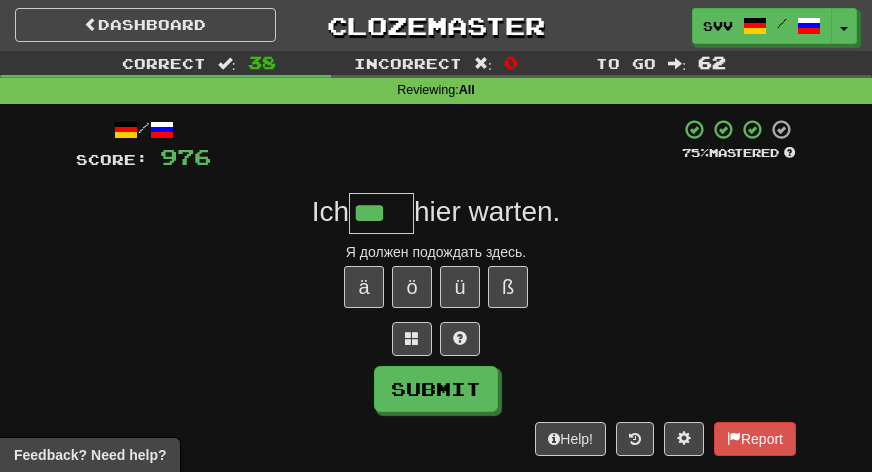 type on "***" 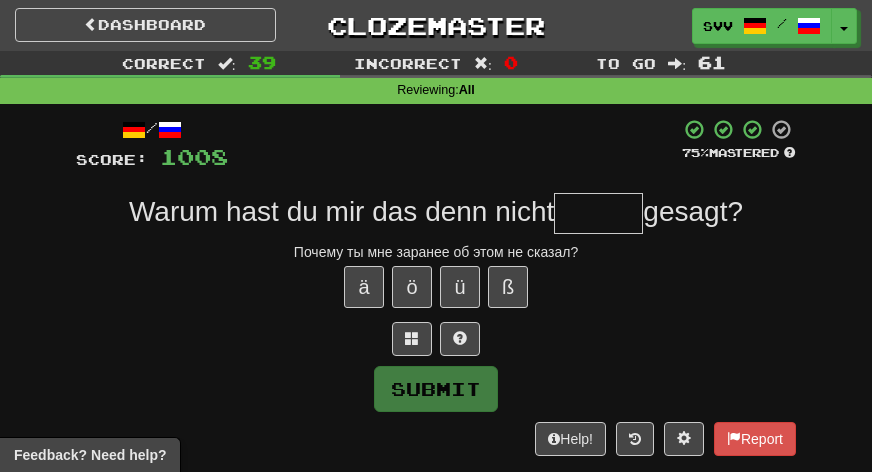 type on "*" 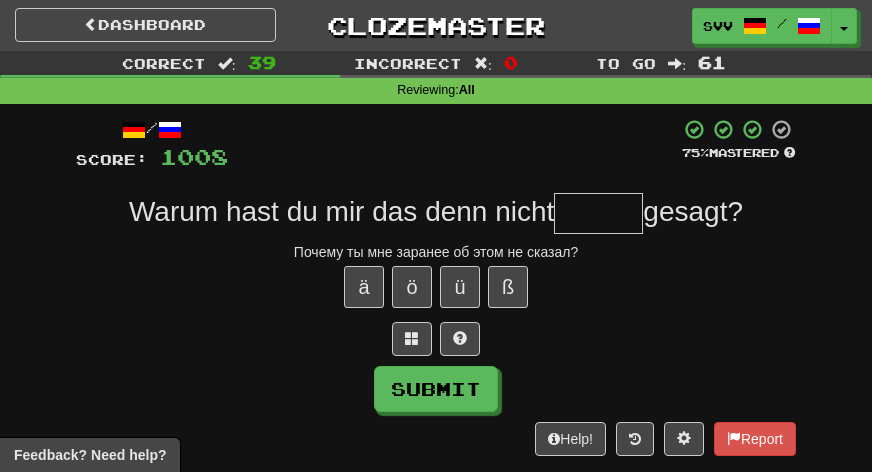 type on "*" 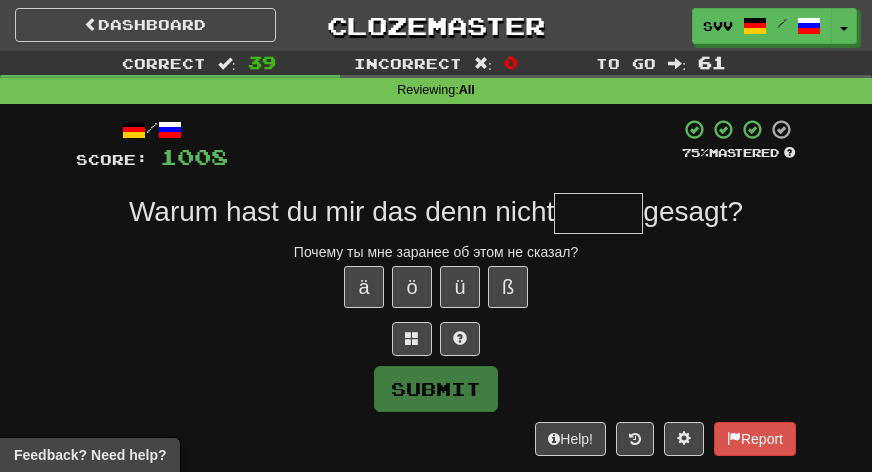 type on "*" 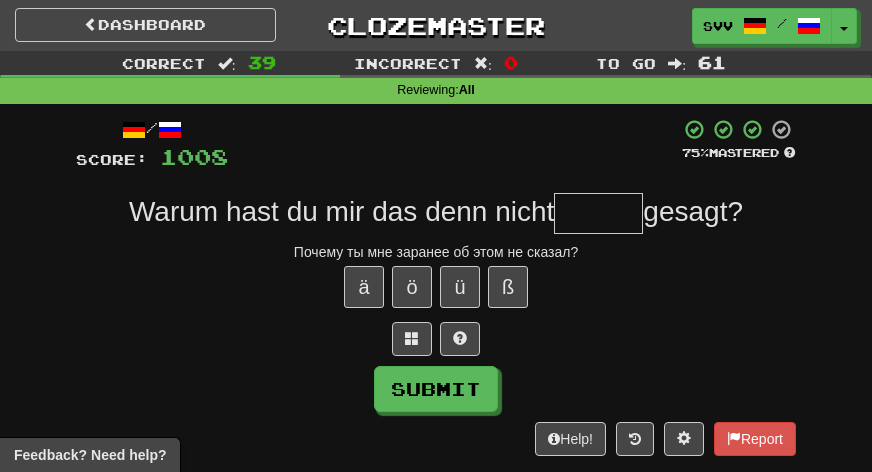 type on "*" 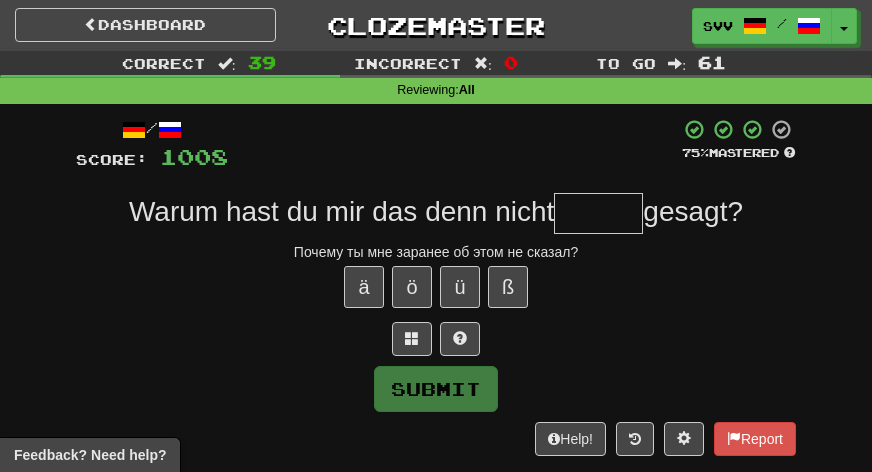 type on "*" 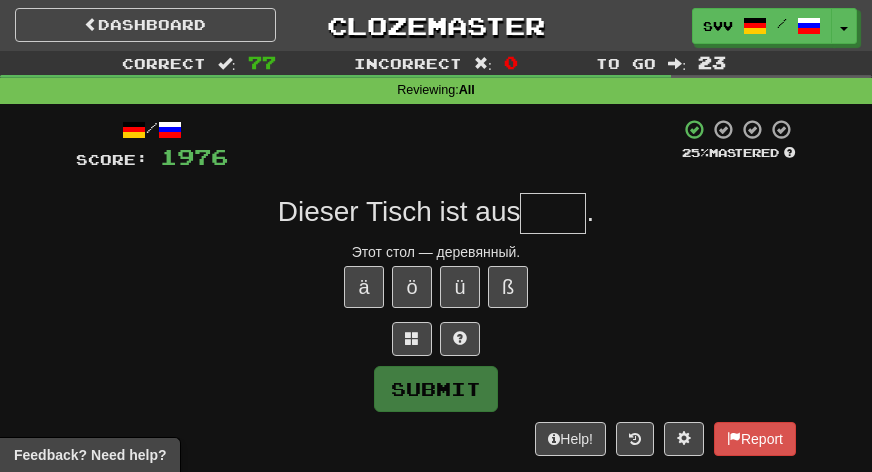 click at bounding box center (553, 213) 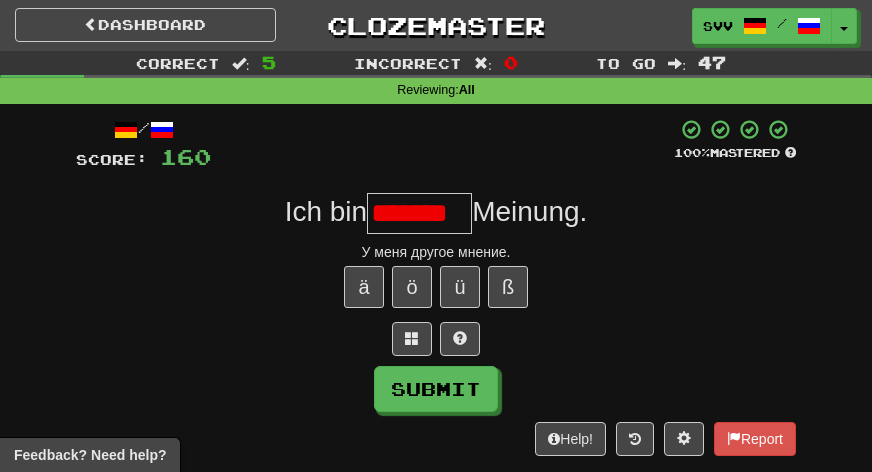scroll, scrollTop: 0, scrollLeft: 0, axis: both 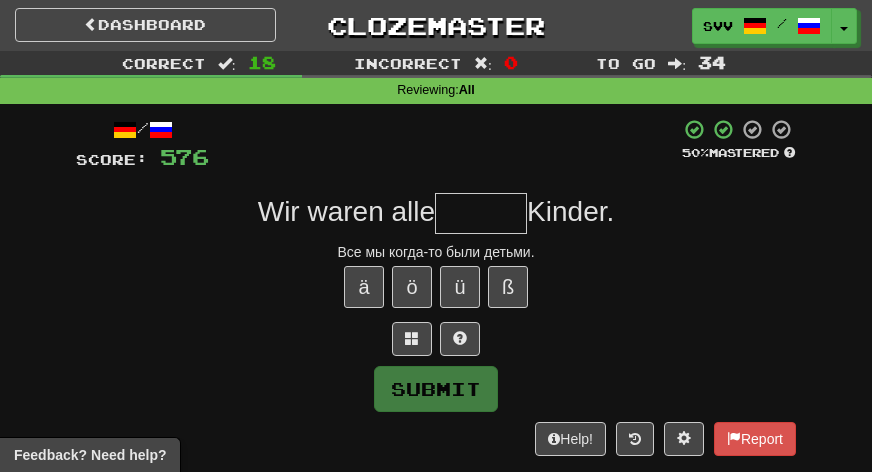 click at bounding box center (481, 213) 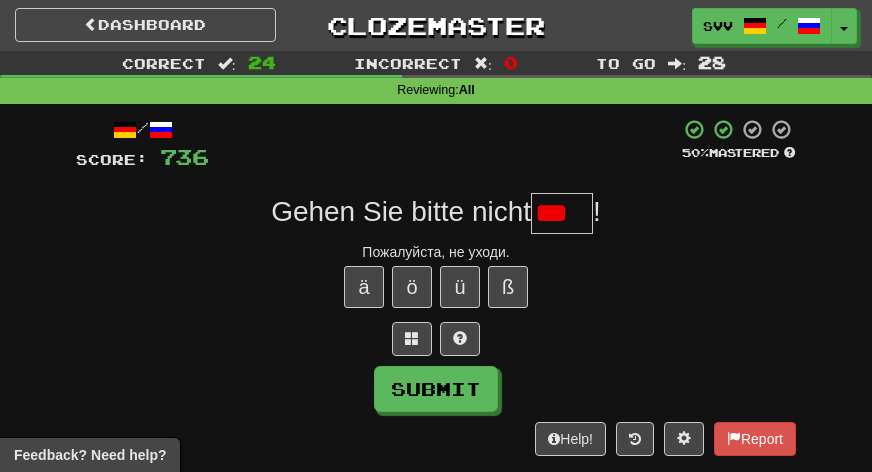 scroll, scrollTop: 0, scrollLeft: 0, axis: both 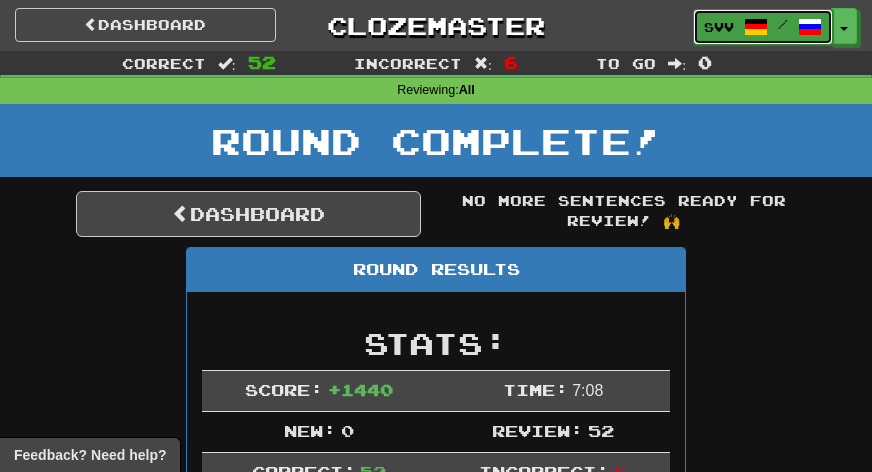 click on "svv
/" at bounding box center [763, 27] 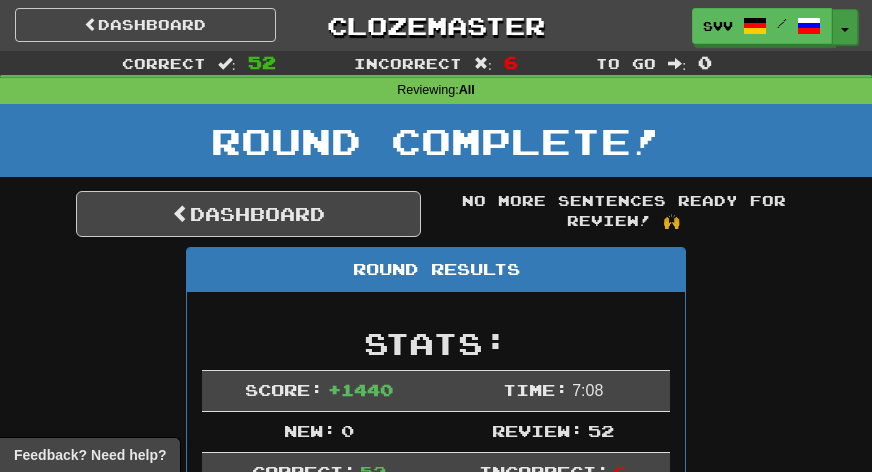 click on "Toggle Dropdown" at bounding box center [845, 27] 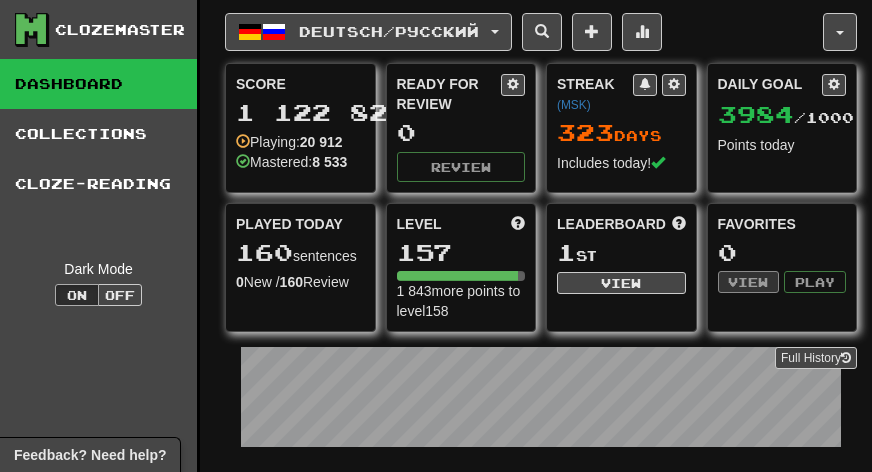 scroll, scrollTop: 0, scrollLeft: 0, axis: both 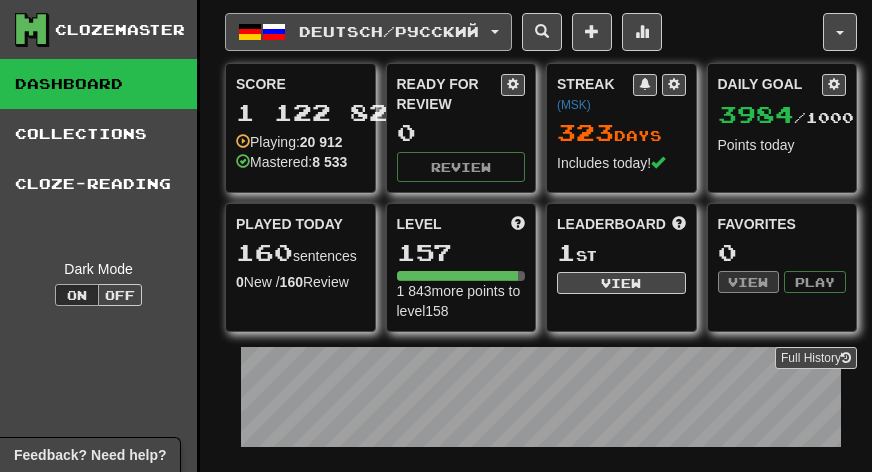 click on "Deutsch  /  Русский" at bounding box center [368, 32] 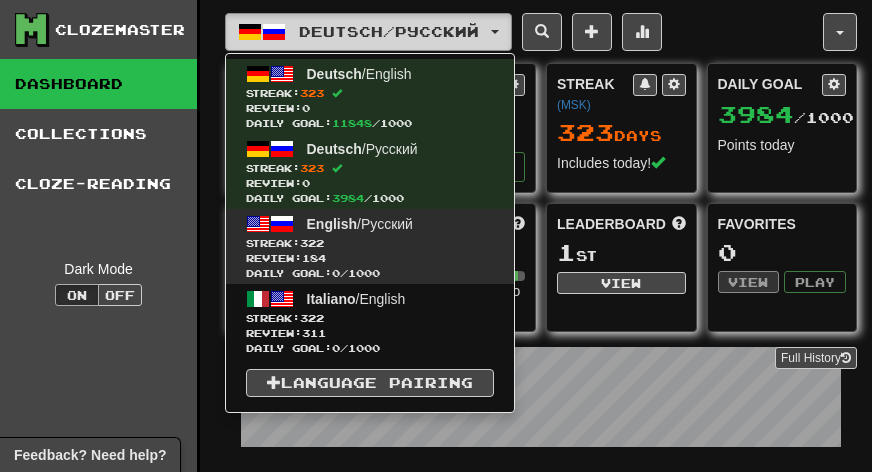 scroll, scrollTop: 38, scrollLeft: 0, axis: vertical 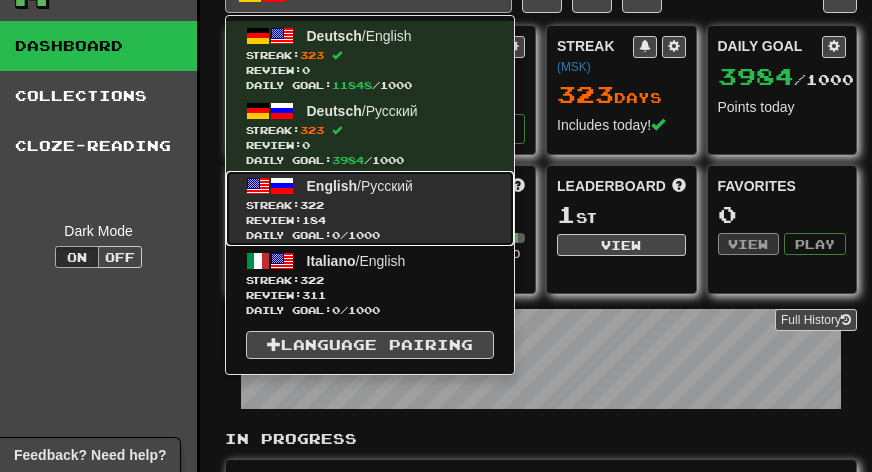 click on "Streak:  322" at bounding box center (370, 205) 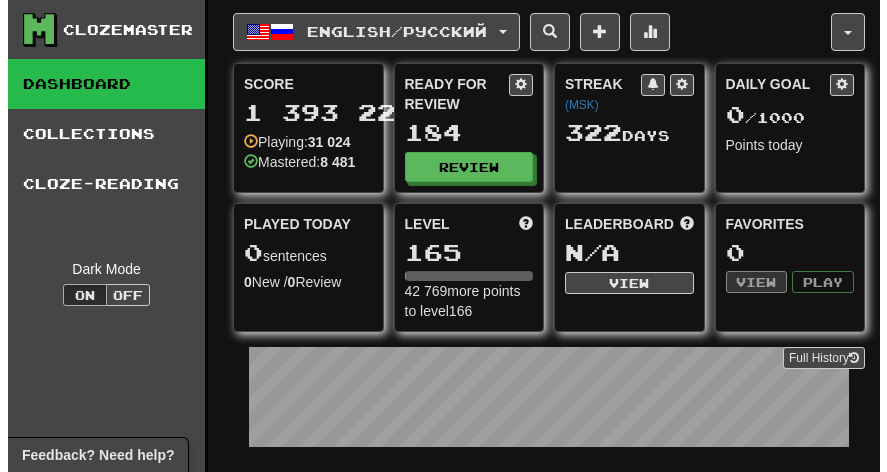scroll, scrollTop: 0, scrollLeft: 0, axis: both 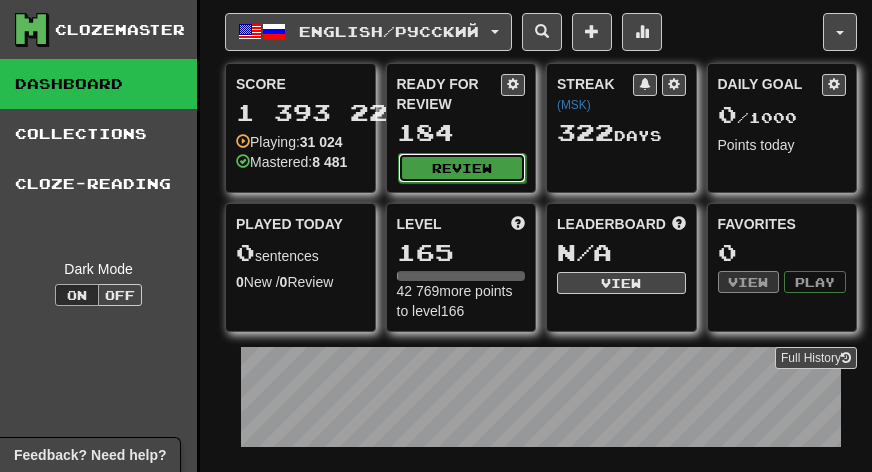 click on "Review" at bounding box center (462, 168) 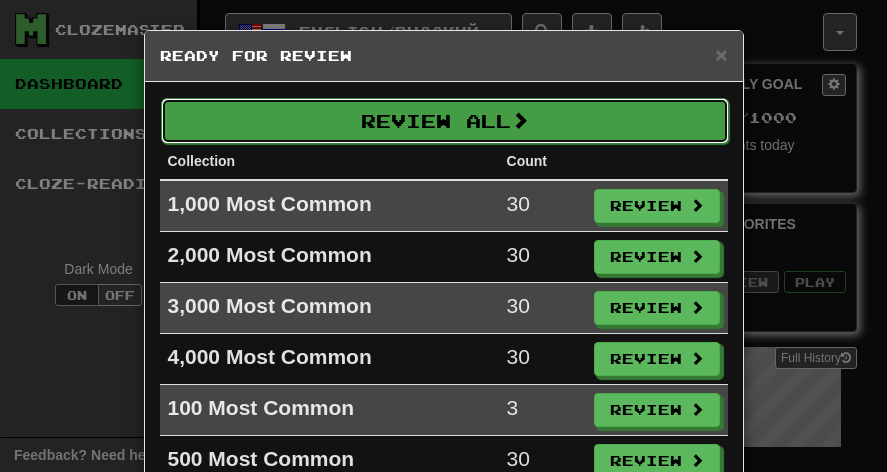 click on "Review All" at bounding box center (445, 121) 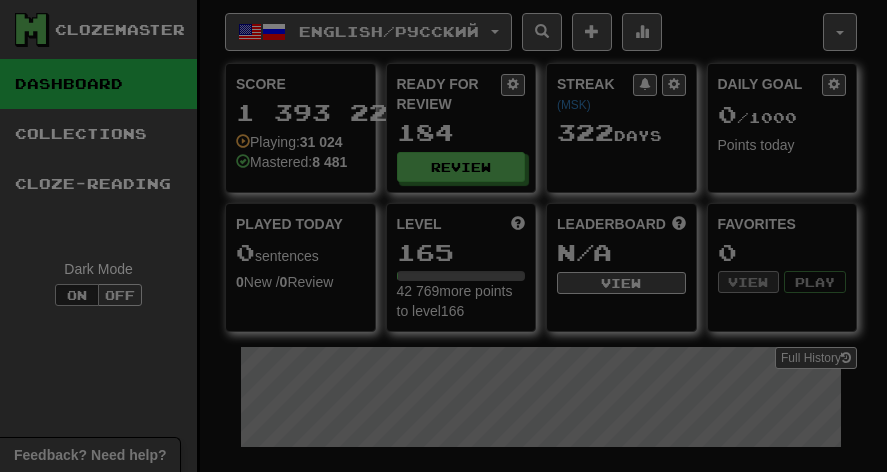 select on "***" 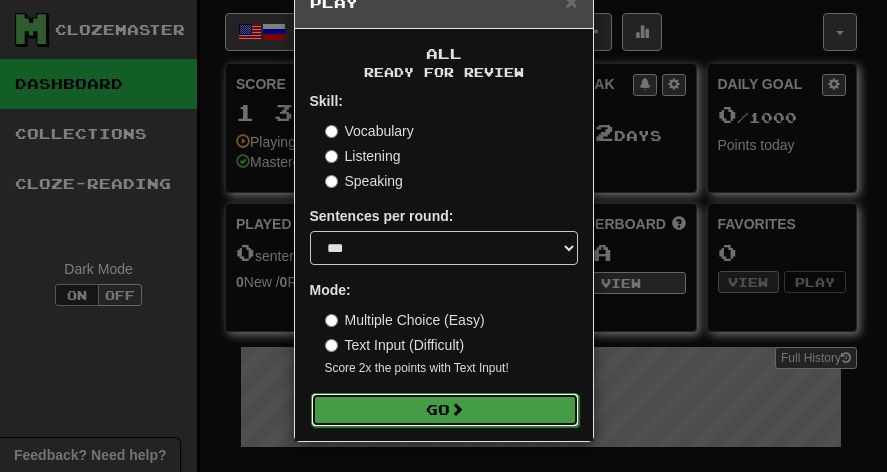 click on "Go" at bounding box center [445, 410] 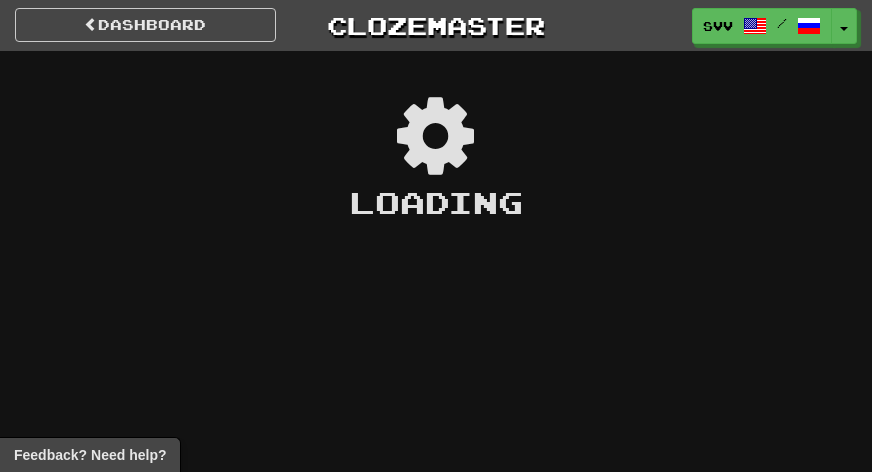 scroll, scrollTop: 0, scrollLeft: 0, axis: both 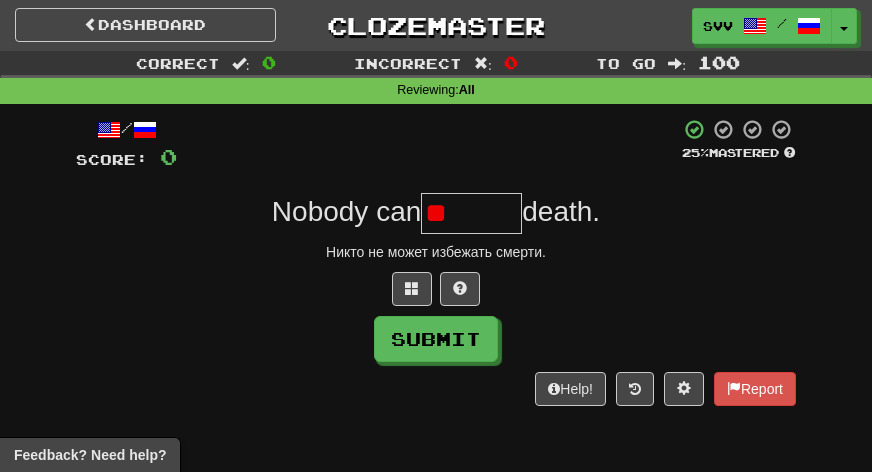 type on "*" 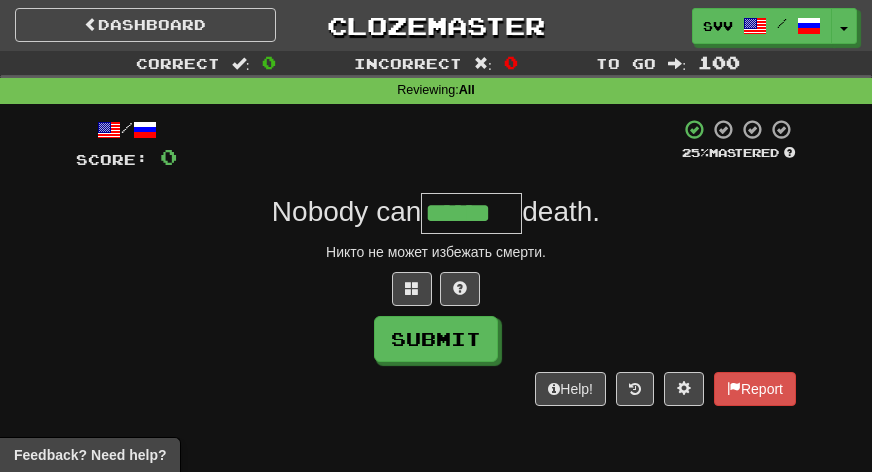 type on "******" 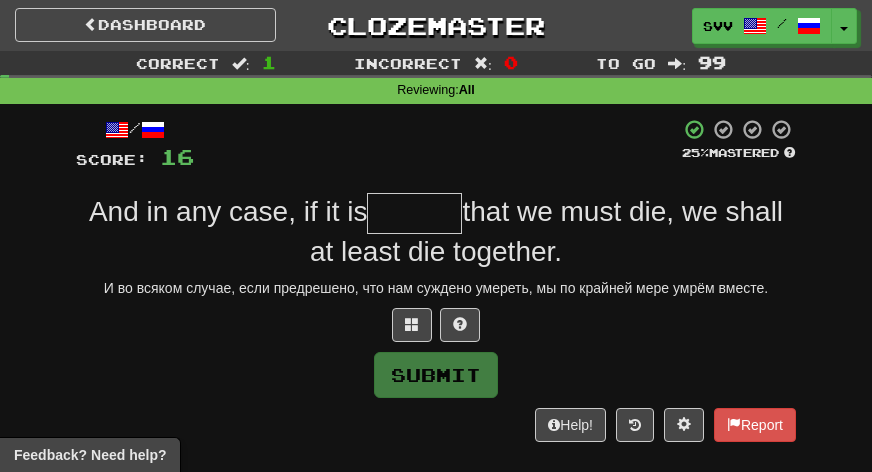 type on "*" 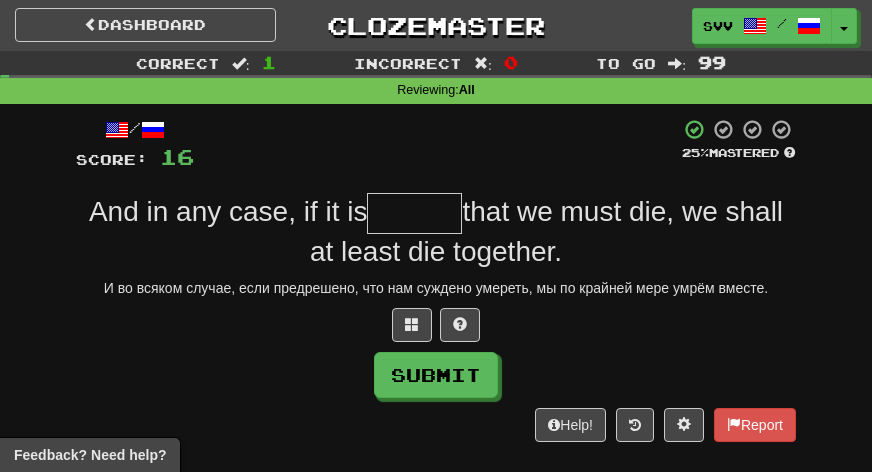 type on "*" 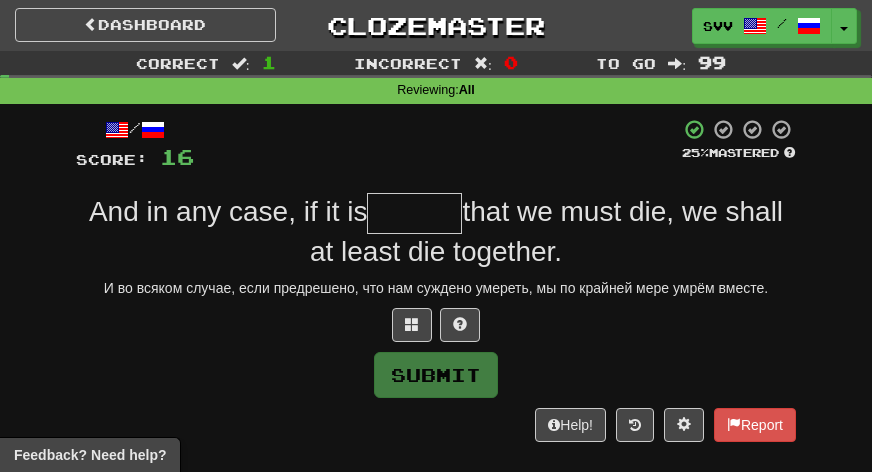 type on "*" 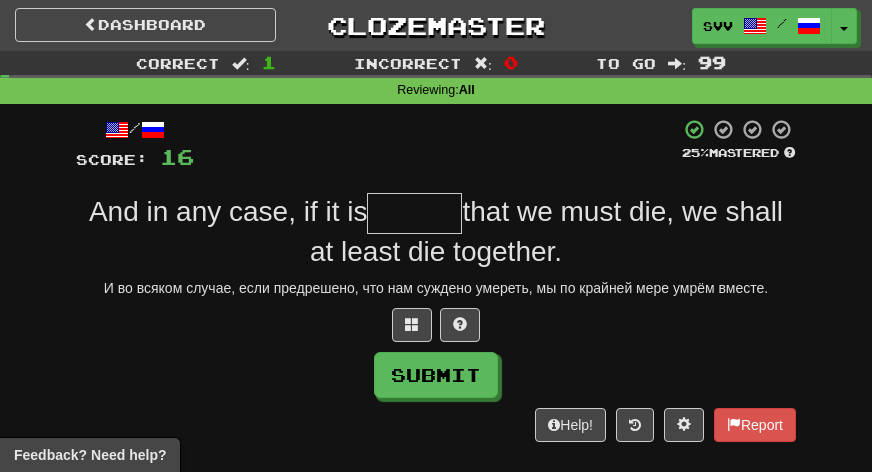 type on "*" 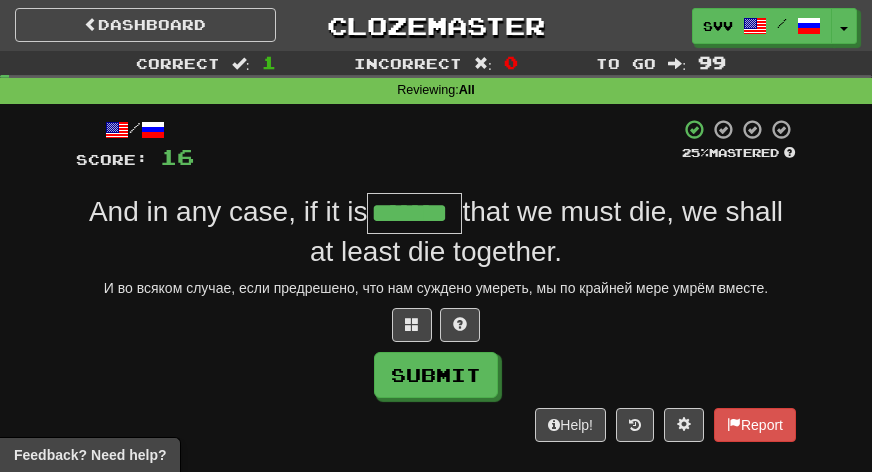 type on "*******" 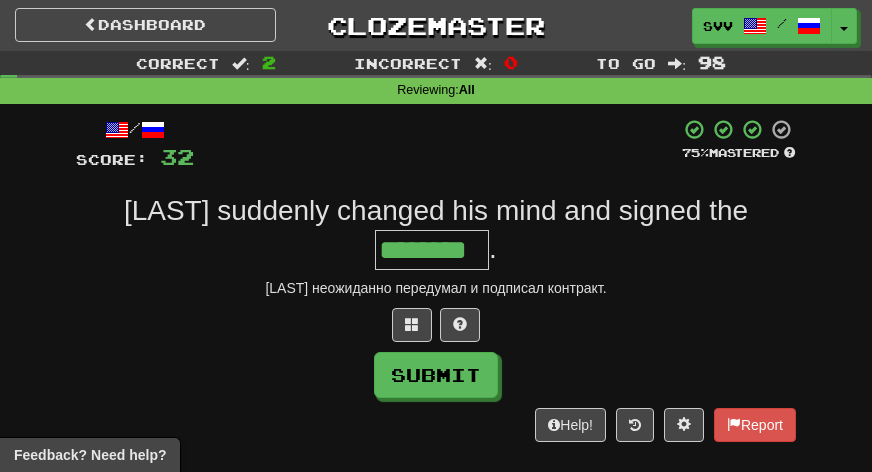 type on "********" 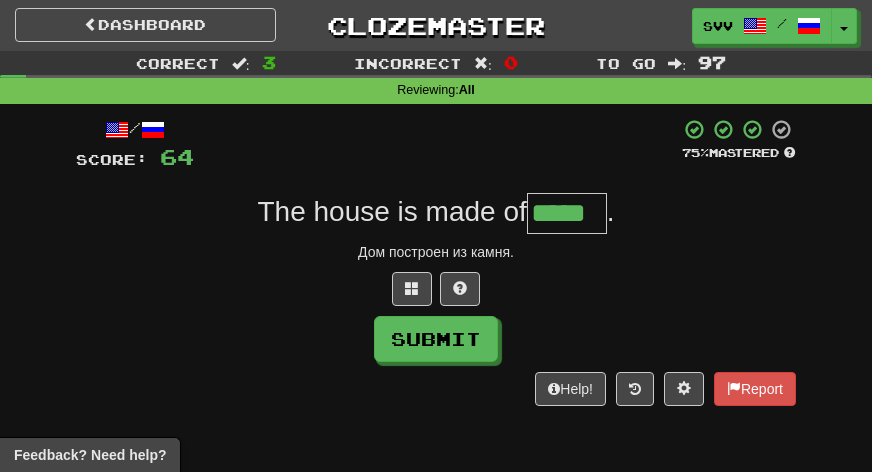 type on "*****" 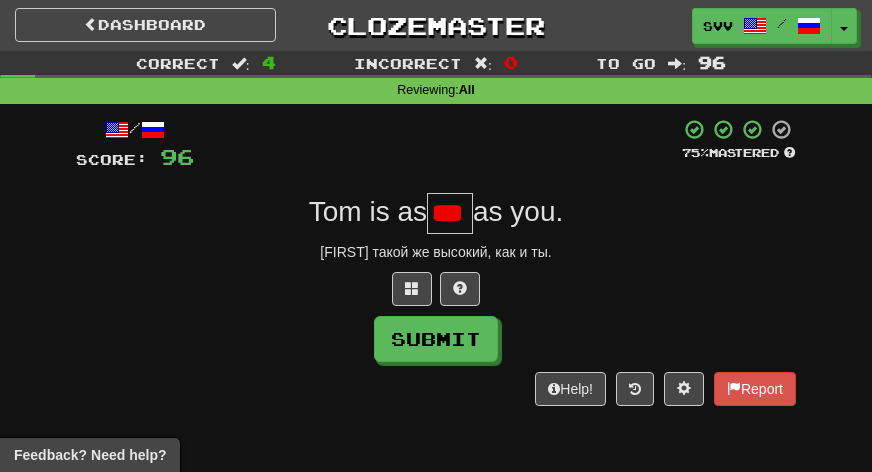 scroll, scrollTop: 0, scrollLeft: 0, axis: both 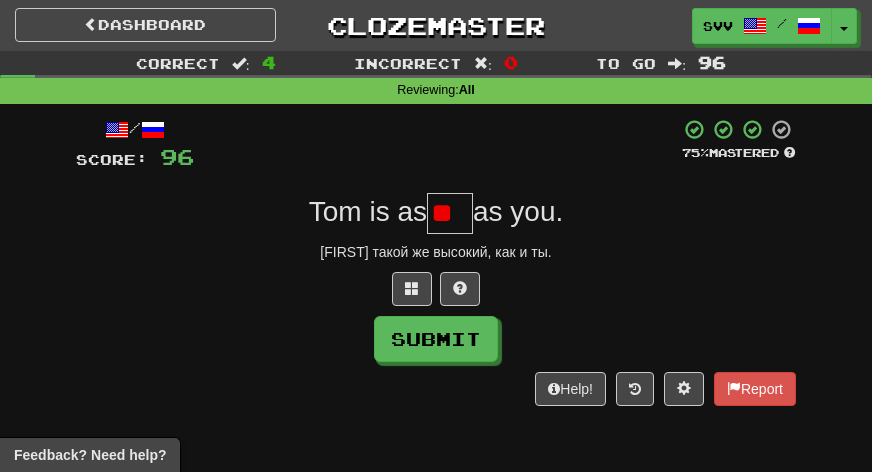 type on "*" 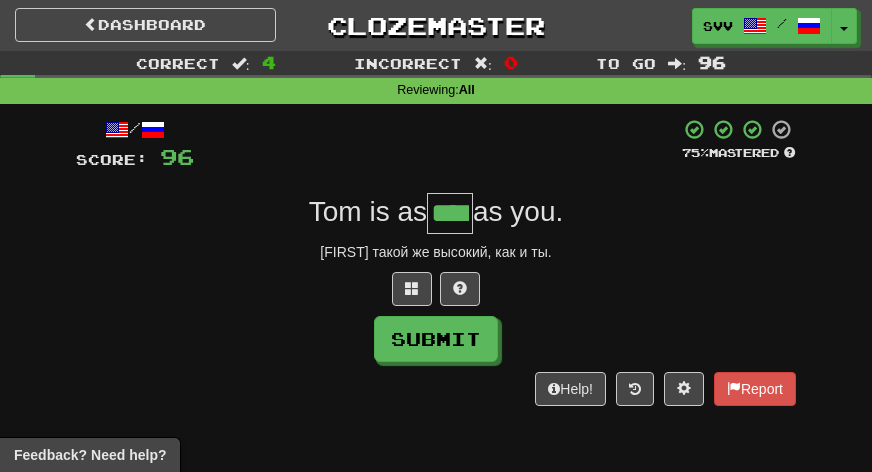 type on "****" 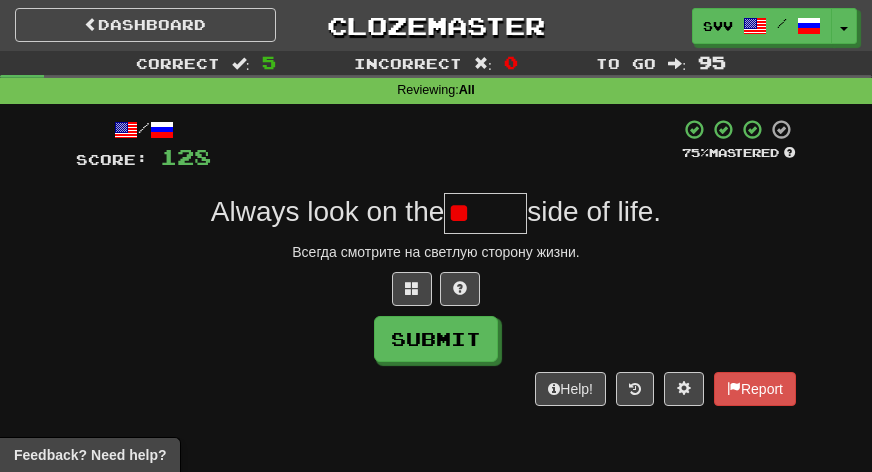 type on "*" 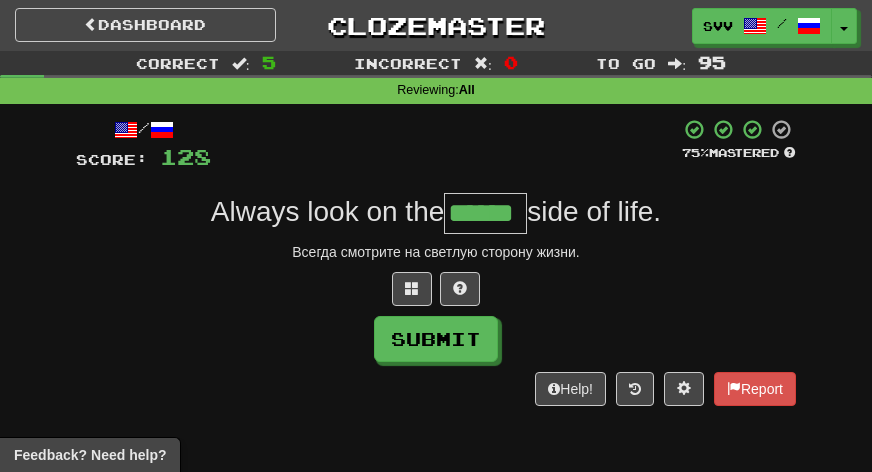 type on "******" 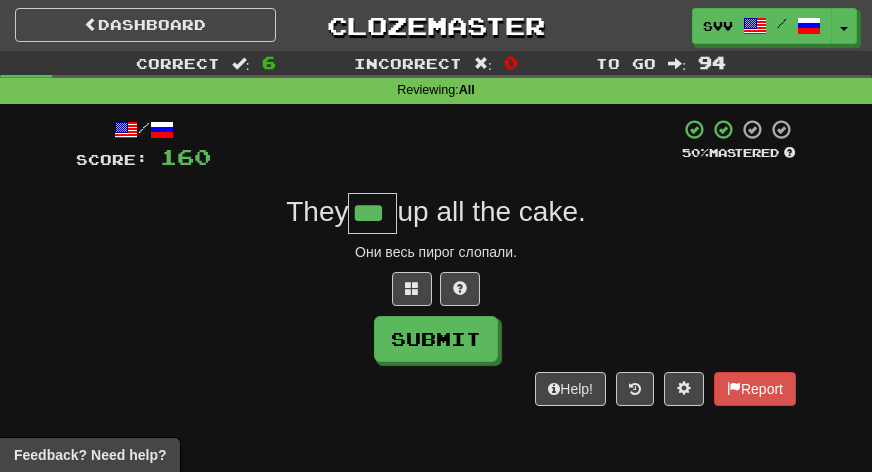 type on "***" 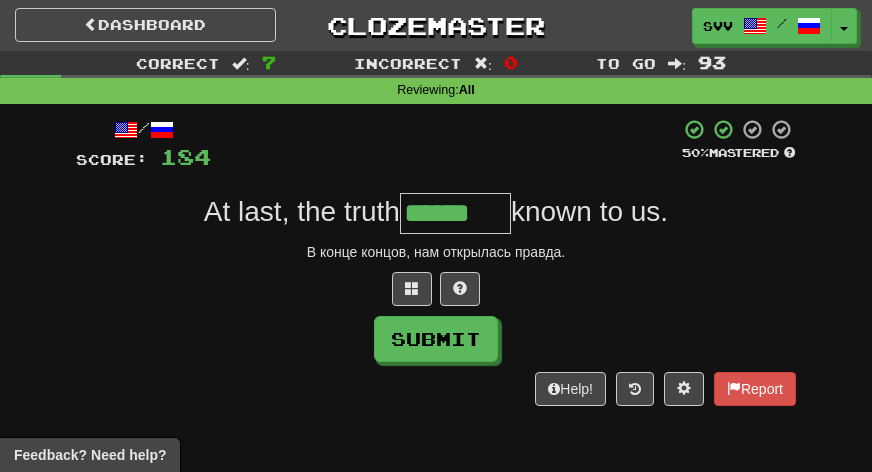 type on "******" 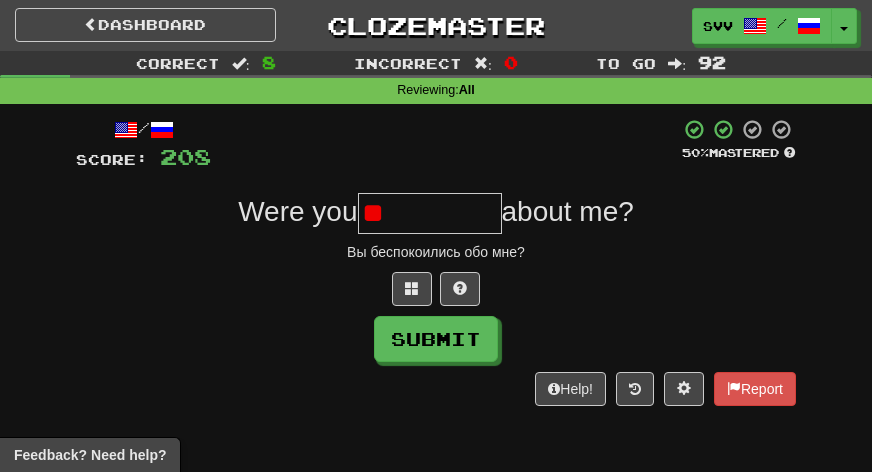 type on "*" 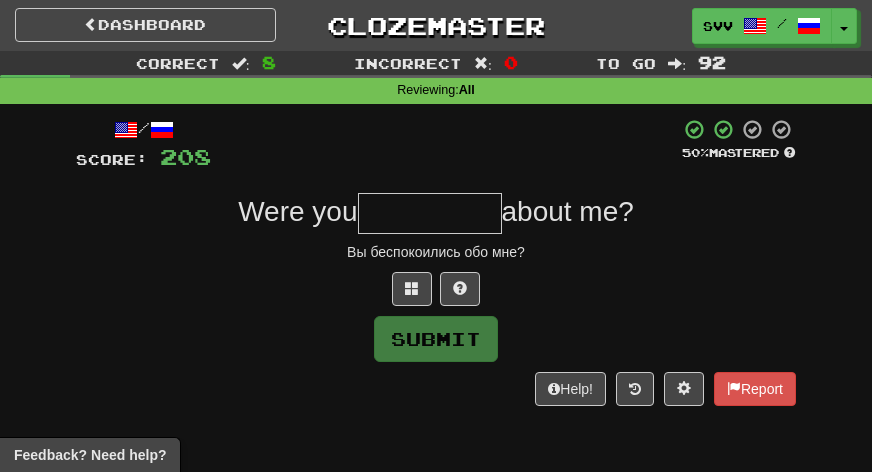 type on "*" 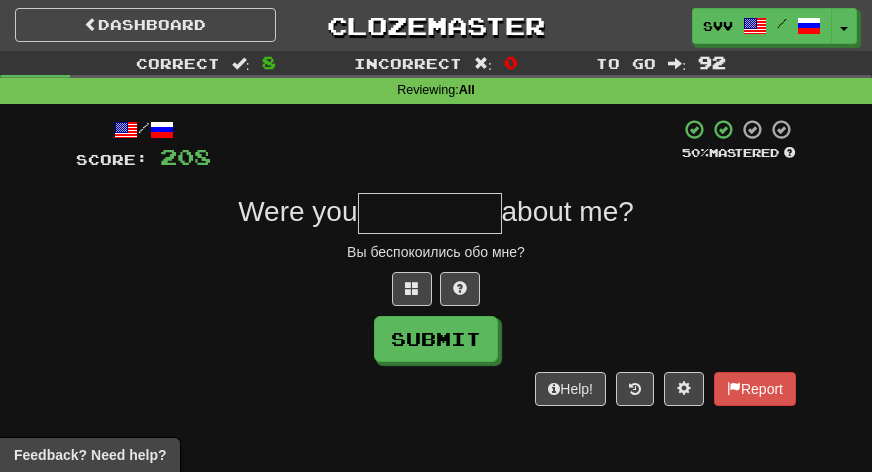 type on "*" 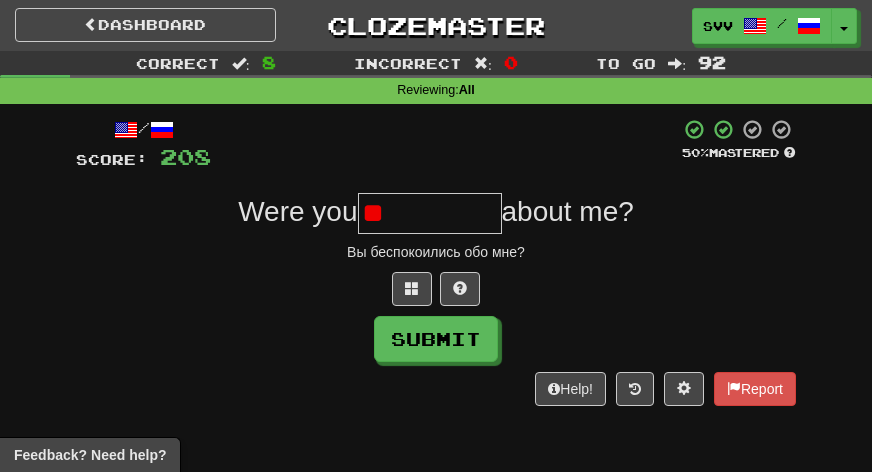type on "*" 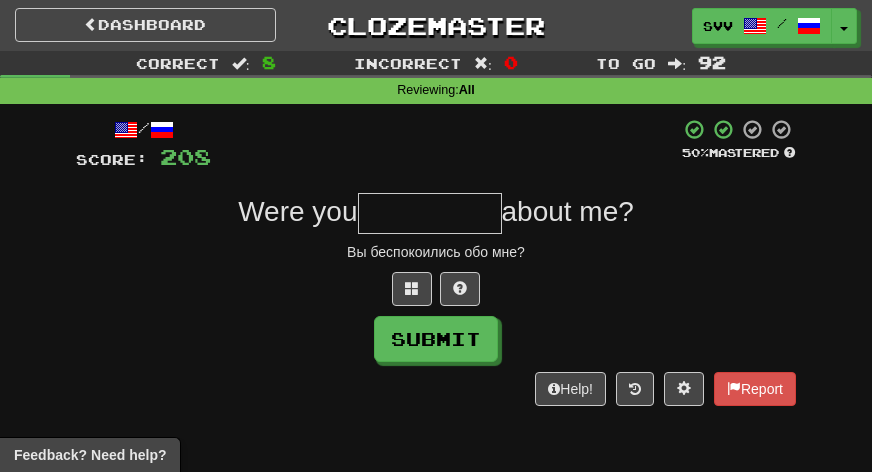 type on "*" 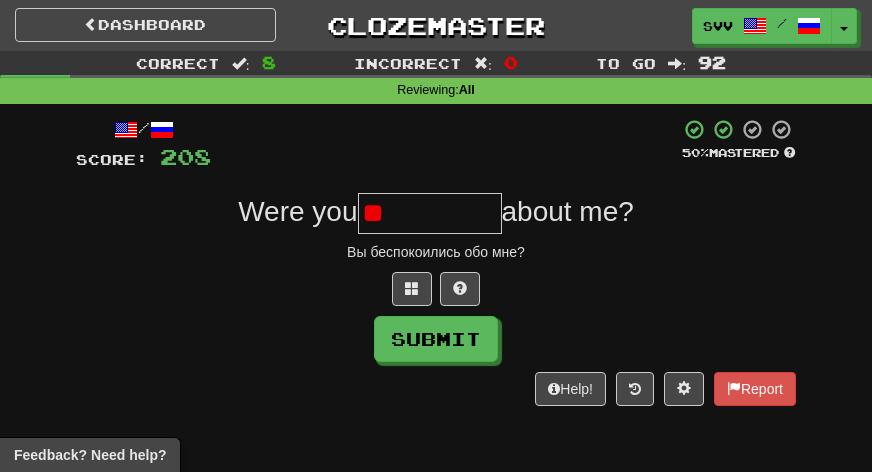 type on "*" 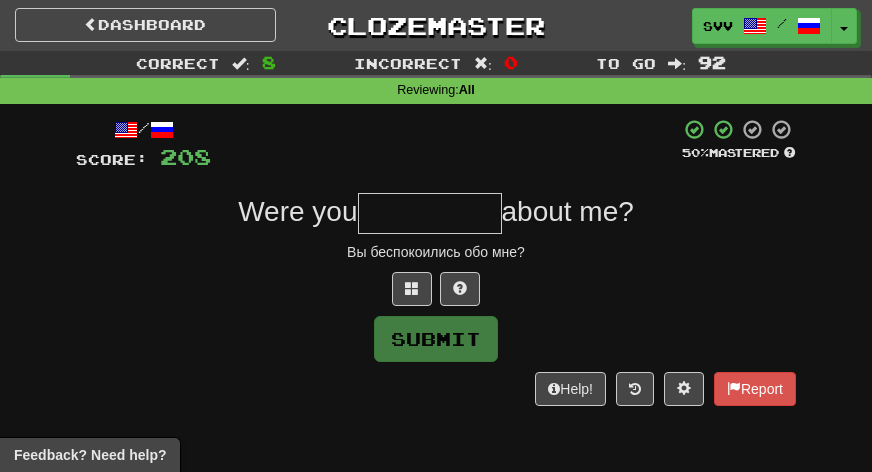 type on "*" 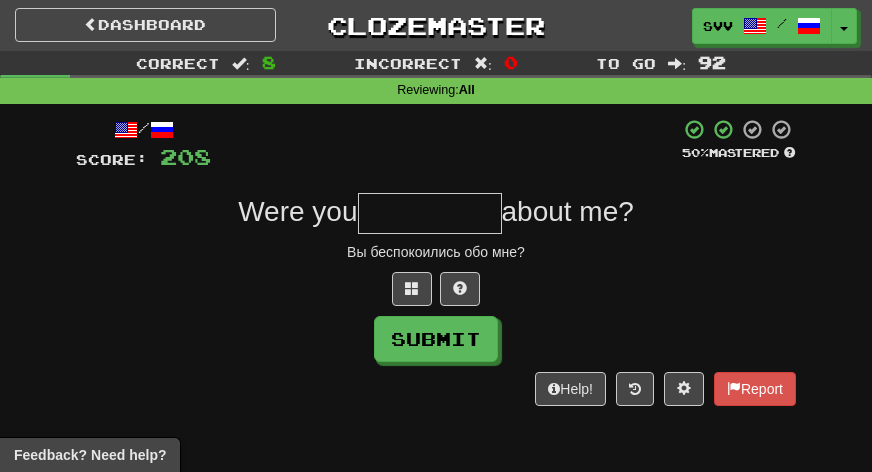 type on "*" 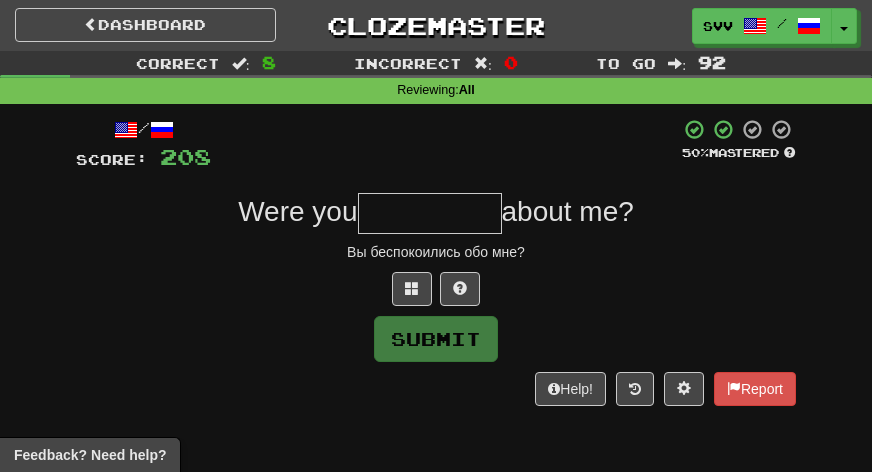 type on "*" 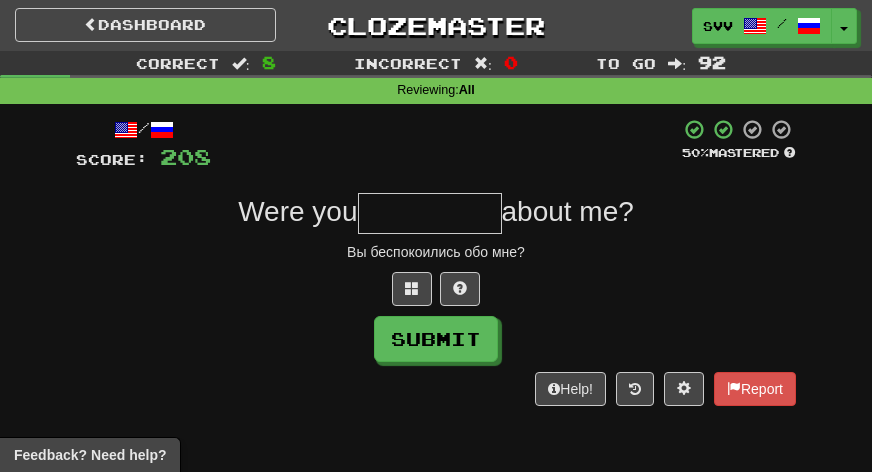 type on "*" 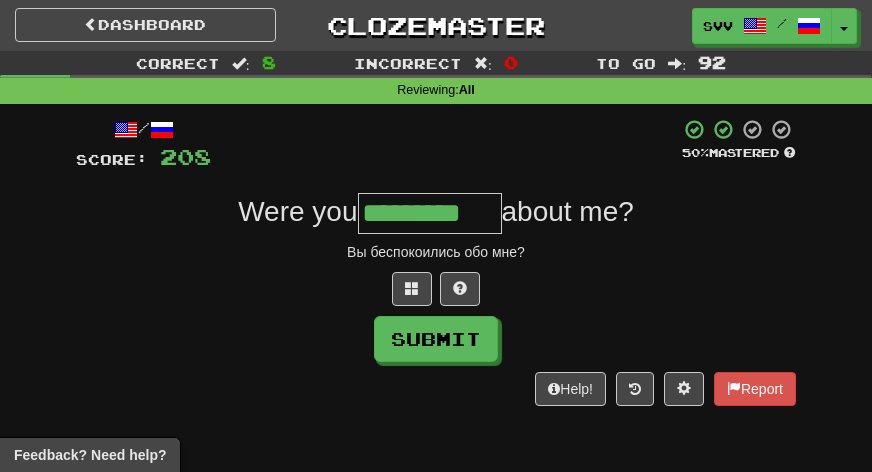 type on "*********" 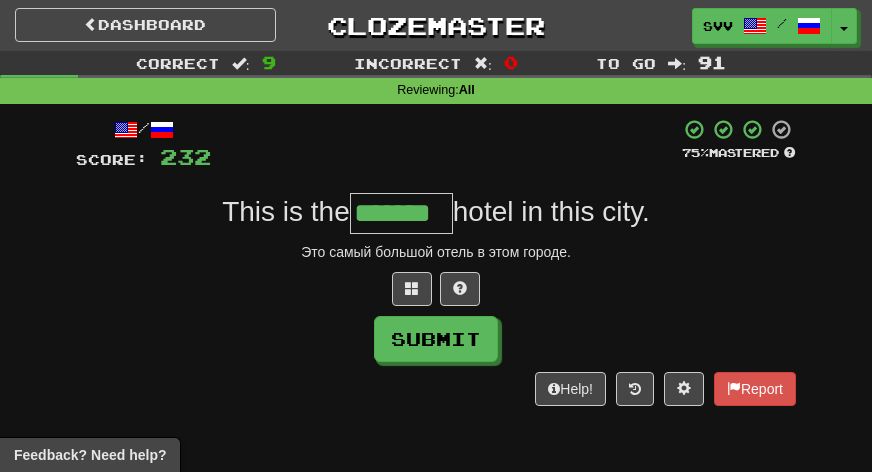 type on "*******" 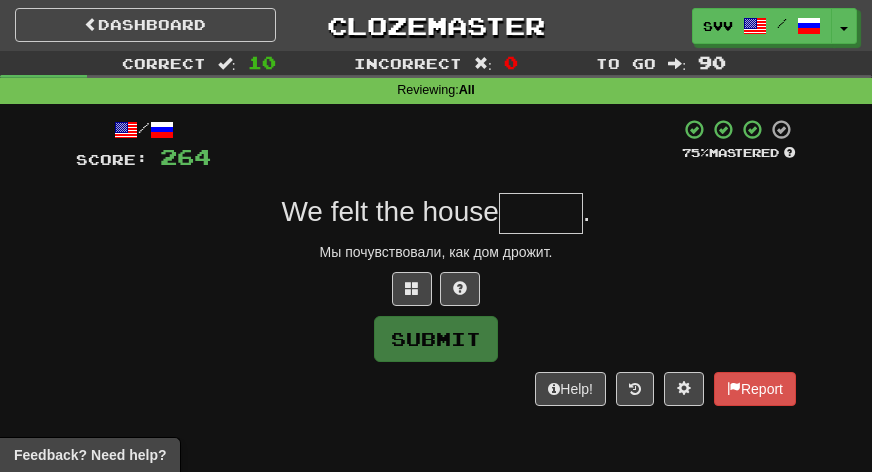 type on "*" 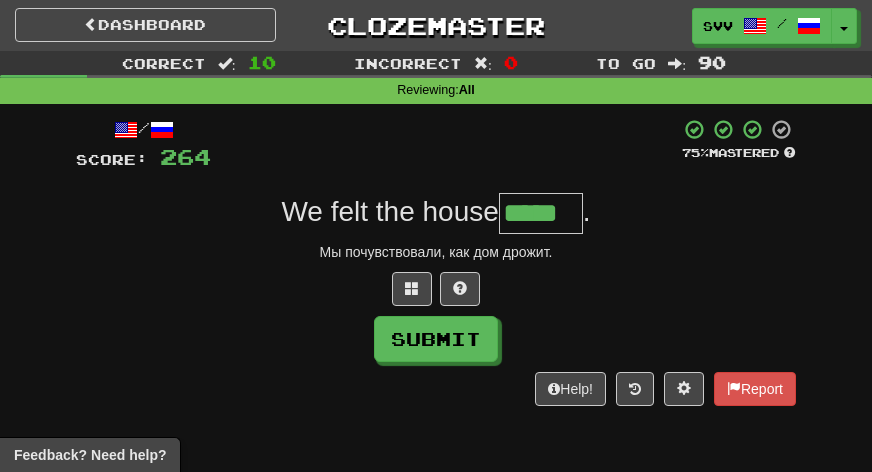 type on "*****" 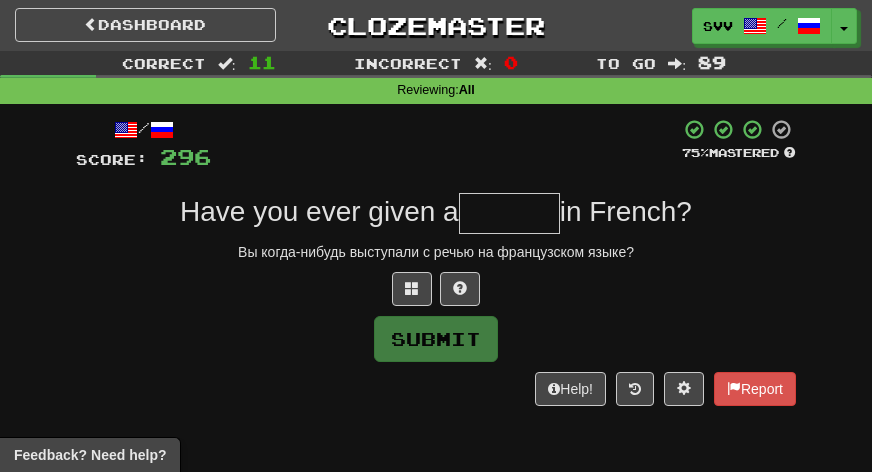 type on "*" 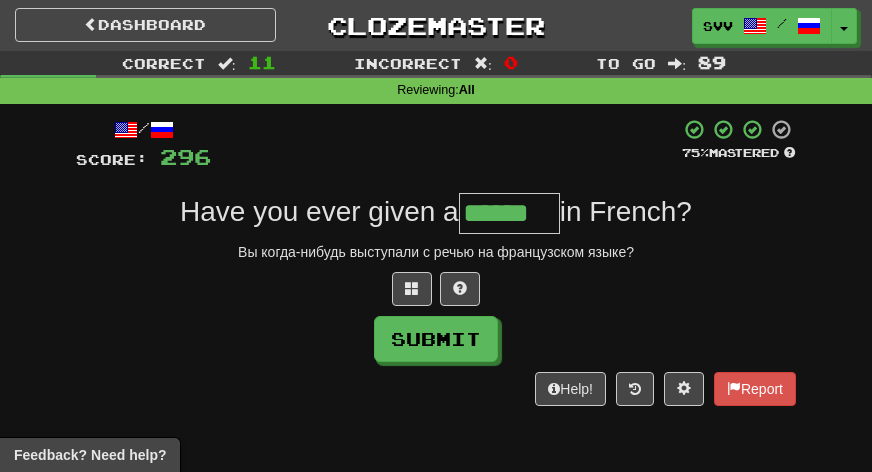 type on "******" 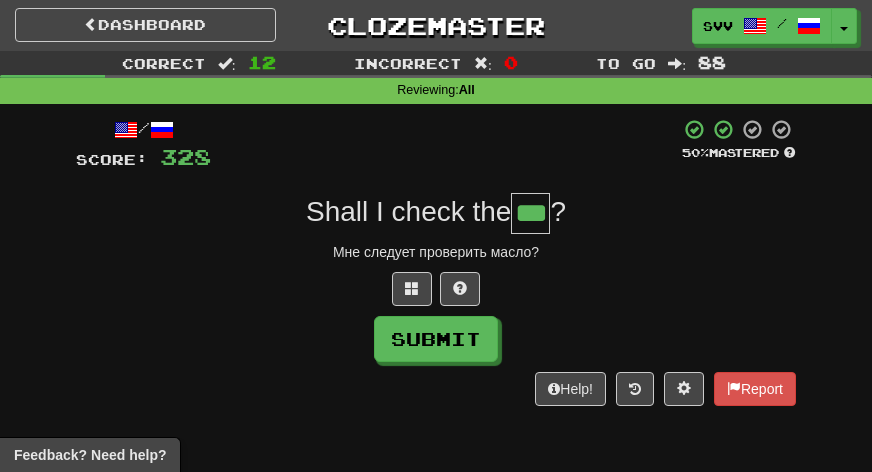 type on "***" 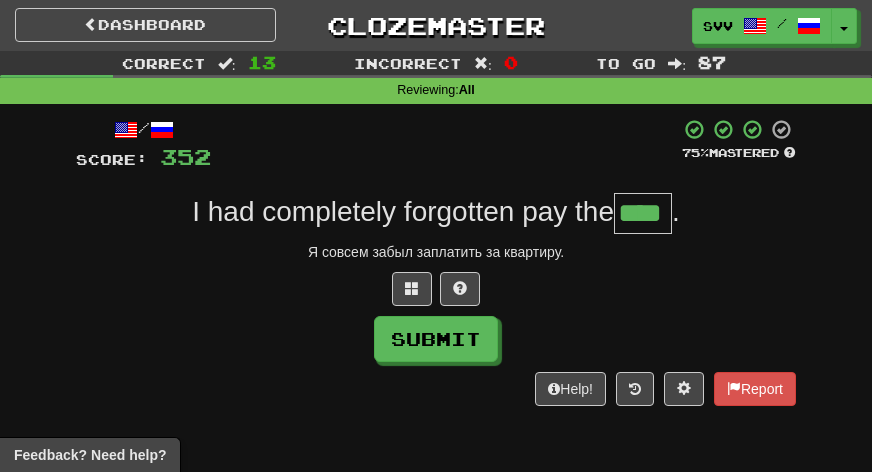 type on "****" 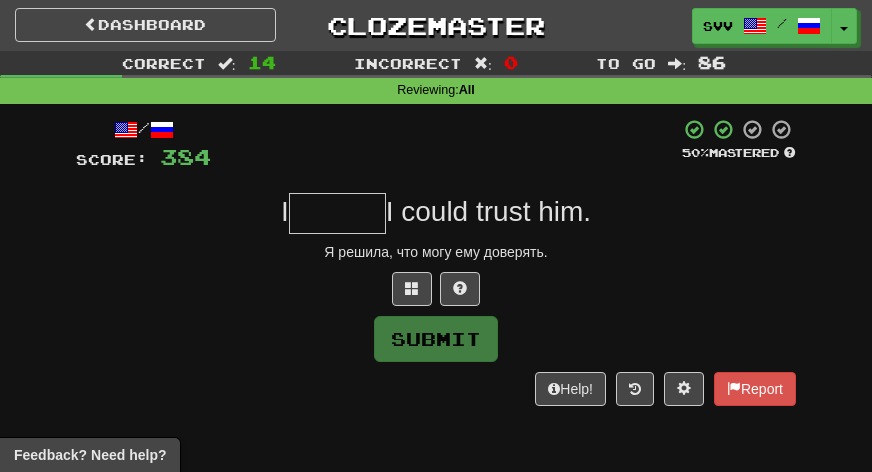type on "*" 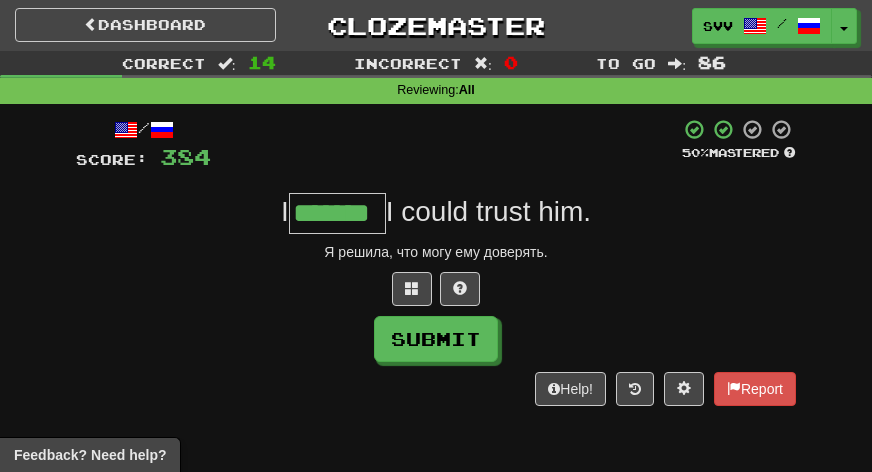 type on "*******" 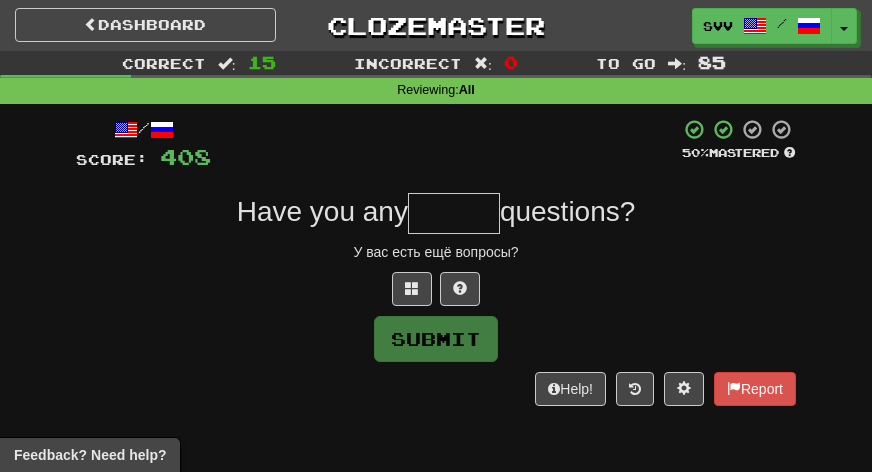 type on "*" 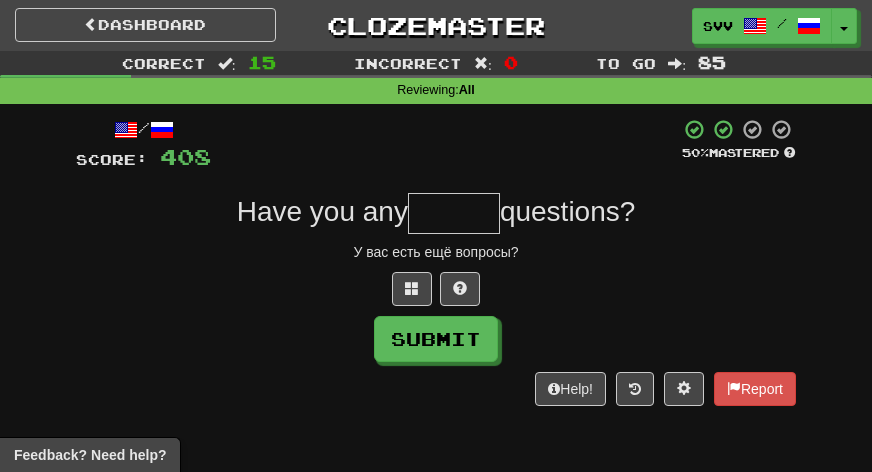 type on "*" 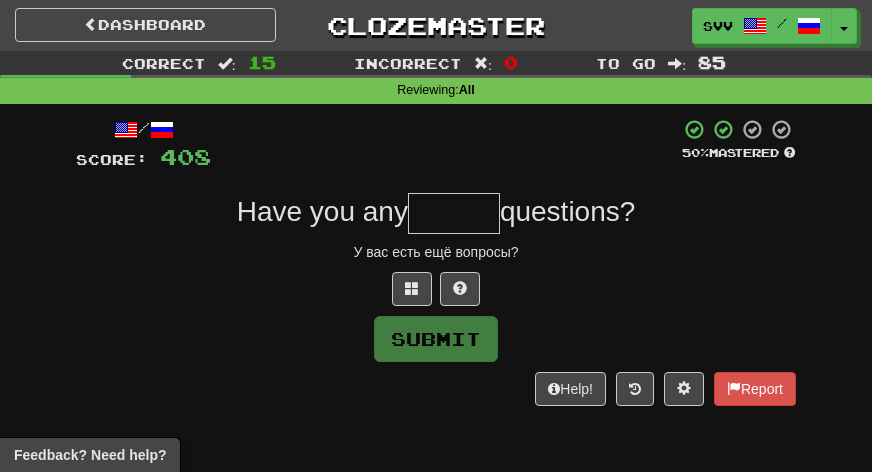 type on "*" 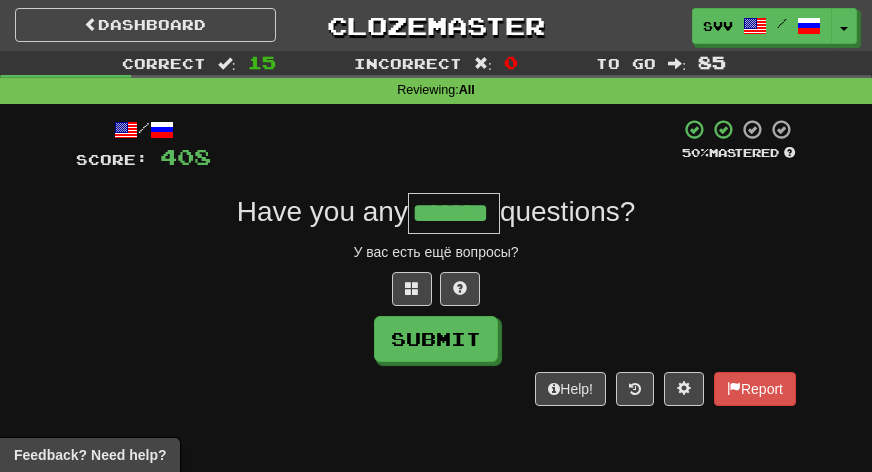 type on "*******" 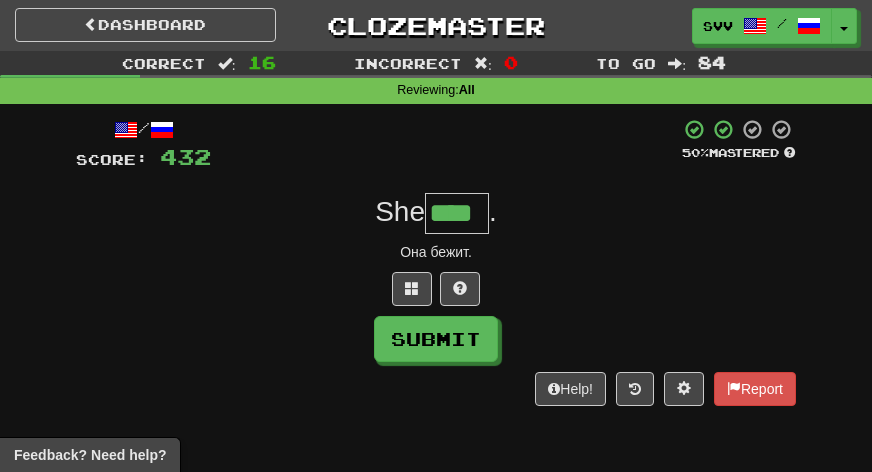 type on "****" 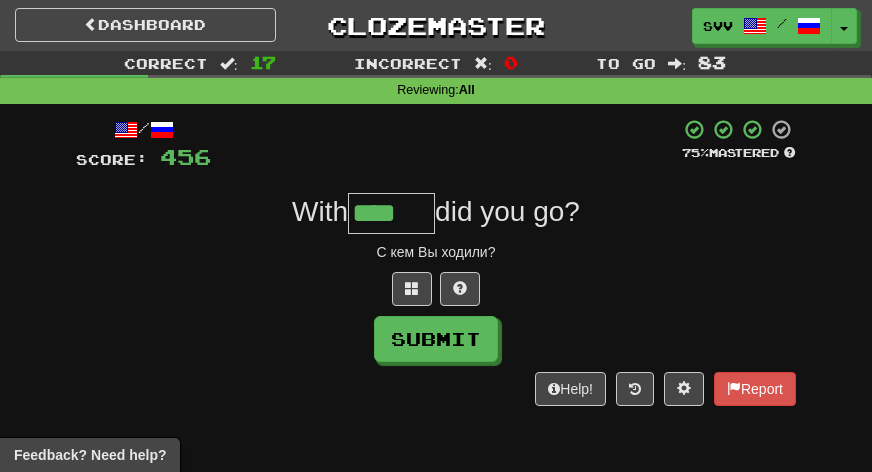 type on "****" 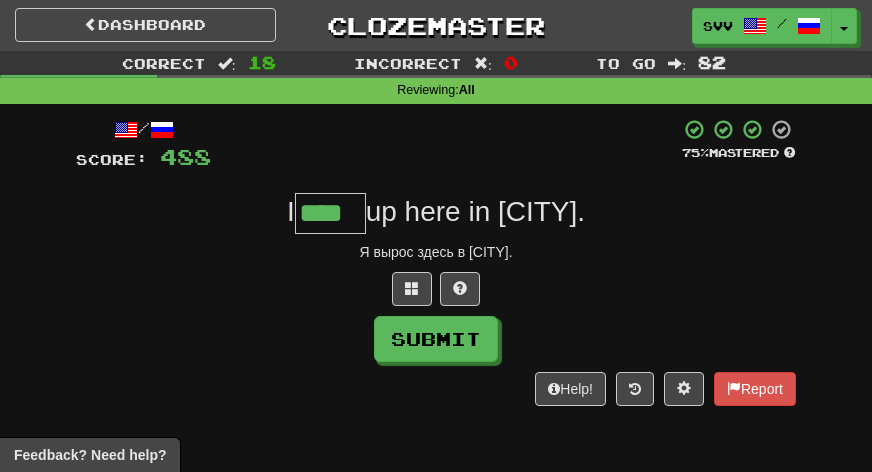 type on "****" 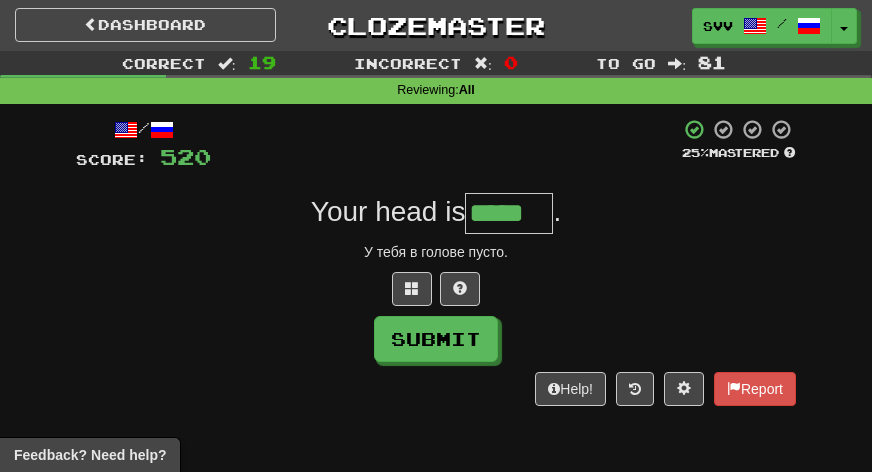 type on "*****" 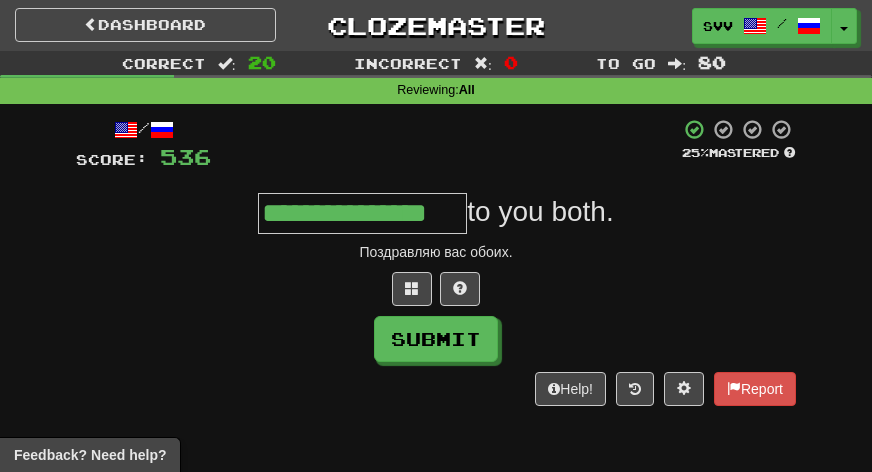 type on "**********" 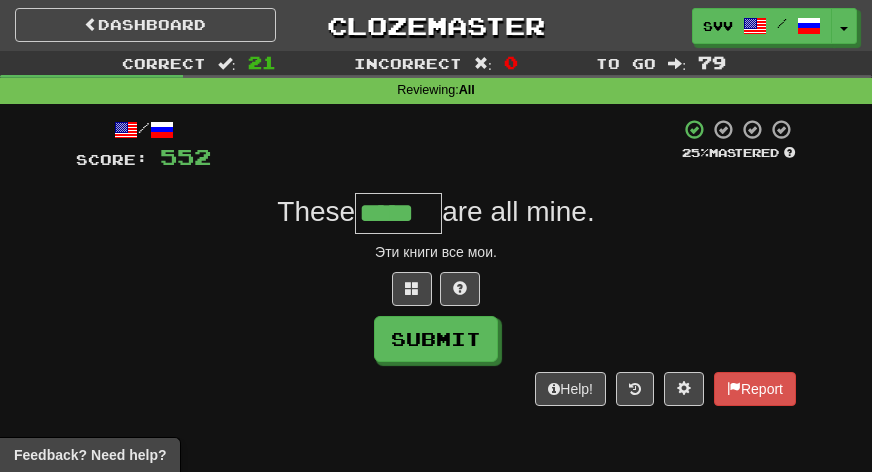 type on "*****" 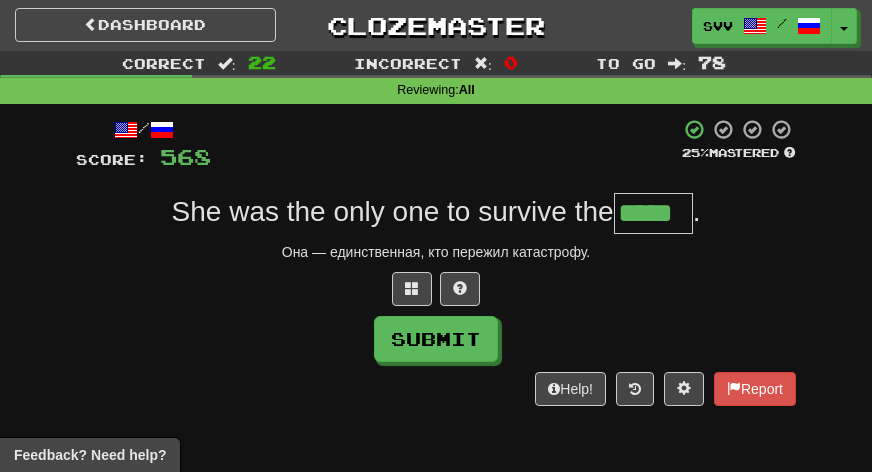 type on "*****" 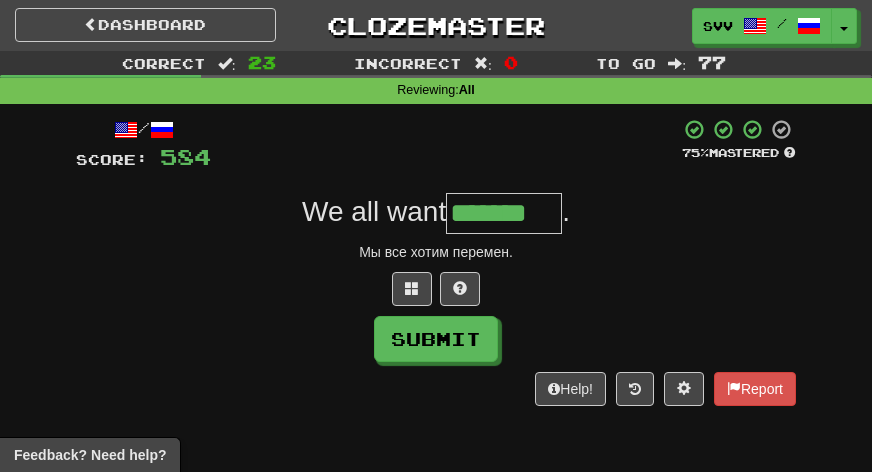 type on "*******" 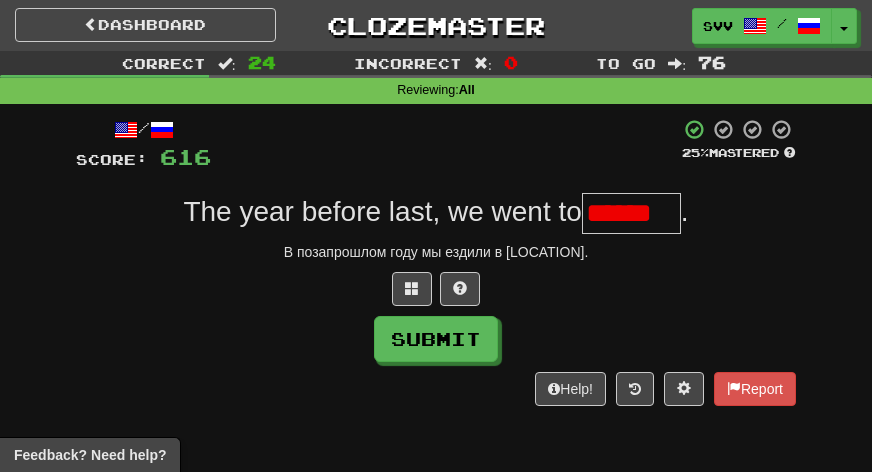 type on "******" 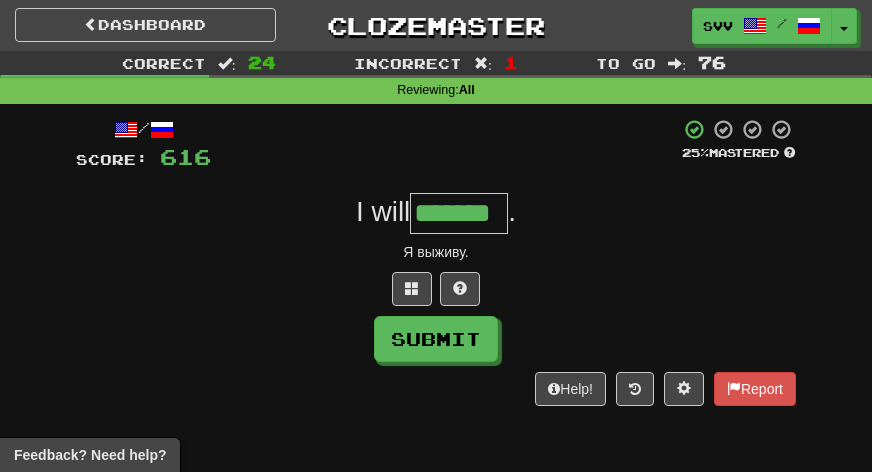 type on "*******" 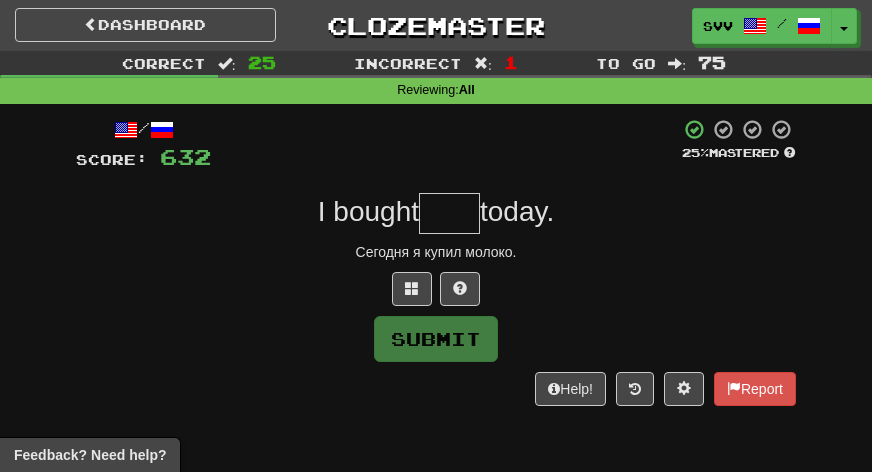 type on "*" 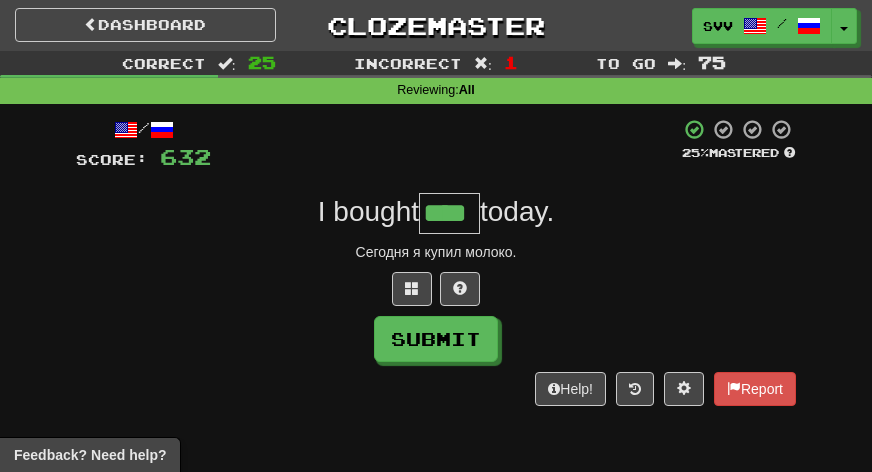 type on "****" 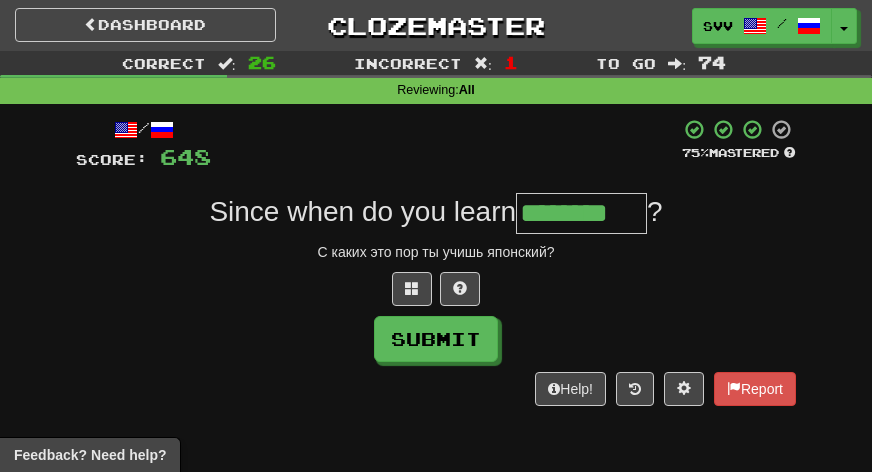 type on "********" 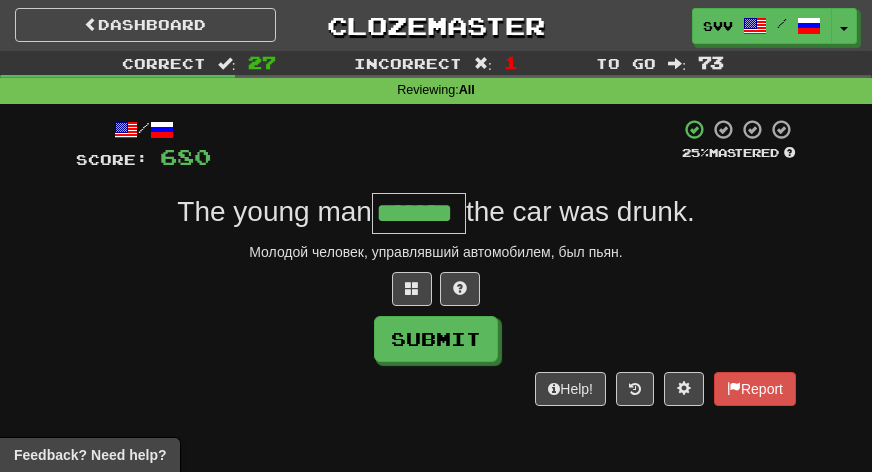 type on "*******" 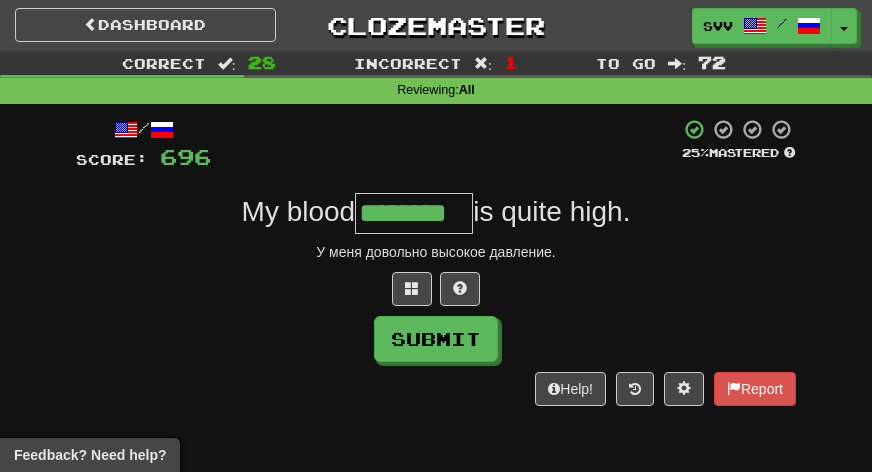 type on "********" 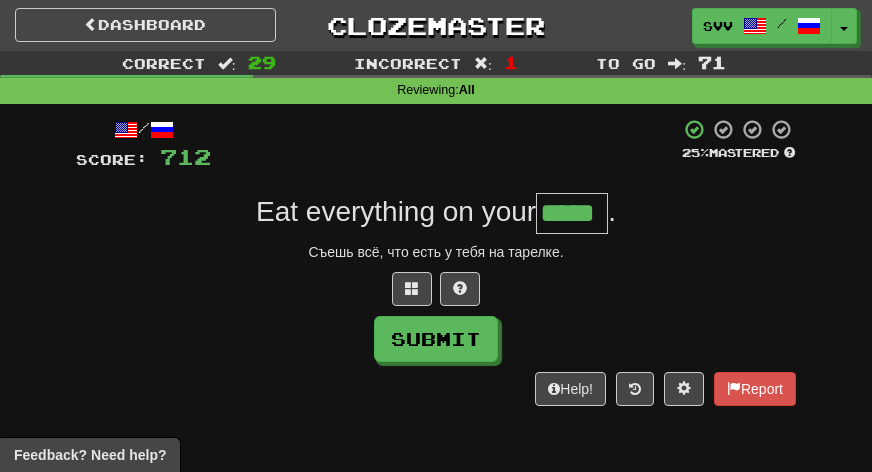 type on "*****" 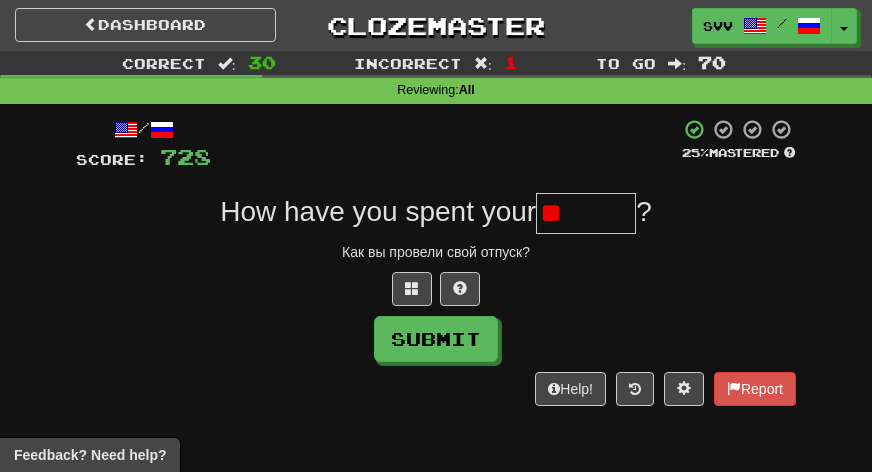 type on "*" 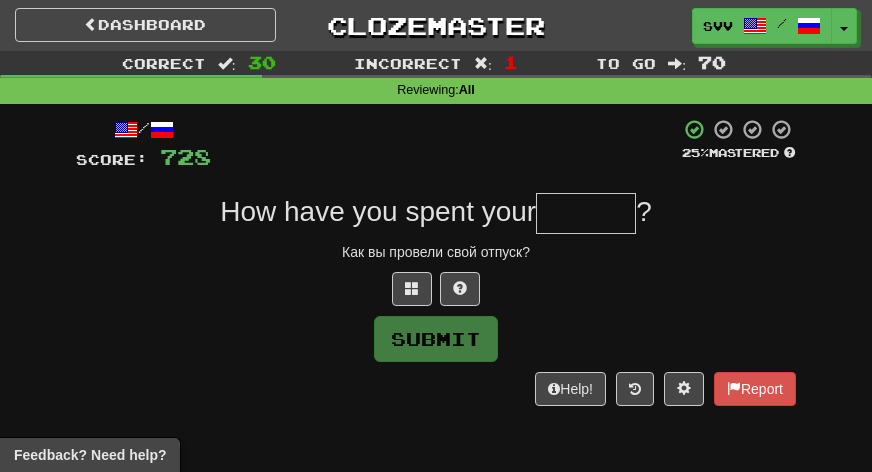 type on "*" 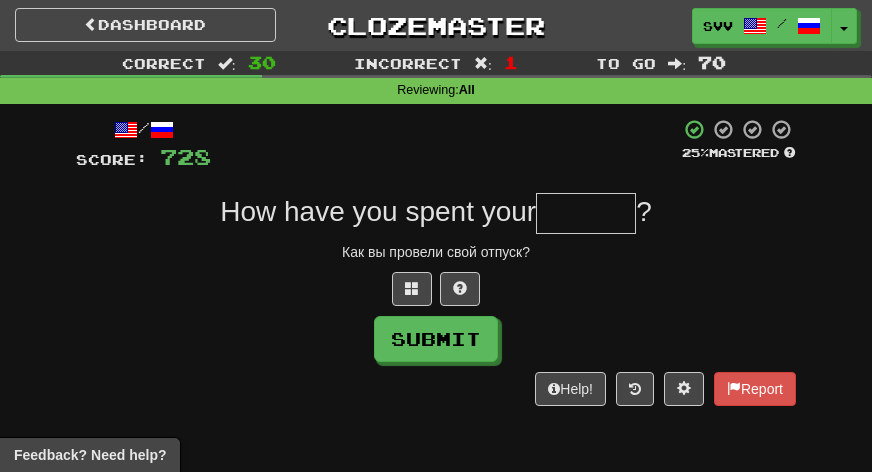 type on "*" 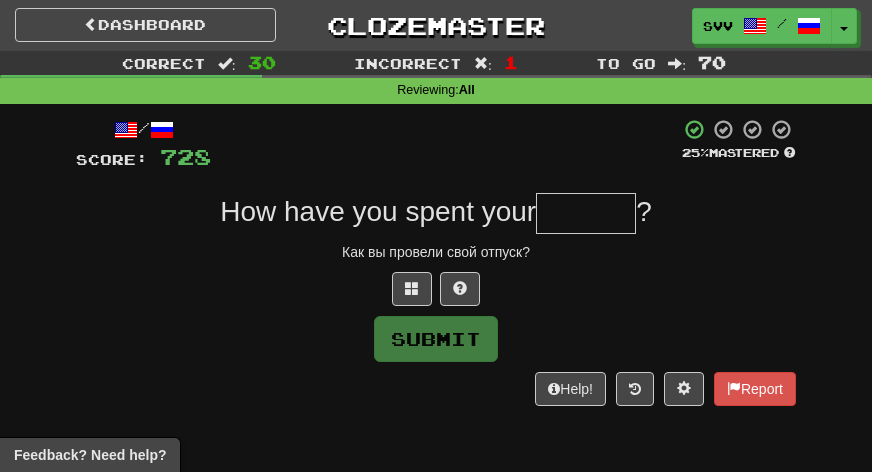 type on "*" 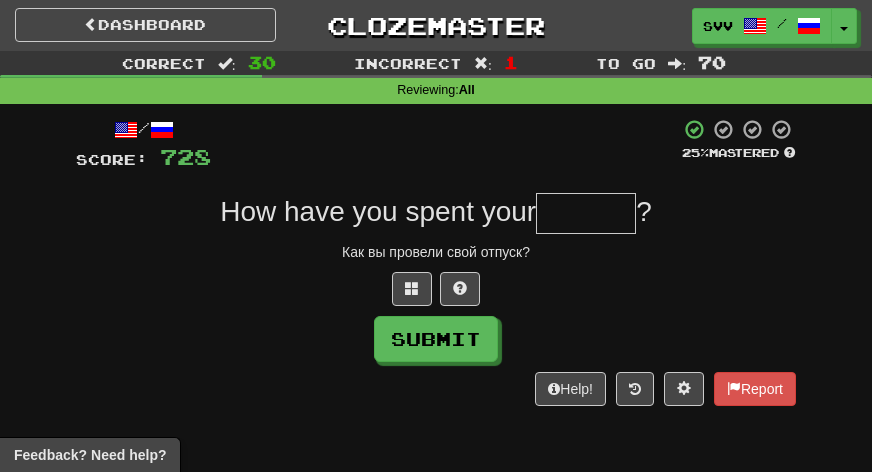 type on "*" 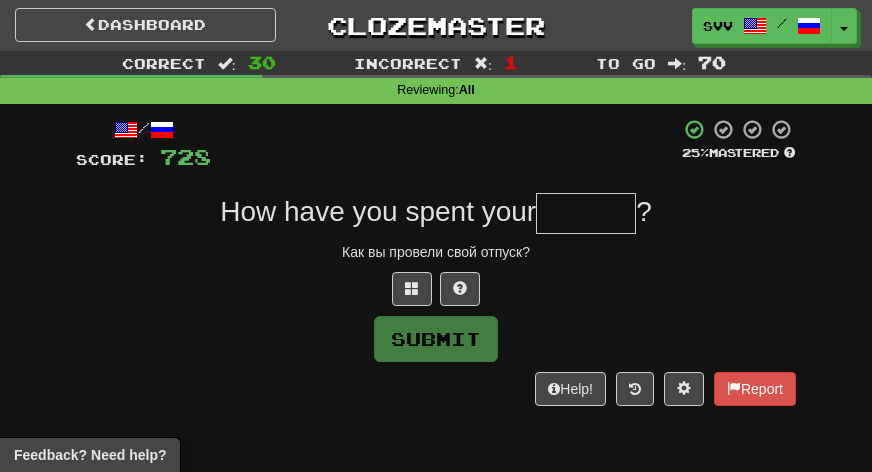 type on "*" 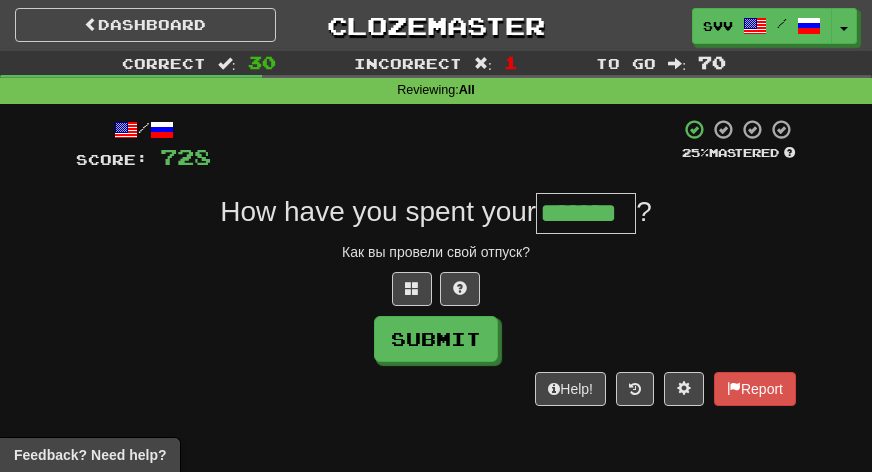 type on "*******" 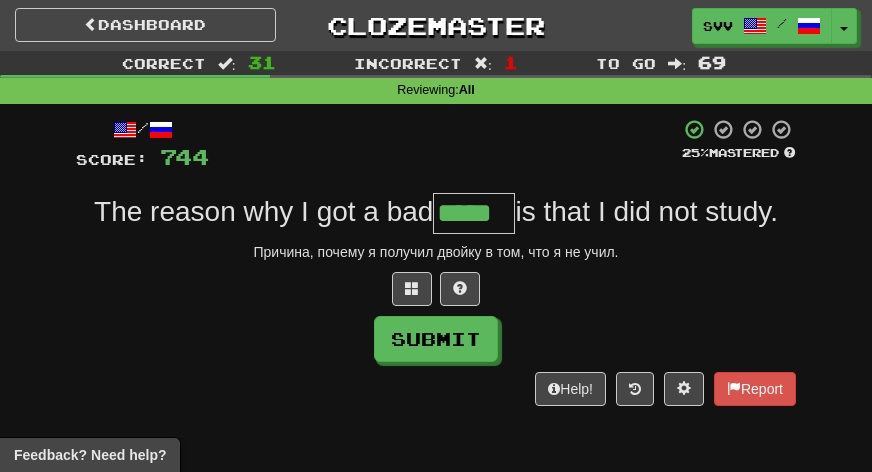type on "*****" 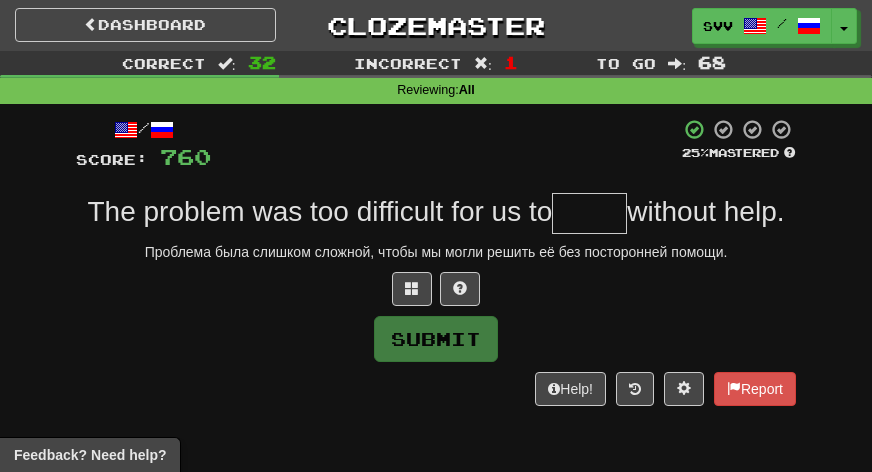 type on "*" 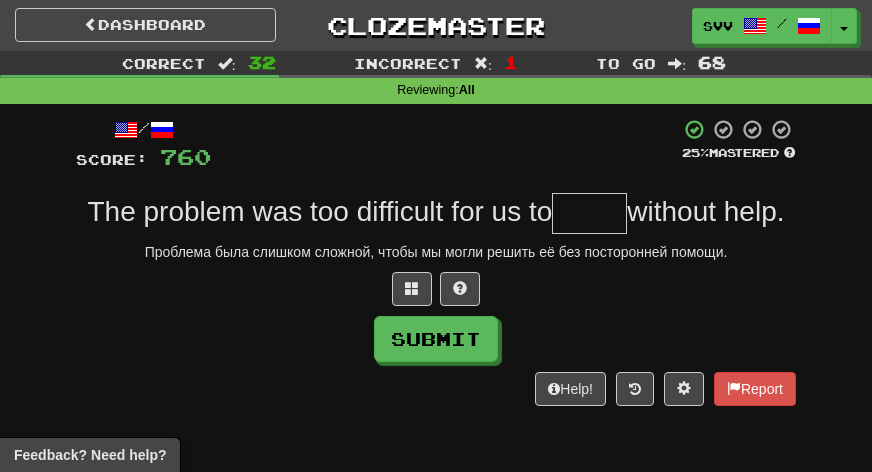 type on "*" 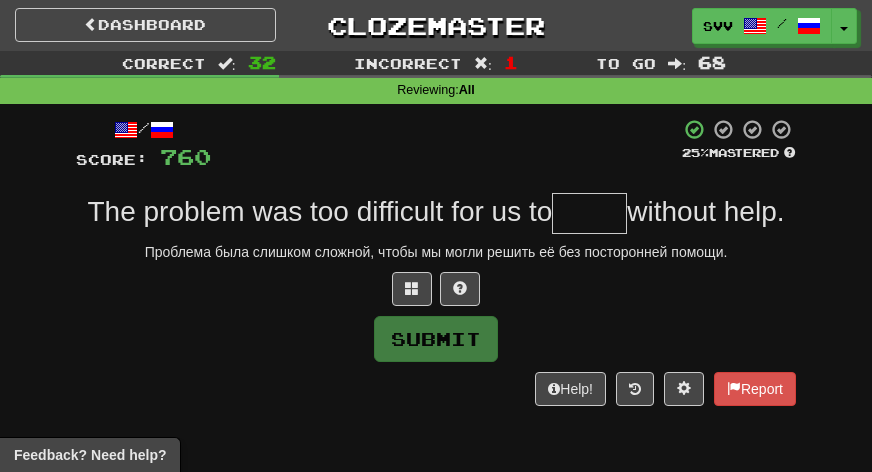 type on "*" 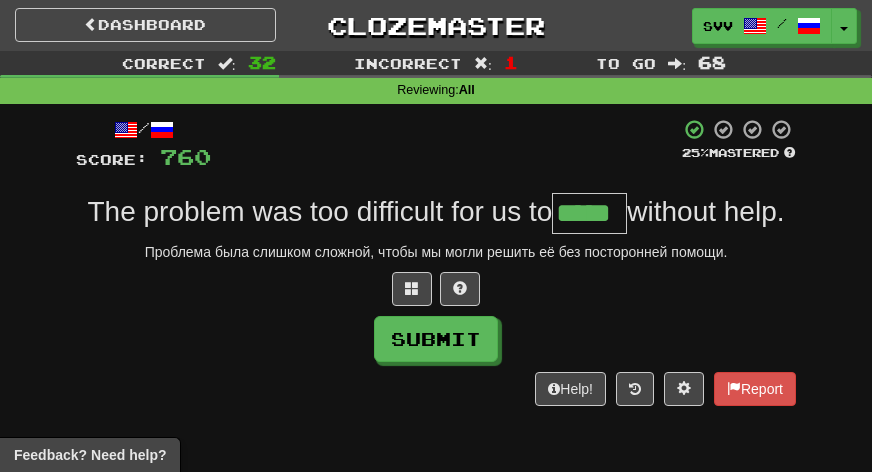 type on "*****" 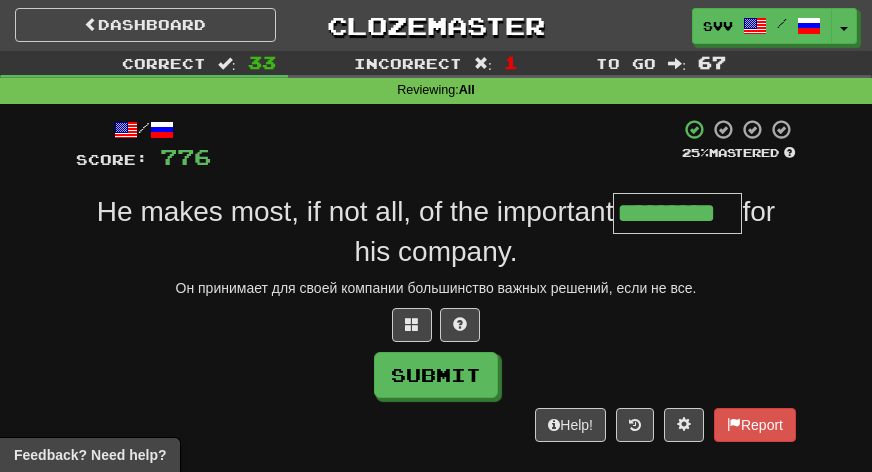 type on "*********" 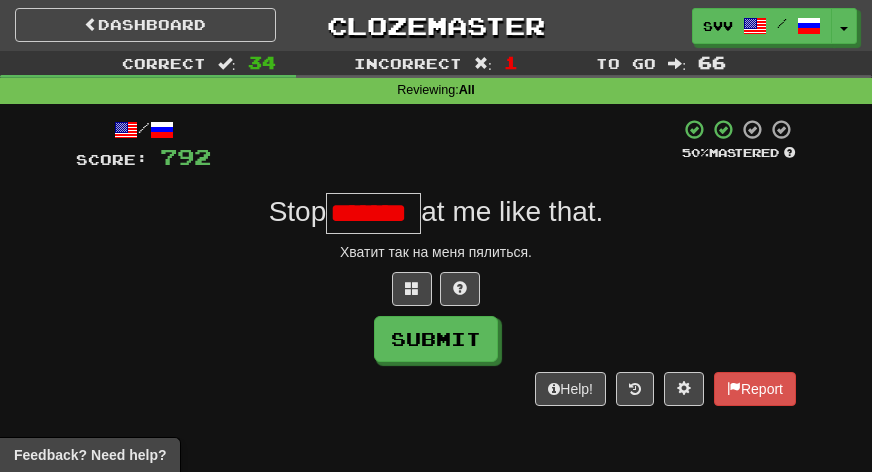 scroll, scrollTop: 0, scrollLeft: 0, axis: both 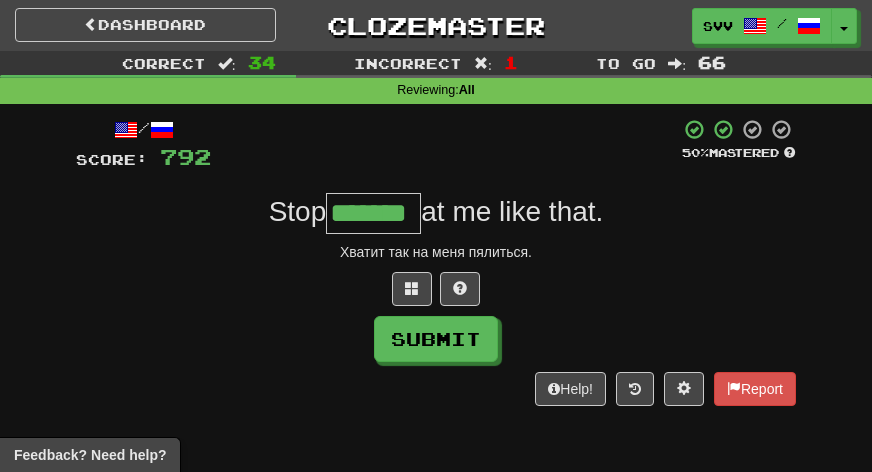 type on "*******" 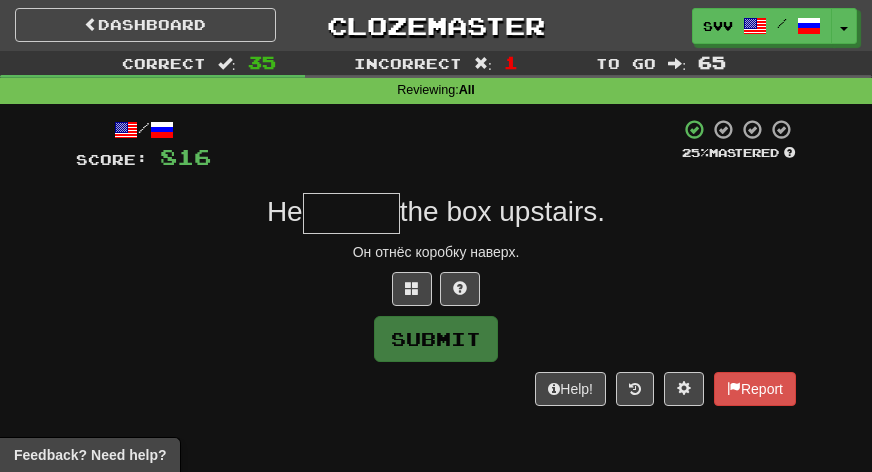 type on "*" 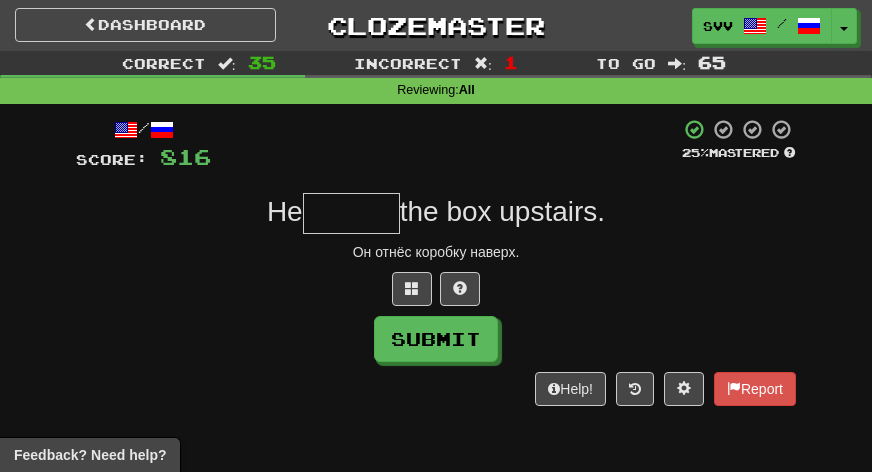 type on "*" 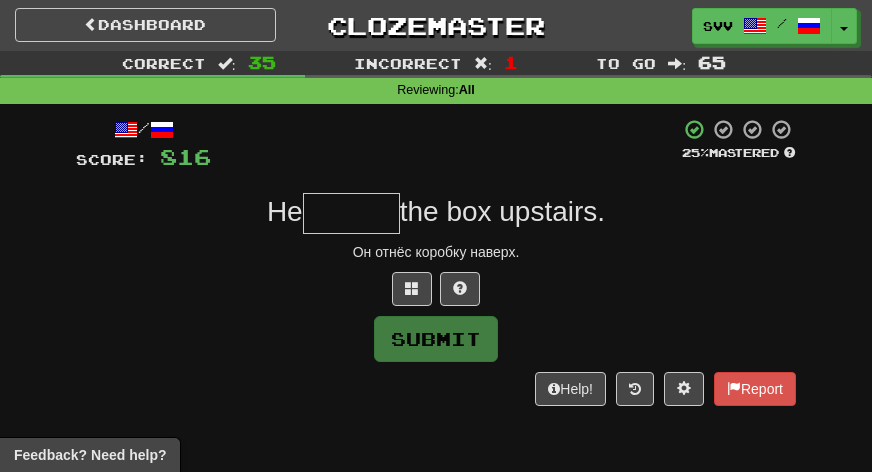 type on "*" 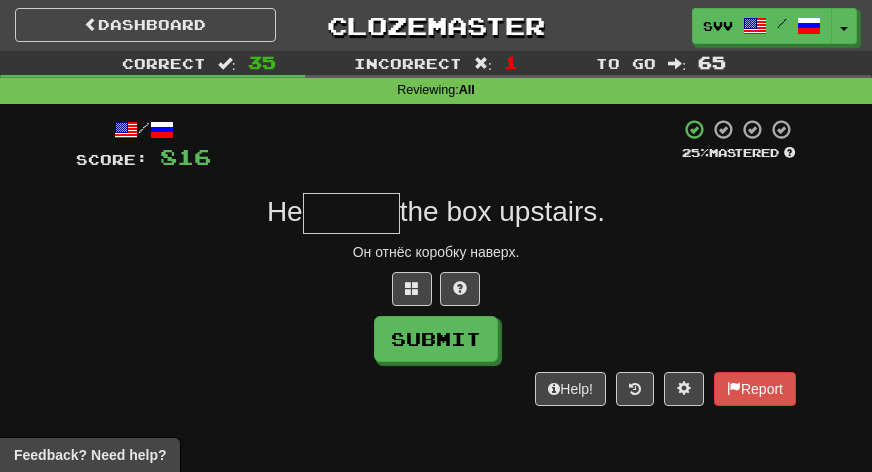 type on "*" 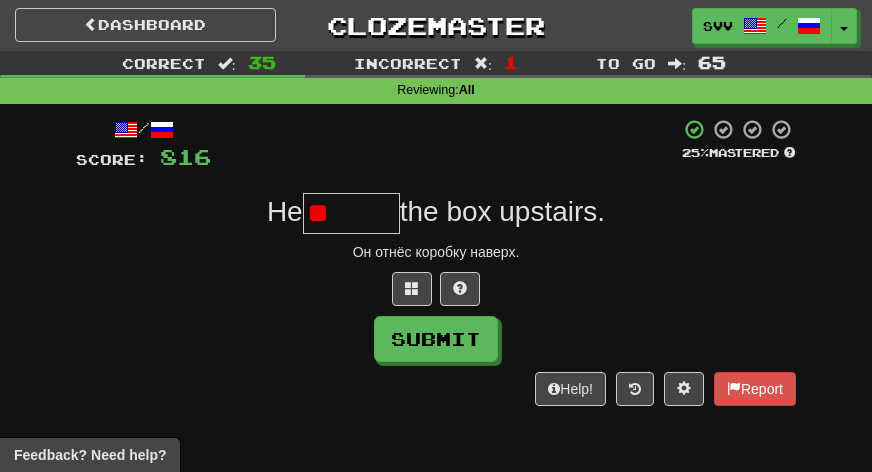 type on "*" 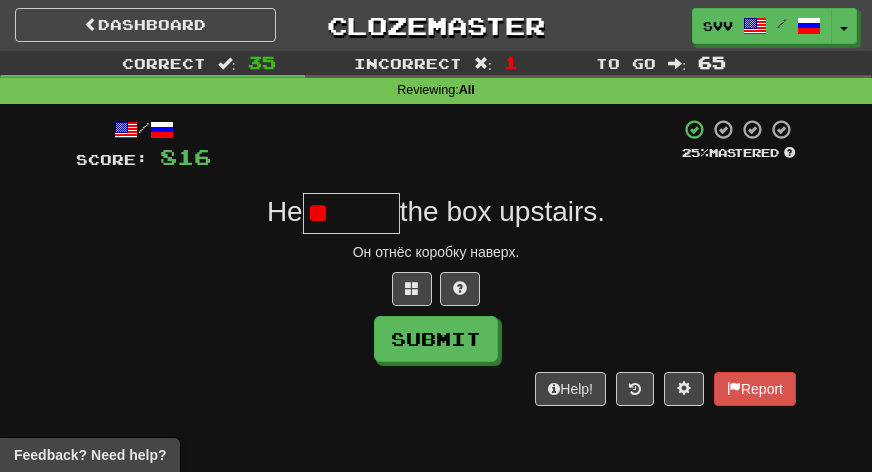 type on "*" 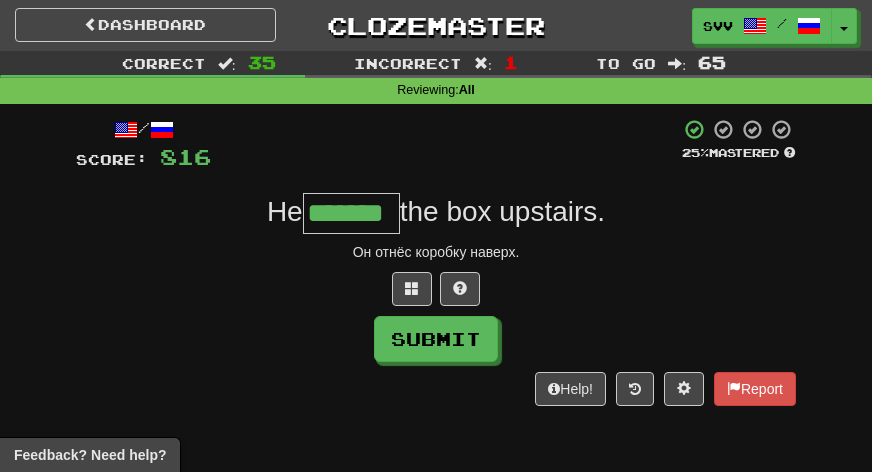 type on "*******" 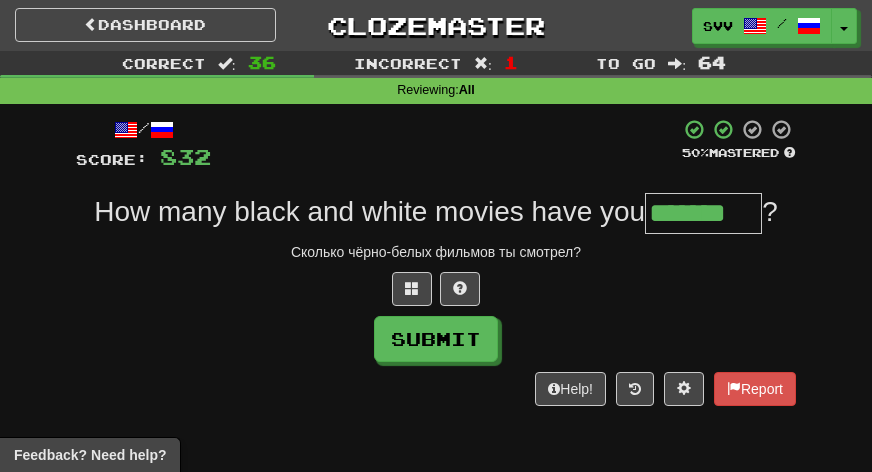 type on "*******" 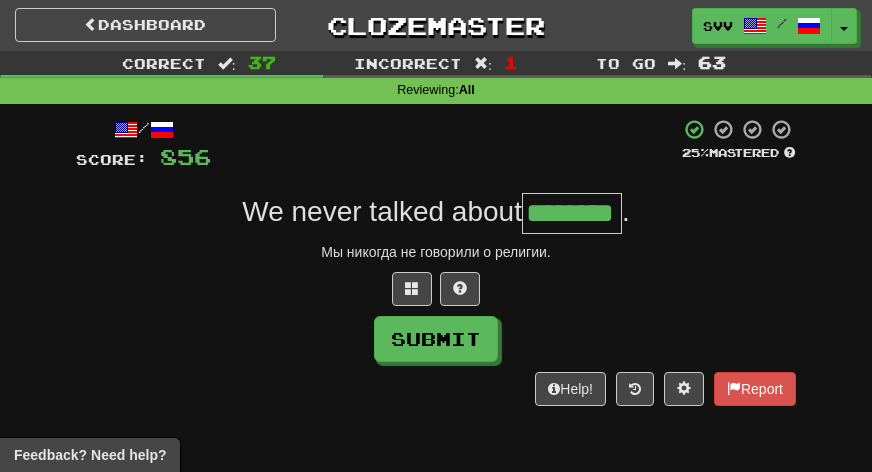 type on "********" 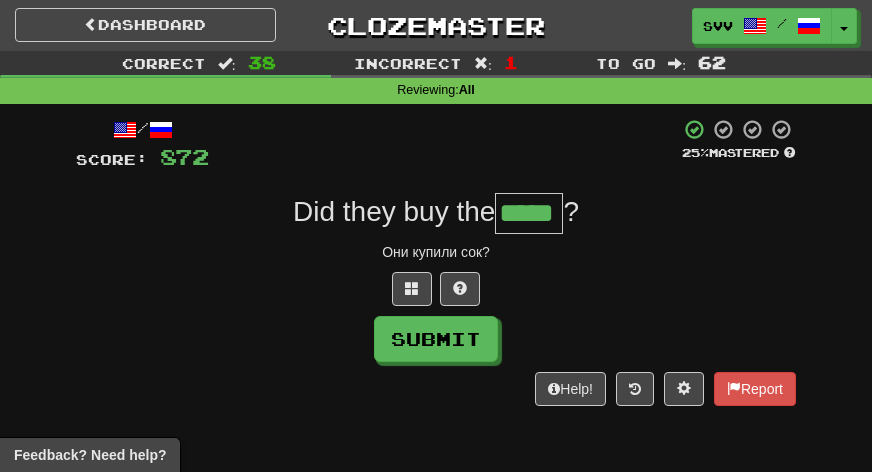 type on "*****" 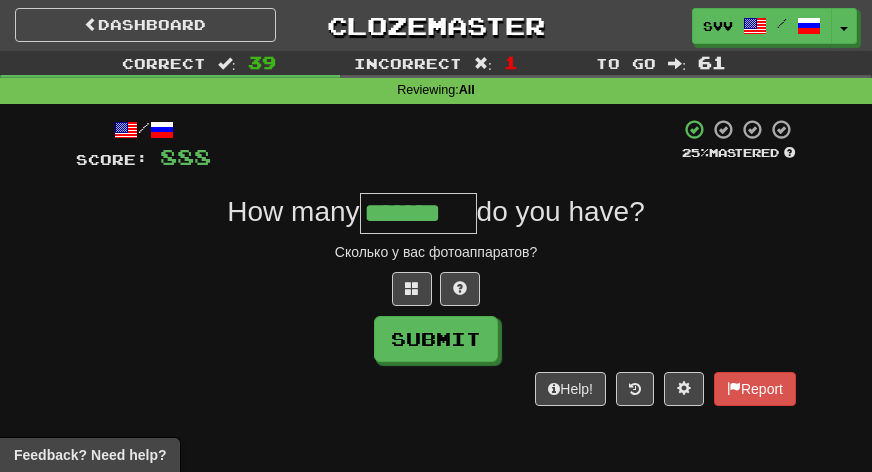 type on "*******" 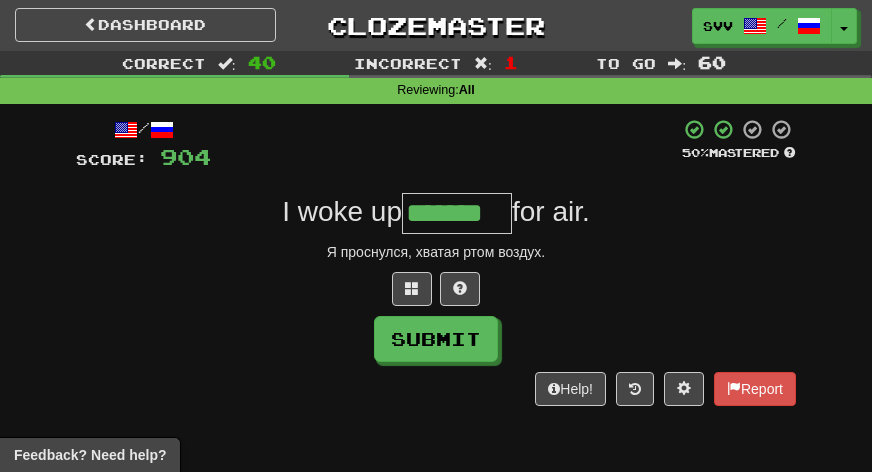 type on "*******" 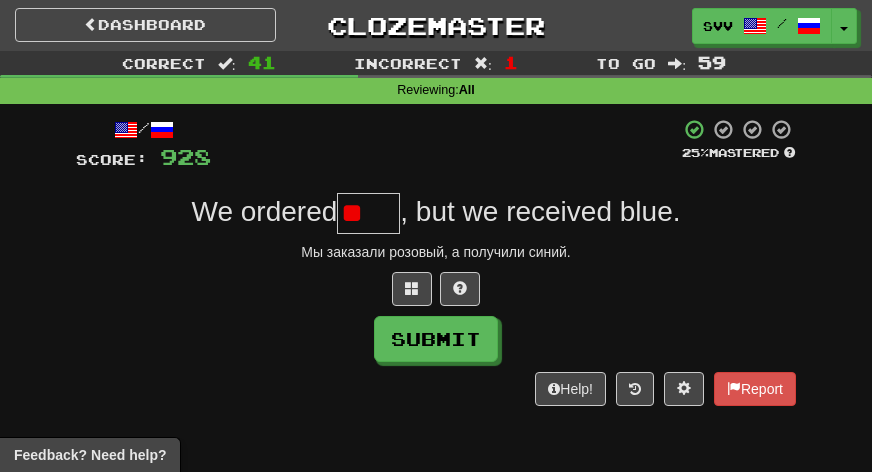 type on "*" 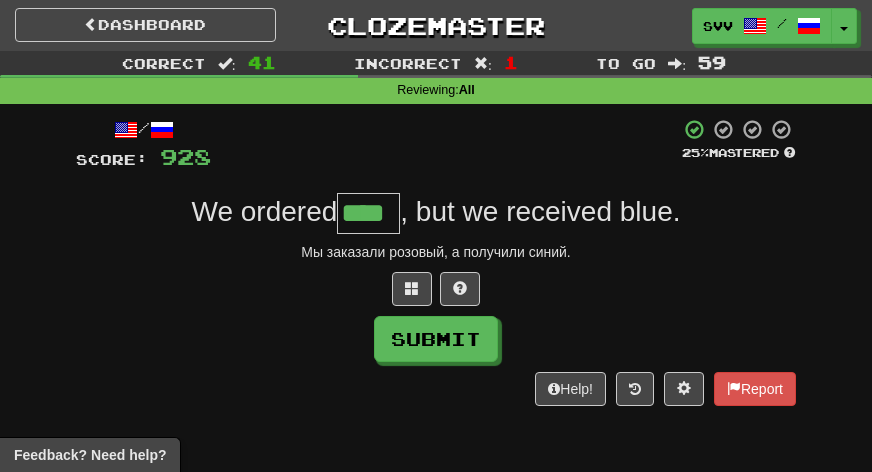 type on "****" 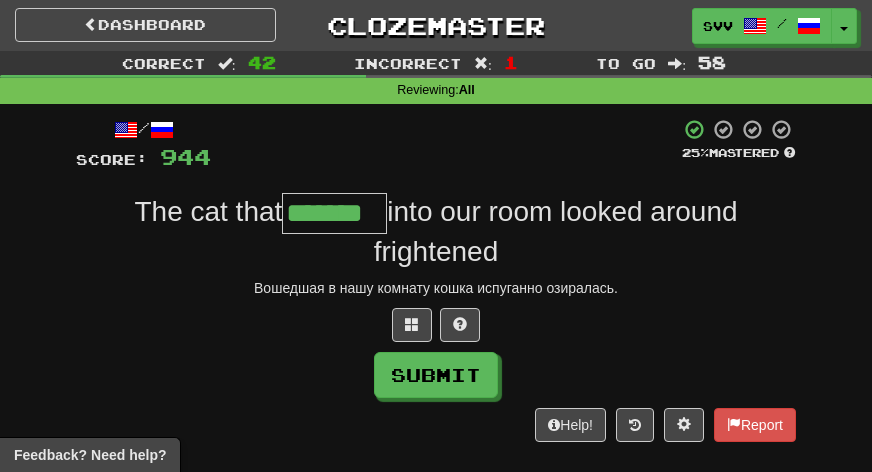 type on "*******" 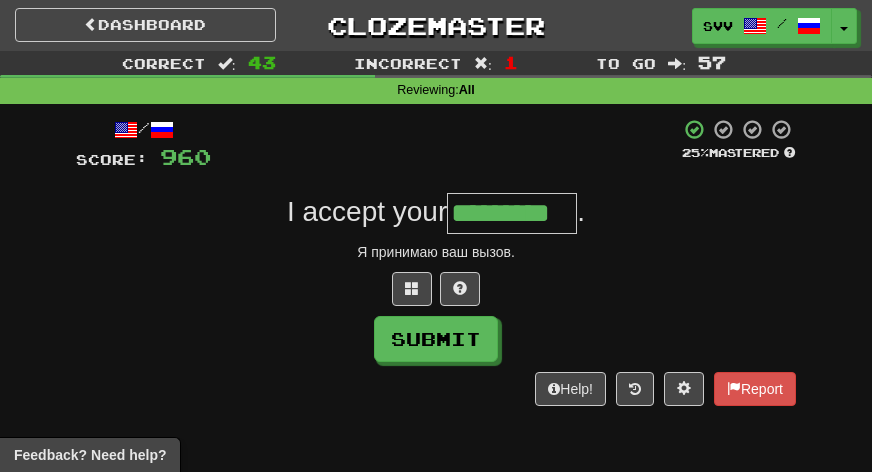 type on "*********" 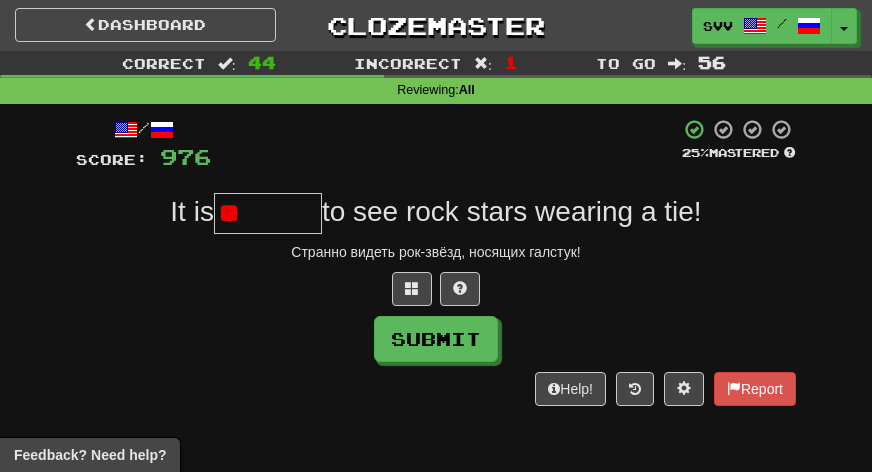 type on "*" 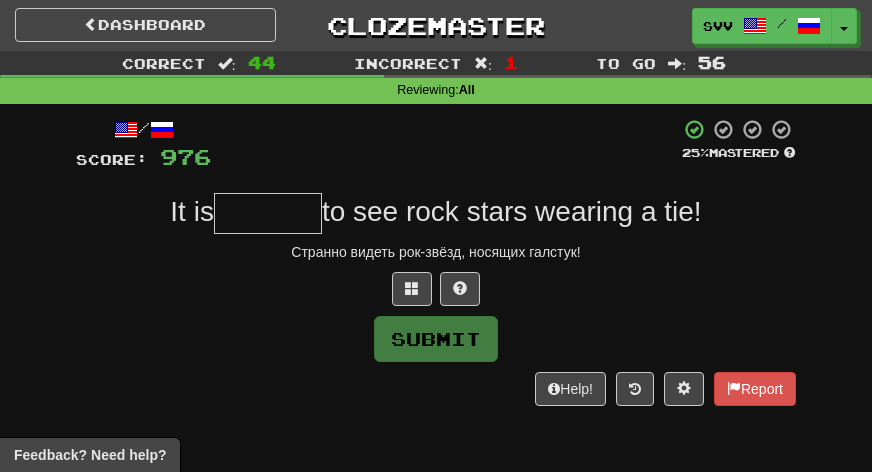 type on "*" 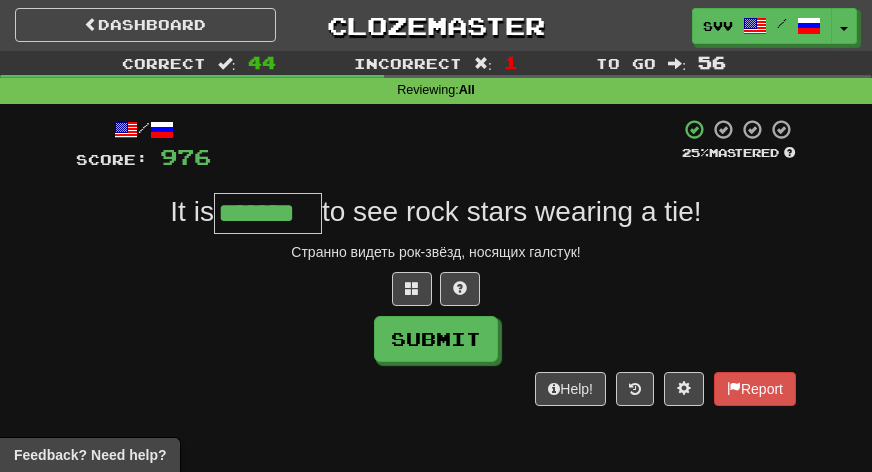 type on "*******" 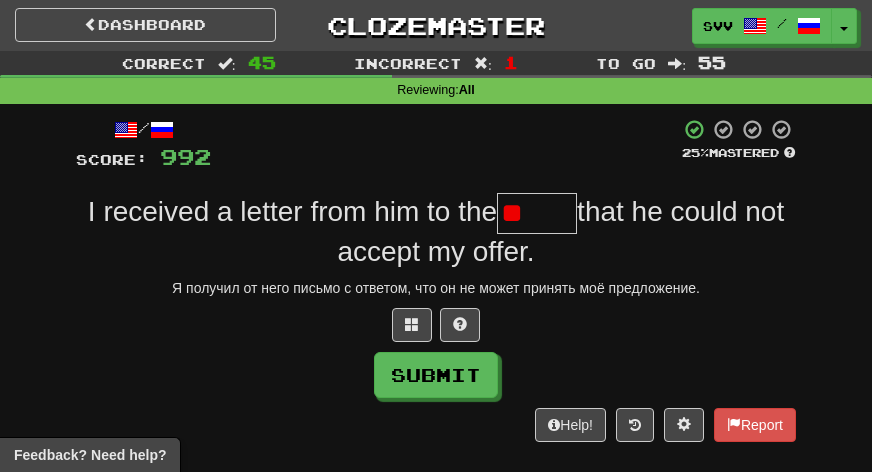 type on "*" 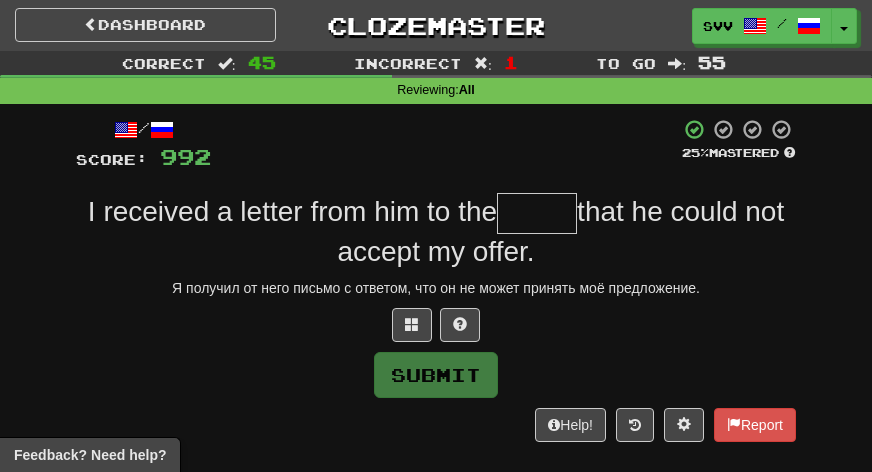 type on "*" 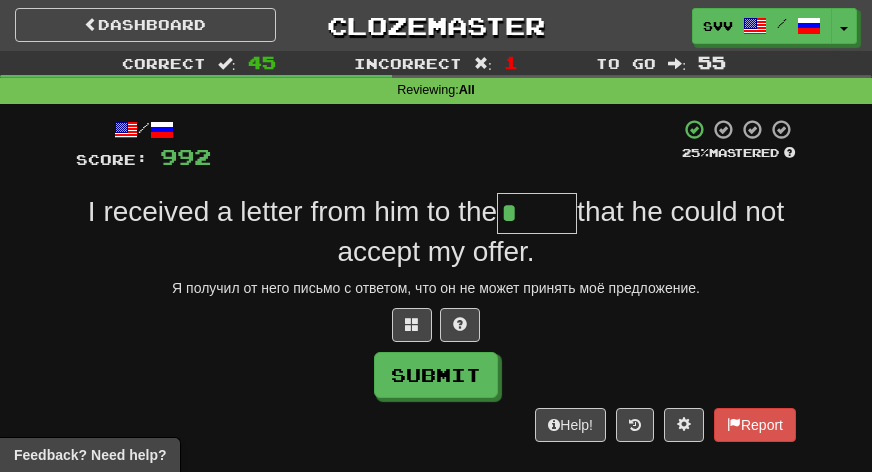 click at bounding box center (436, 325) 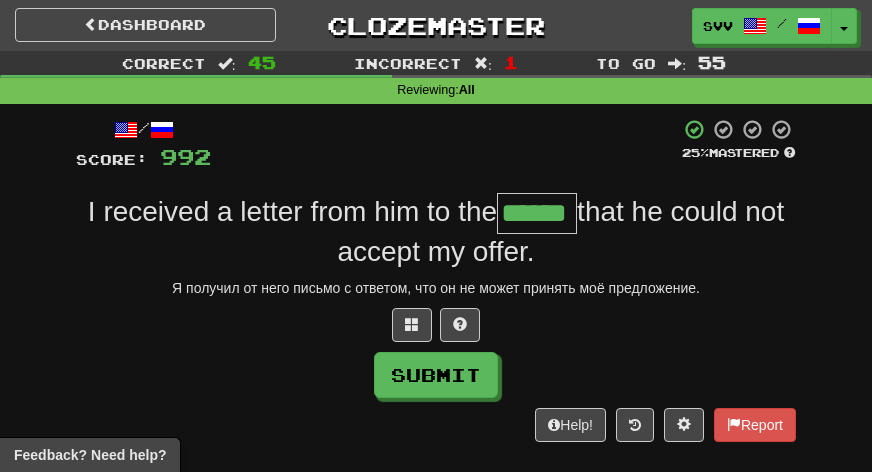 type on "******" 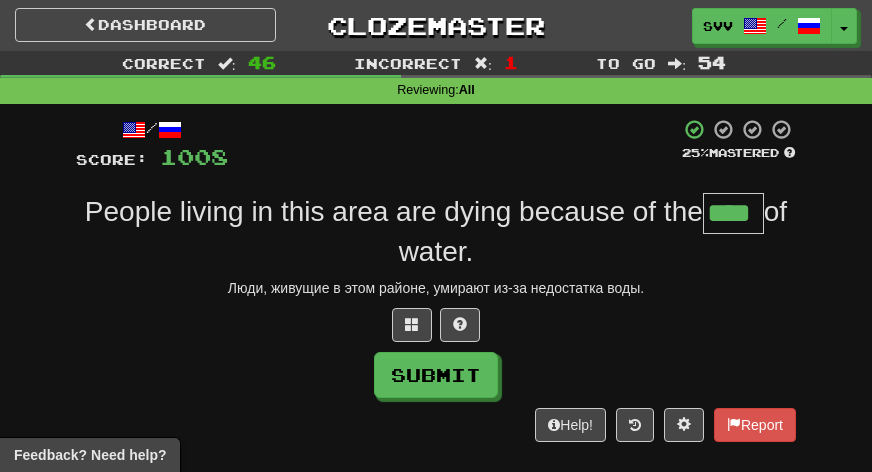 type on "****" 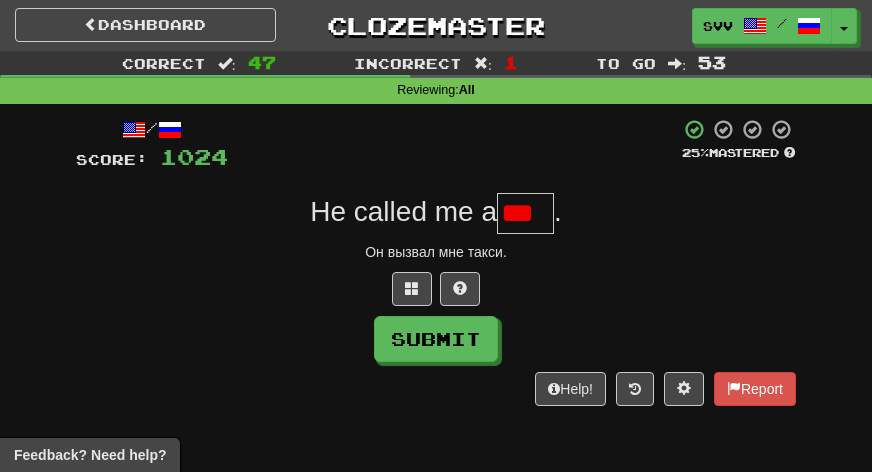 scroll, scrollTop: 0, scrollLeft: 0, axis: both 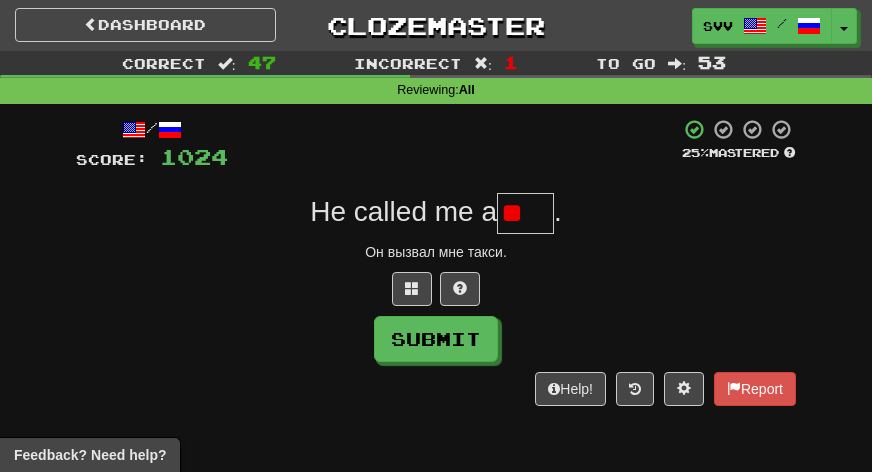 type on "*" 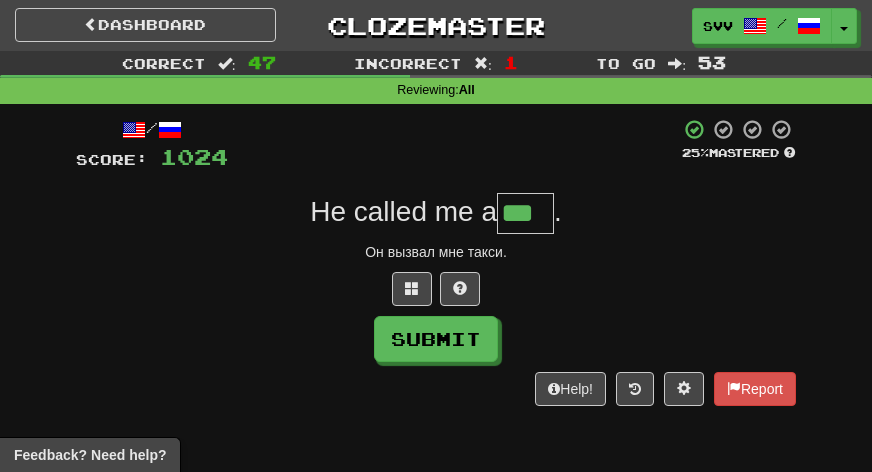 type on "***" 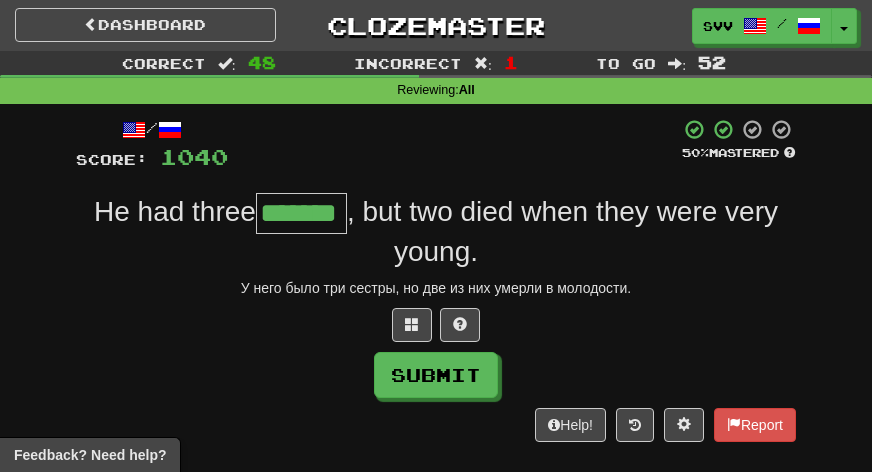 type on "*******" 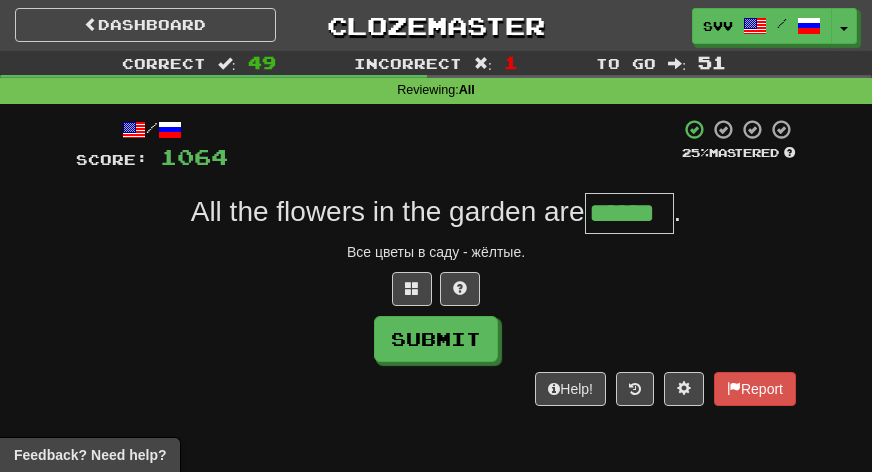 type on "******" 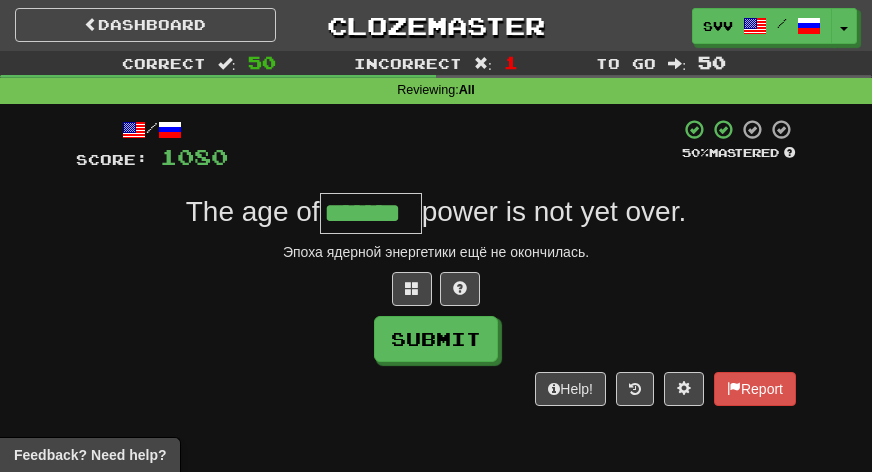 type on "*******" 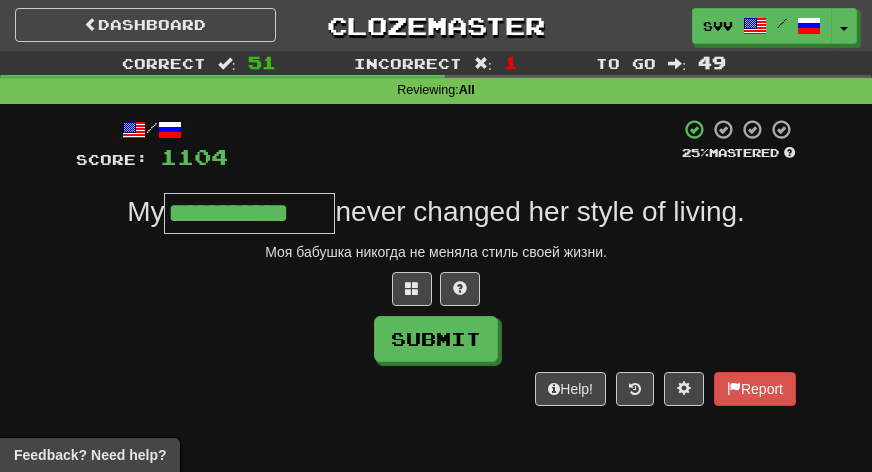 type on "**********" 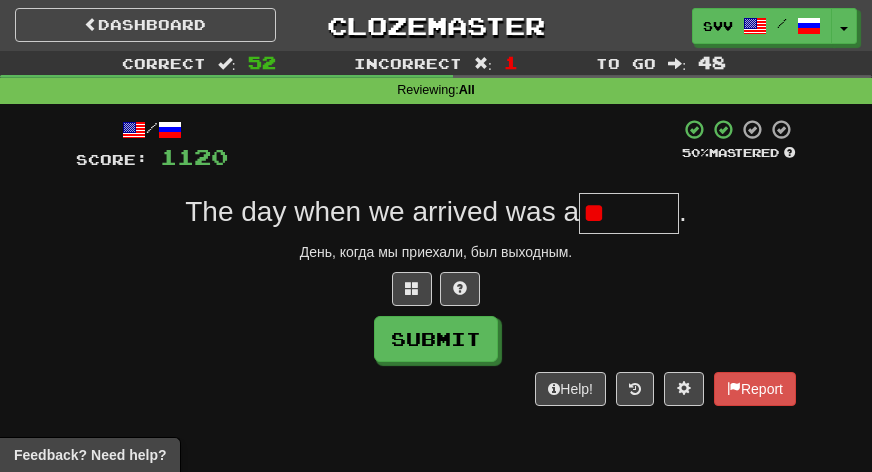 type on "*" 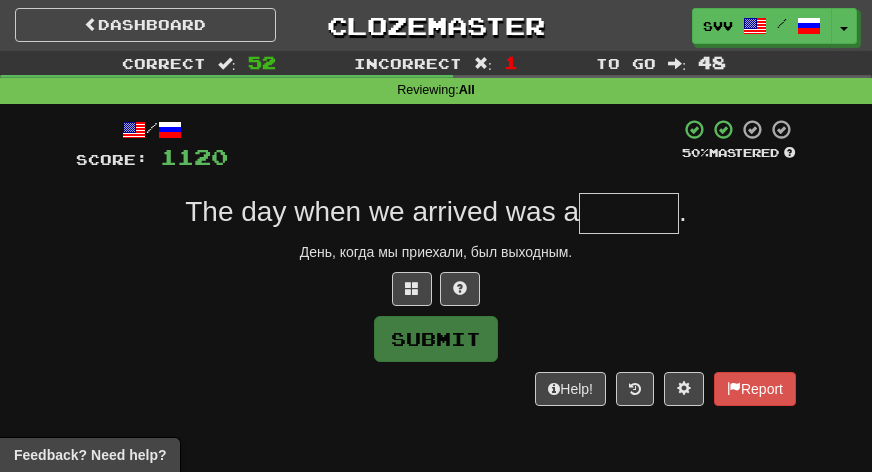 type on "*" 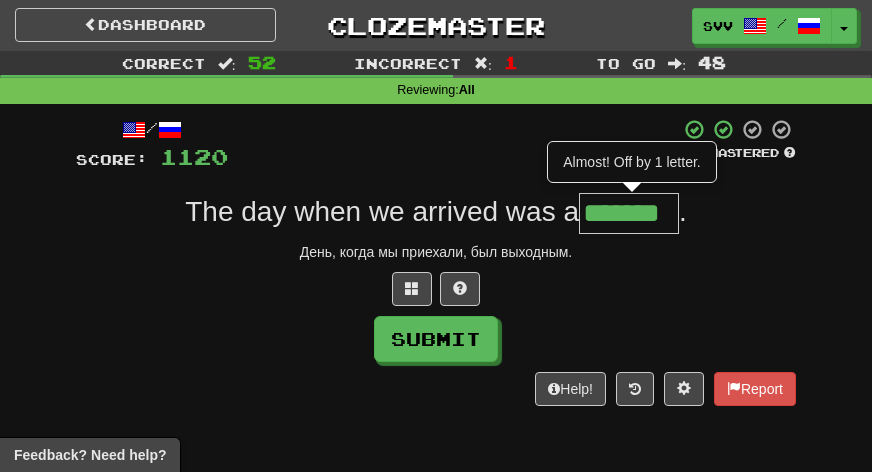 type on "*******" 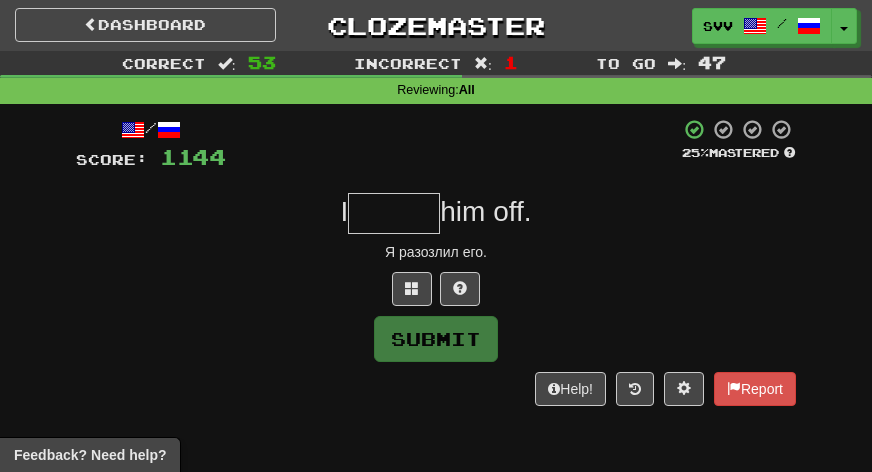 type on "*" 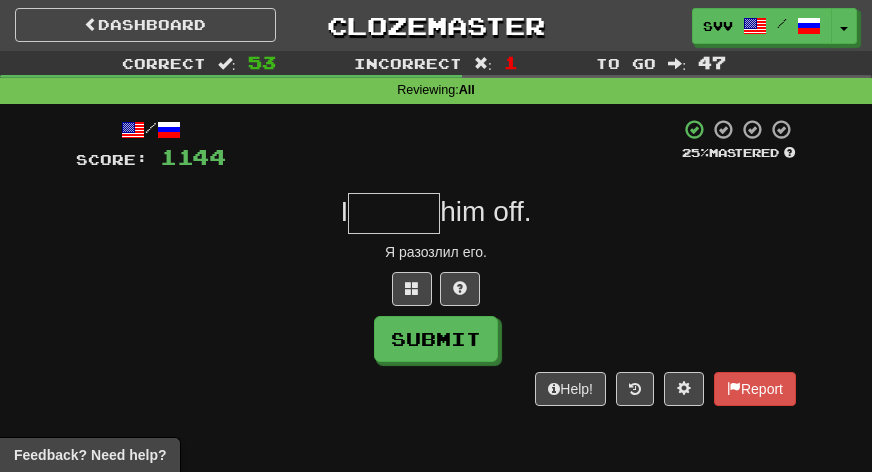 type on "*" 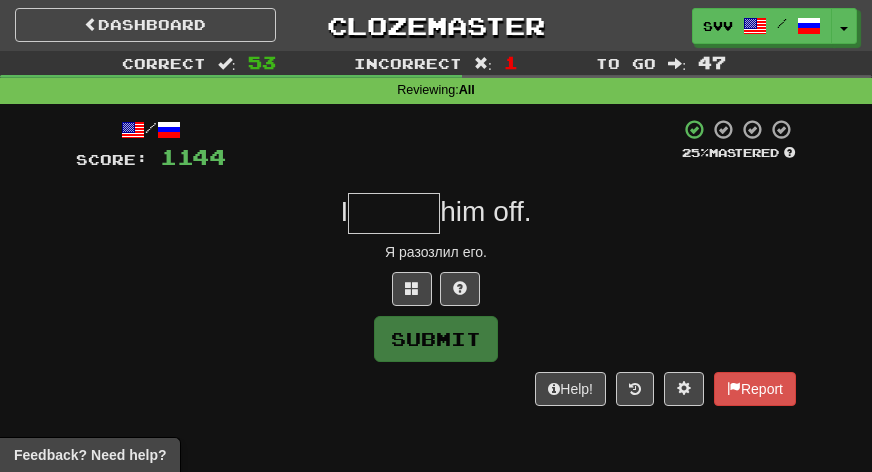 type on "*" 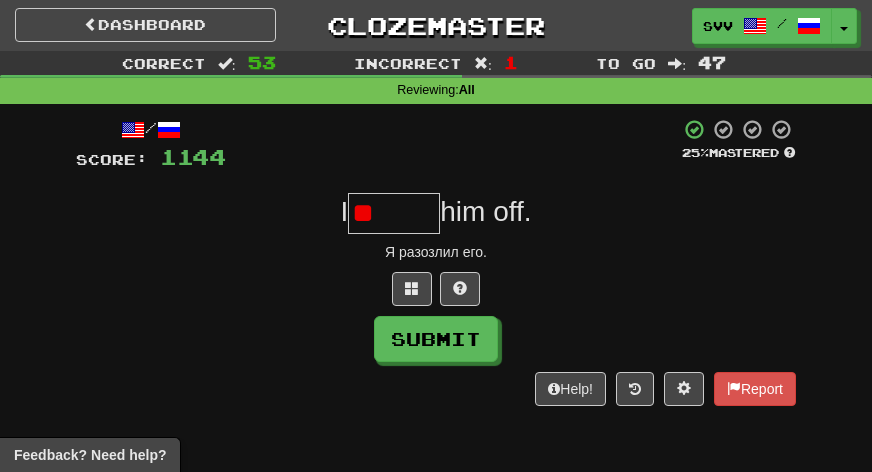 type on "*" 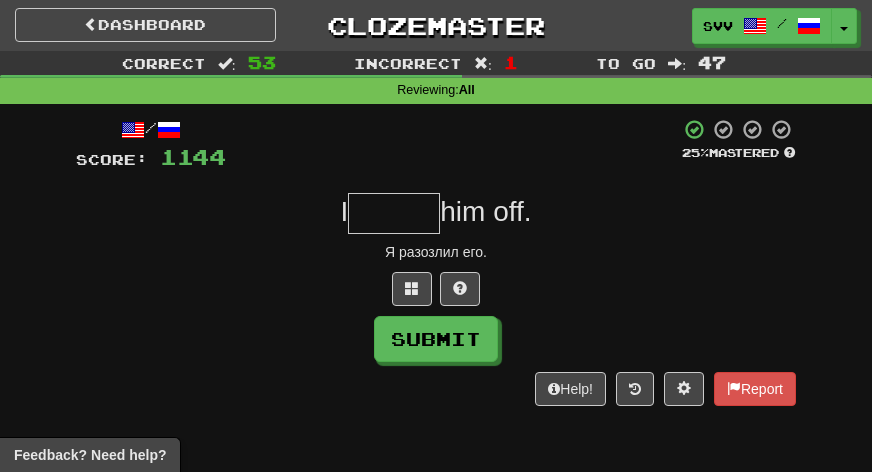 type on "*" 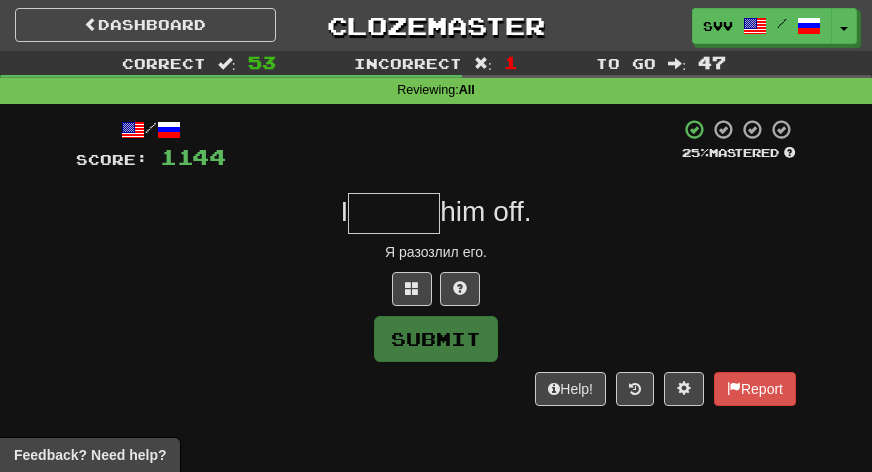 type on "*" 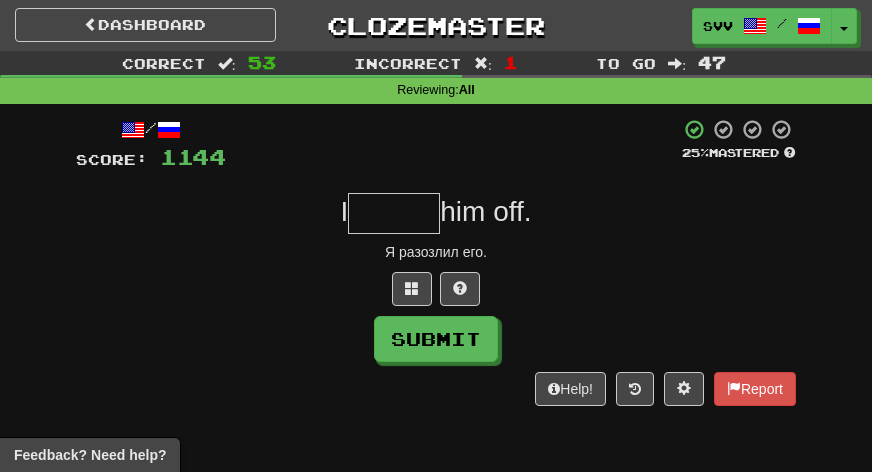 type on "*" 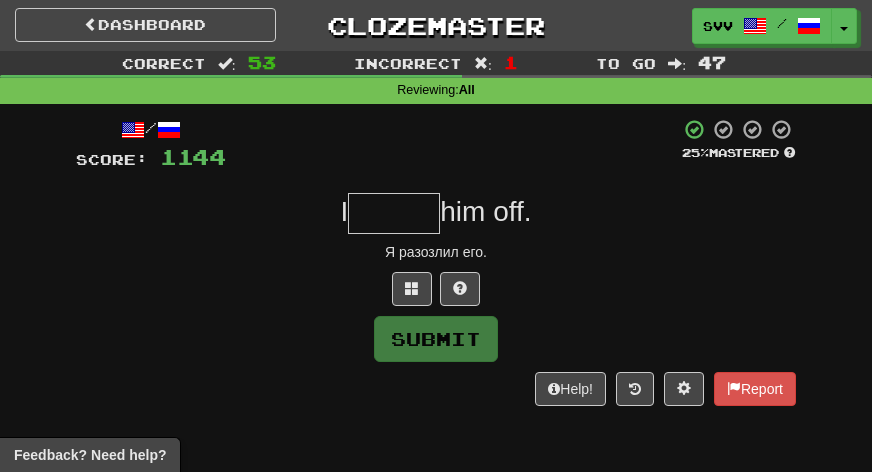 type on "*" 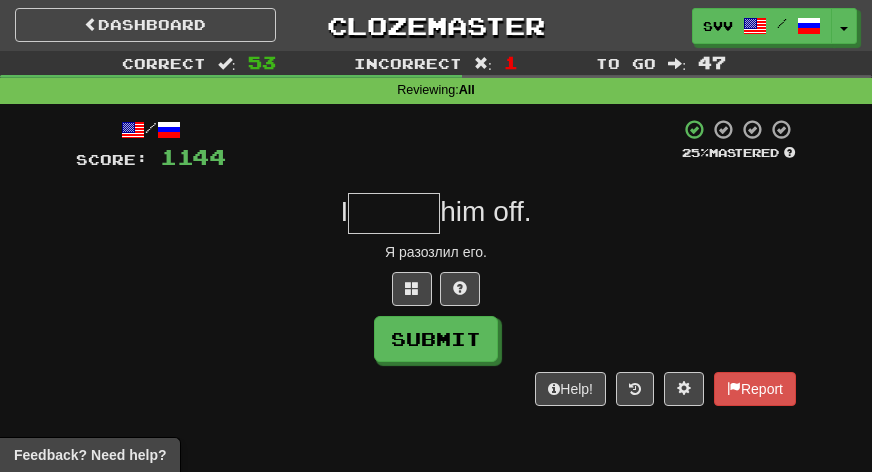 type on "*" 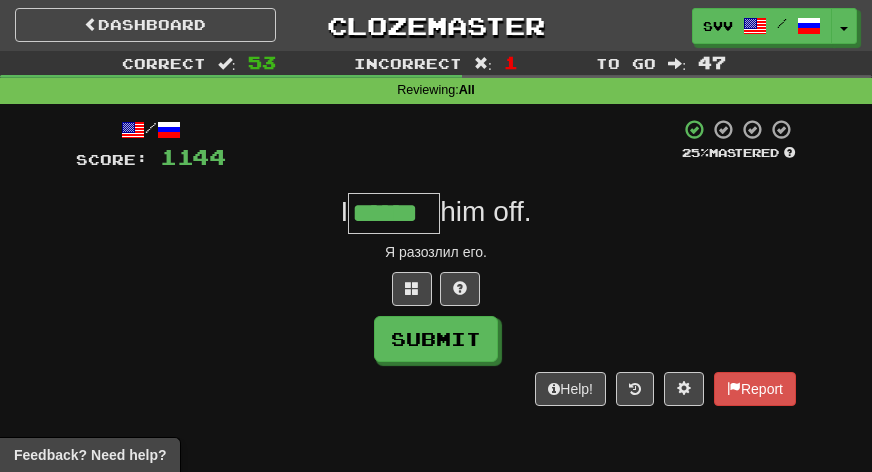 type on "******" 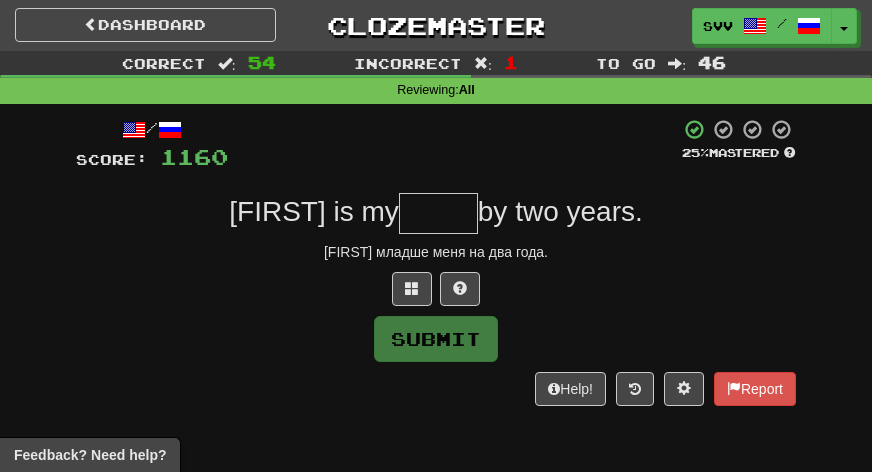 type on "*" 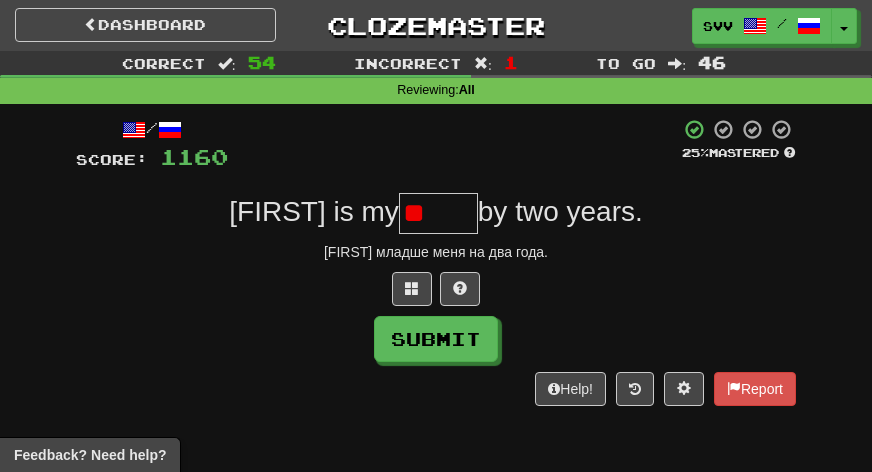 type on "*" 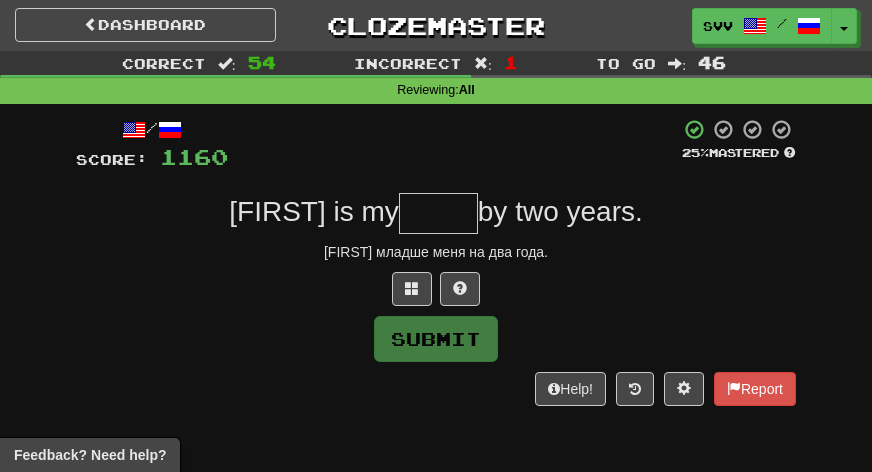 type on "*" 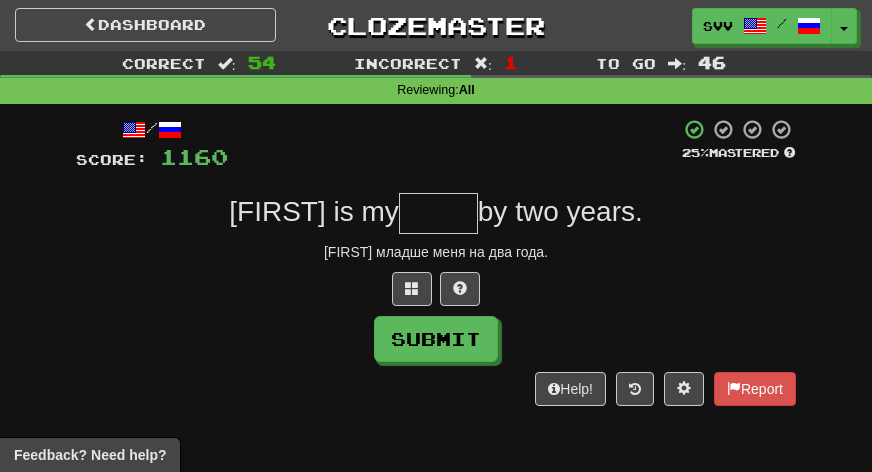 type on "*" 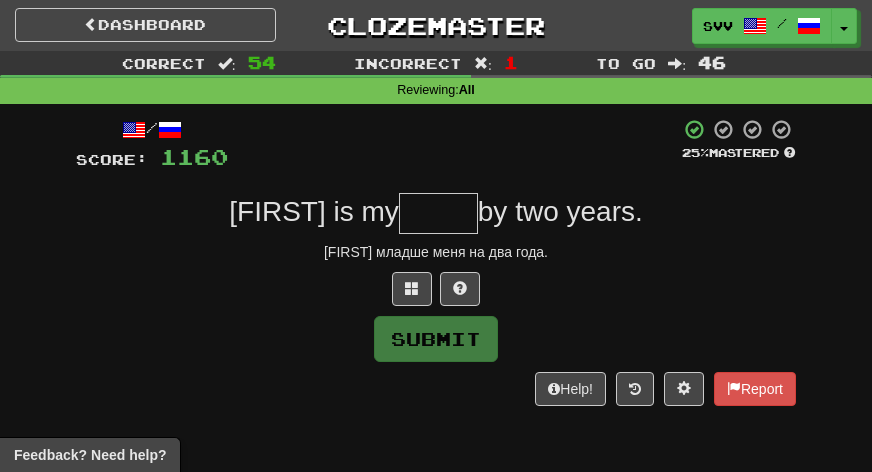 type on "*" 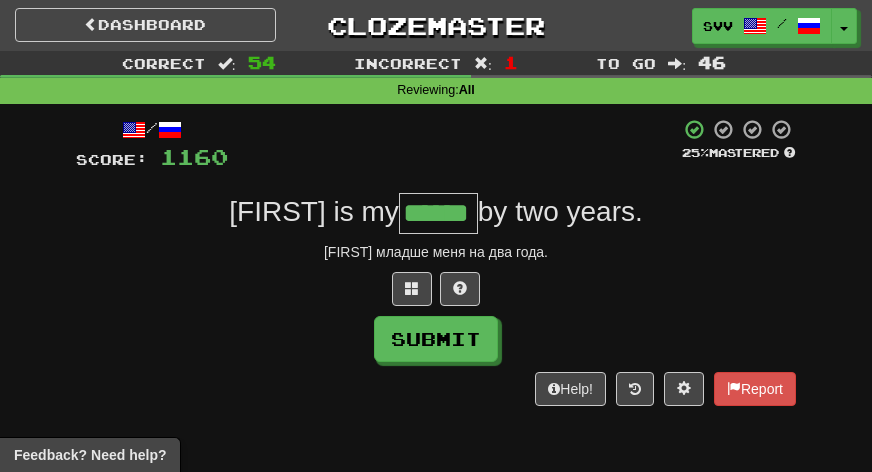 type on "******" 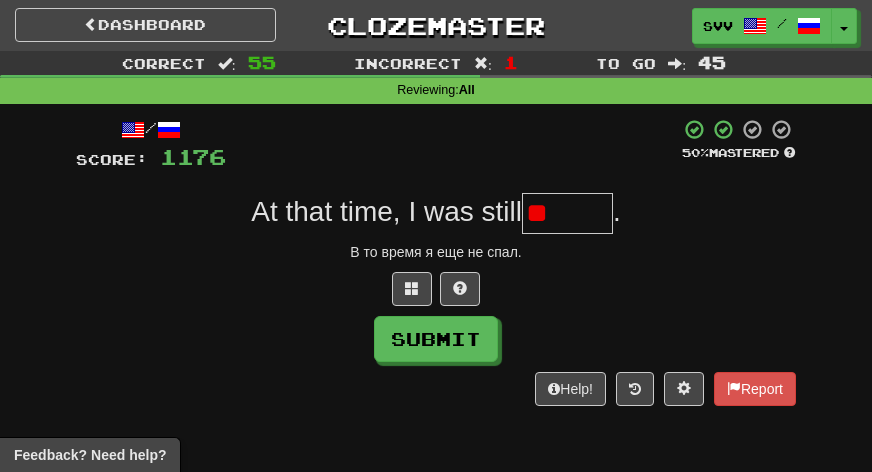 type on "*" 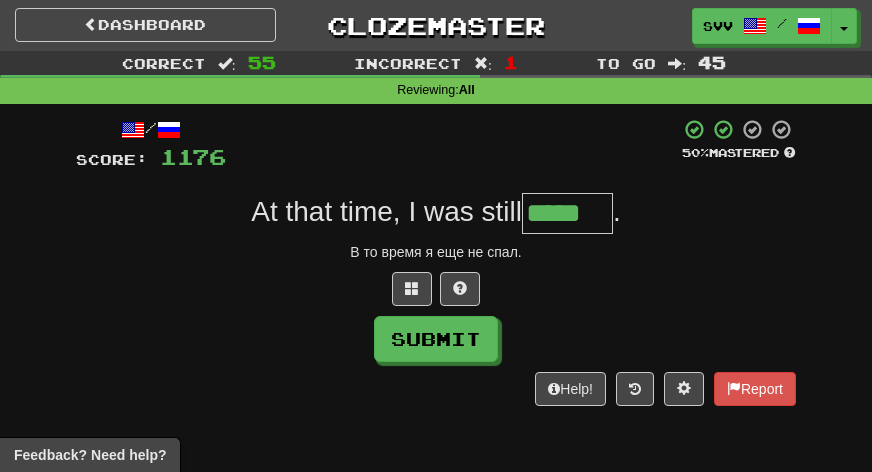 type on "*****" 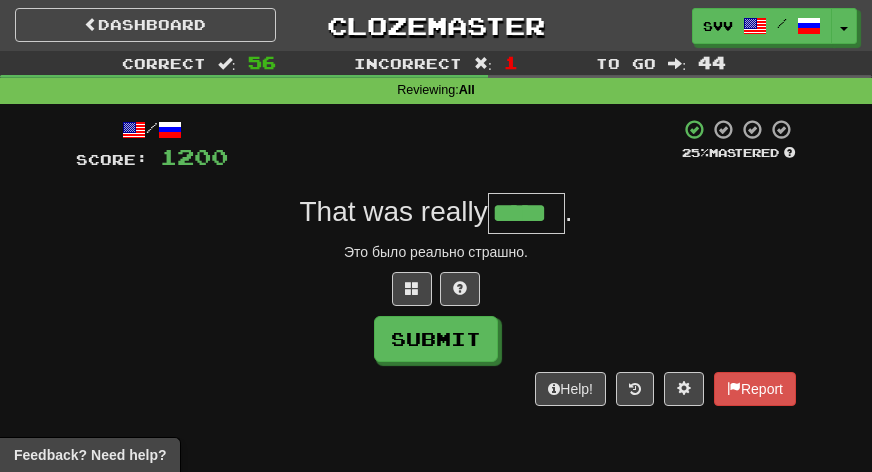 type on "*****" 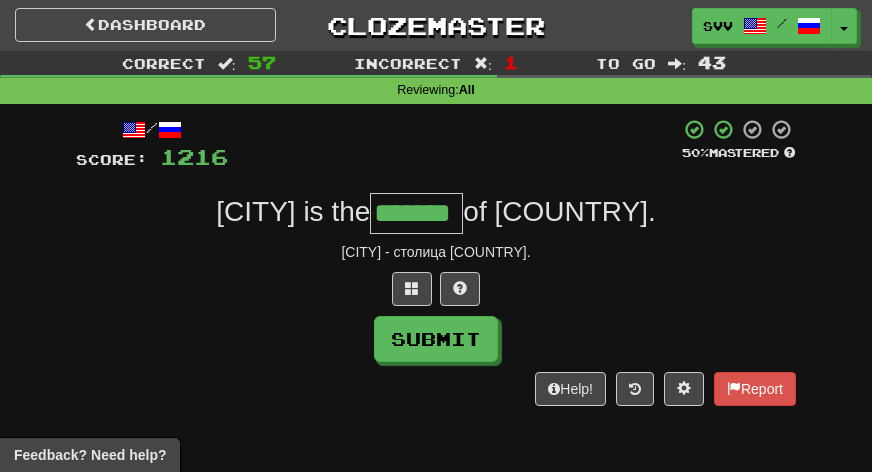 type on "*******" 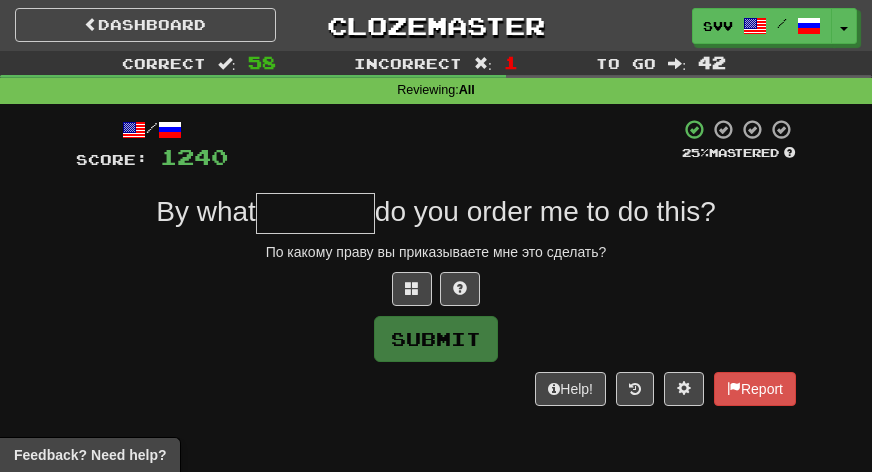 type on "*" 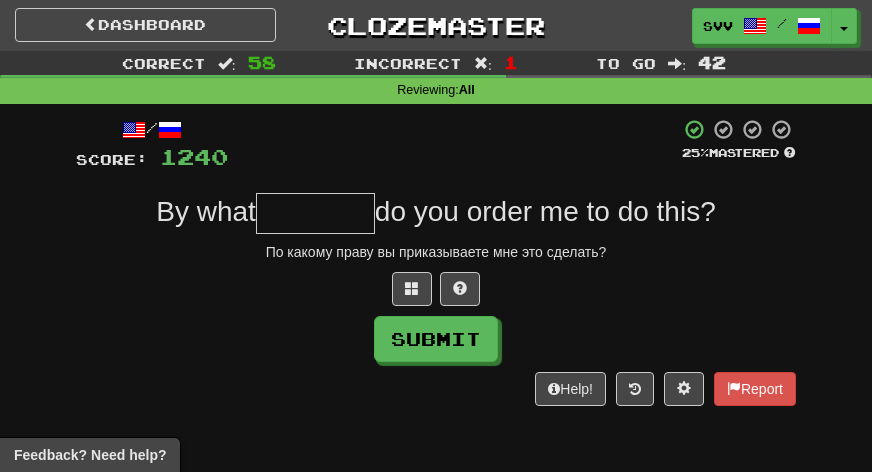 type on "*" 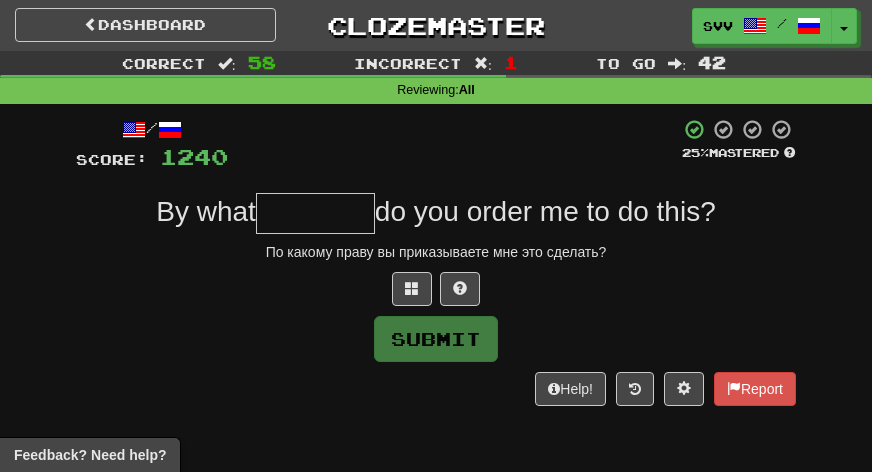 type on "*" 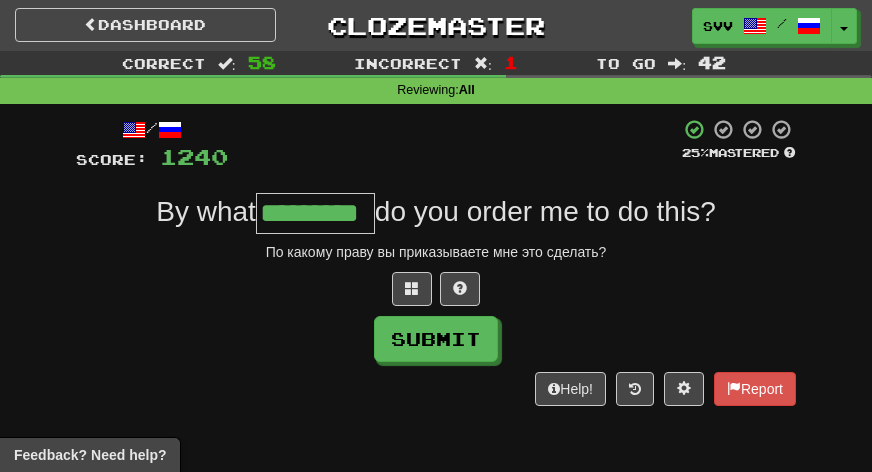 type on "*********" 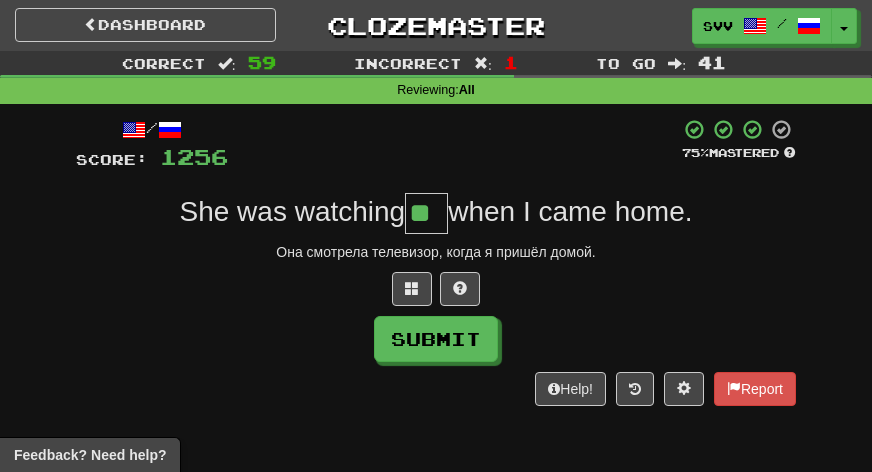 type on "**" 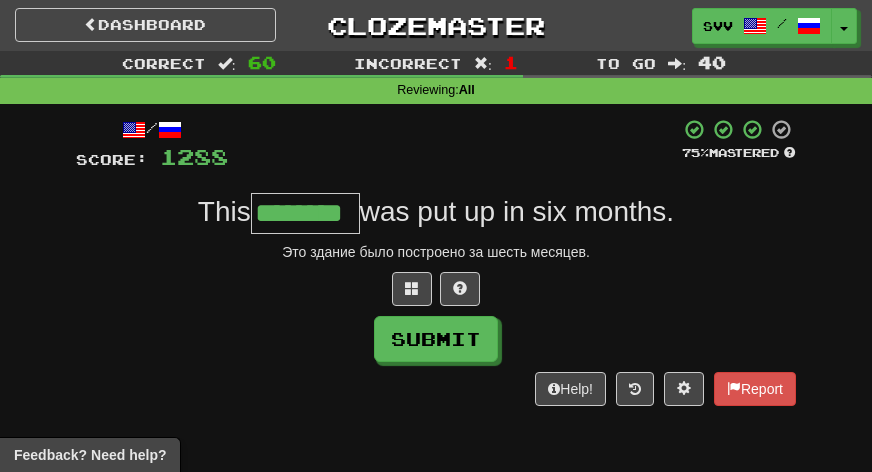 type on "********" 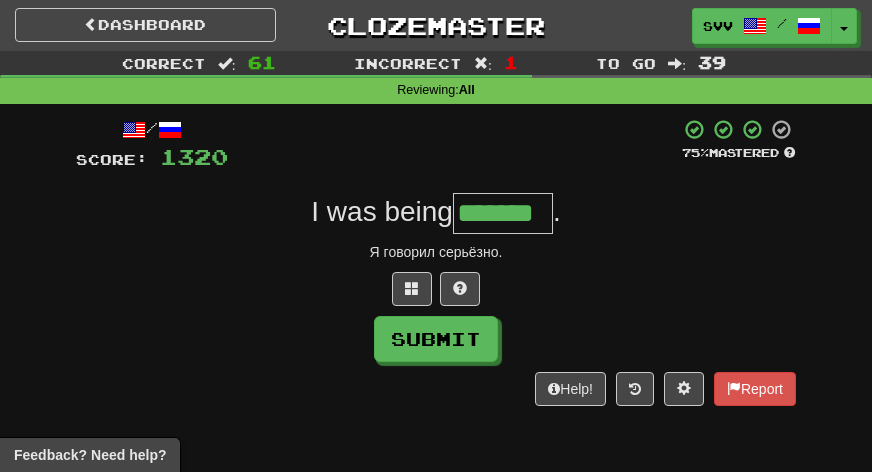 type on "*******" 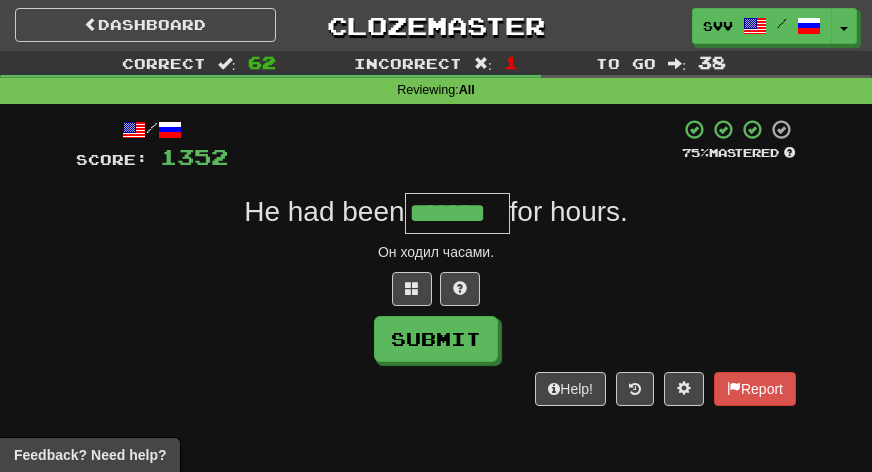 type on "*******" 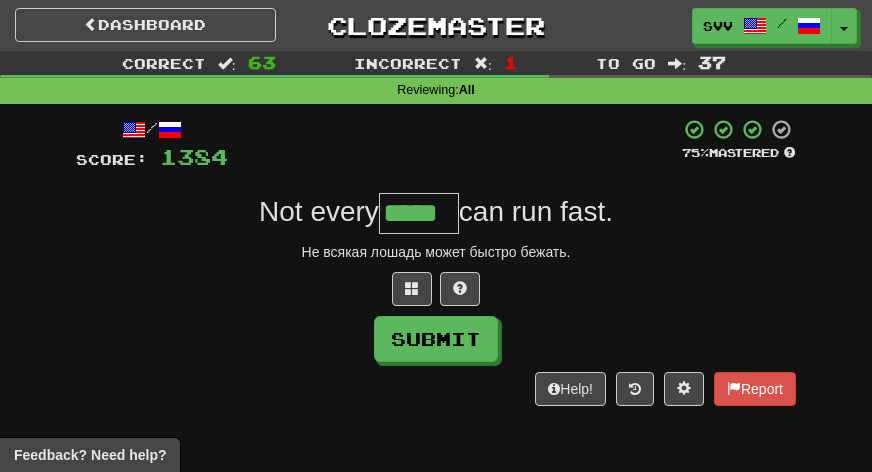 type on "*****" 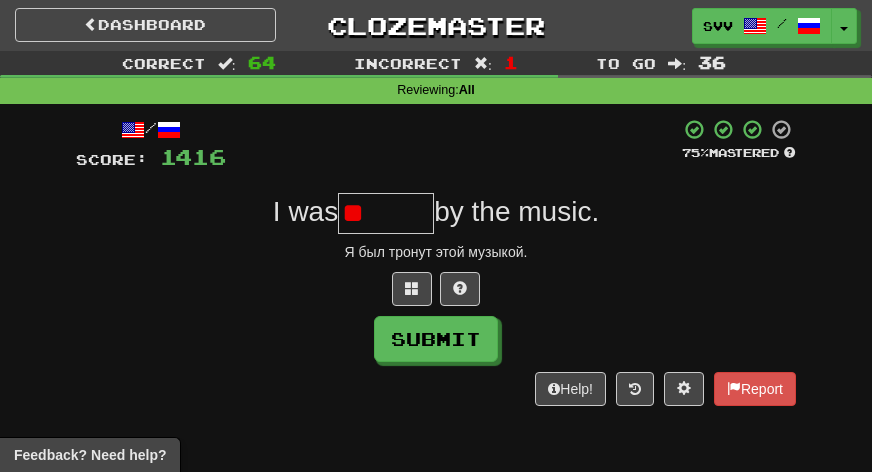 type on "*" 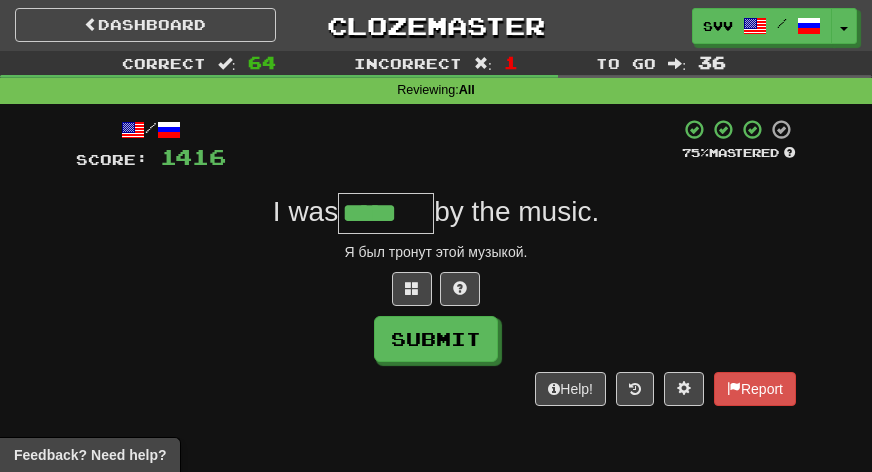 type on "*****" 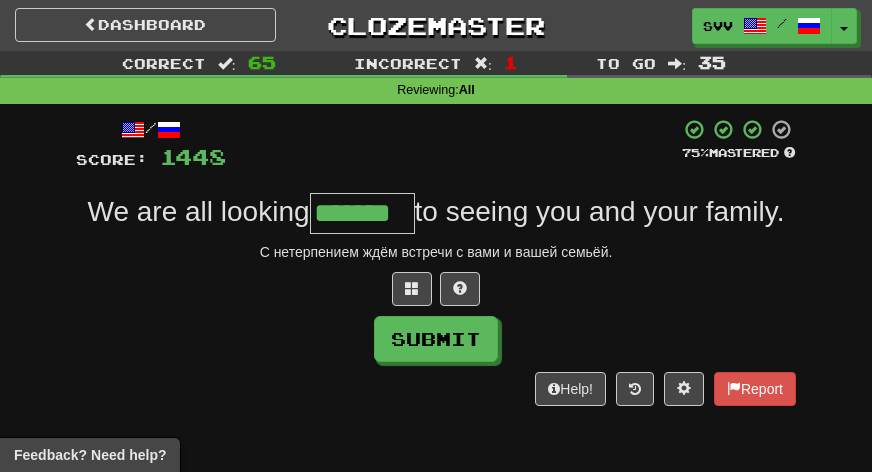 type on "*******" 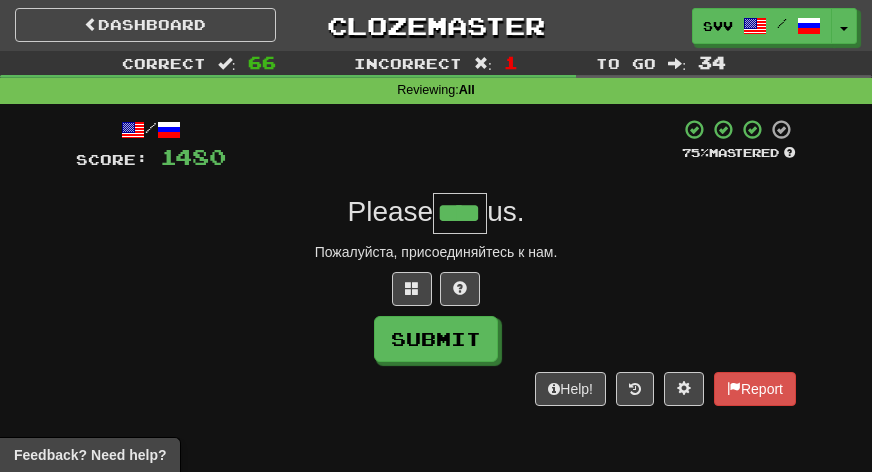 type on "****" 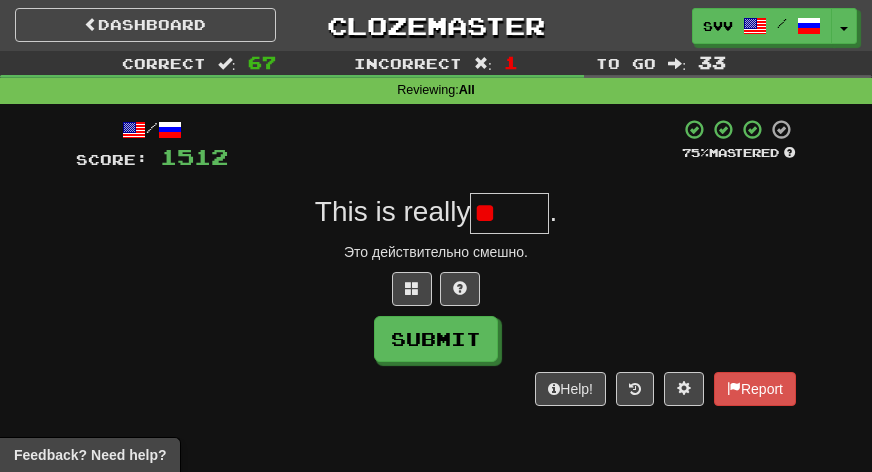 type on "*" 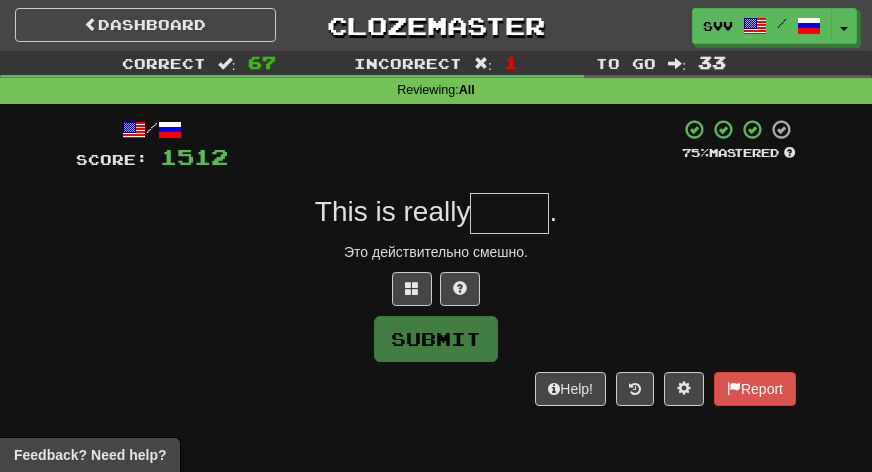 type on "*" 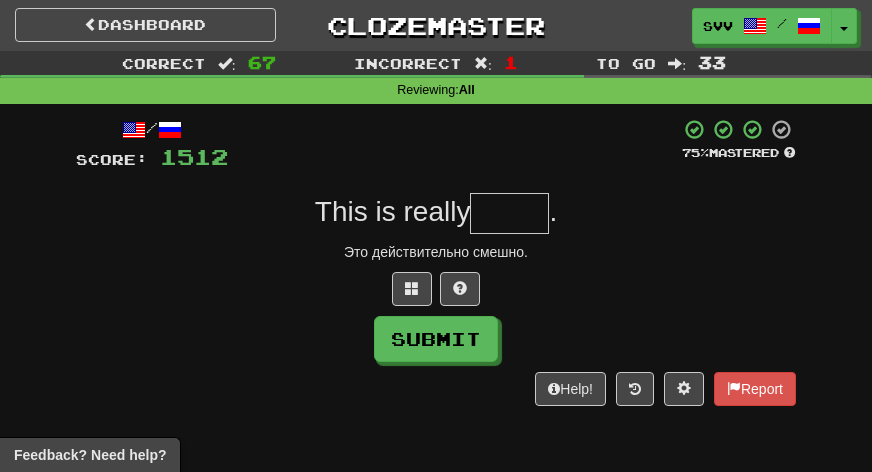 type on "*" 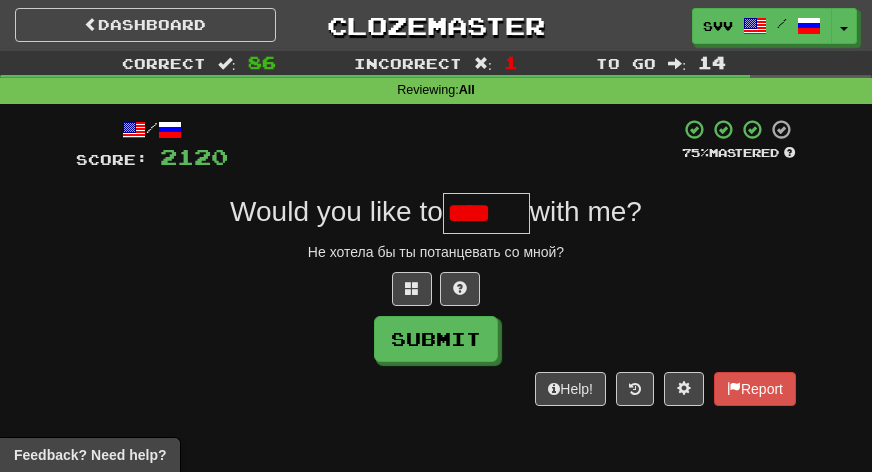 scroll, scrollTop: 0, scrollLeft: 0, axis: both 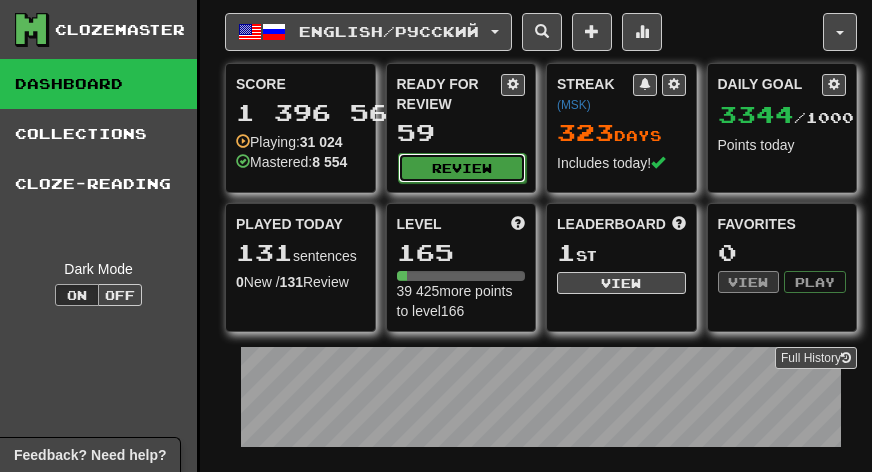 click on "Review" at bounding box center (462, 168) 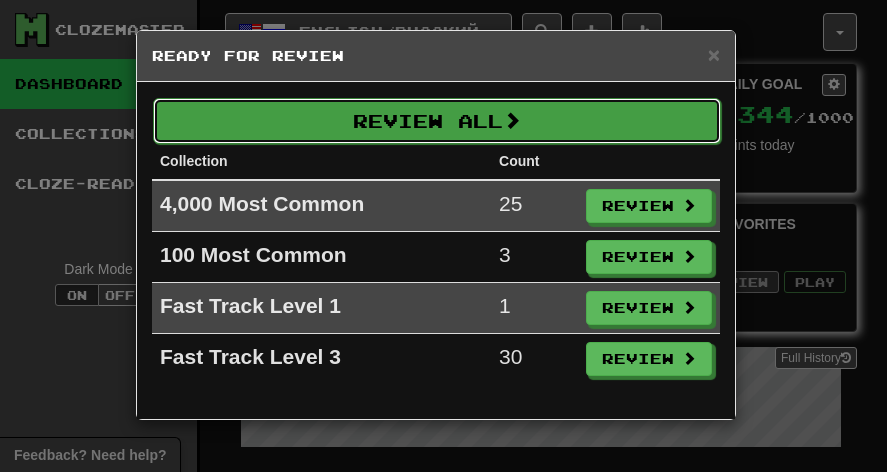 click on "Review All" at bounding box center (437, 121) 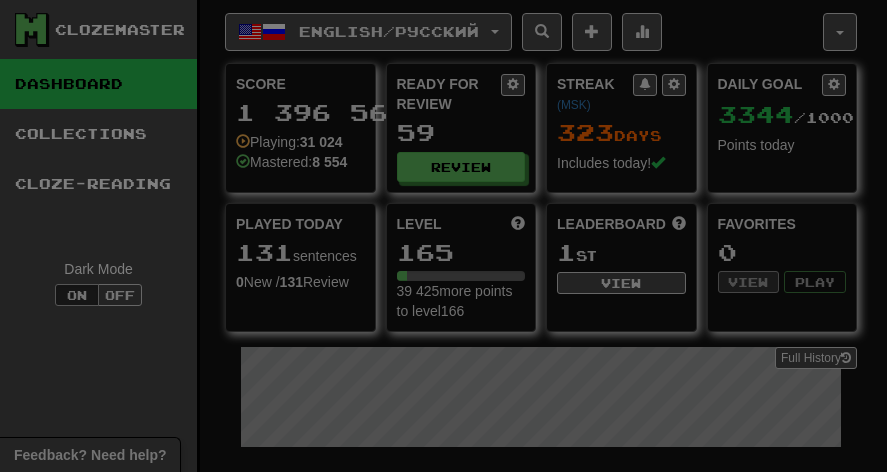 select on "***" 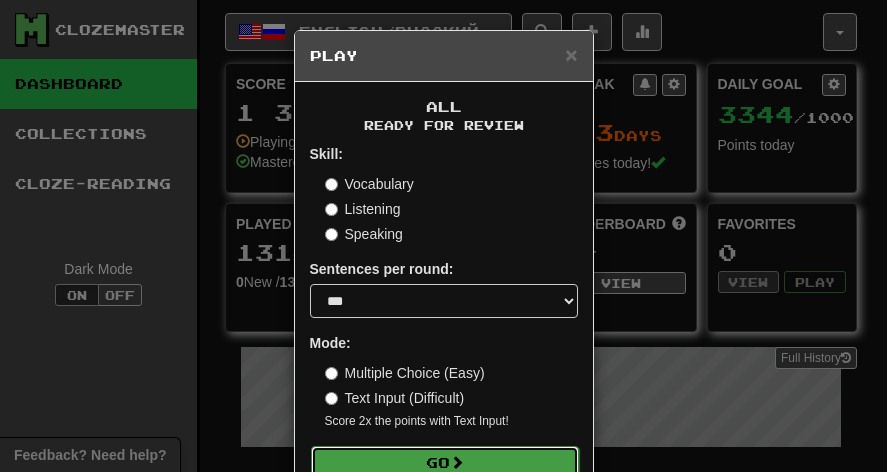 click on "Go" at bounding box center (445, 463) 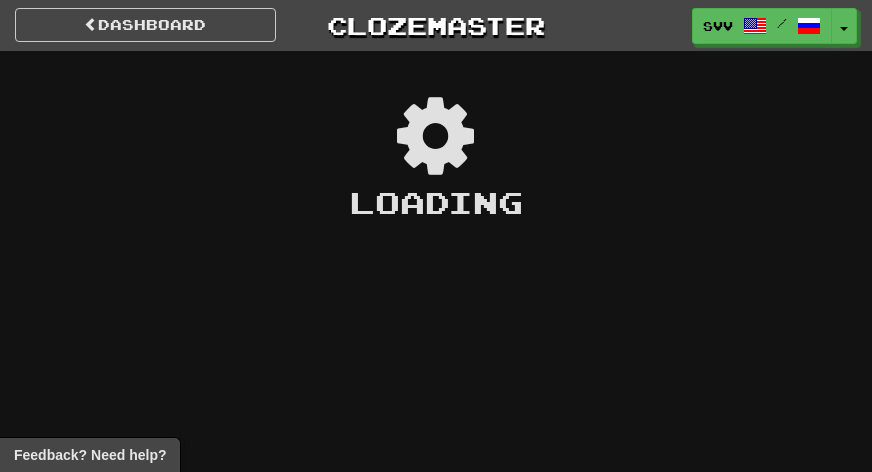 scroll, scrollTop: 0, scrollLeft: 0, axis: both 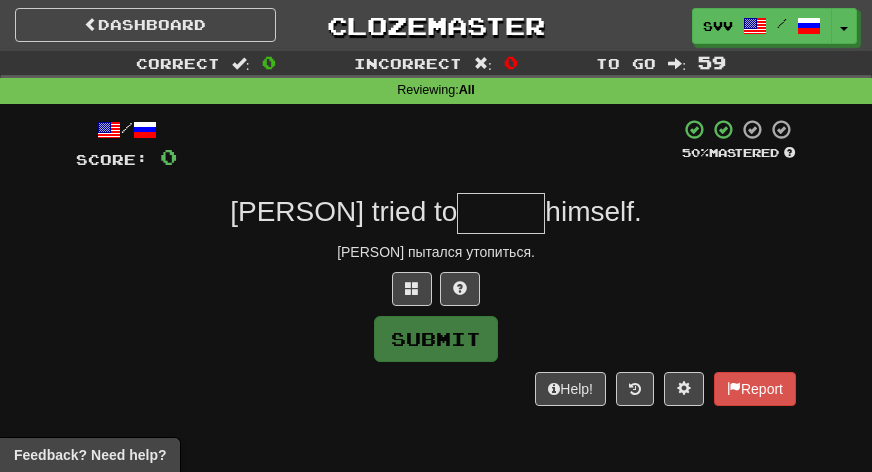 type on "*" 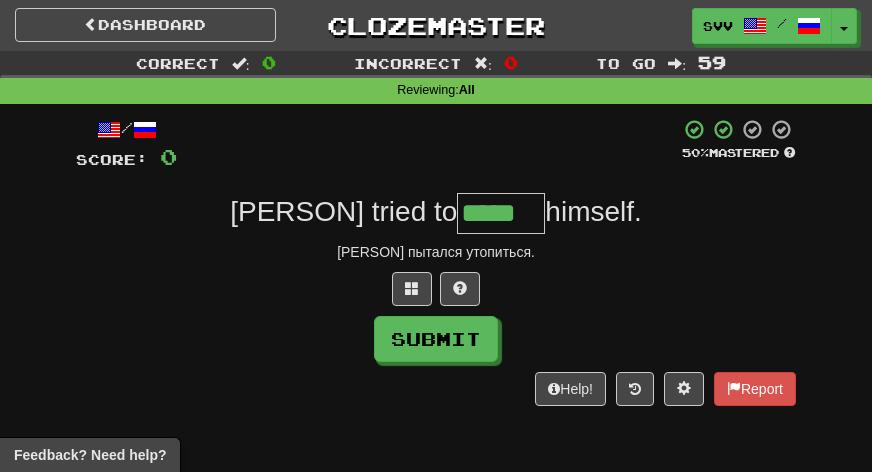 type on "*****" 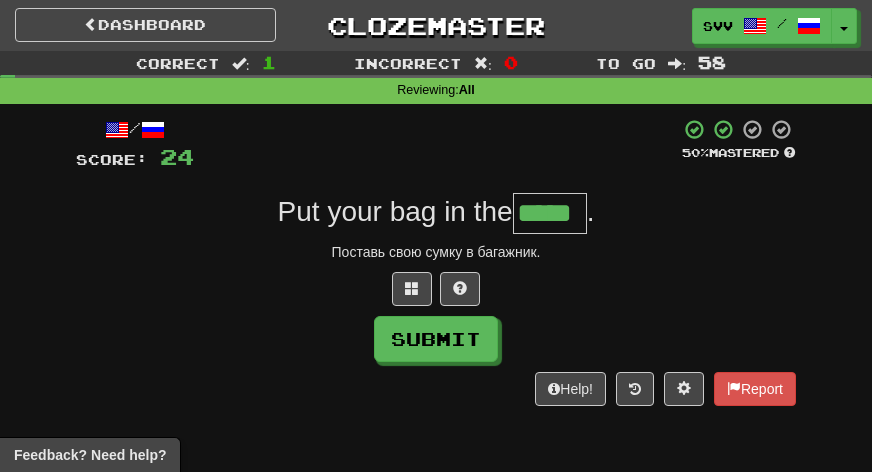 type on "*****" 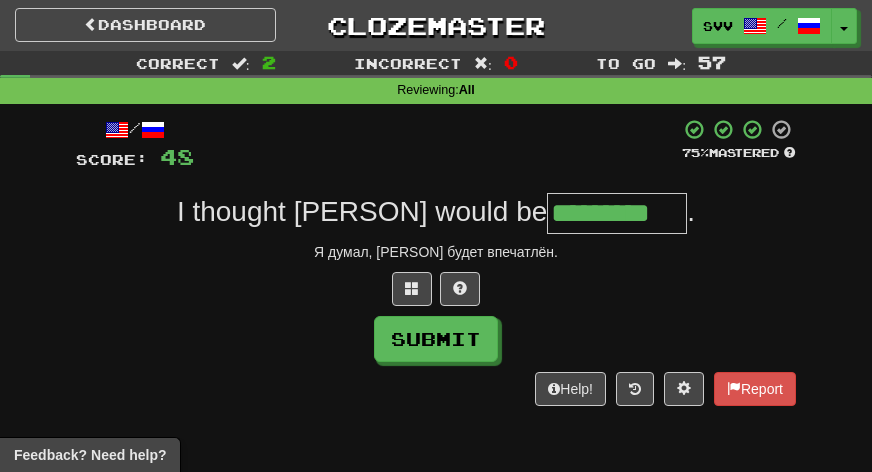 type on "*********" 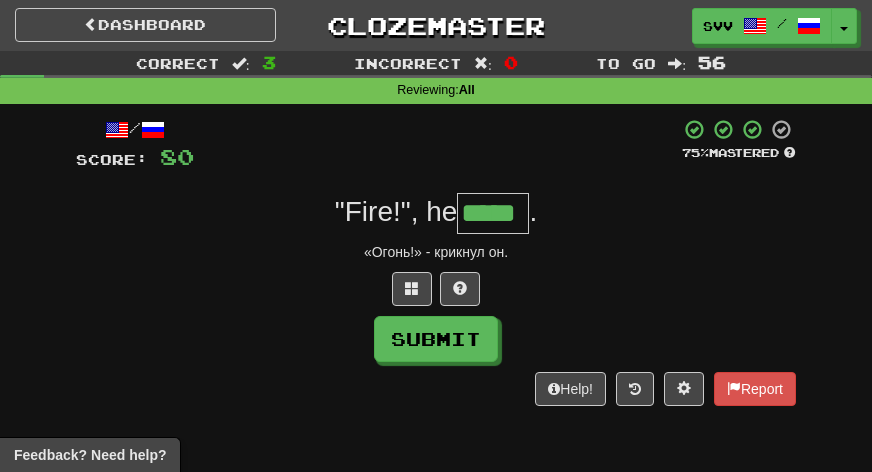 type on "*****" 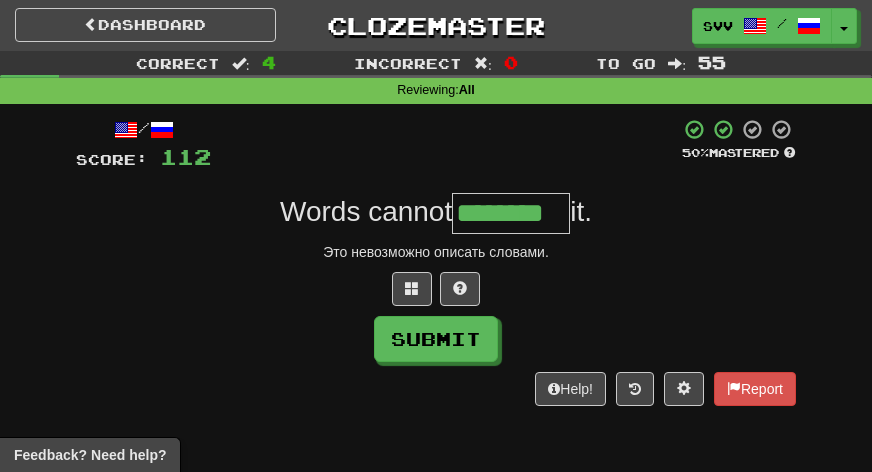 type on "********" 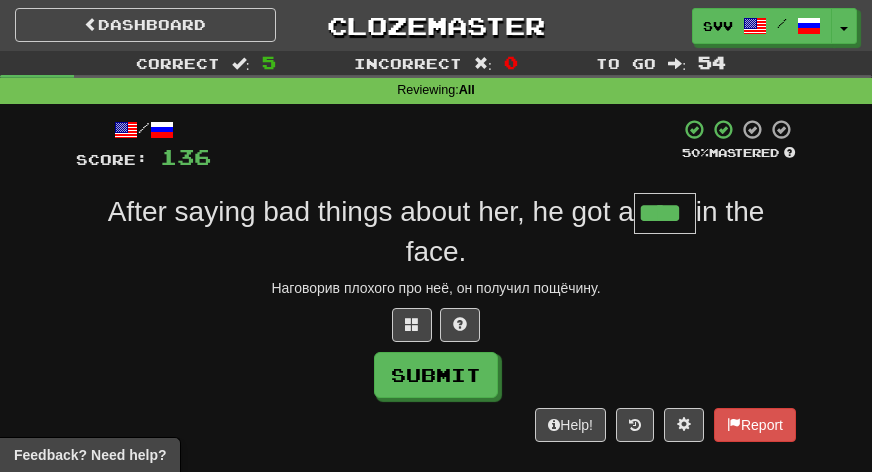 type on "****" 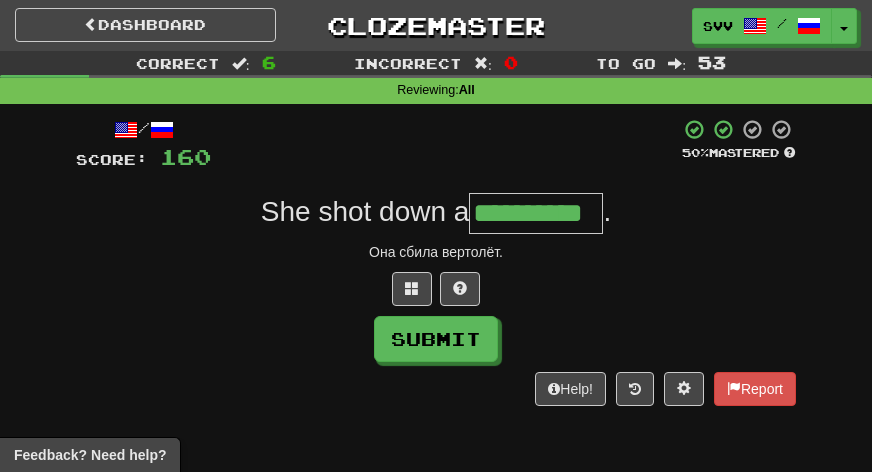 type on "**********" 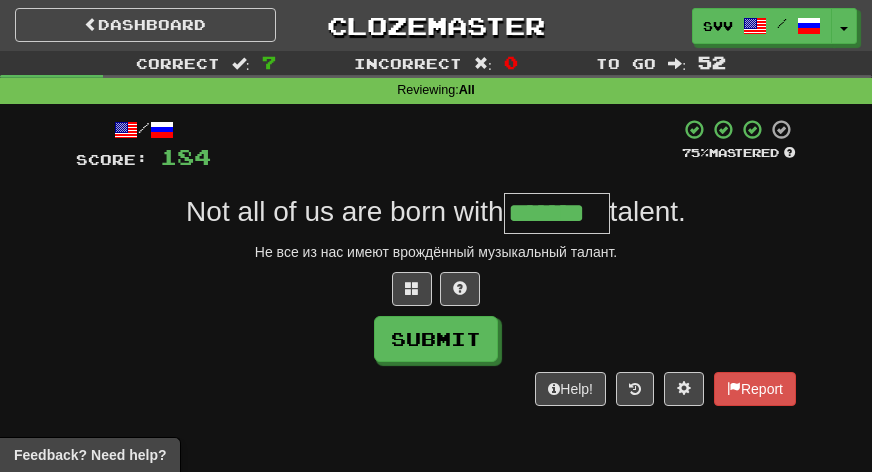 type on "*******" 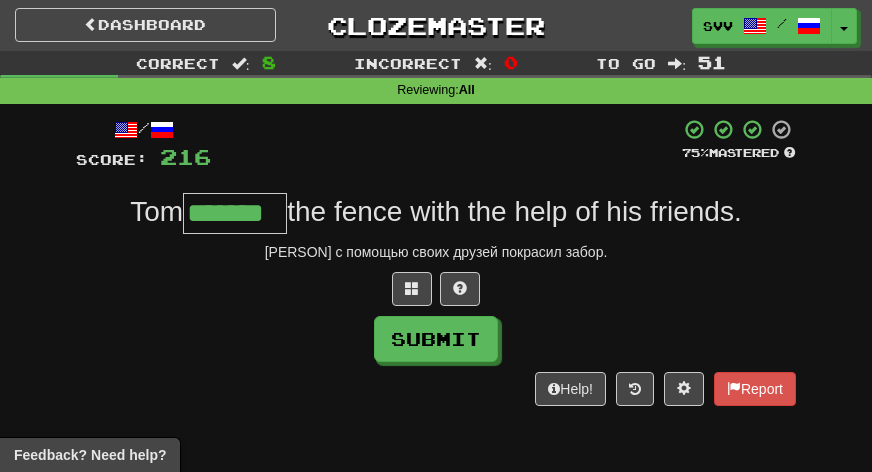 type on "*******" 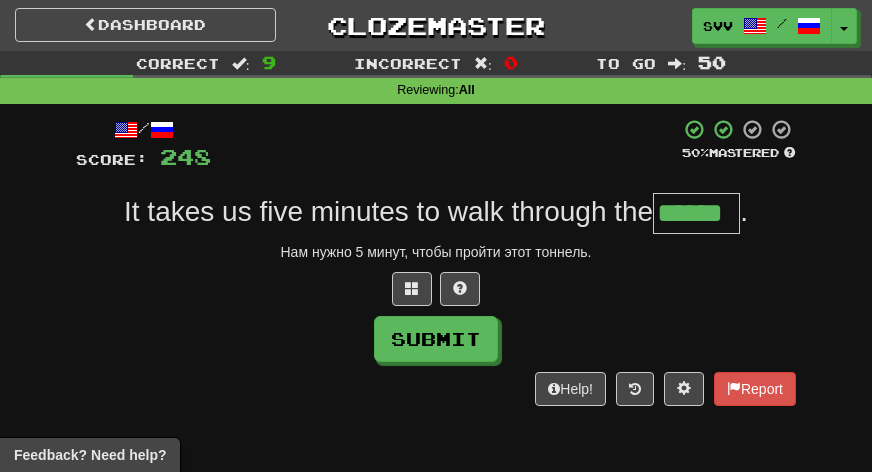 type on "******" 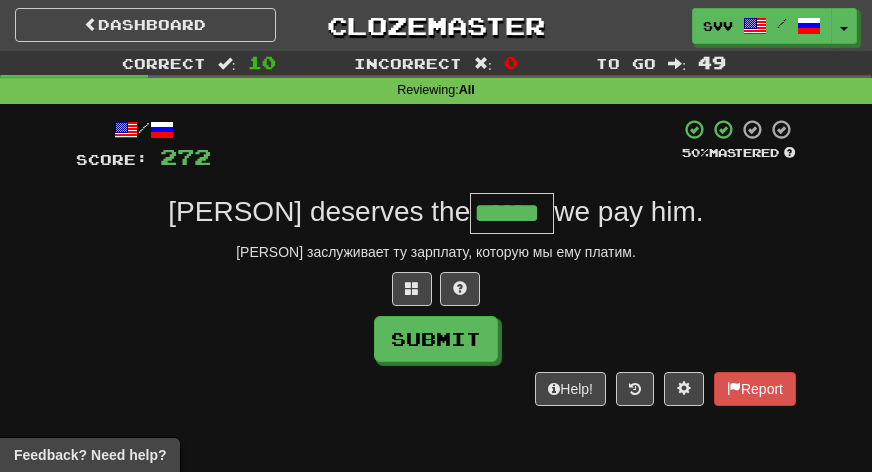 type on "******" 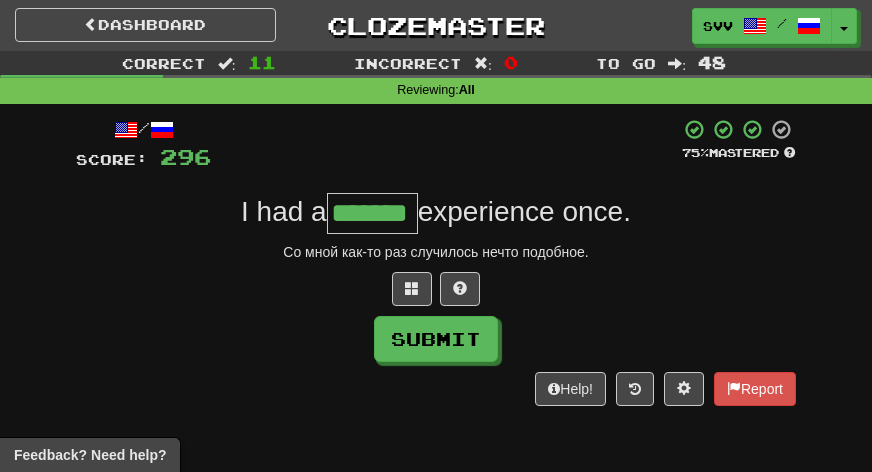 type on "*******" 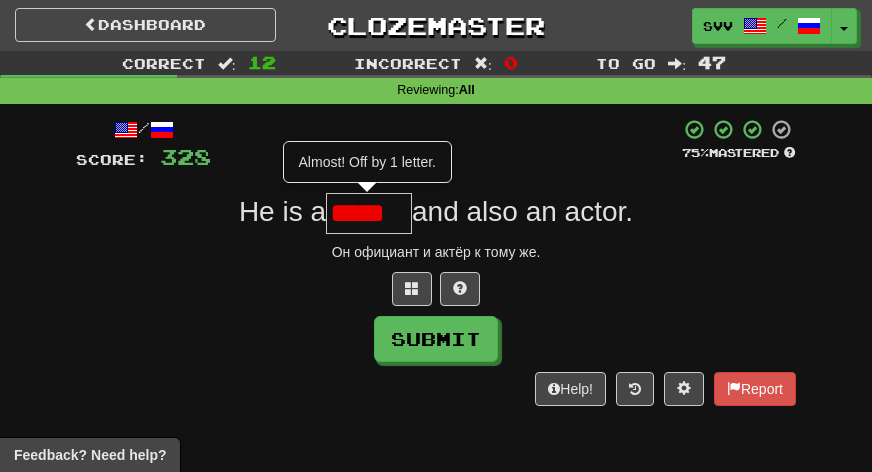 scroll, scrollTop: 0, scrollLeft: 0, axis: both 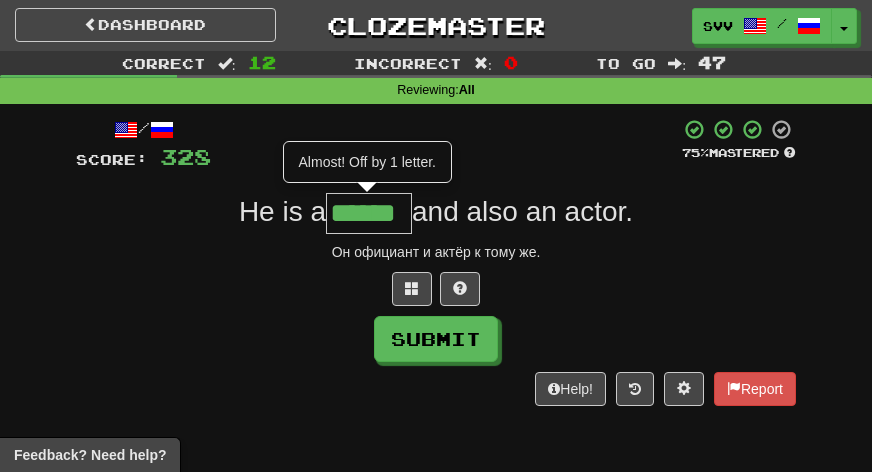 type on "******" 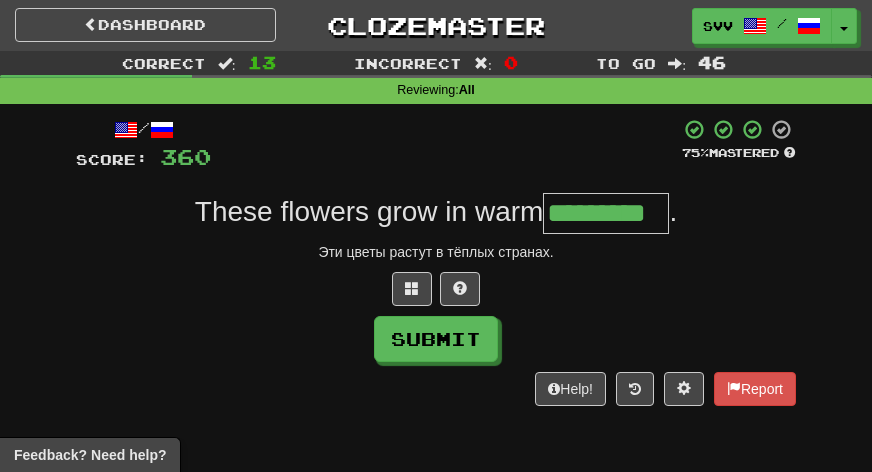type on "*********" 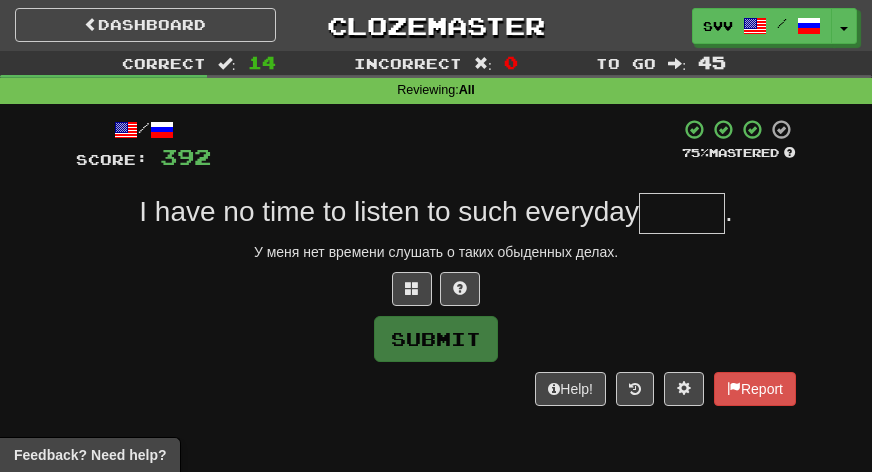 type on "*" 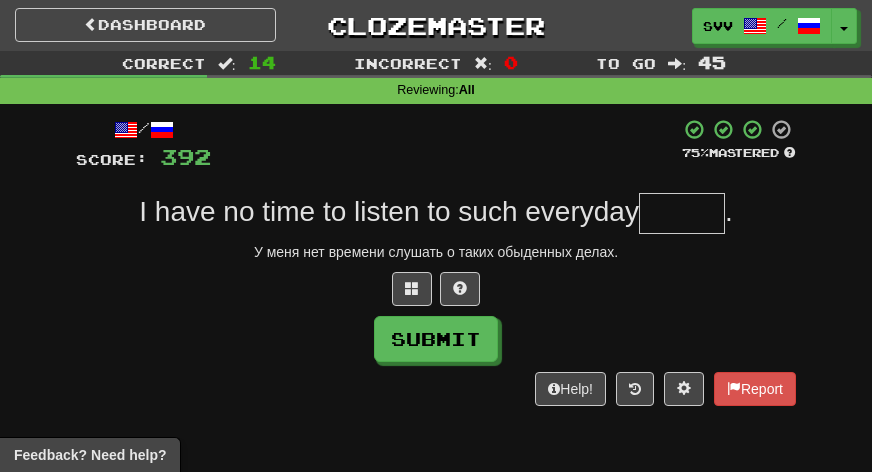 type on "*" 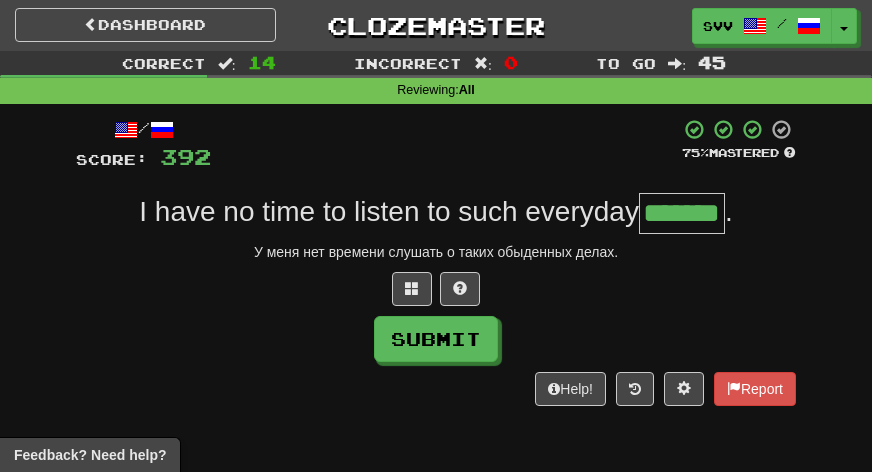 type on "*******" 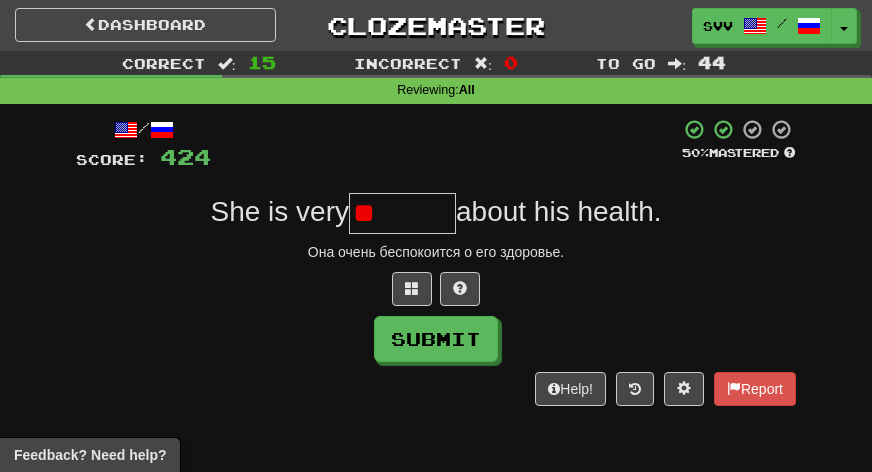 type on "*" 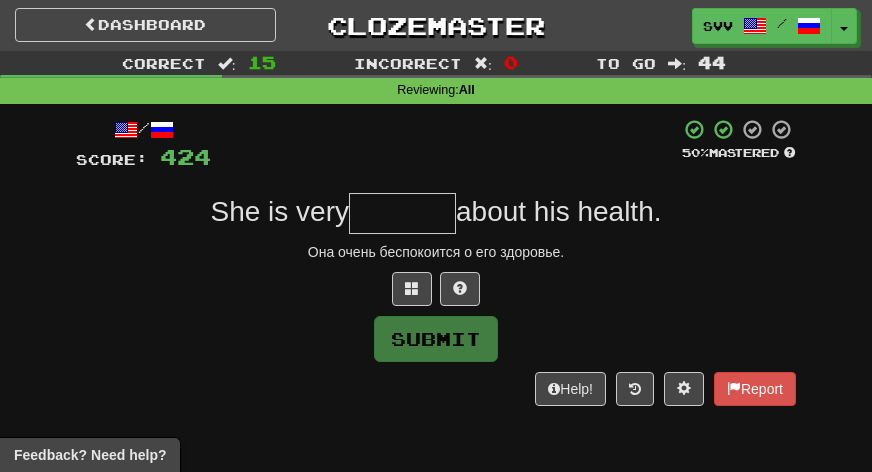 type on "*" 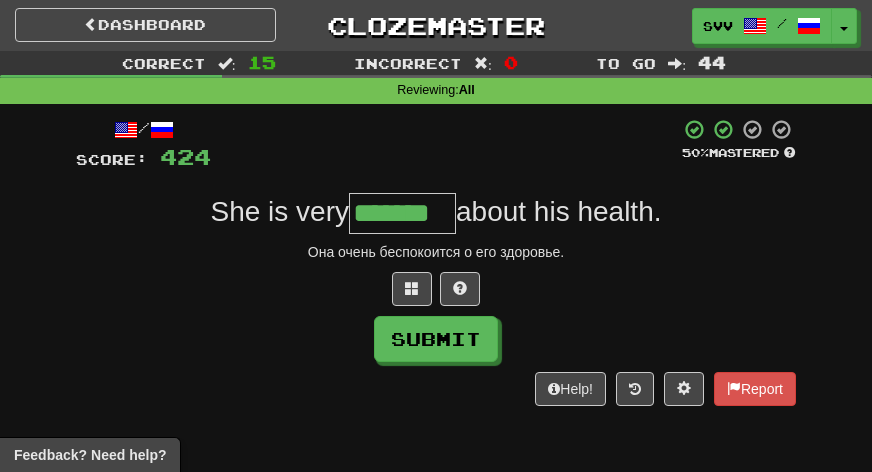 type on "*******" 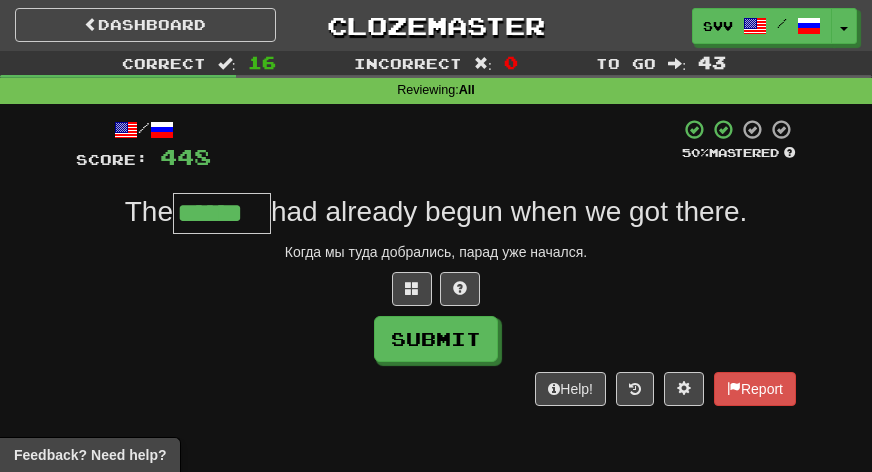type on "******" 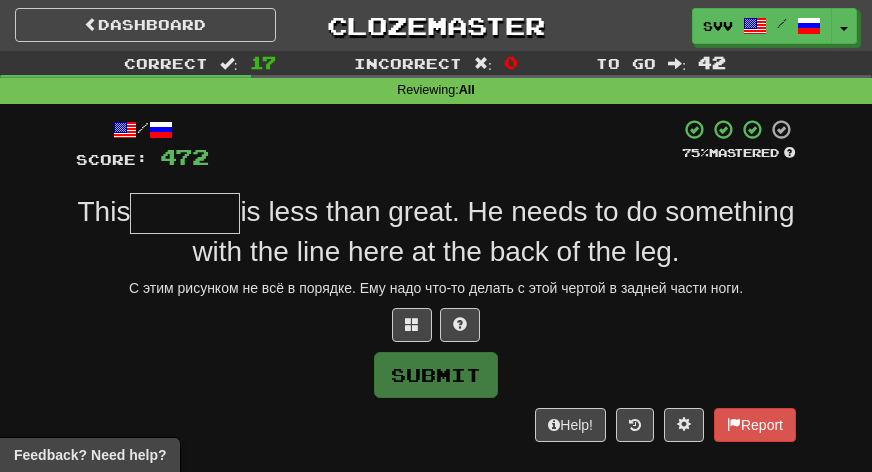 type on "*" 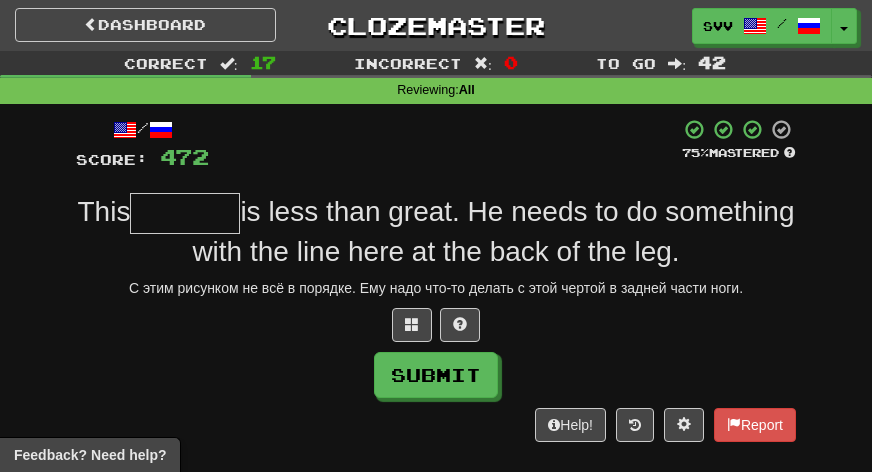 type on "*" 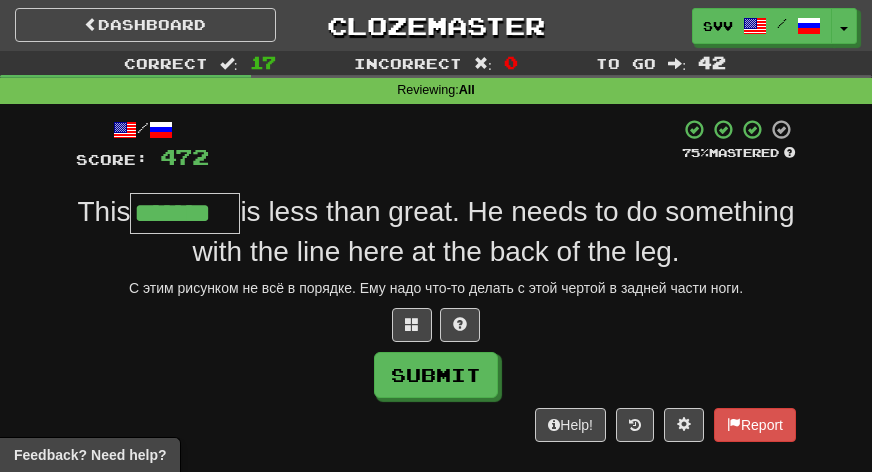 type on "*******" 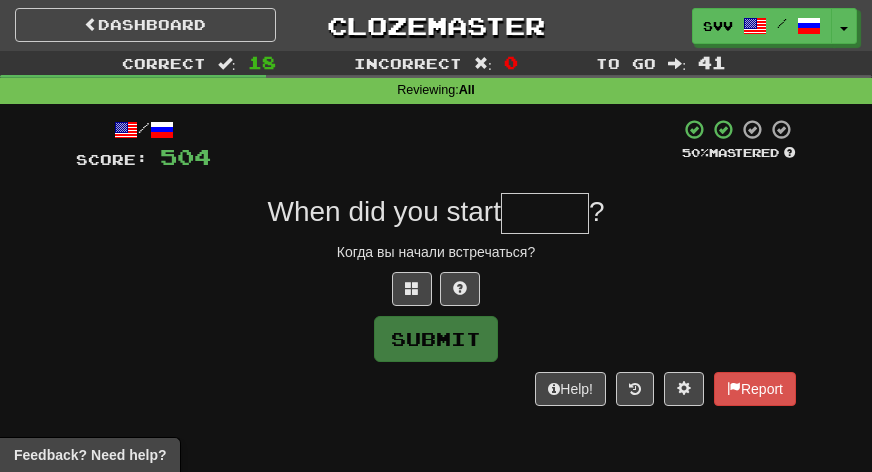 type on "*" 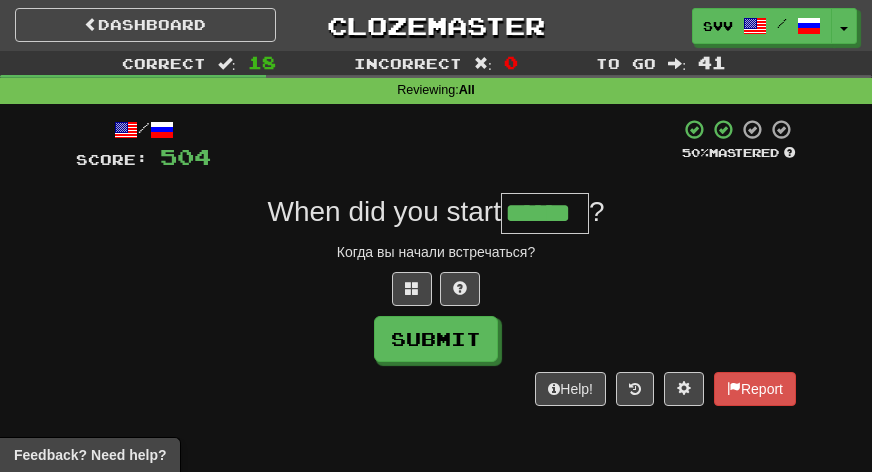 type on "******" 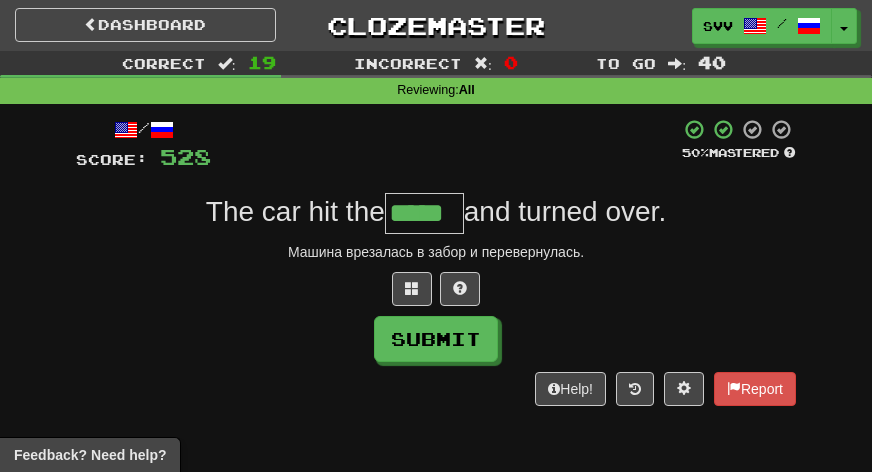 type on "*****" 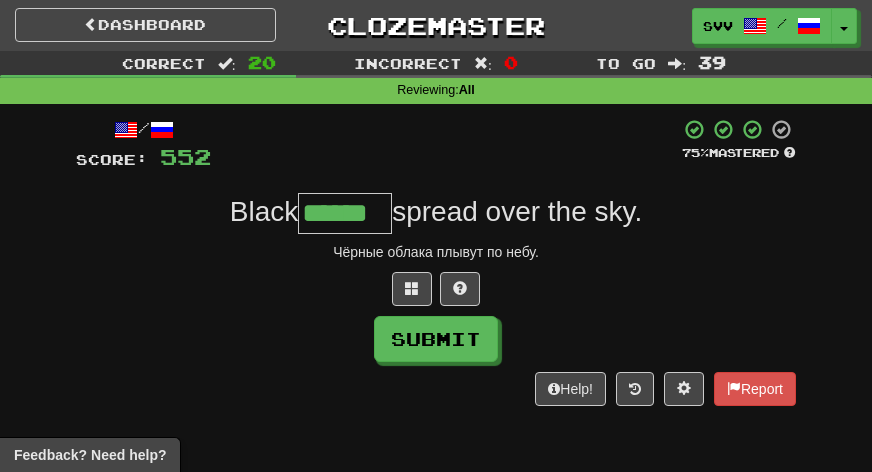 type on "******" 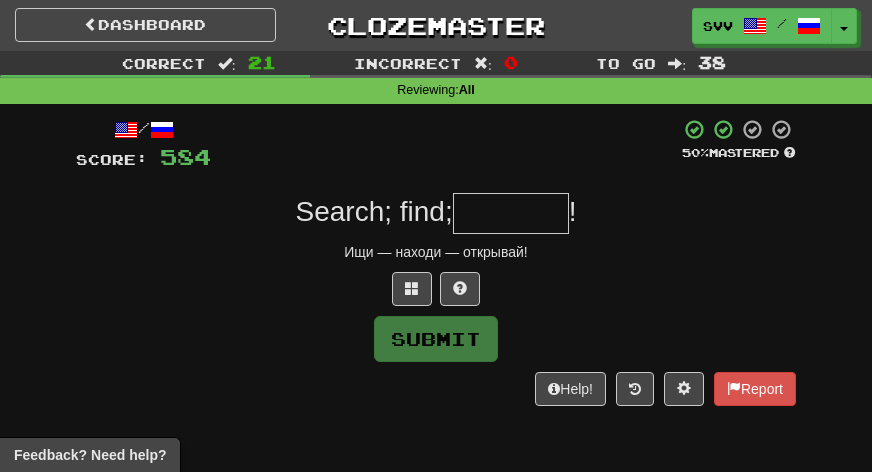 type on "*" 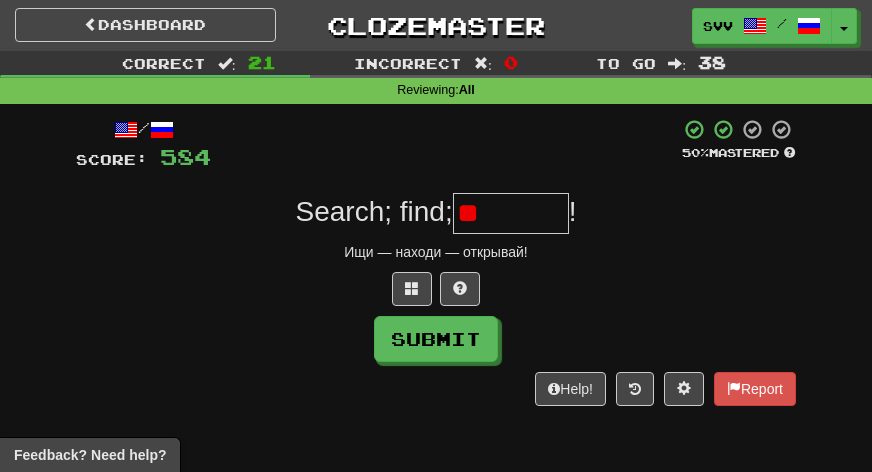 type on "*" 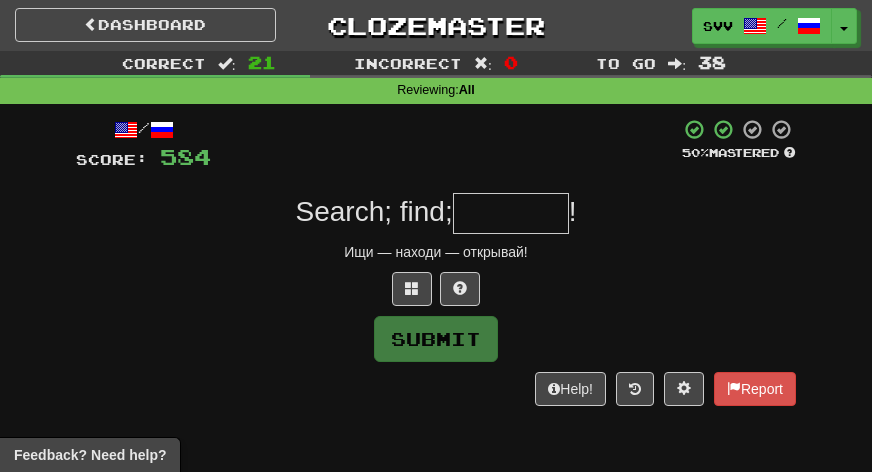 type on "*" 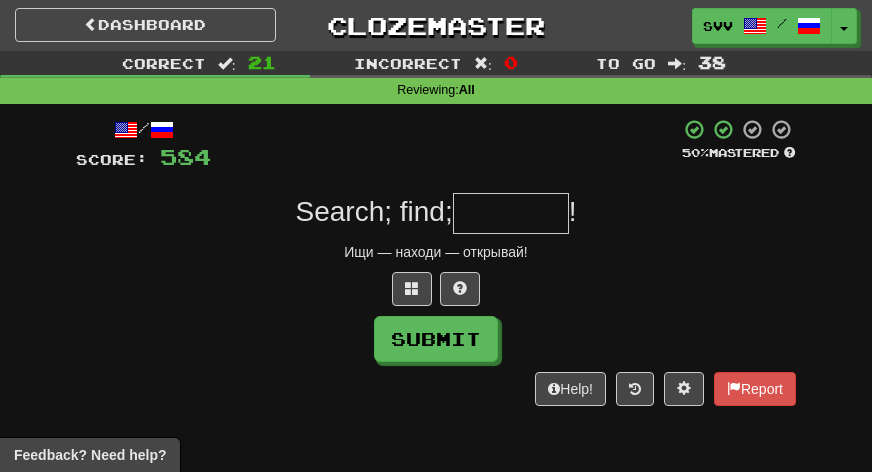 type on "*" 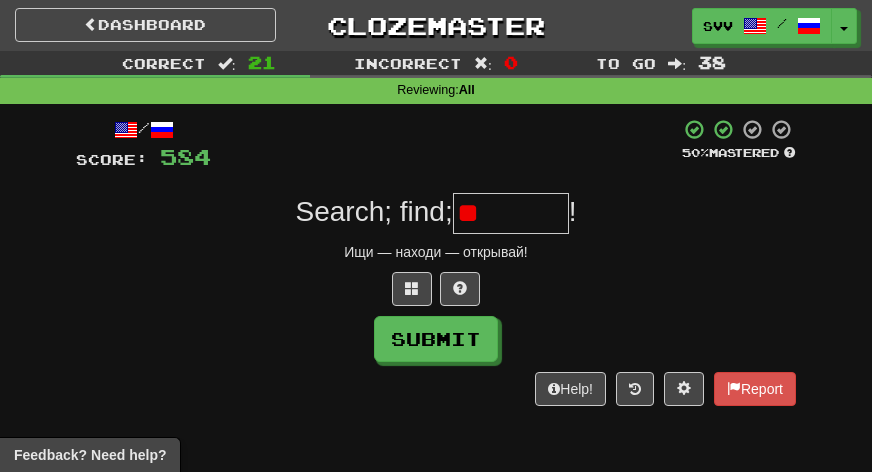 type on "*" 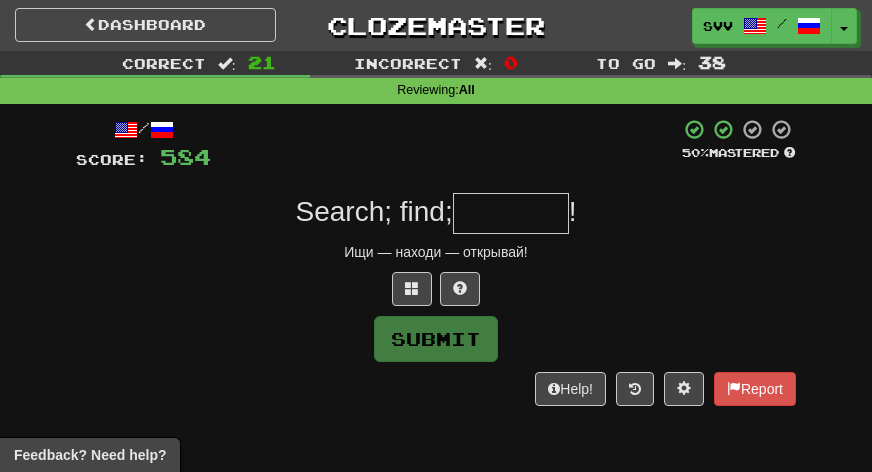type on "********" 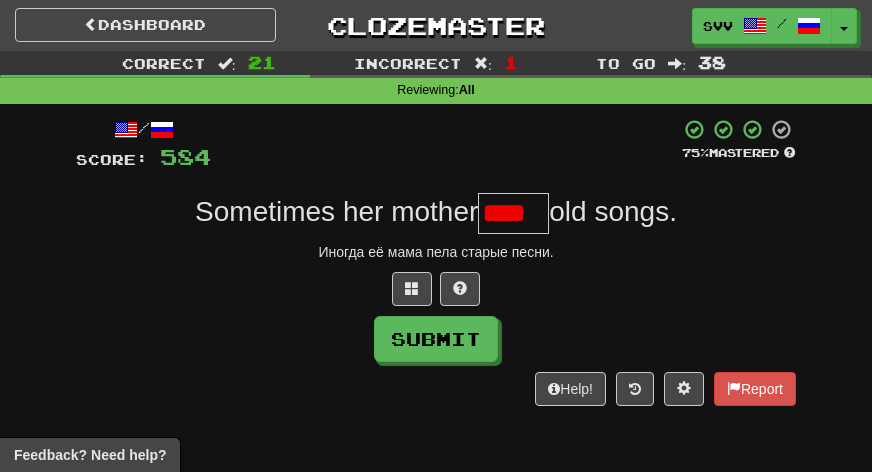 scroll, scrollTop: 0, scrollLeft: 0, axis: both 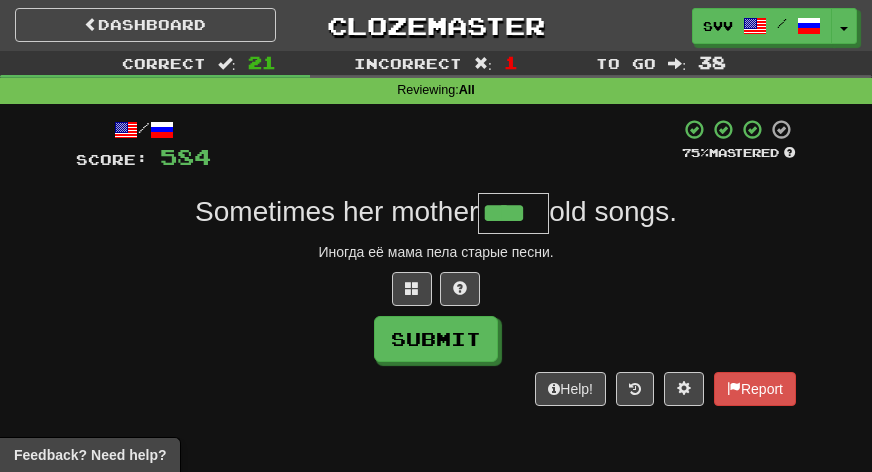 type on "****" 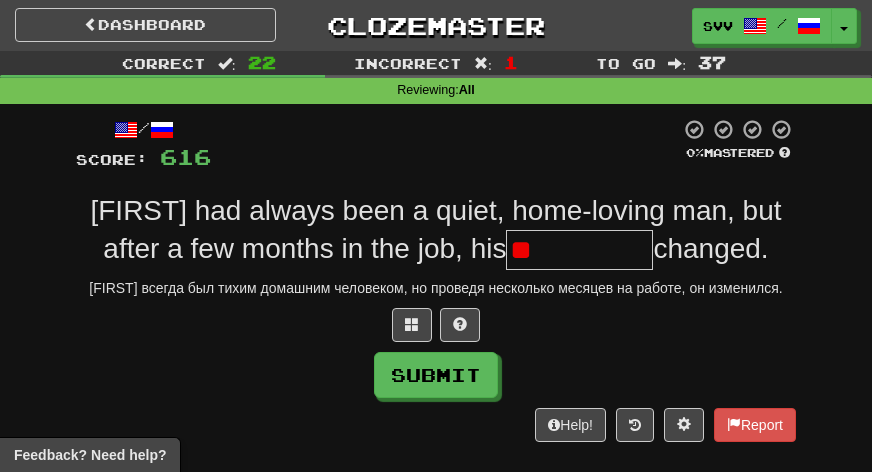 type on "*" 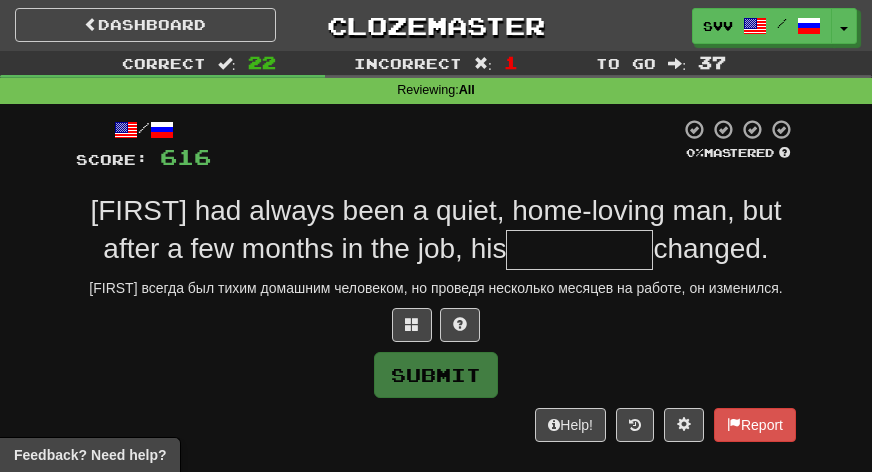 type on "*" 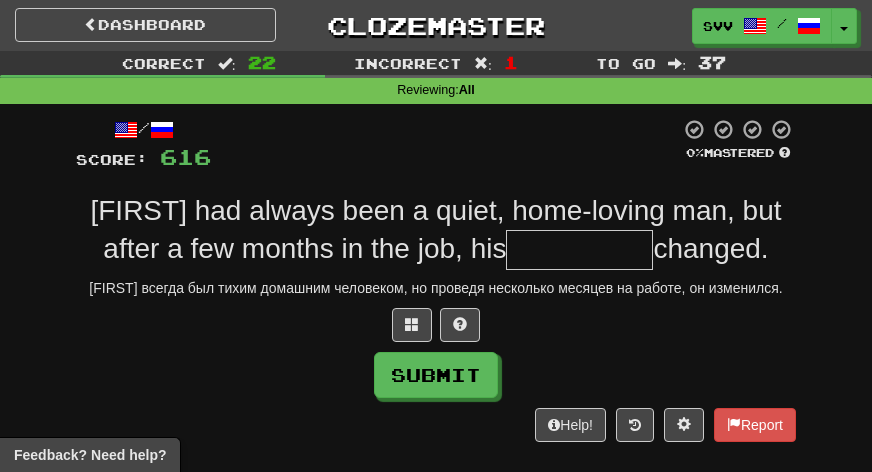type on "*" 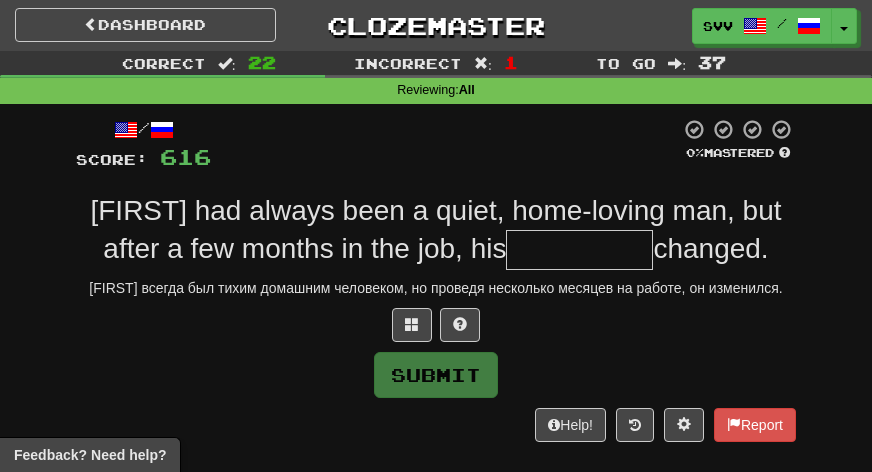 type on "*" 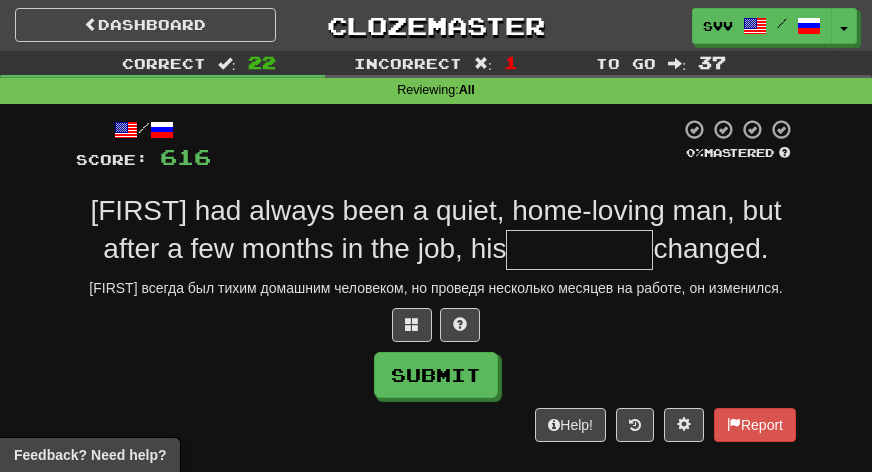 type on "*" 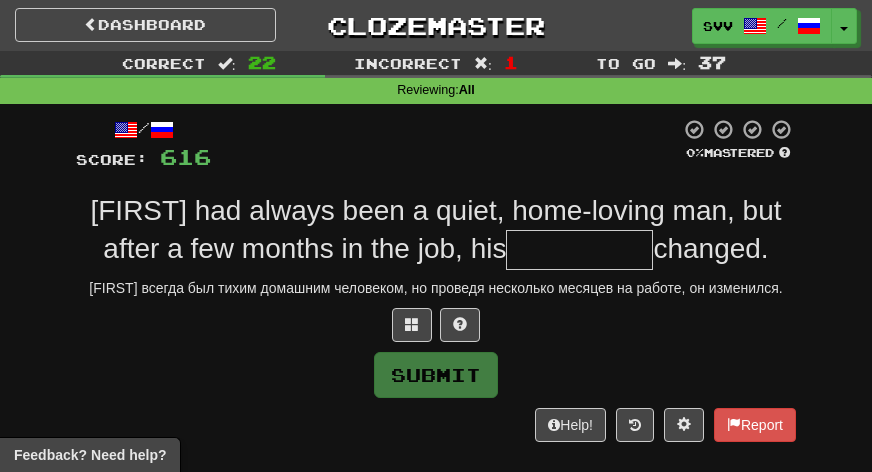 type on "*" 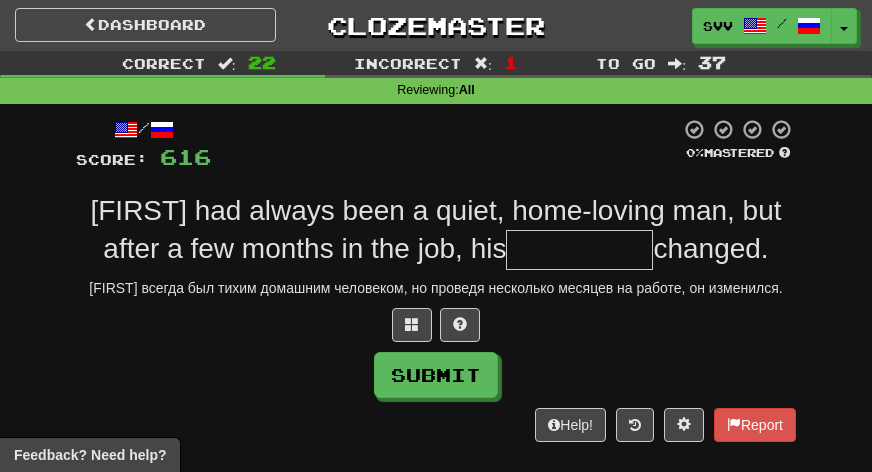 type on "*" 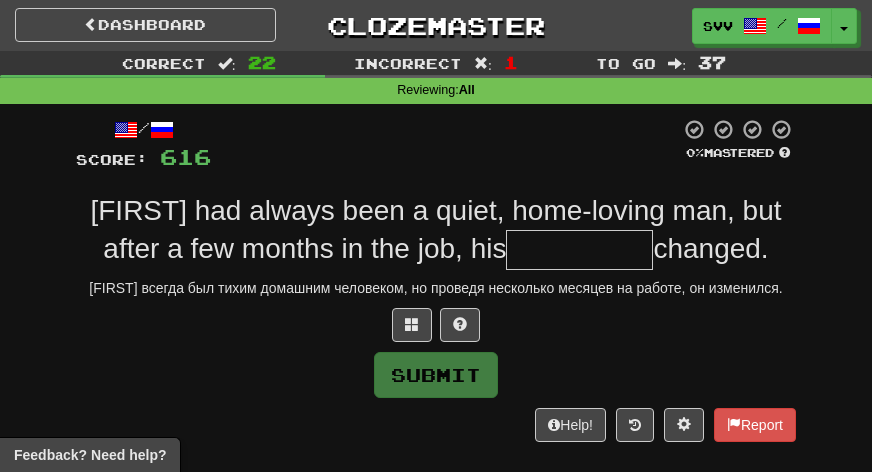 type on "*" 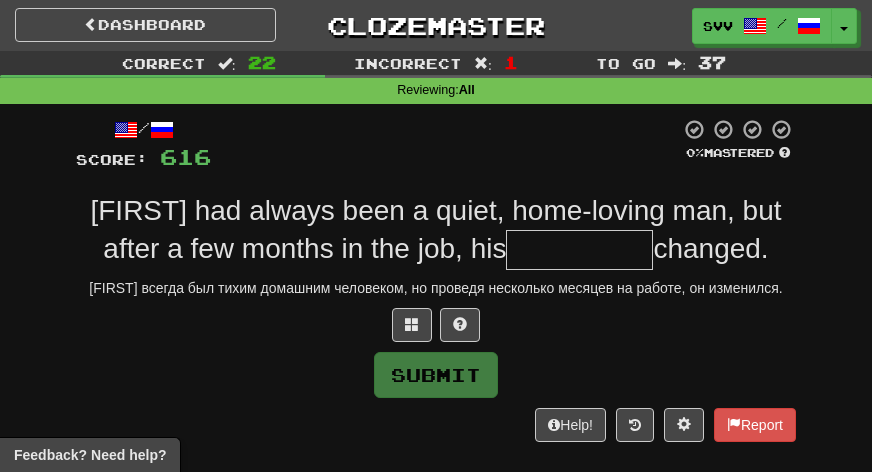 type on "*" 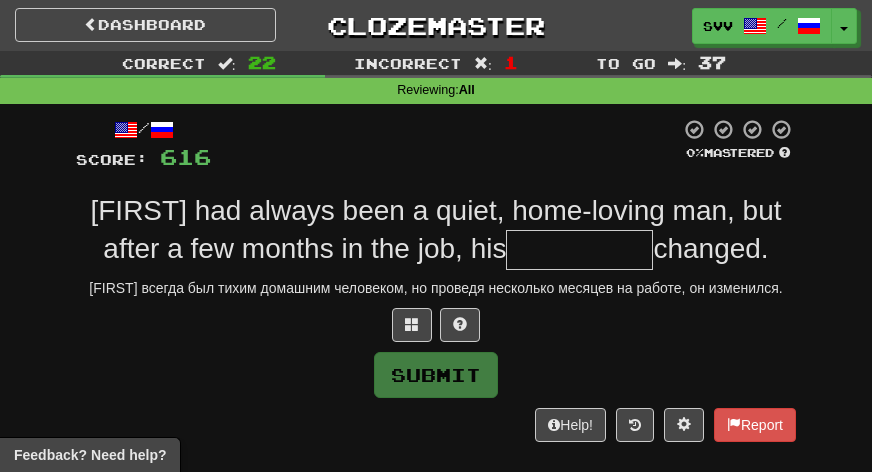 type on "*" 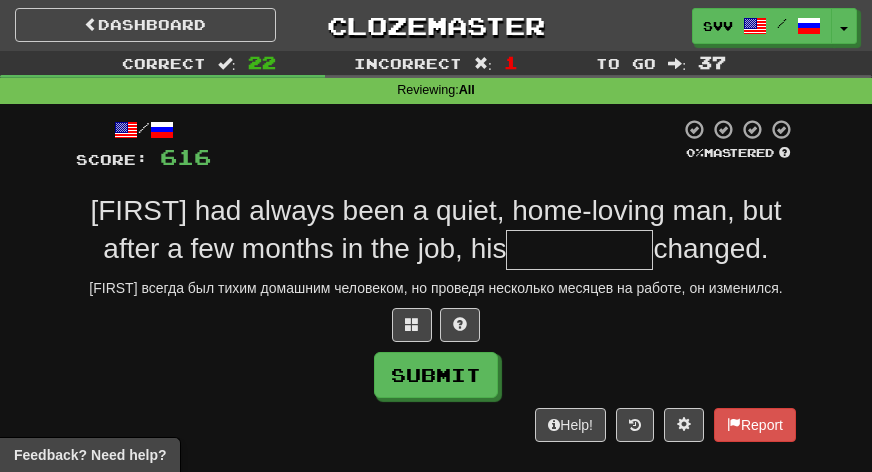 type on "*" 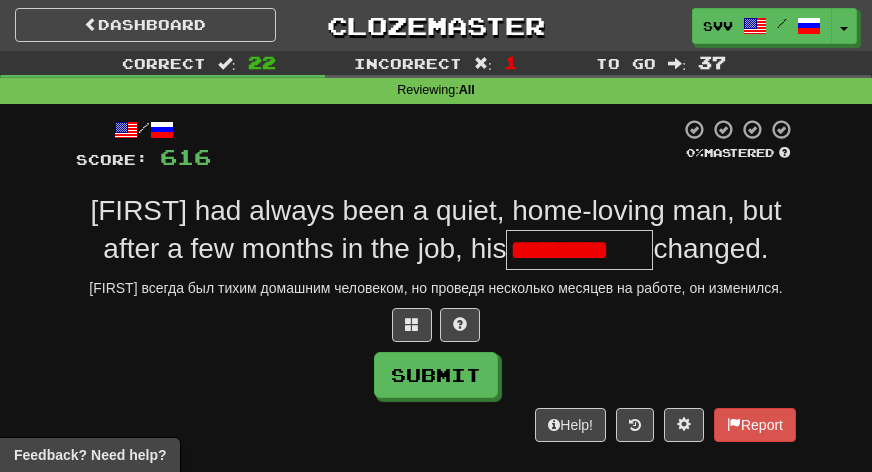 type on "**********" 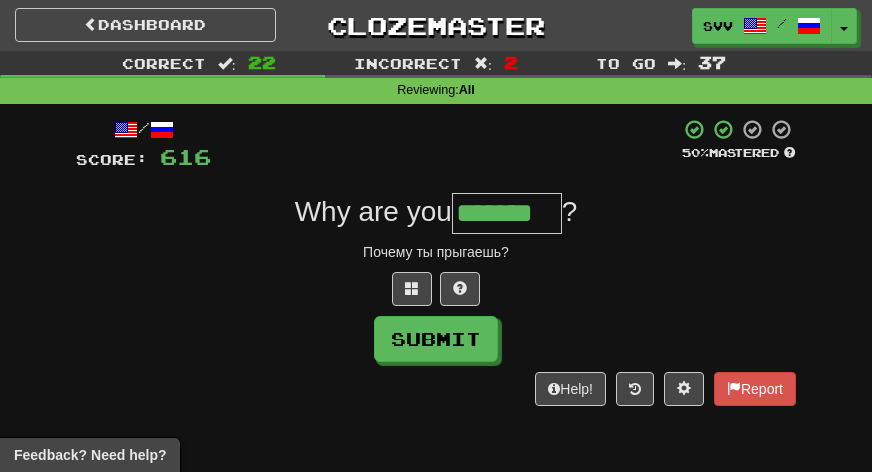 type on "*******" 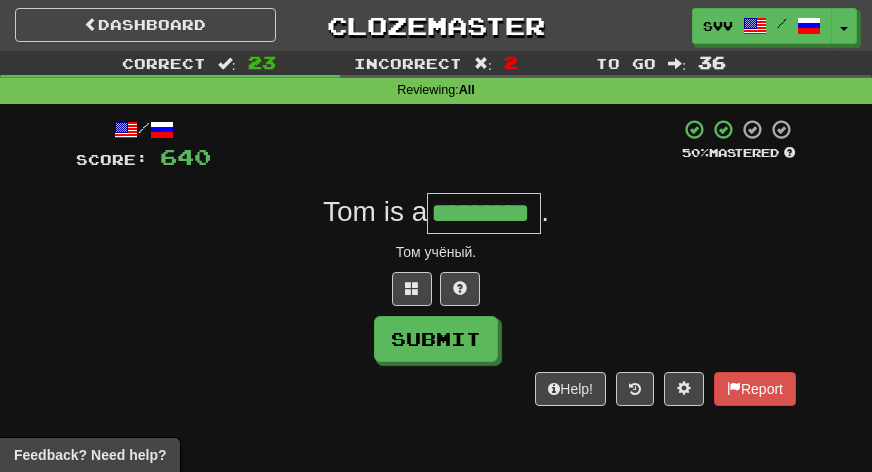 type on "*********" 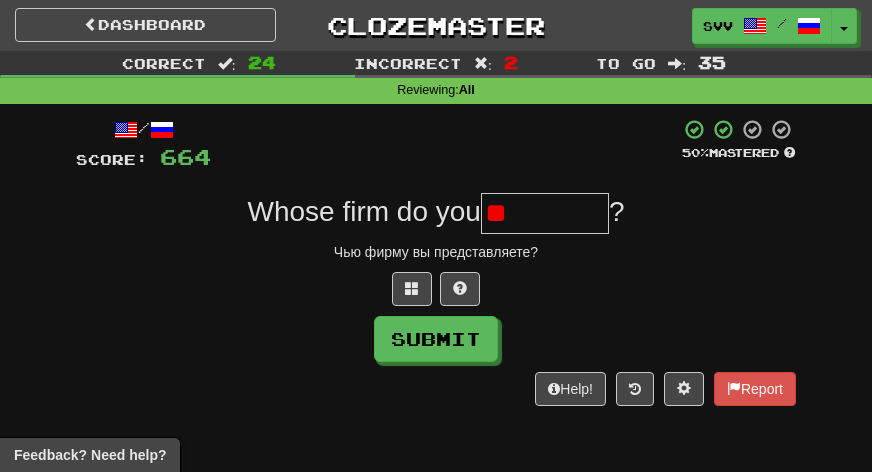 type on "*" 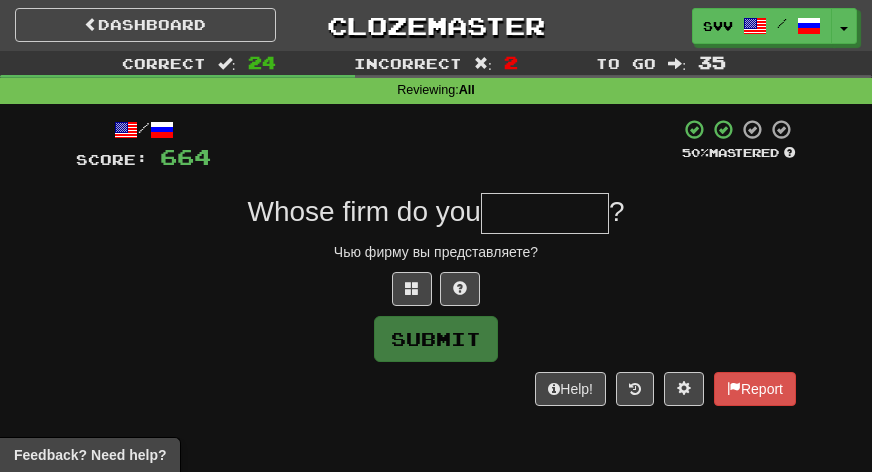 type on "*" 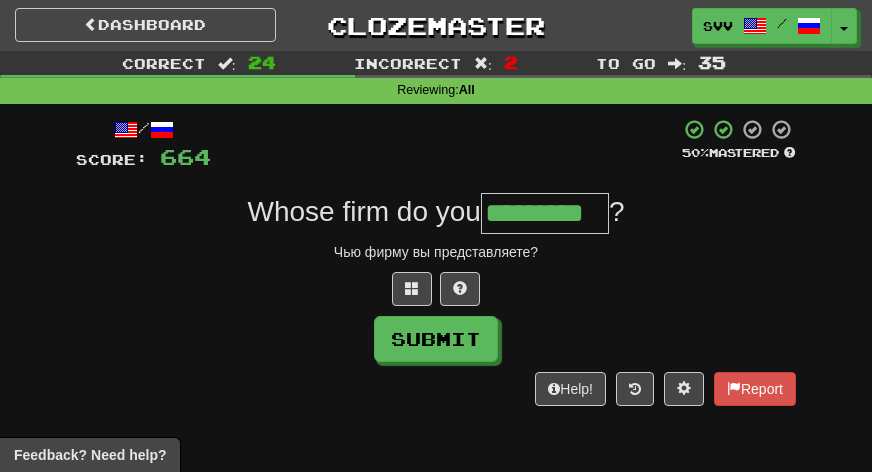 type on "*********" 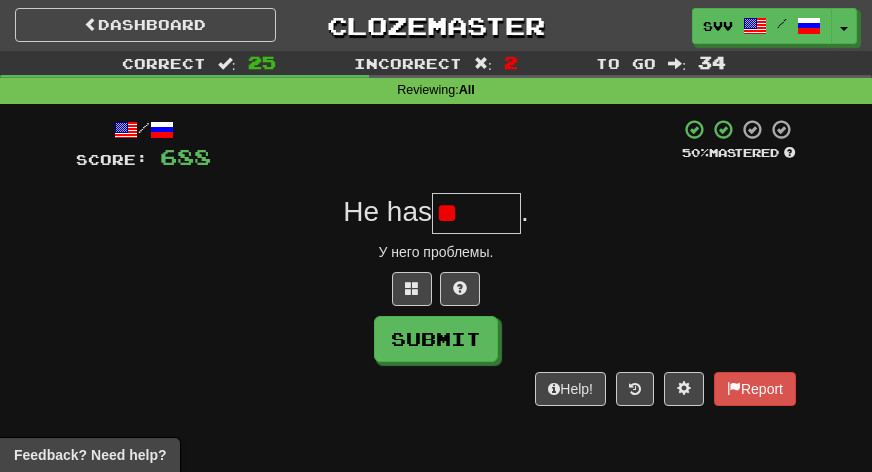 type on "*" 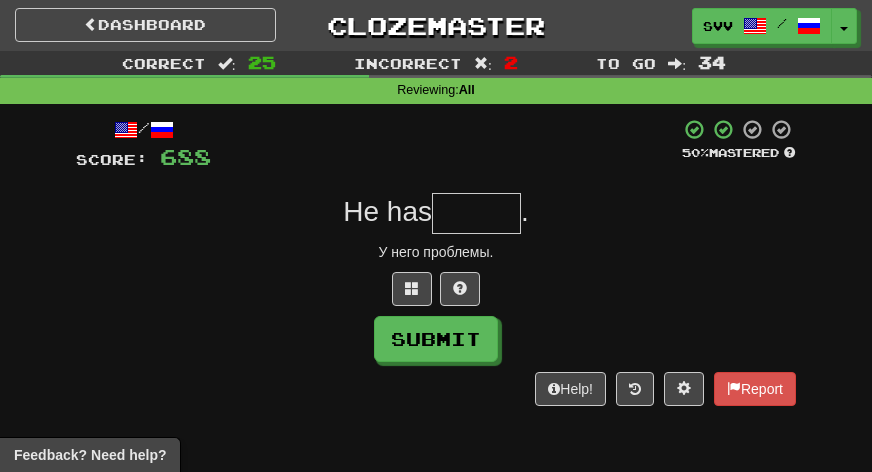 type on "*" 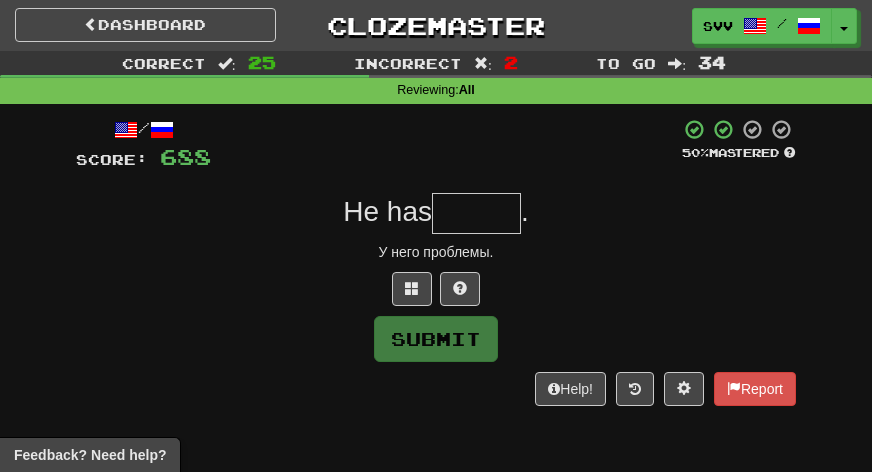 type on "*" 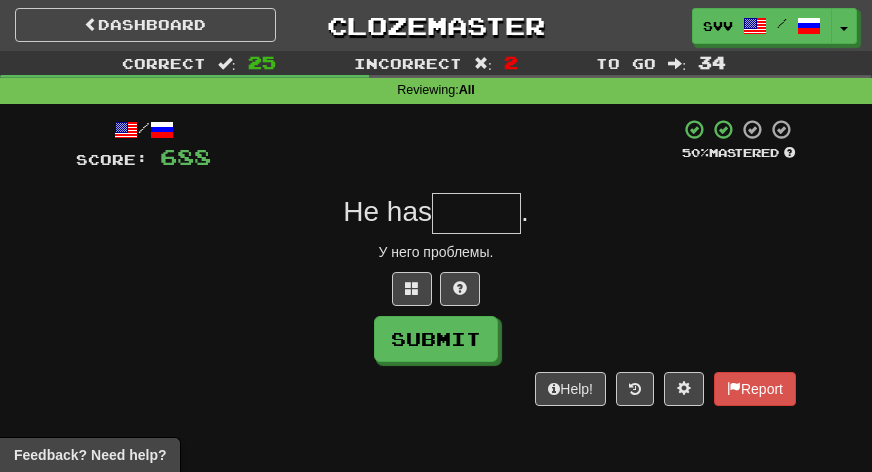 type on "*" 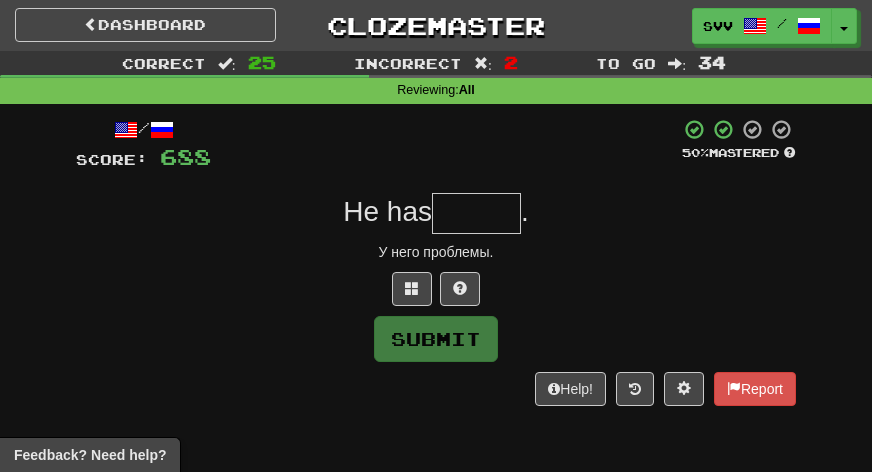 type on "*" 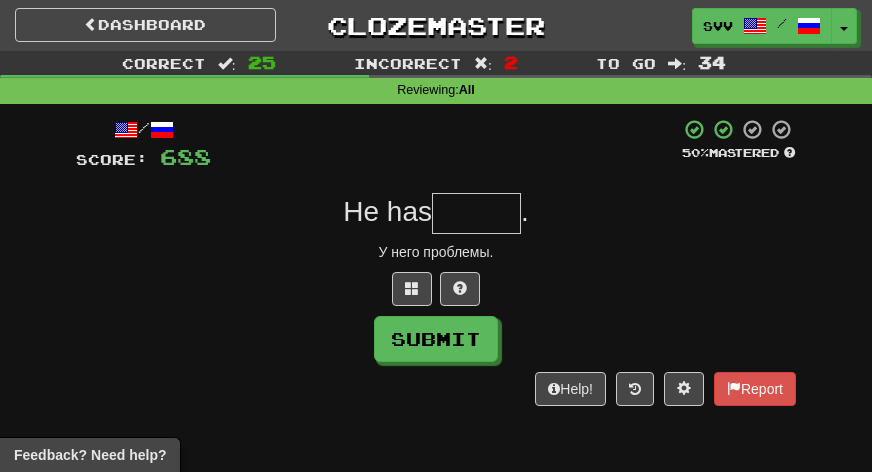 type on "*" 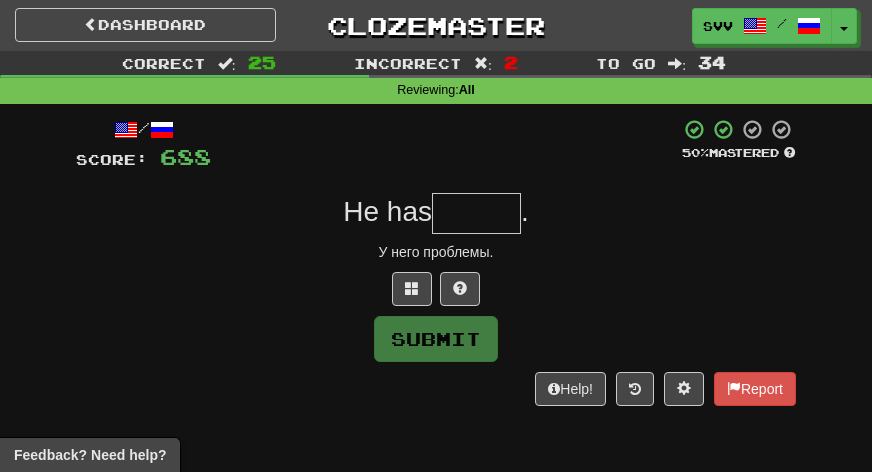 type on "*" 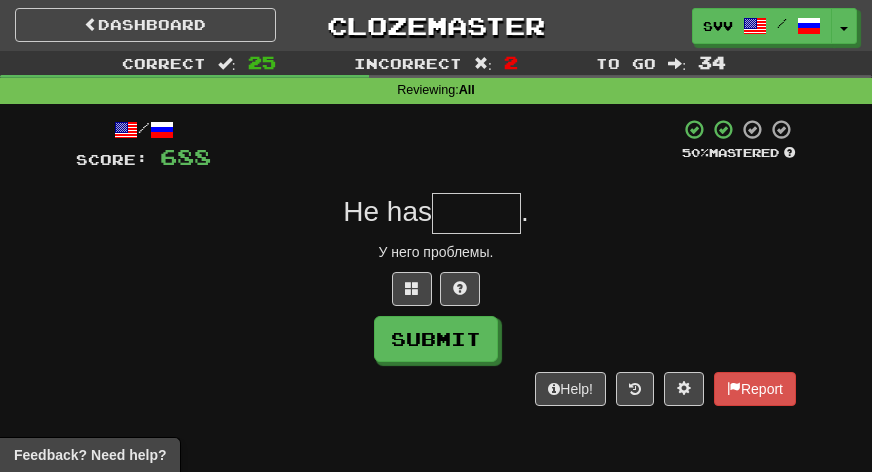 type on "*" 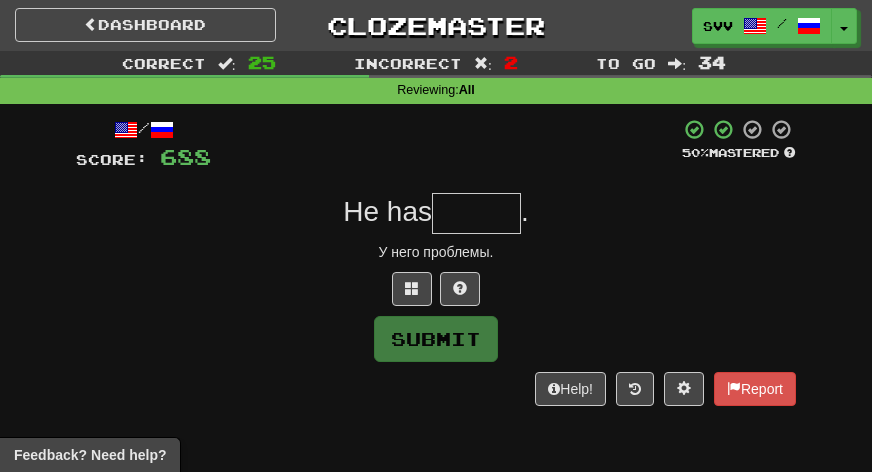 type on "*" 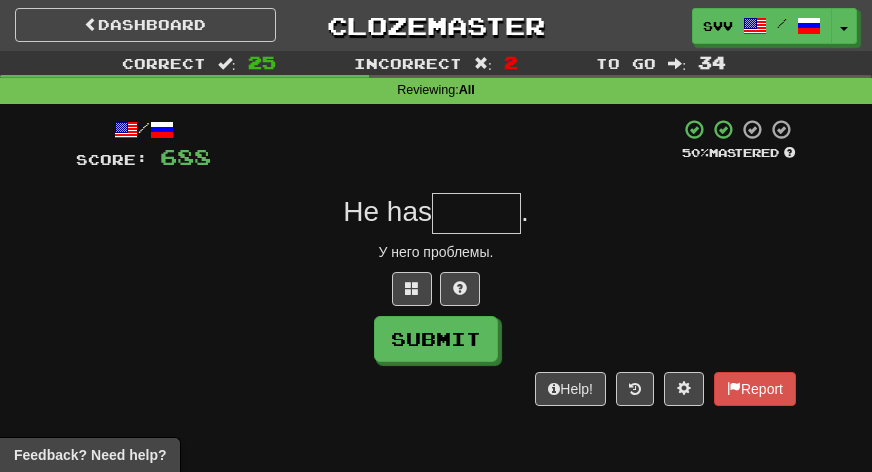 type on "*" 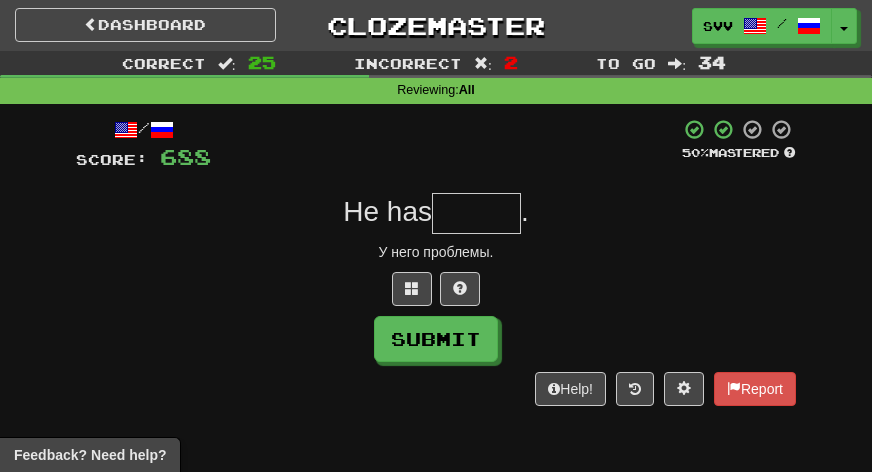 type on "*" 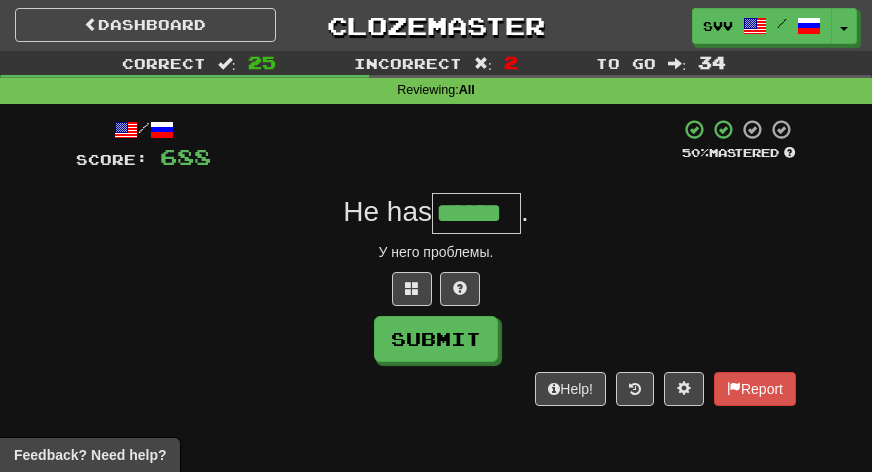 type on "******" 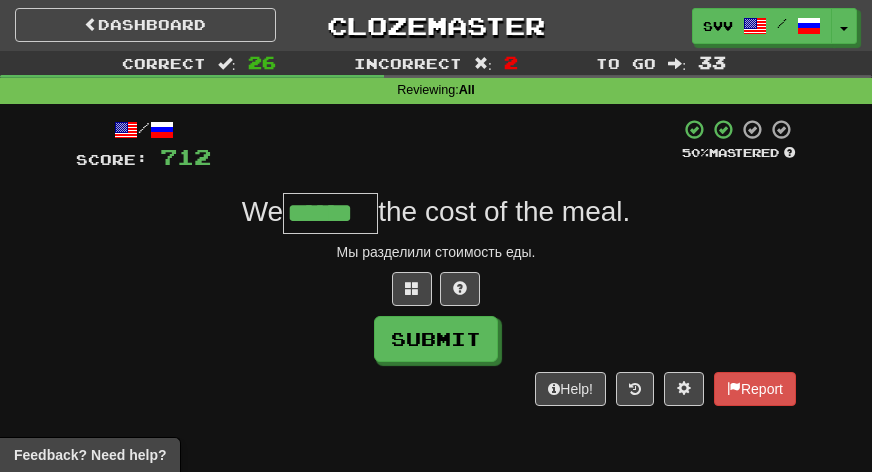 type on "******" 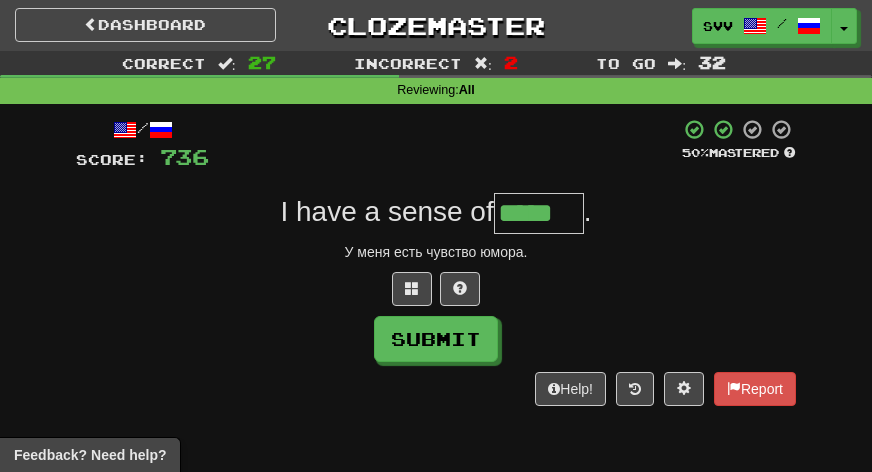 type on "*****" 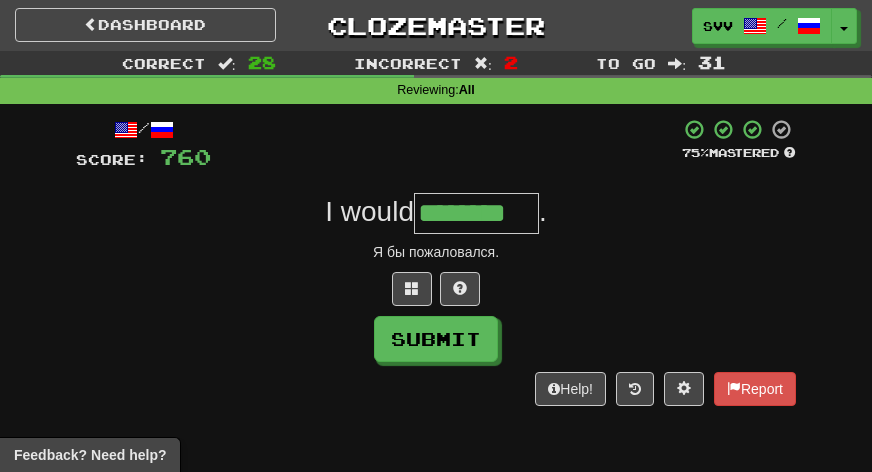 type on "********" 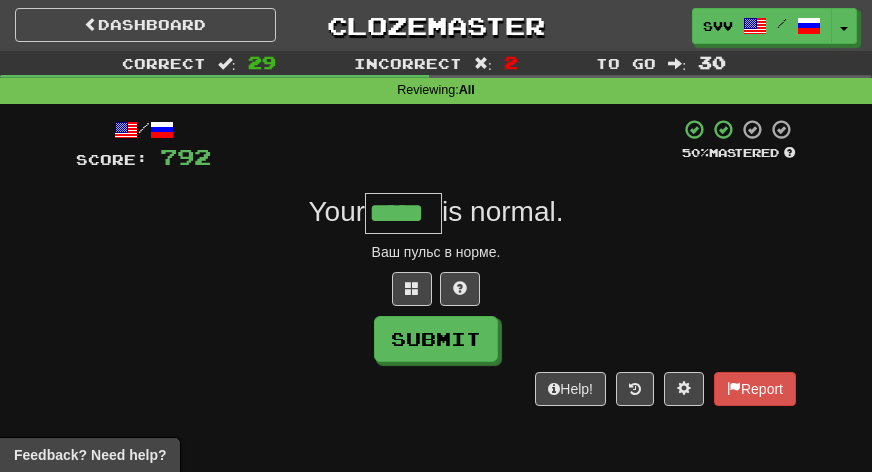 type on "*****" 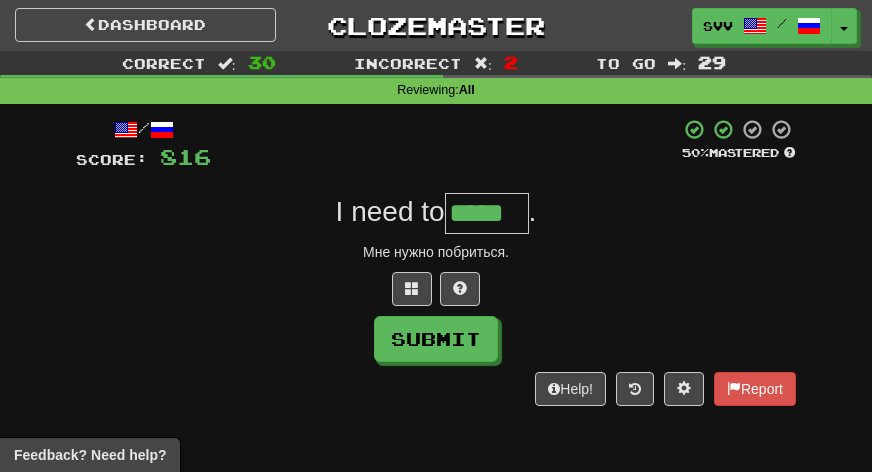 type on "*****" 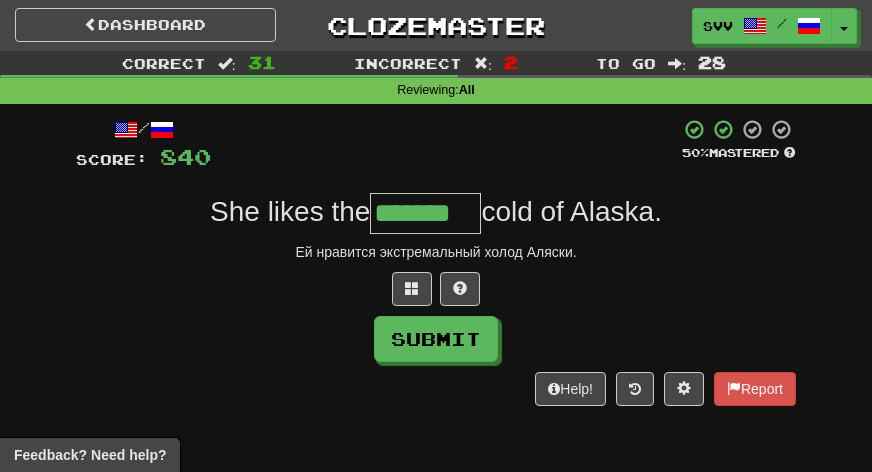 type on "*******" 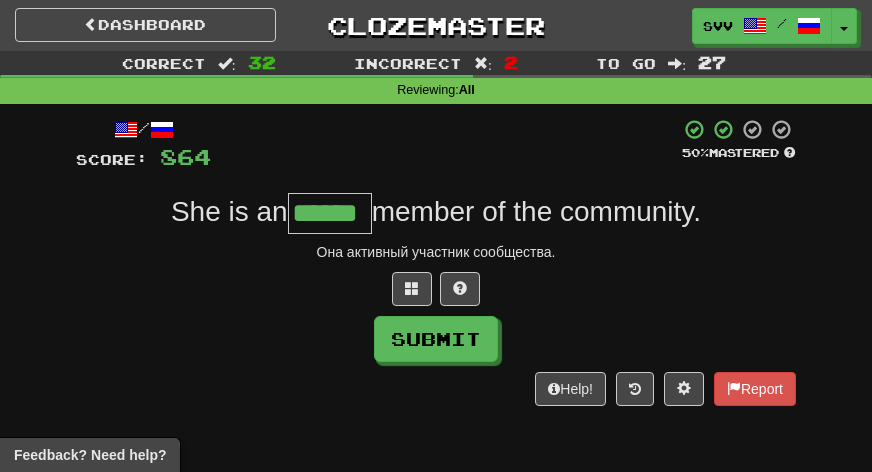 type on "******" 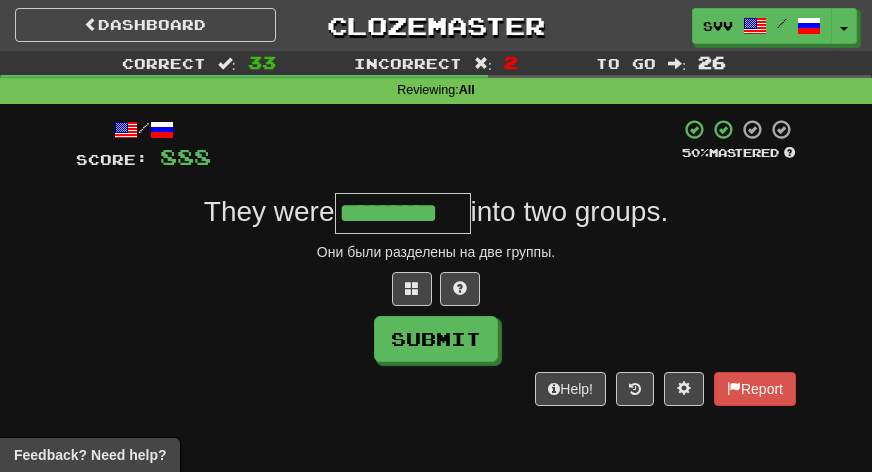type on "*********" 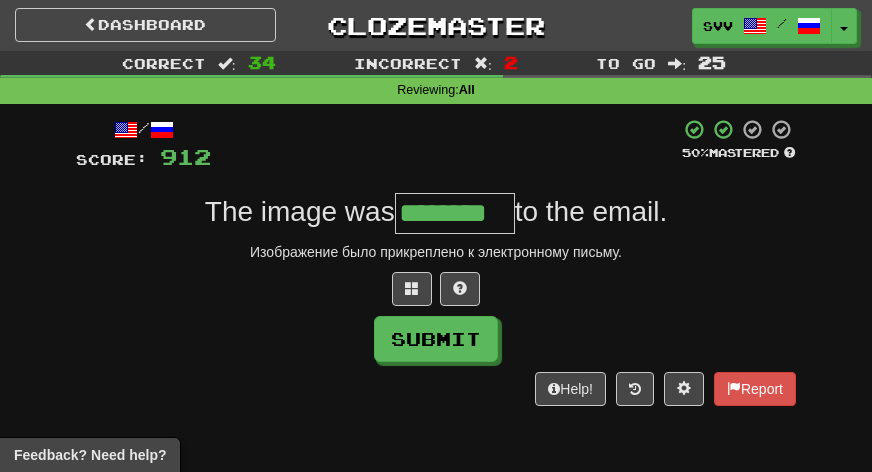 type on "********" 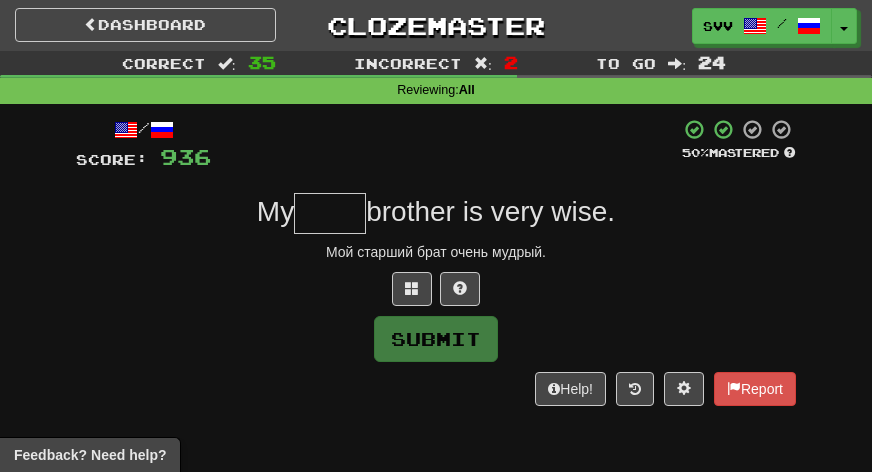 type on "*" 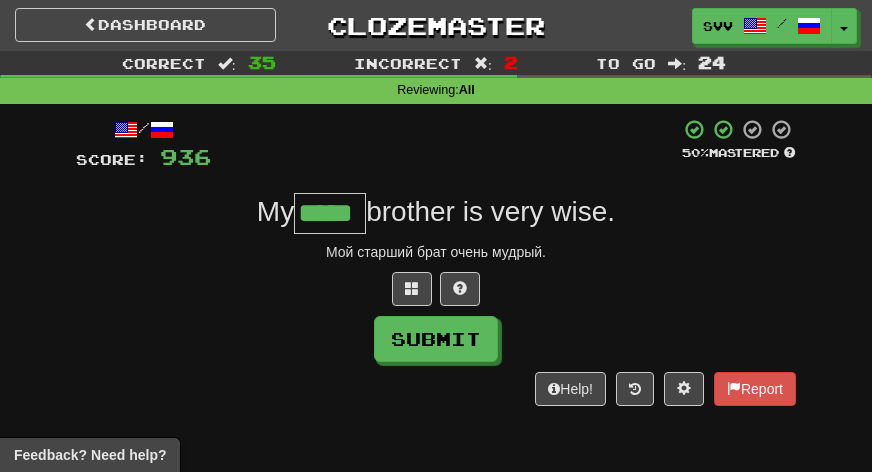 type on "*****" 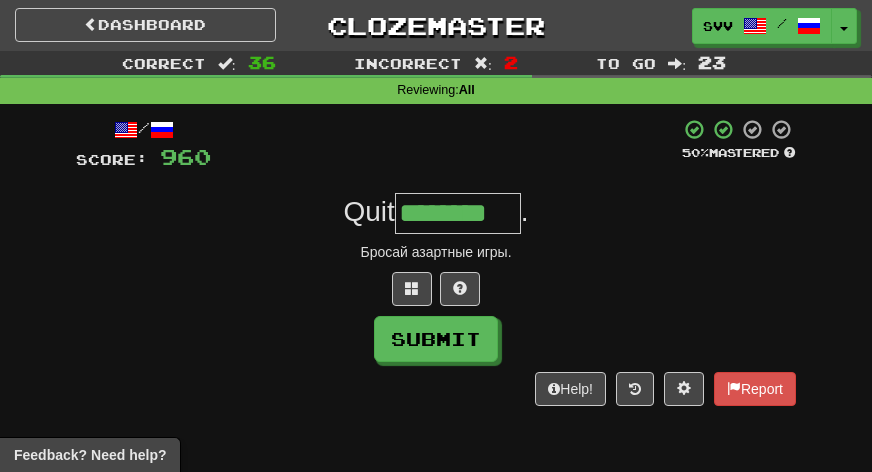 type on "********" 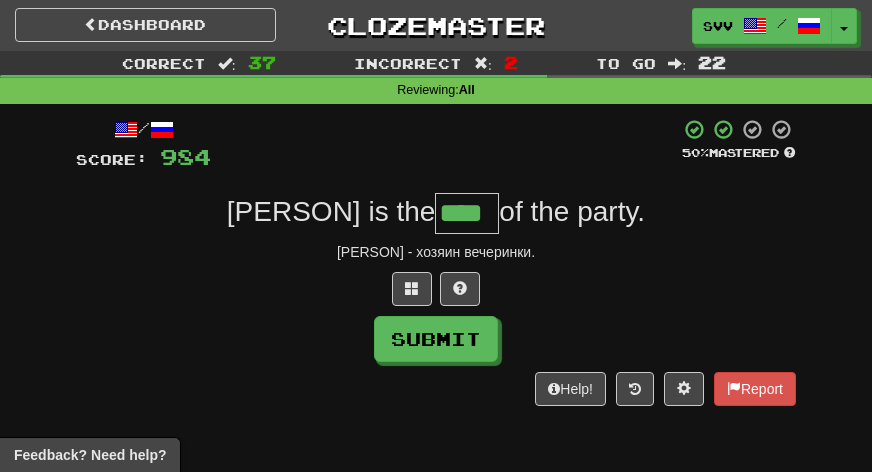 type on "****" 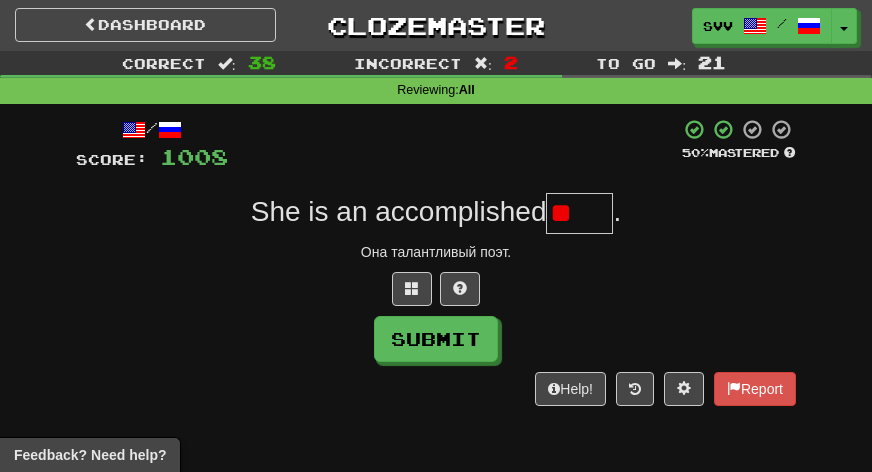 type on "*" 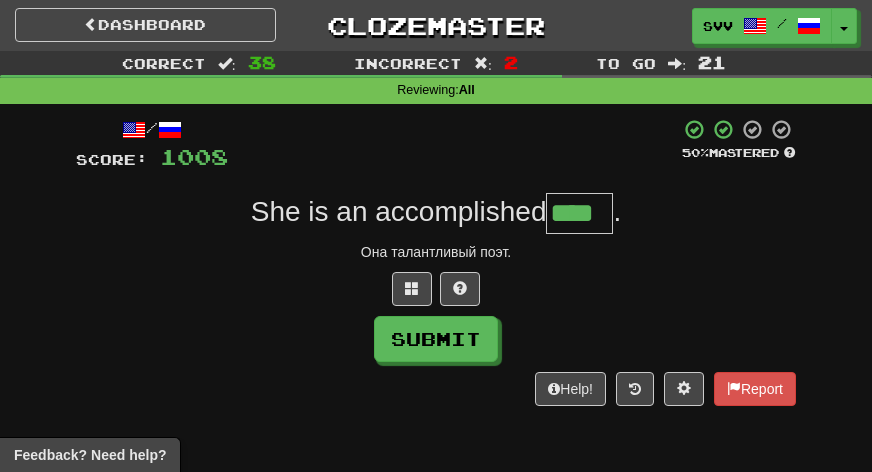 type on "****" 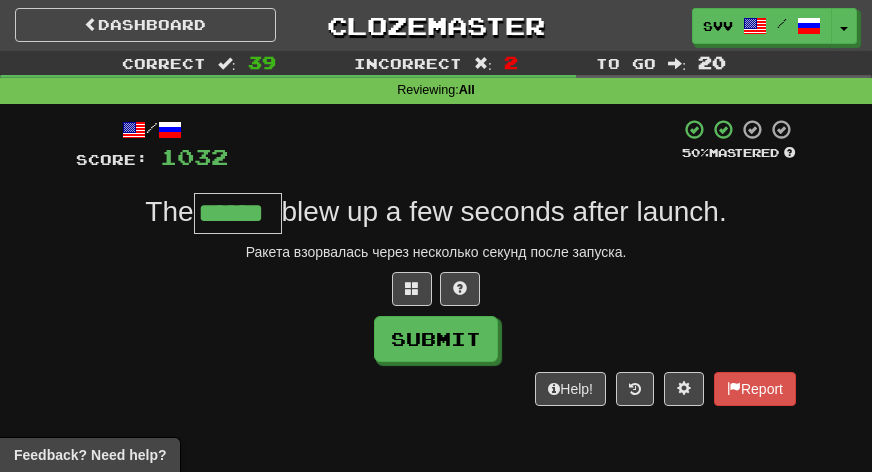 type on "******" 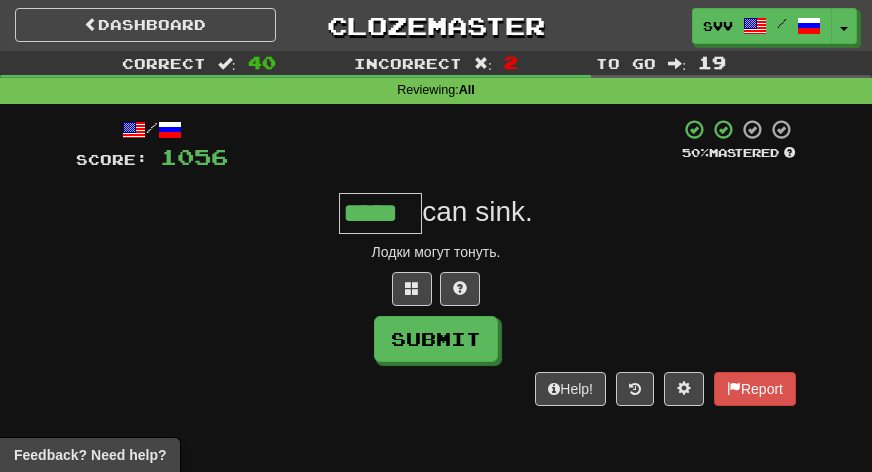 type on "*****" 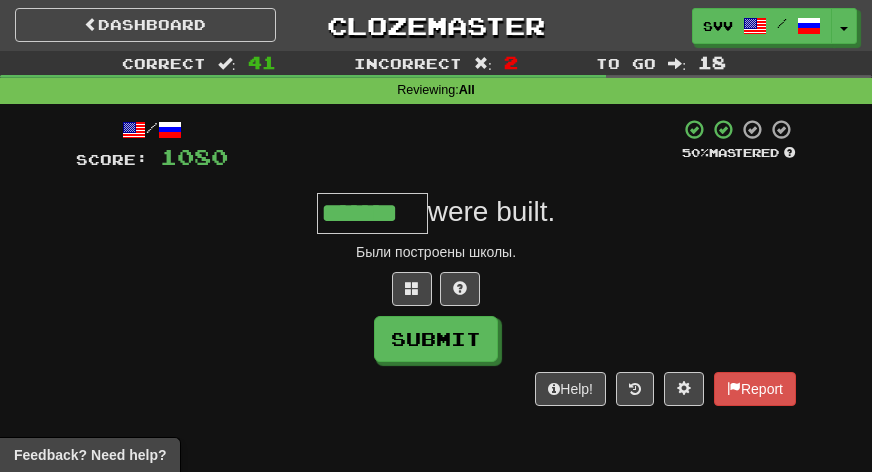 type on "*******" 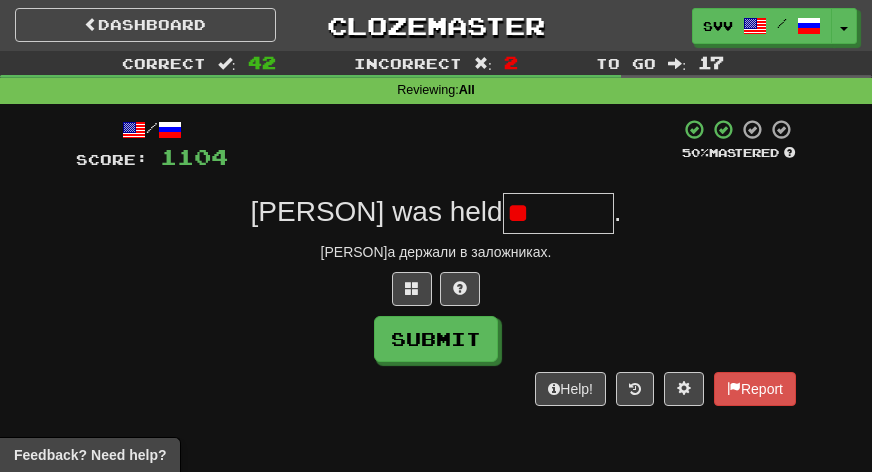 type on "*" 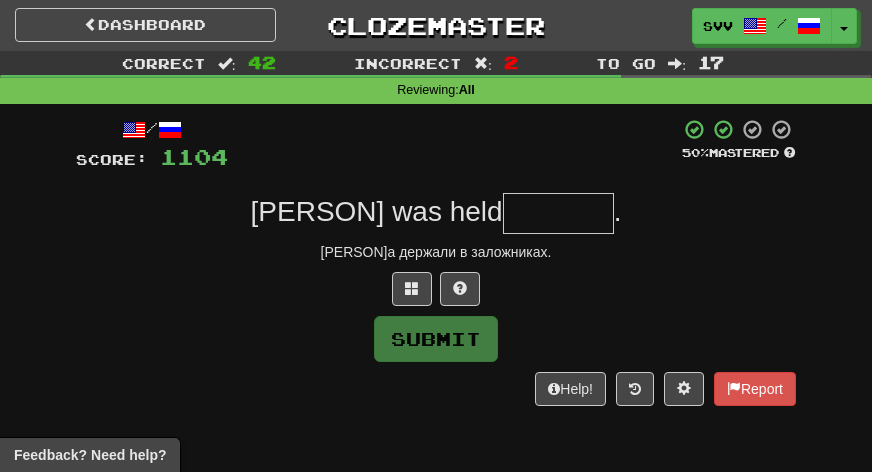 type on "*" 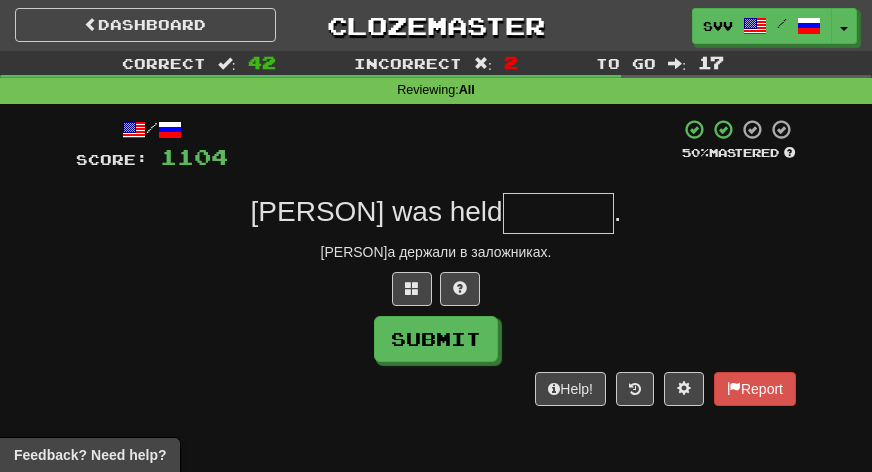 type on "*" 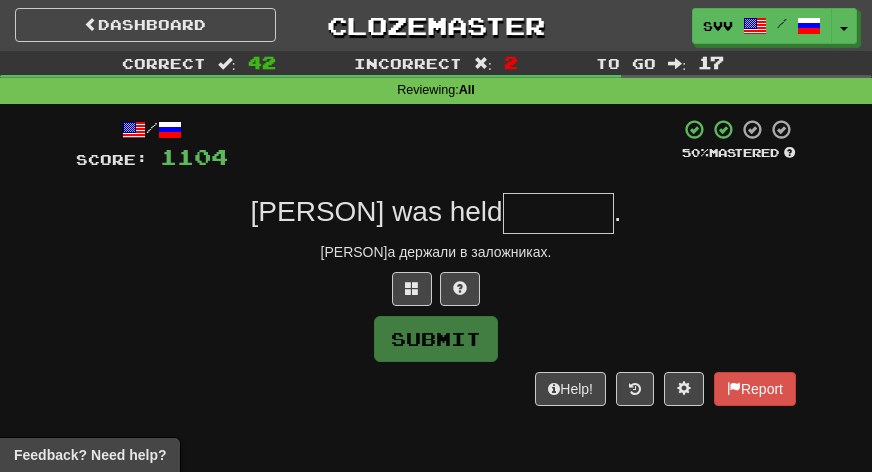 type on "*" 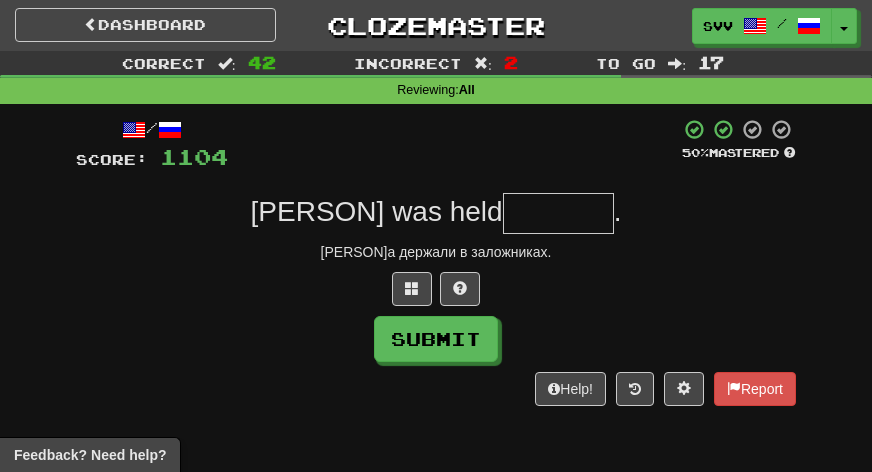 type on "*" 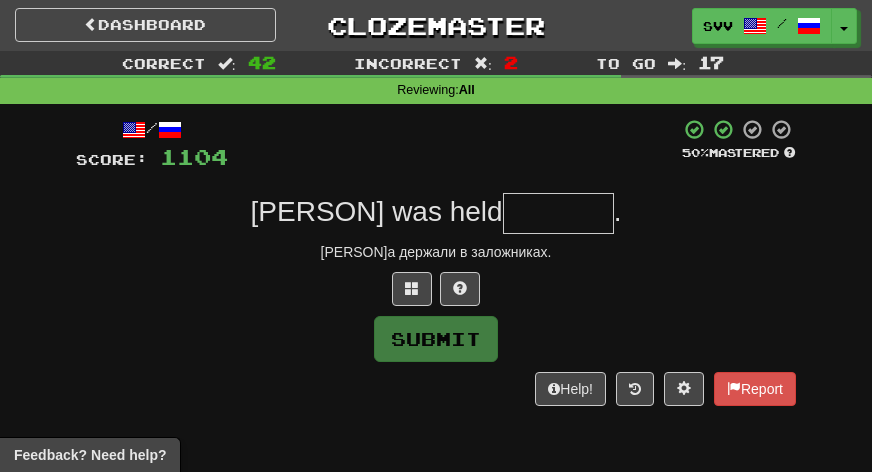 type on "*" 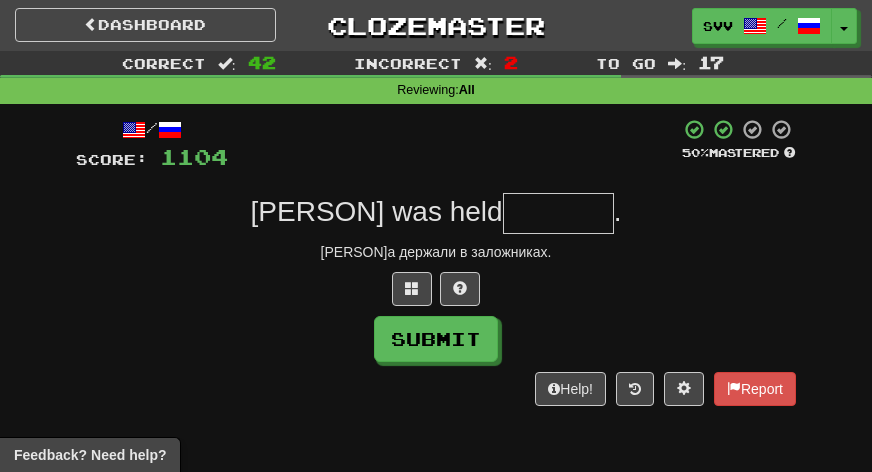 type on "*" 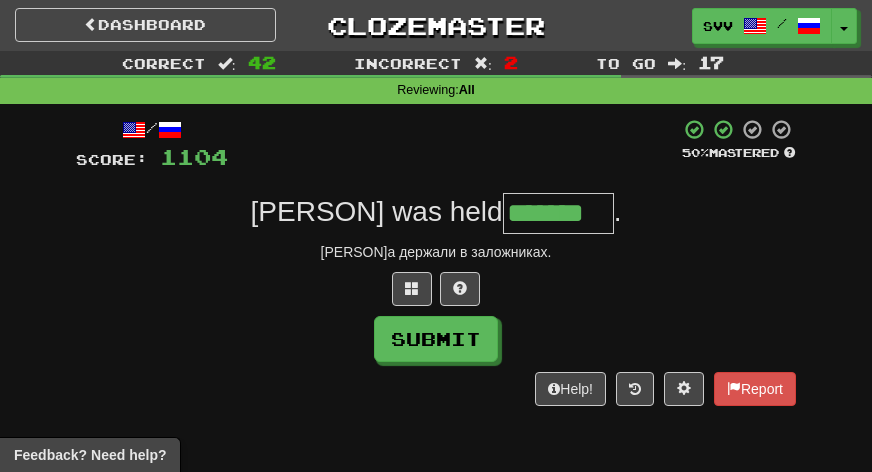 type on "*******" 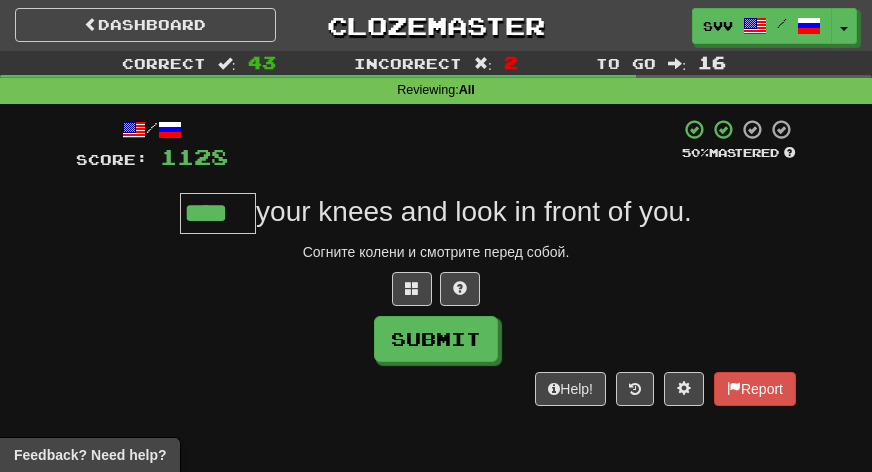 type on "****" 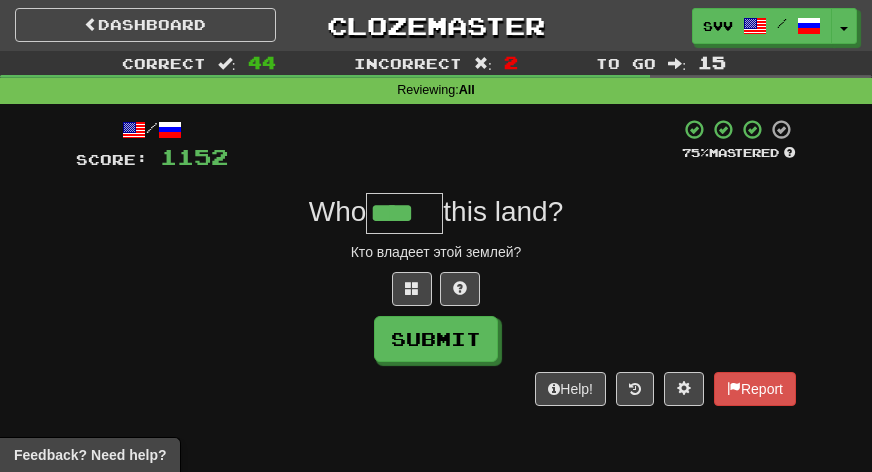 type on "****" 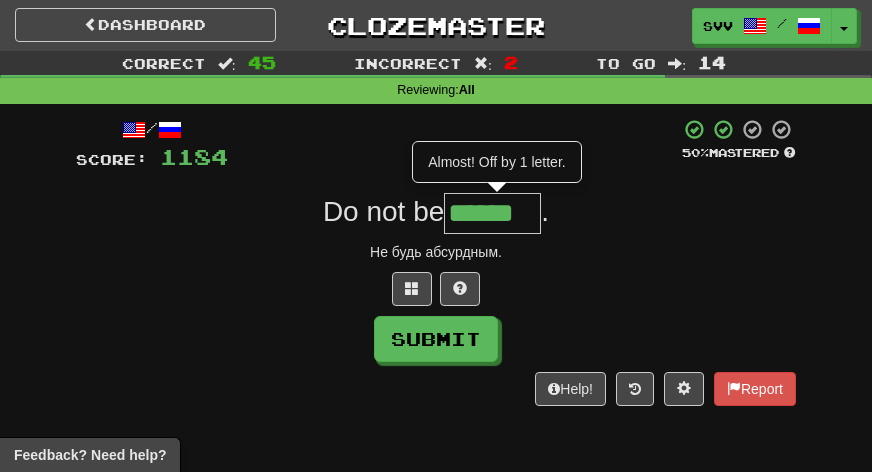 type on "******" 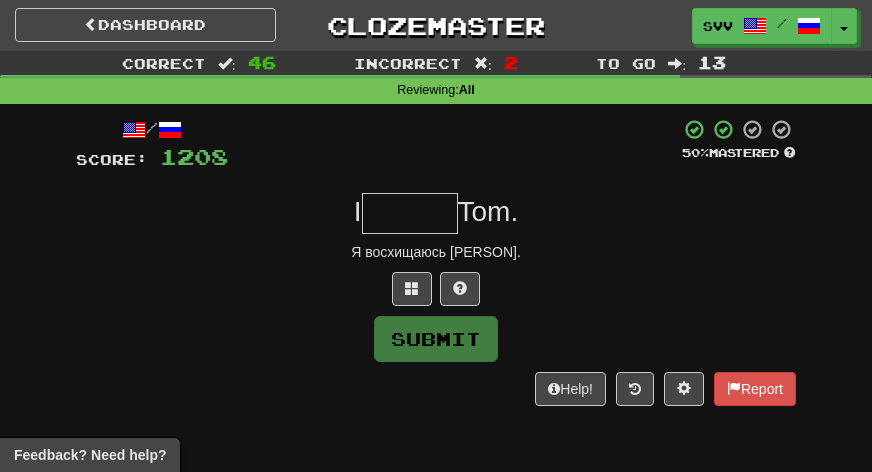 type on "*" 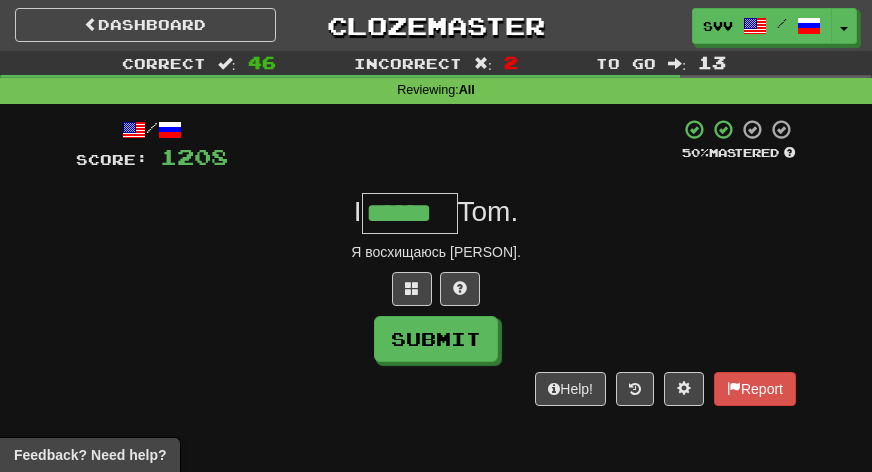 type on "******" 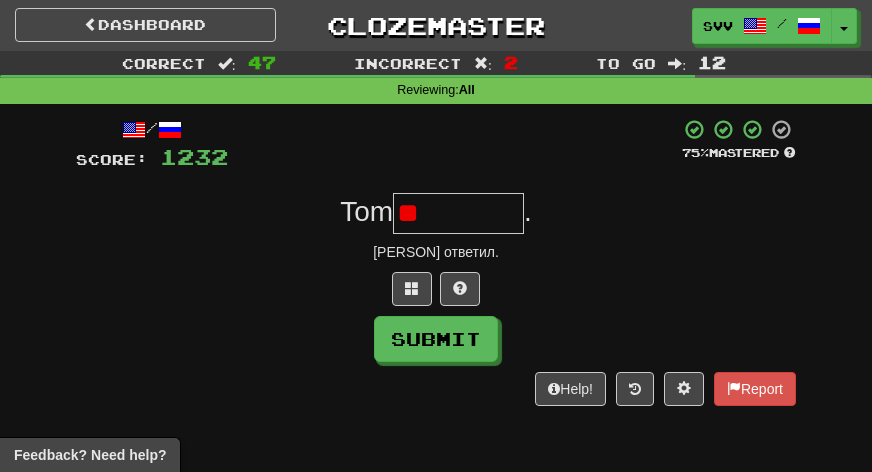 type on "*" 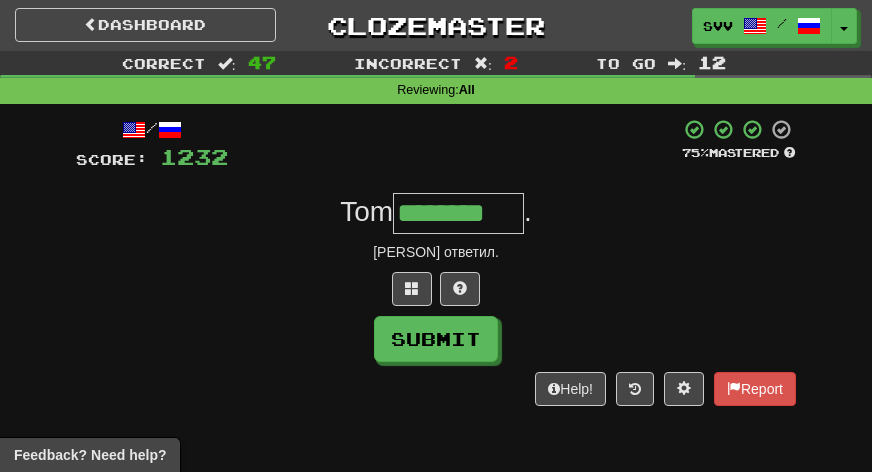 type on "********" 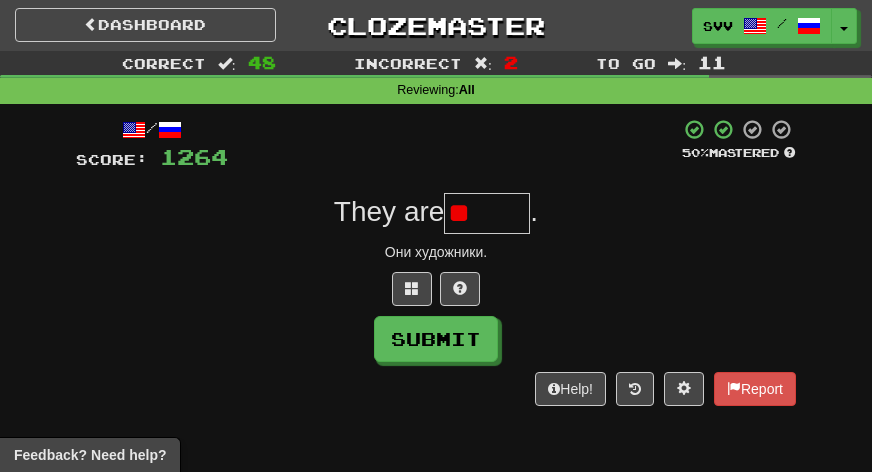 type on "*" 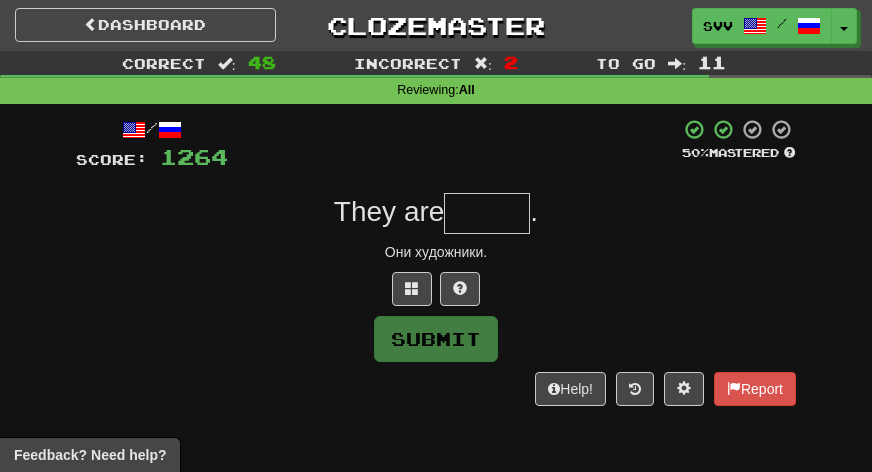 type on "*" 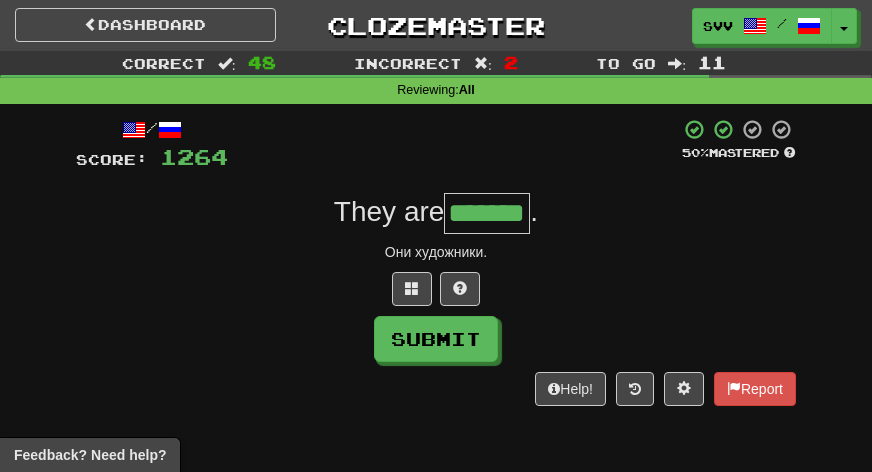 type on "*******" 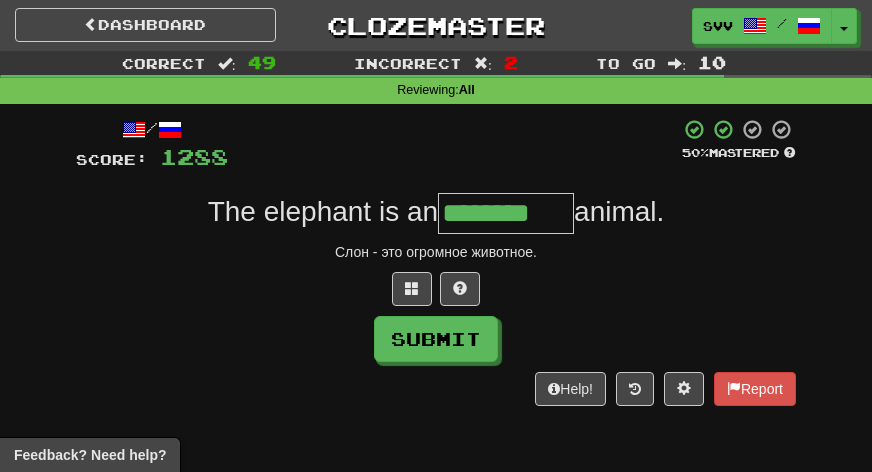 type on "********" 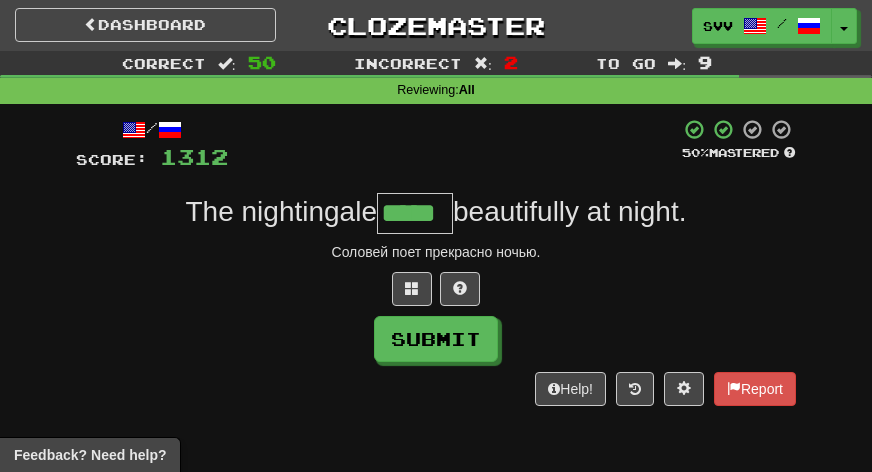 type on "*****" 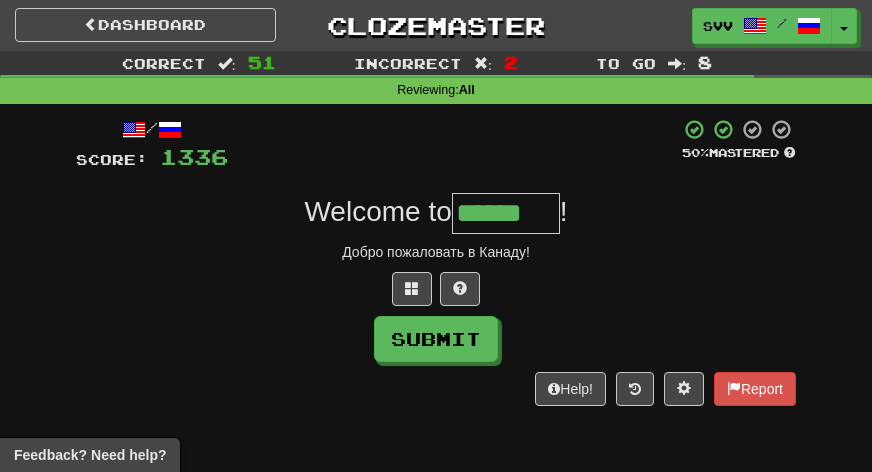 type on "******" 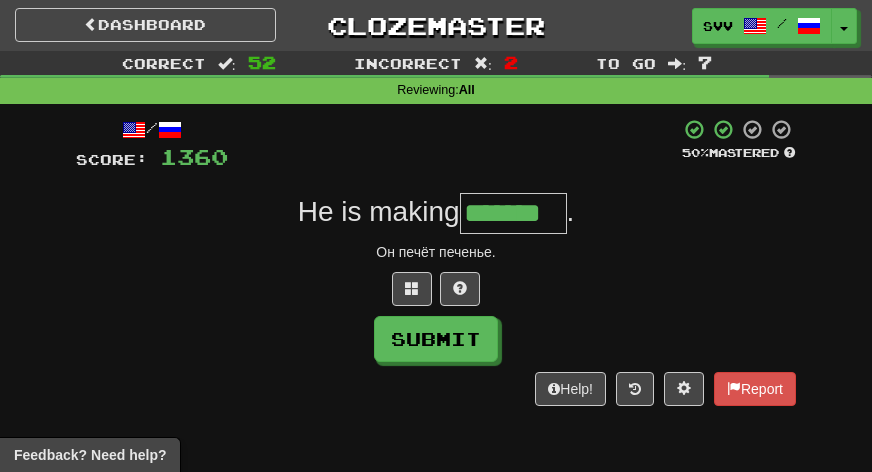 type on "*******" 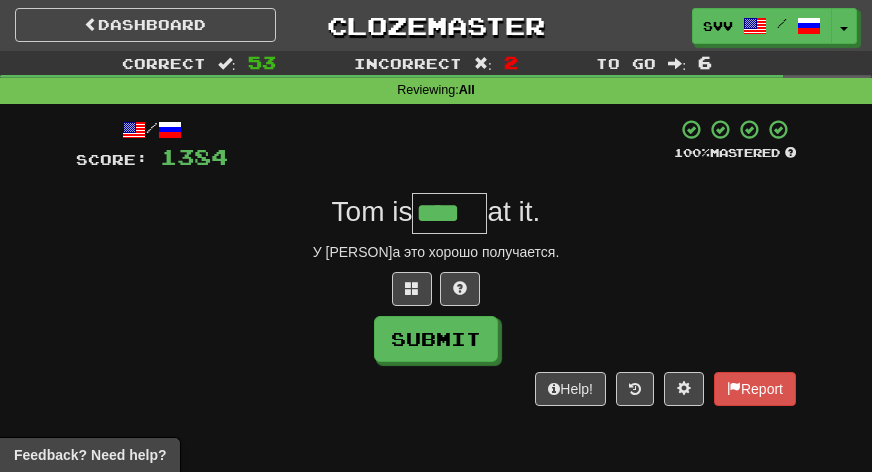 type on "****" 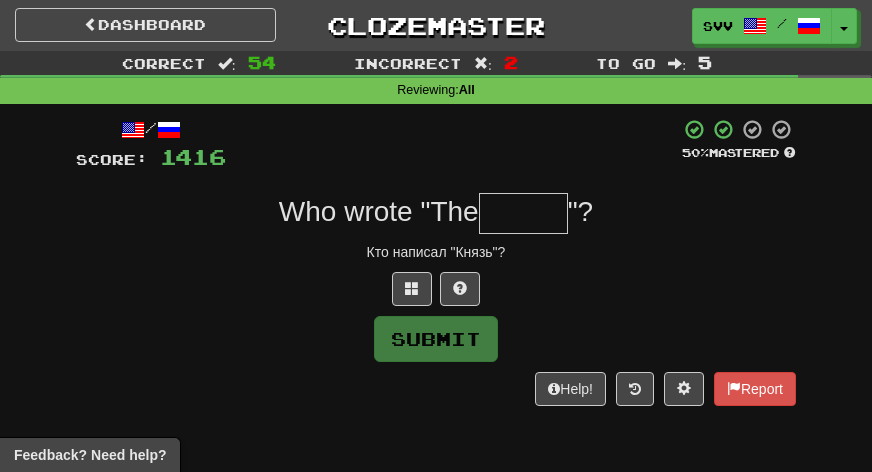 type on "*" 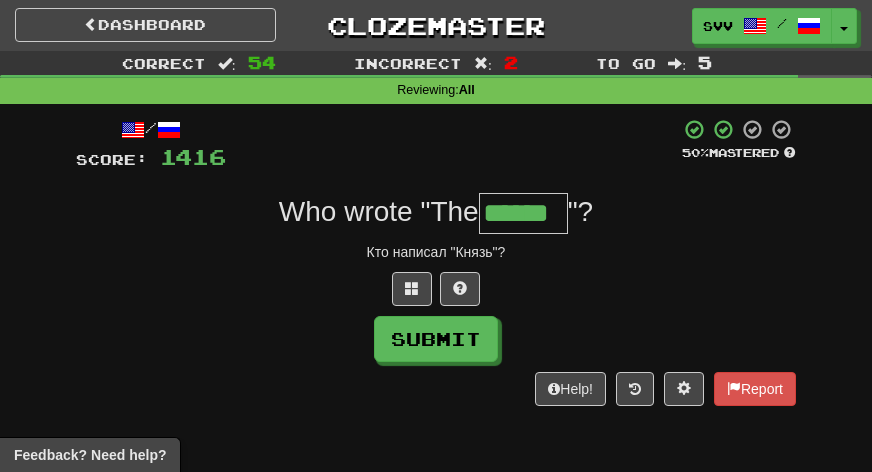 type on "******" 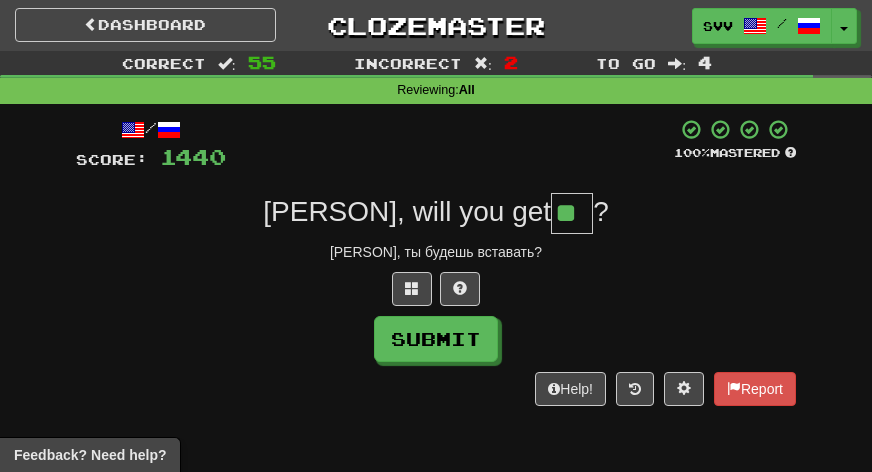 type on "**" 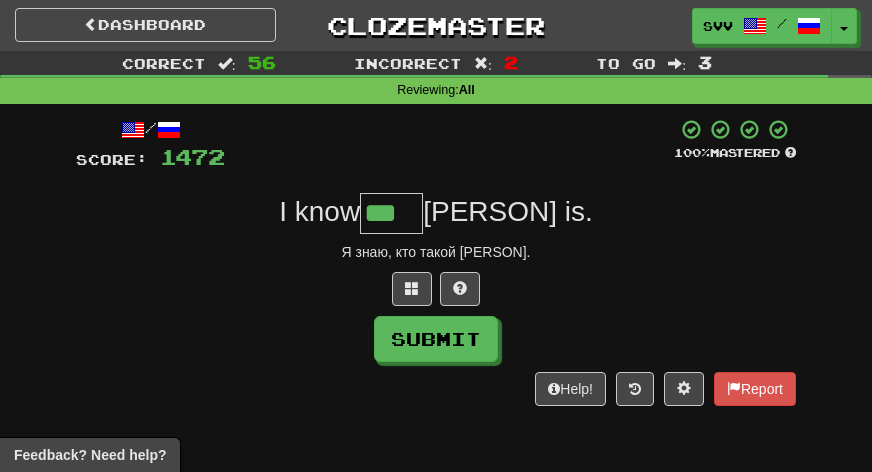 type on "***" 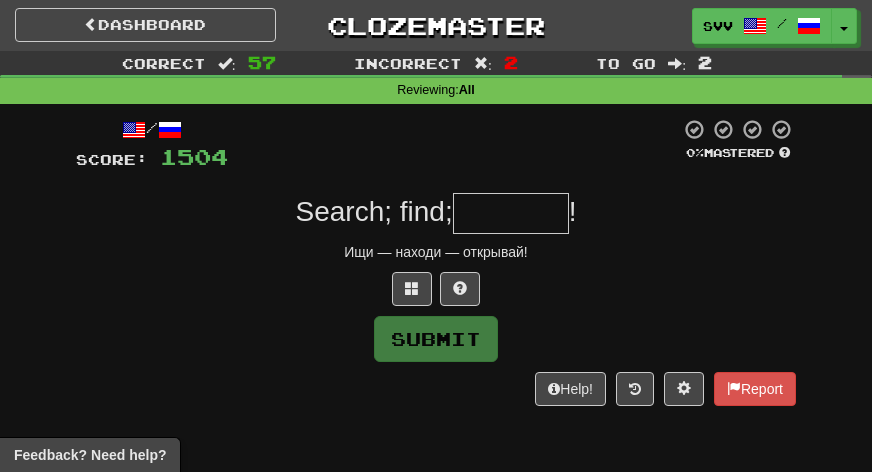 type on "********" 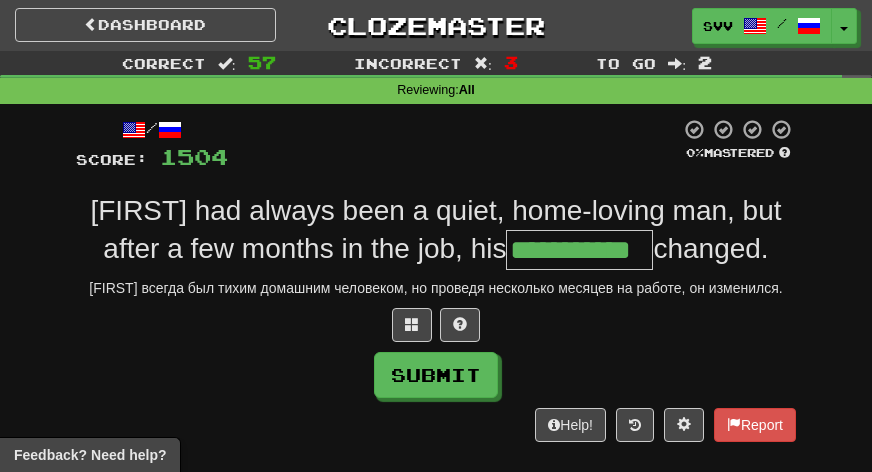 type on "**********" 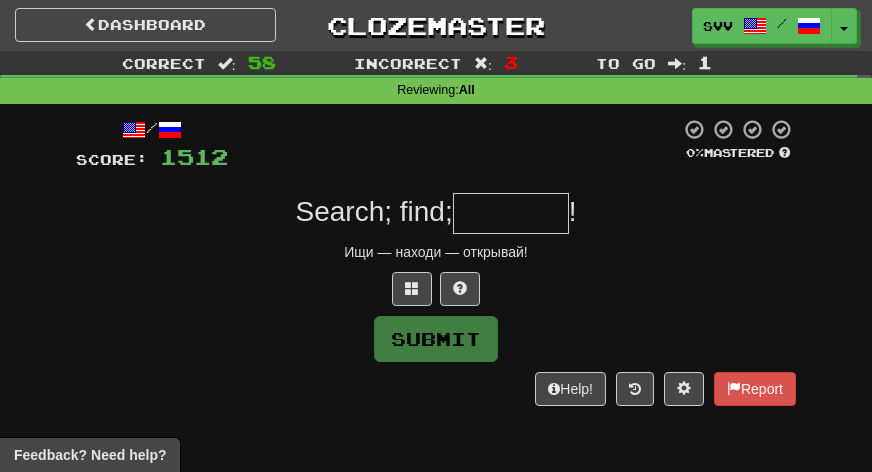 type on "********" 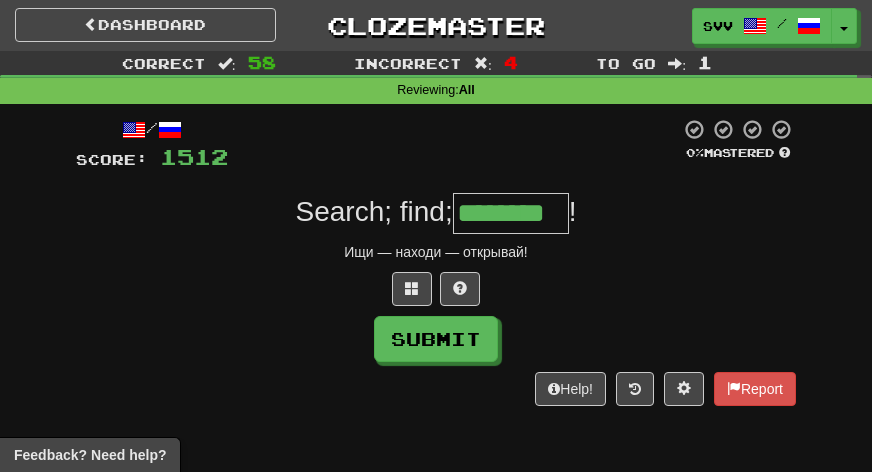type on "********" 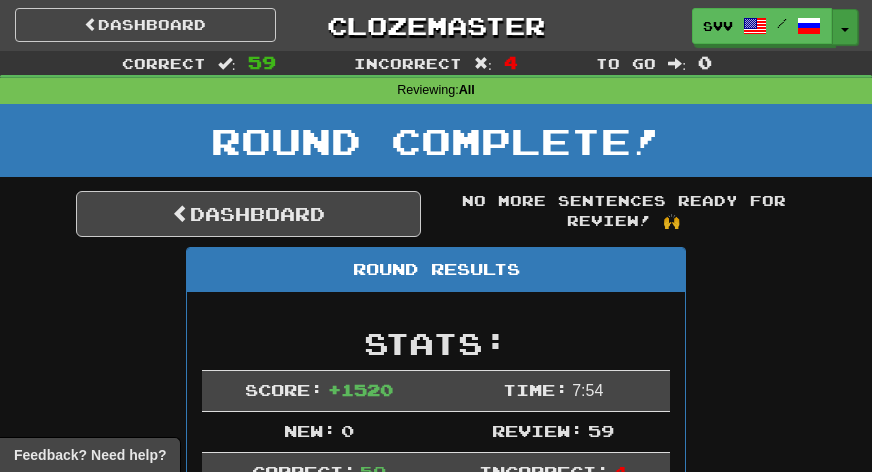 click on "Toggle Dropdown" at bounding box center (845, 27) 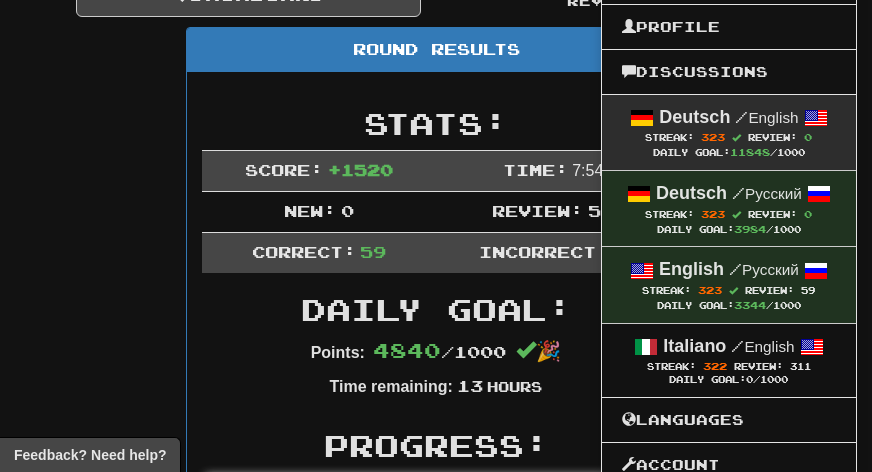 scroll, scrollTop: 323, scrollLeft: 0, axis: vertical 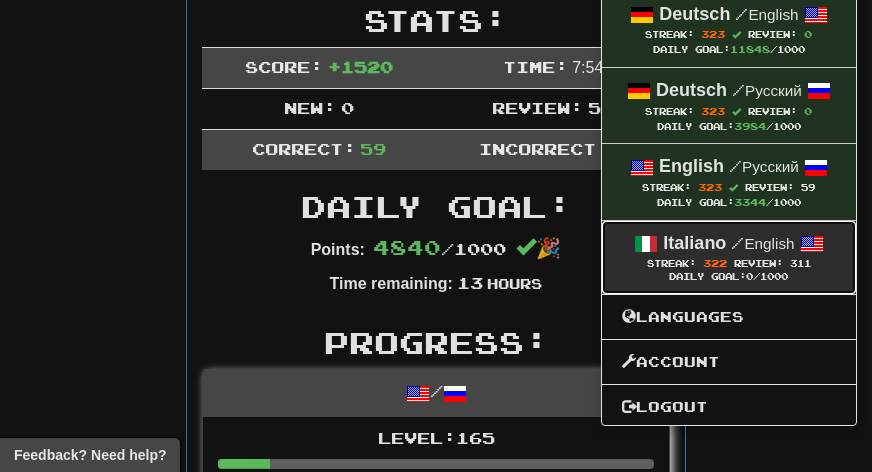 click on "Streak:
322
Review:
311" at bounding box center (729, 263) 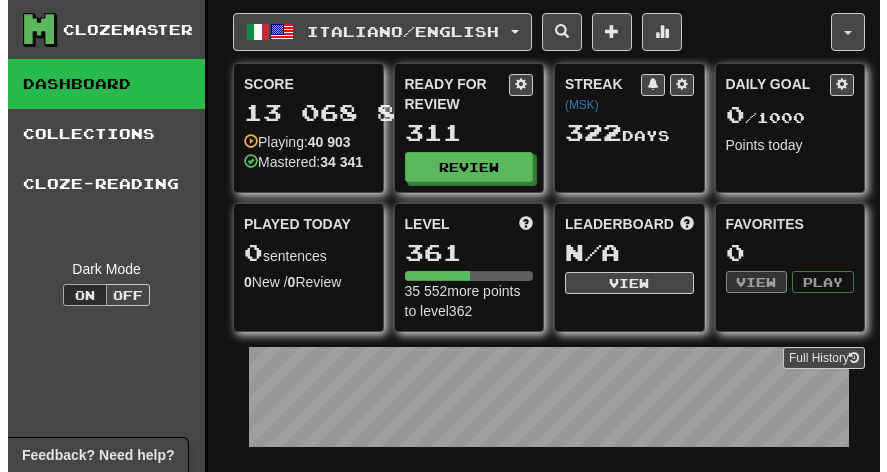 scroll, scrollTop: 0, scrollLeft: 0, axis: both 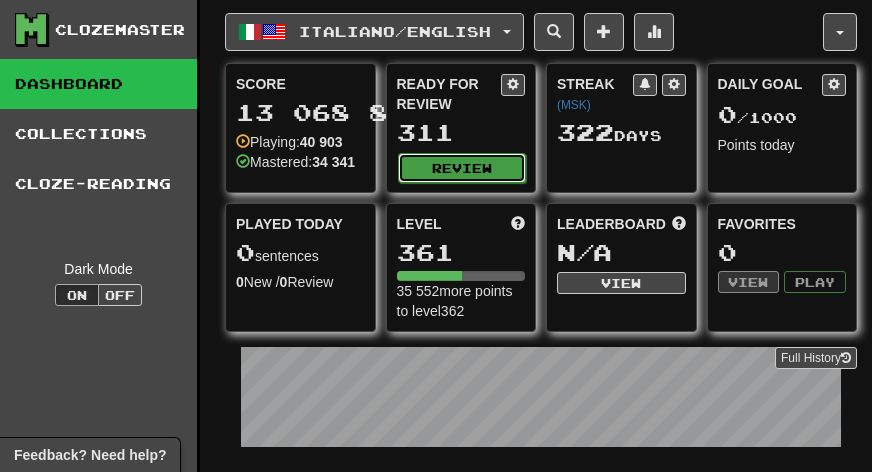 click on "Review" at bounding box center (462, 168) 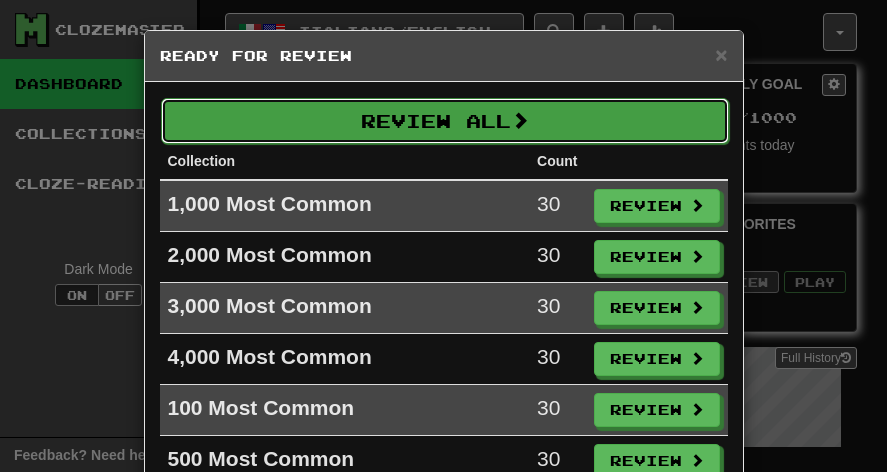 click on "Review All" at bounding box center (445, 121) 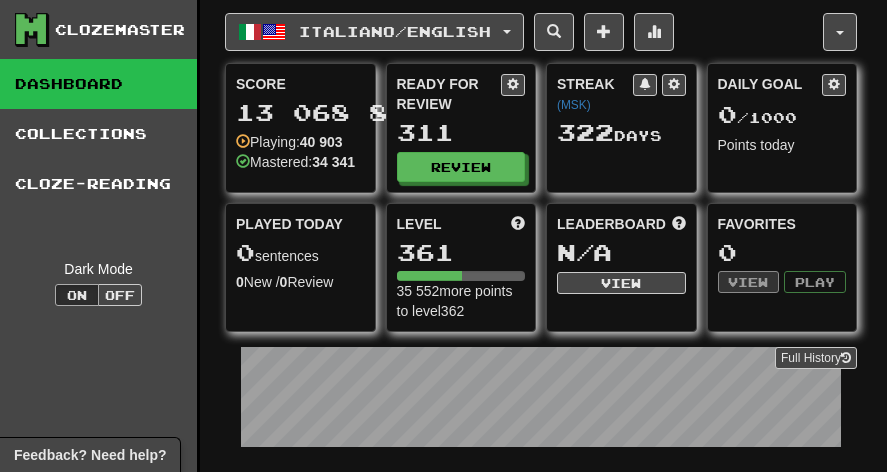 select on "***" 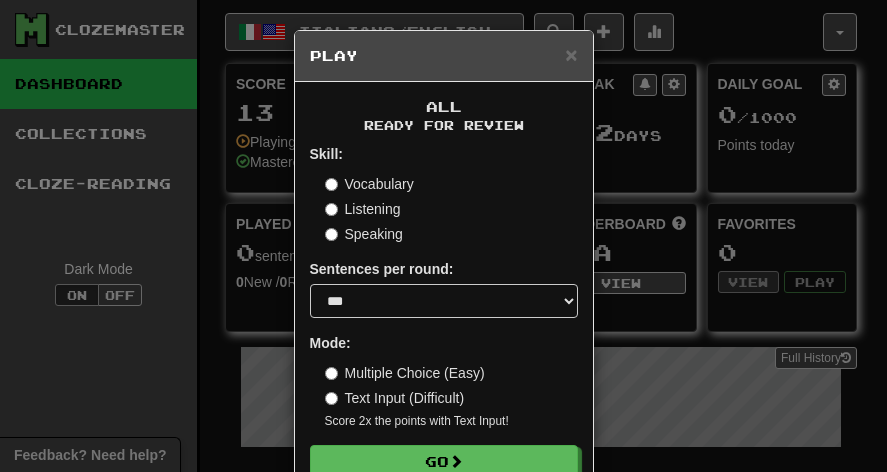 scroll, scrollTop: 53, scrollLeft: 0, axis: vertical 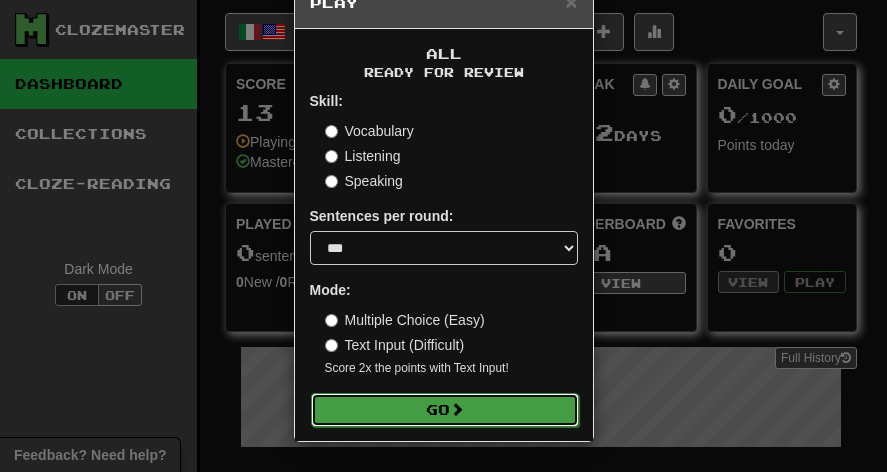click on "Go" at bounding box center [445, 410] 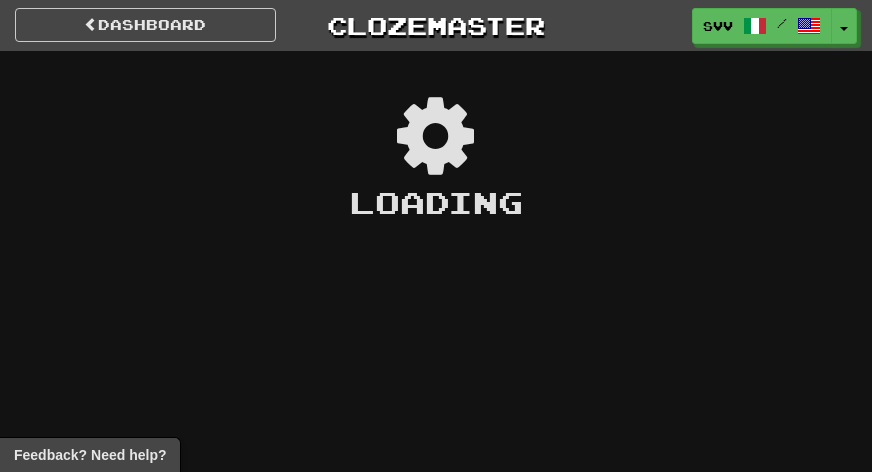 scroll, scrollTop: 0, scrollLeft: 0, axis: both 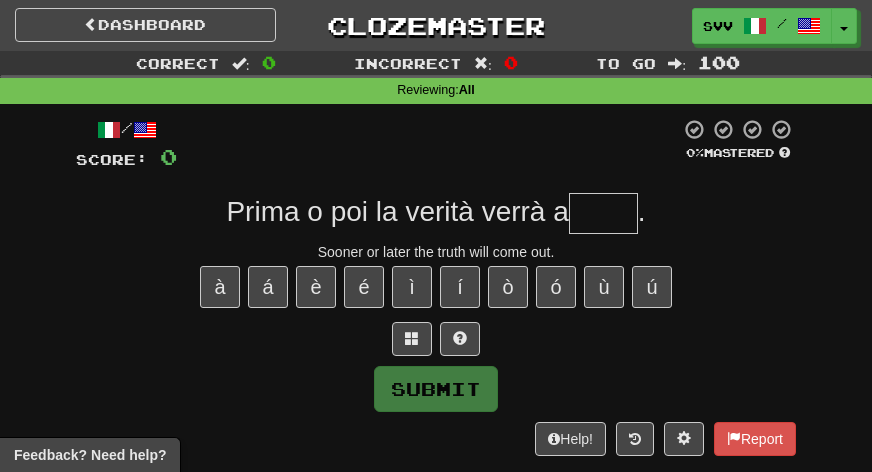 type on "*" 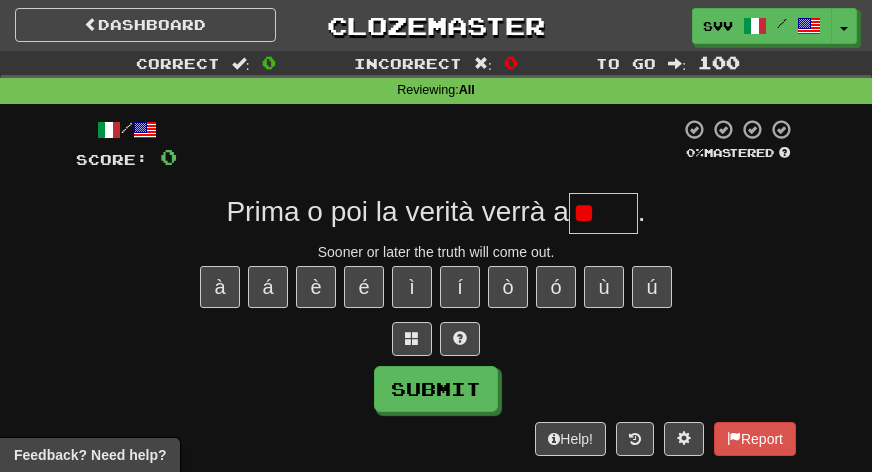 type on "*" 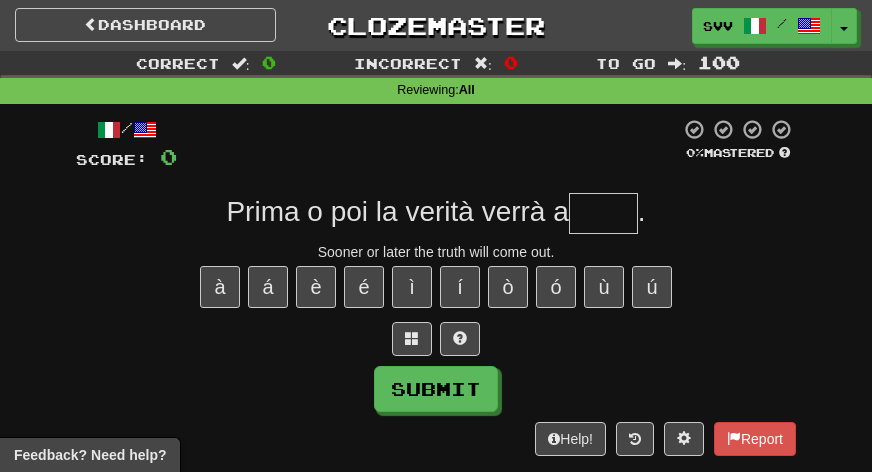 type on "*" 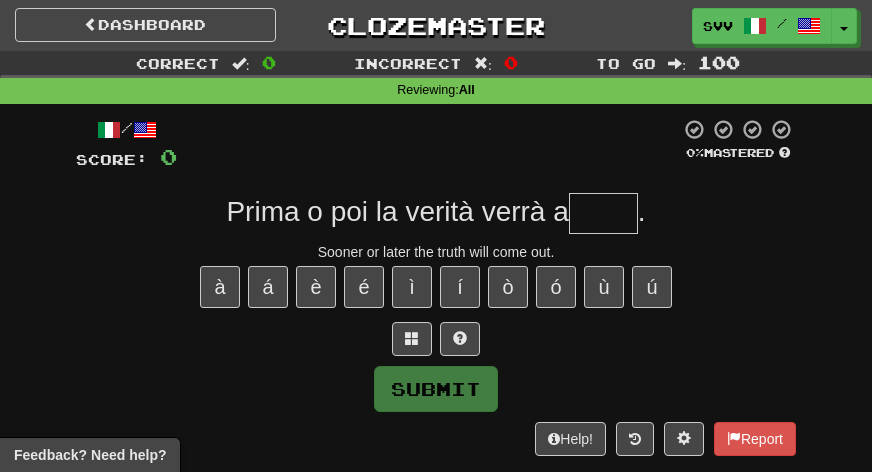 type on "*" 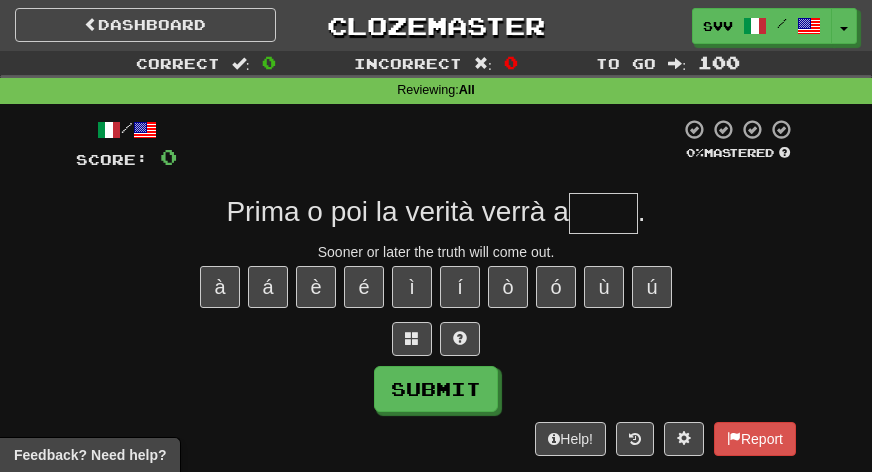 type on "*" 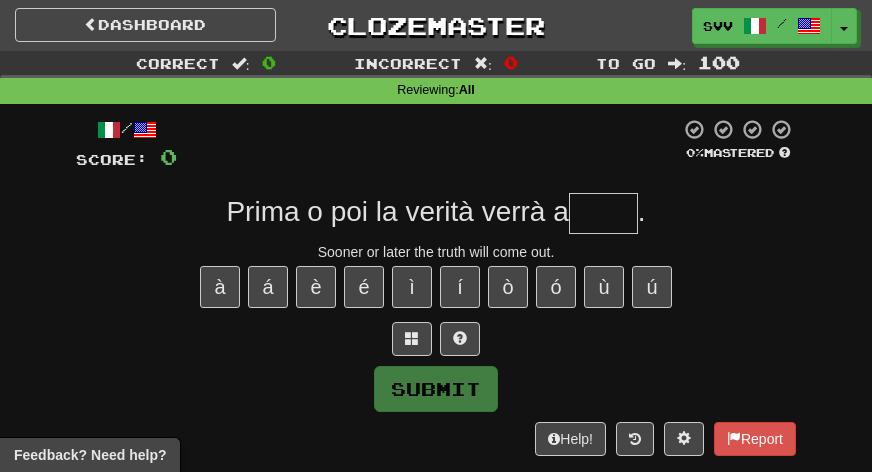 type on "*" 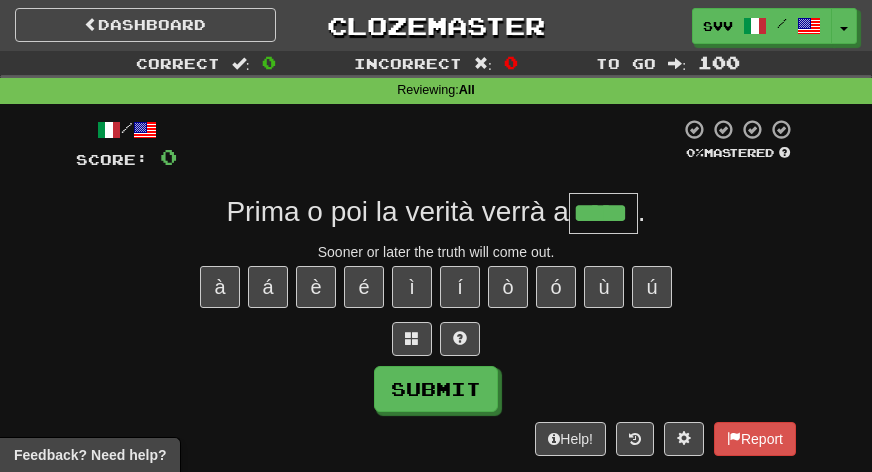 type on "*****" 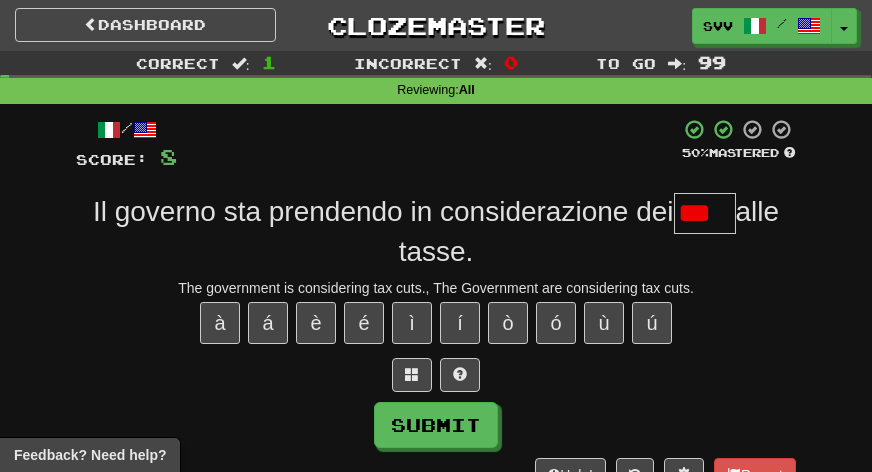 scroll, scrollTop: 0, scrollLeft: 0, axis: both 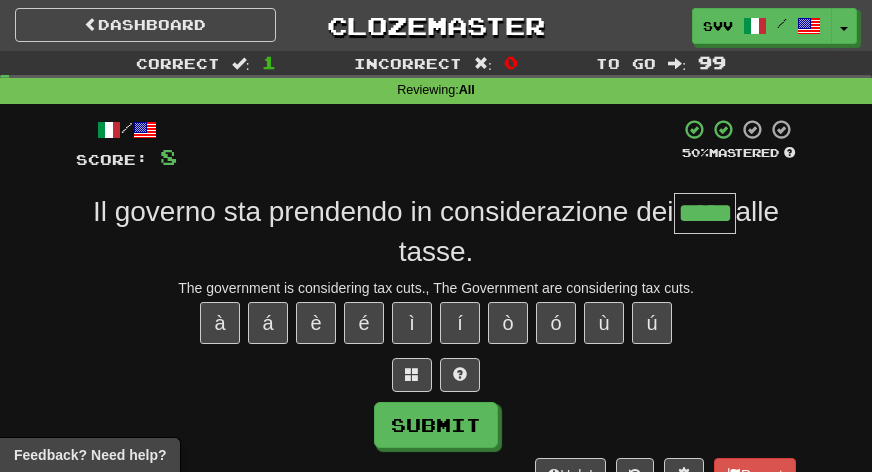 type on "*****" 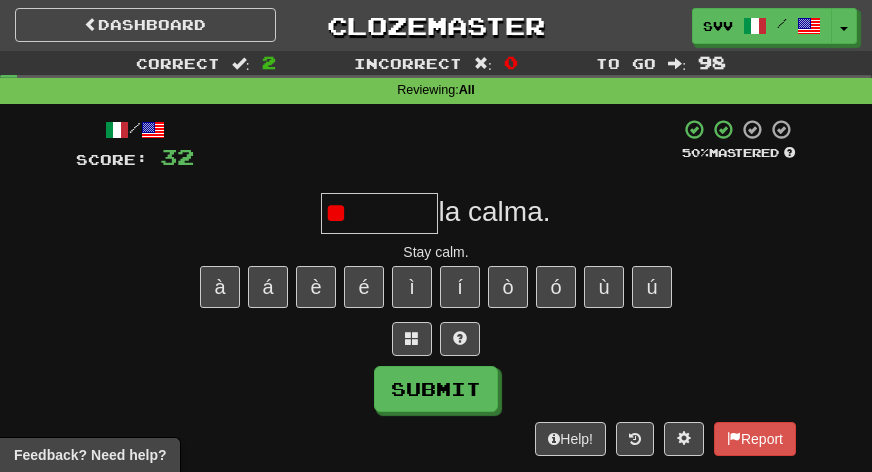 type on "*" 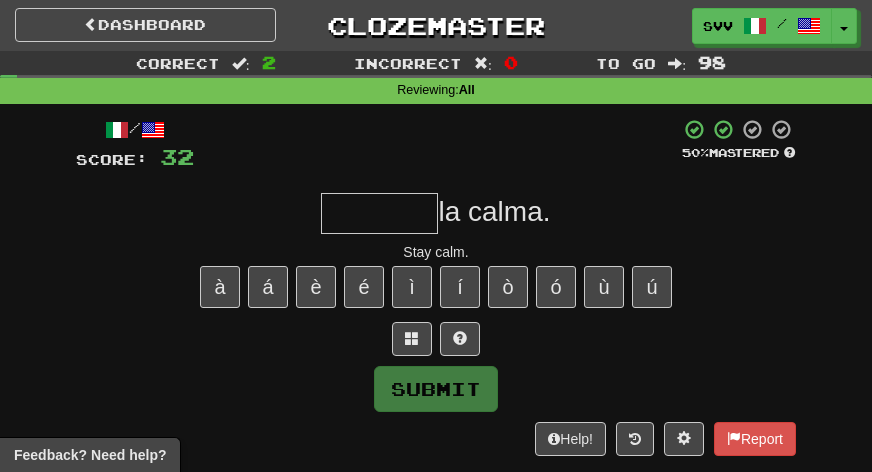 type on "*" 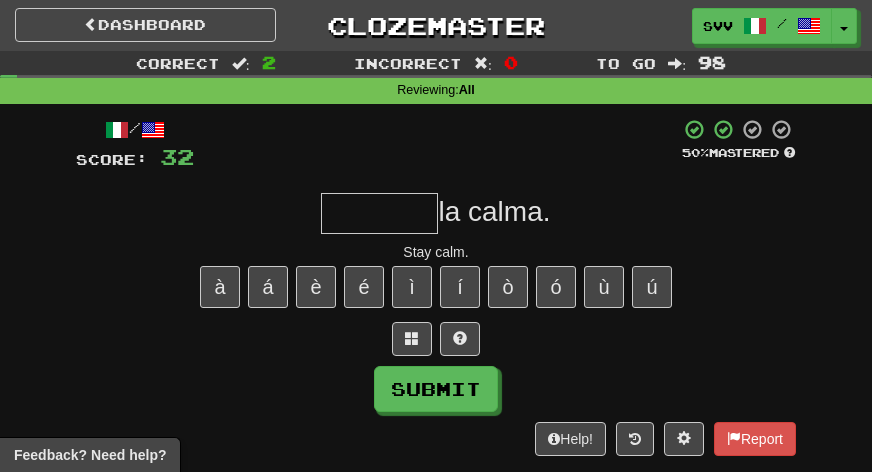 type on "*" 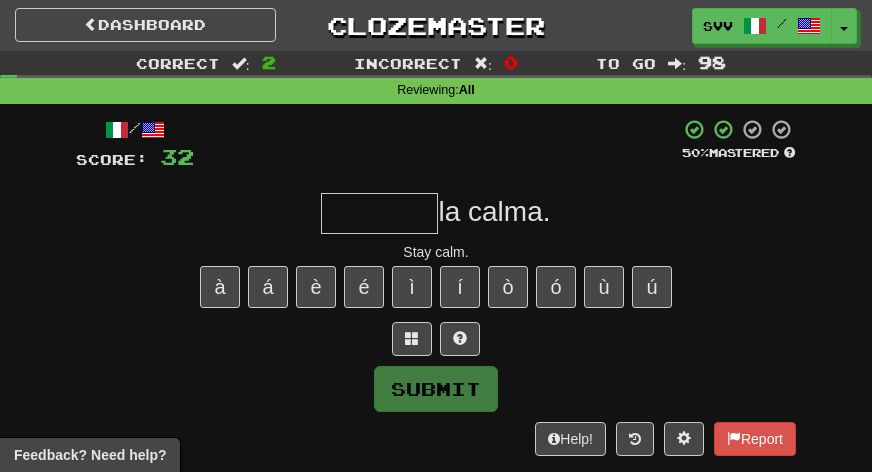 type on "*" 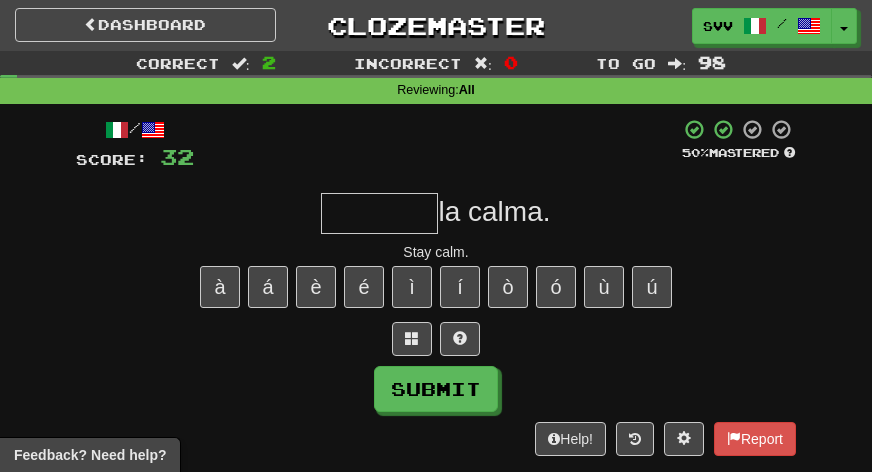 type on "*" 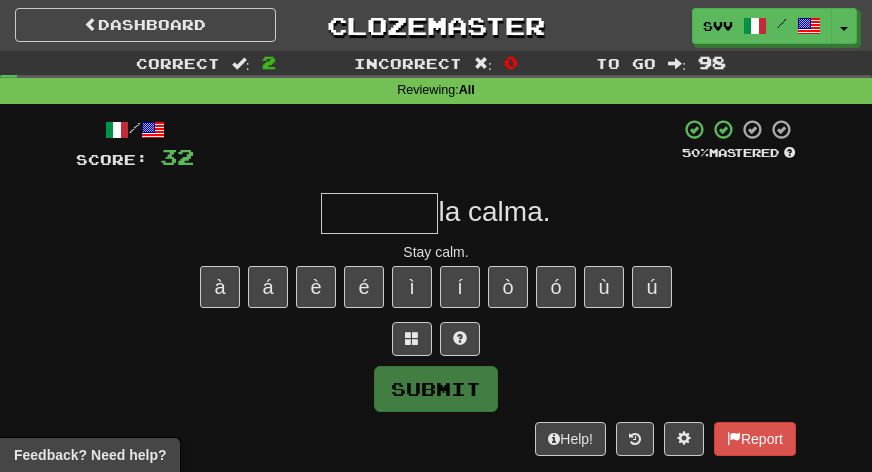 type on "*" 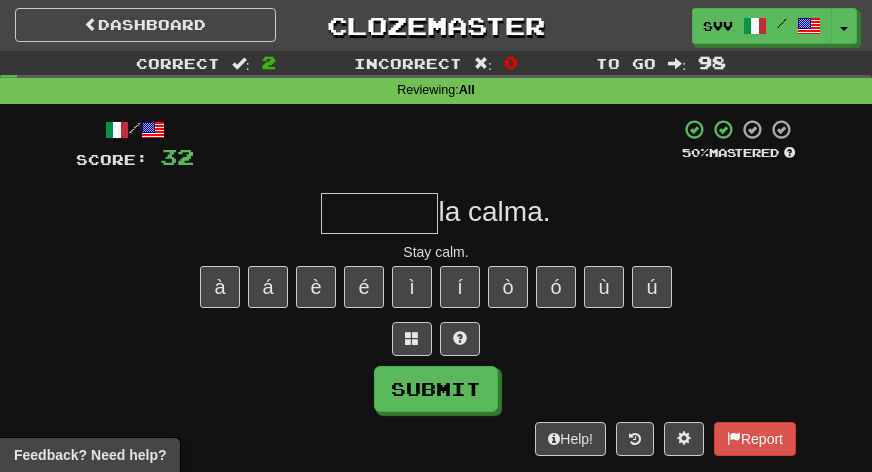 type on "*" 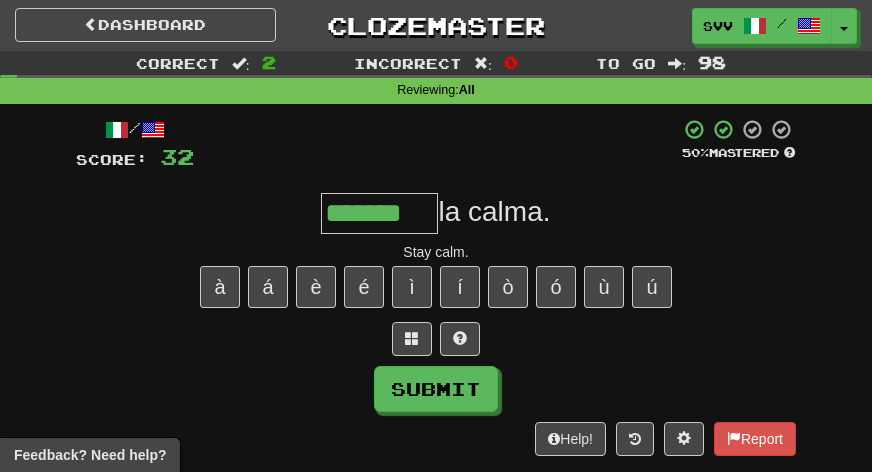 scroll, scrollTop: 0, scrollLeft: 0, axis: both 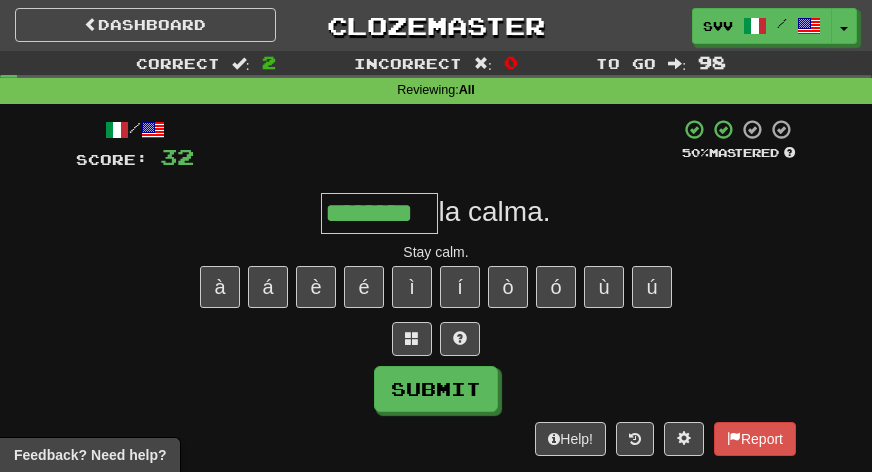type on "********" 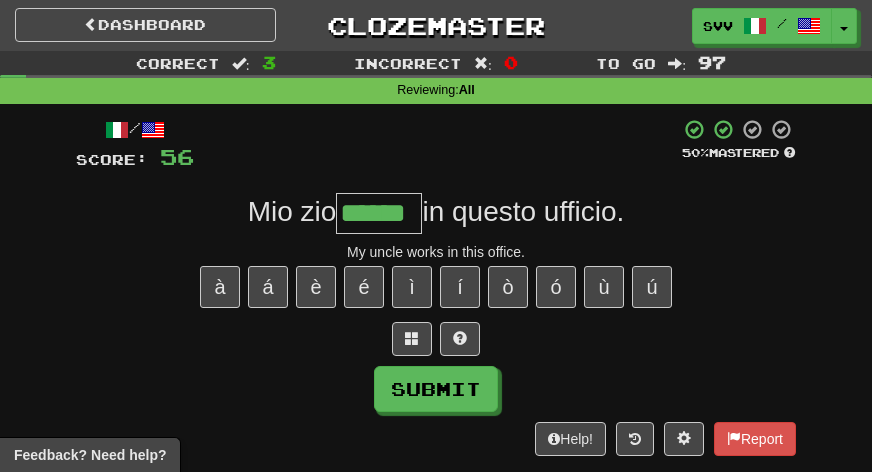 type on "******" 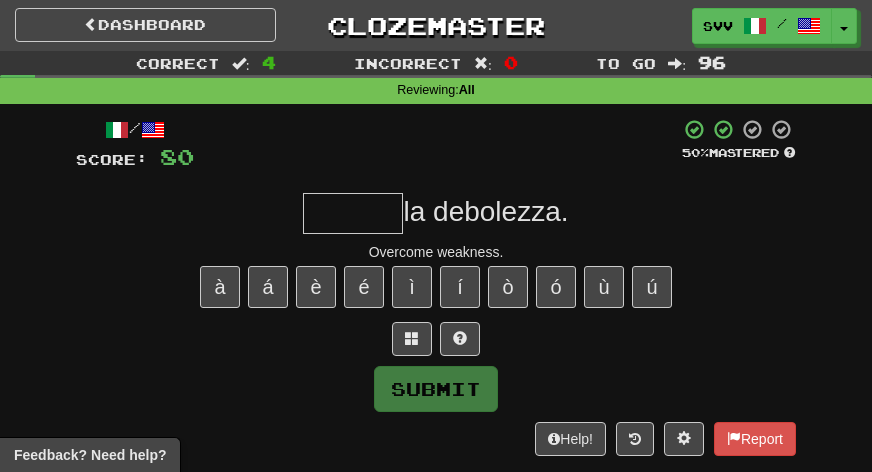 type on "*" 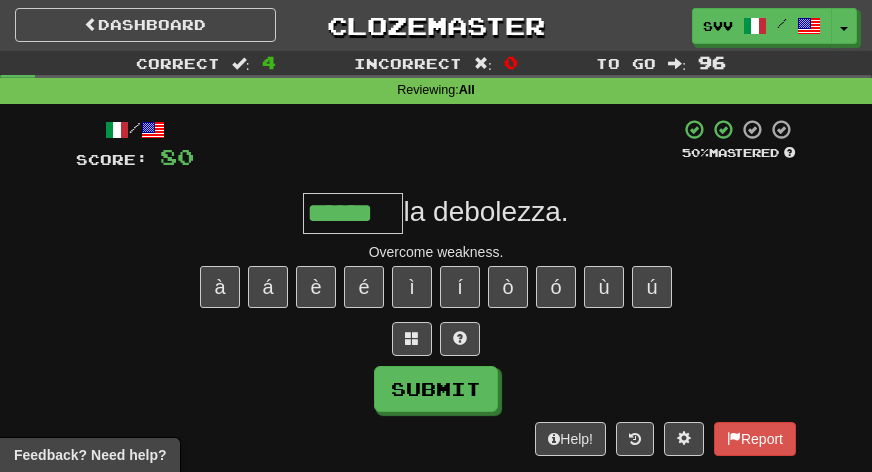 type on "******" 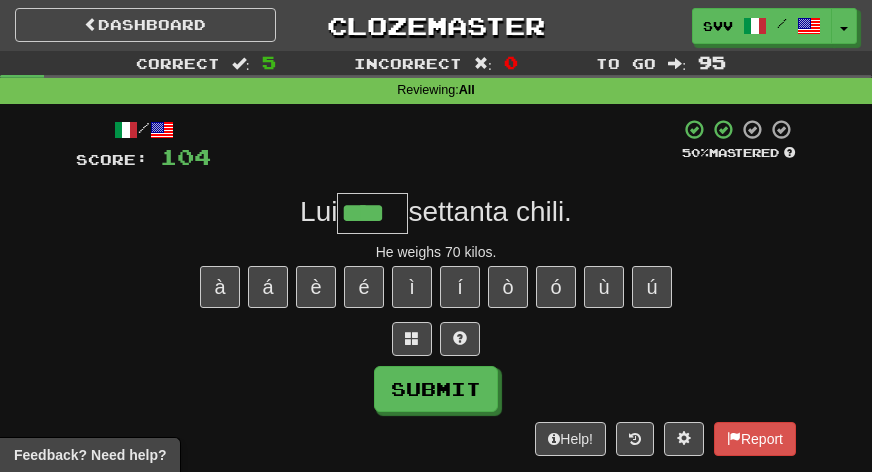 type on "****" 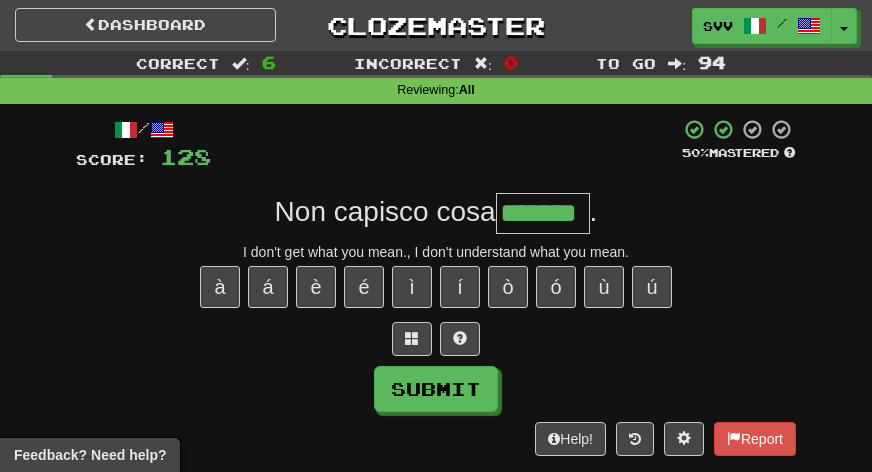 type on "*******" 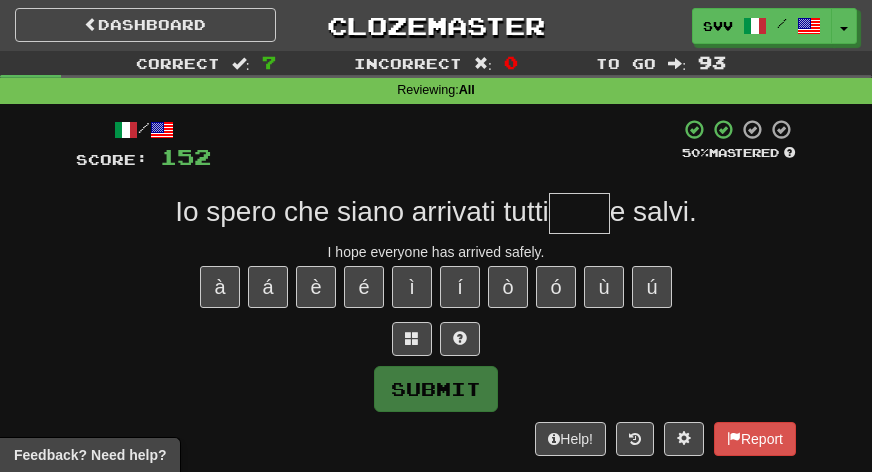 type on "*" 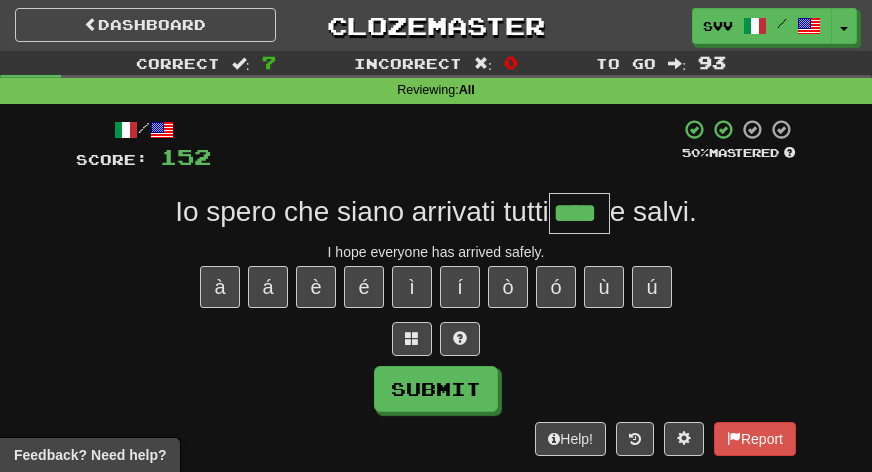 type on "****" 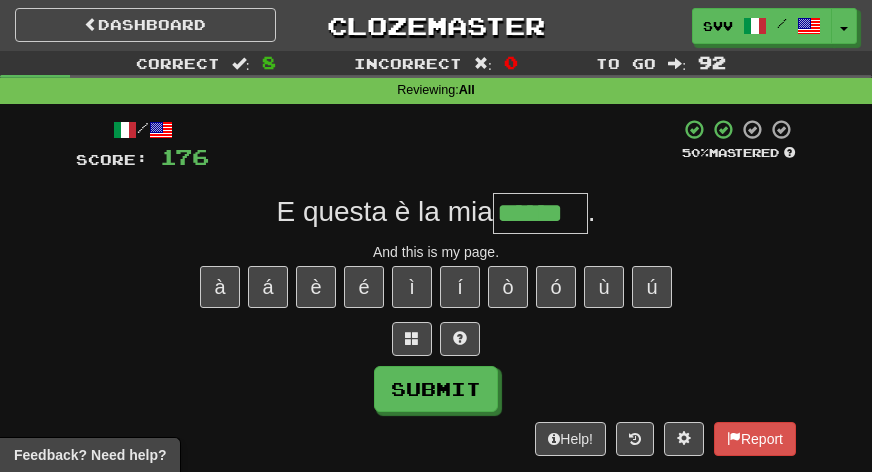 type on "******" 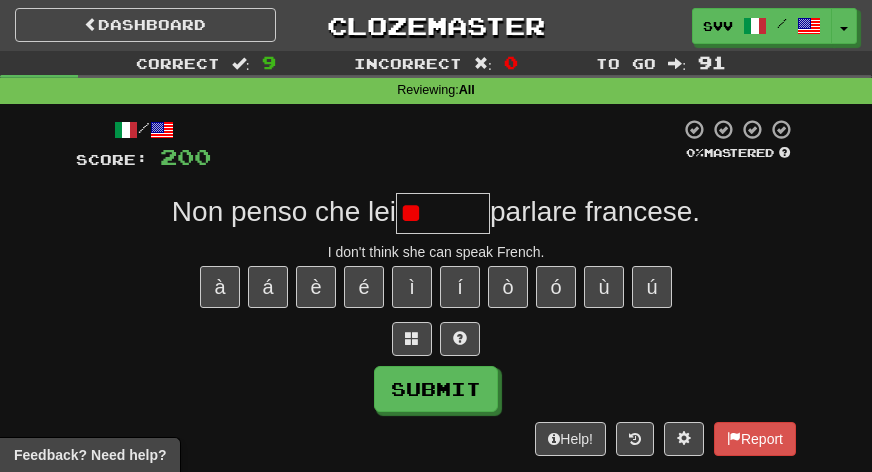 type on "*" 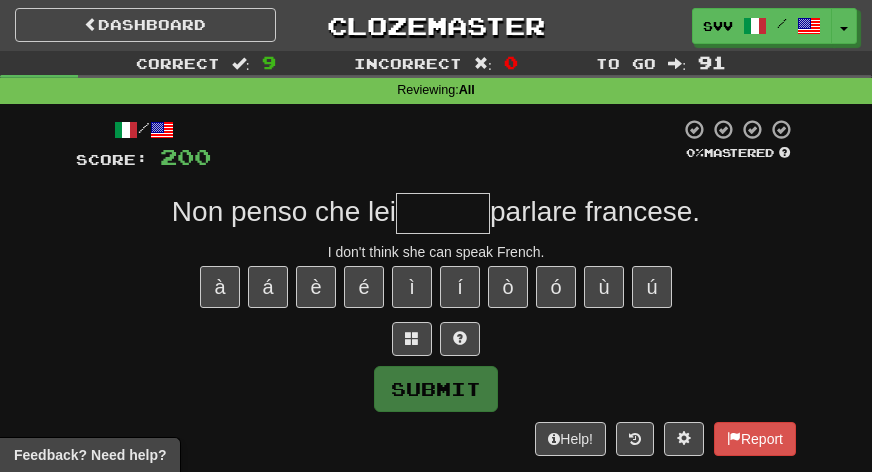 type on "*" 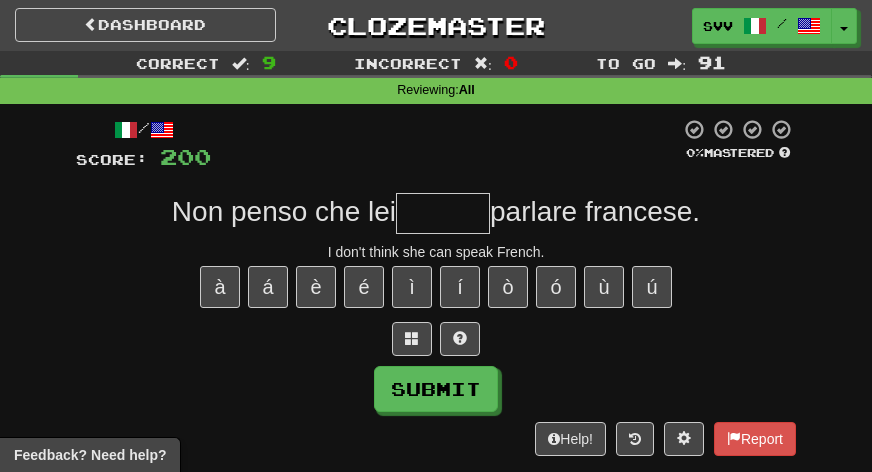 type on "*" 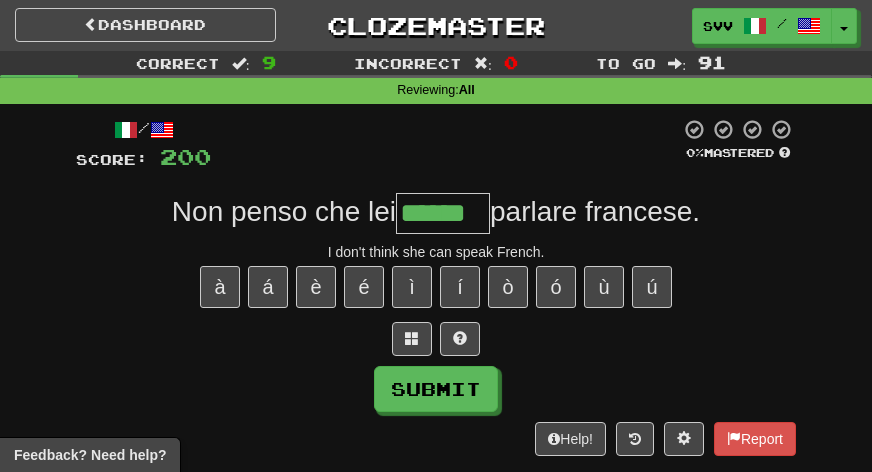 type on "******" 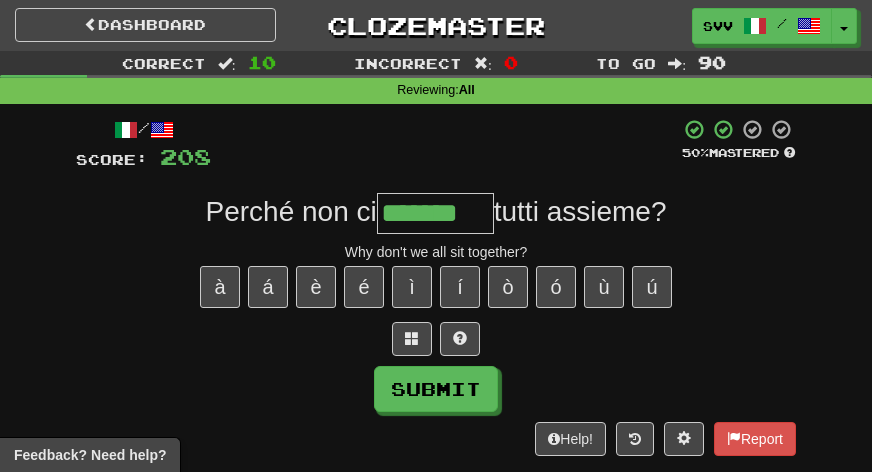type on "*******" 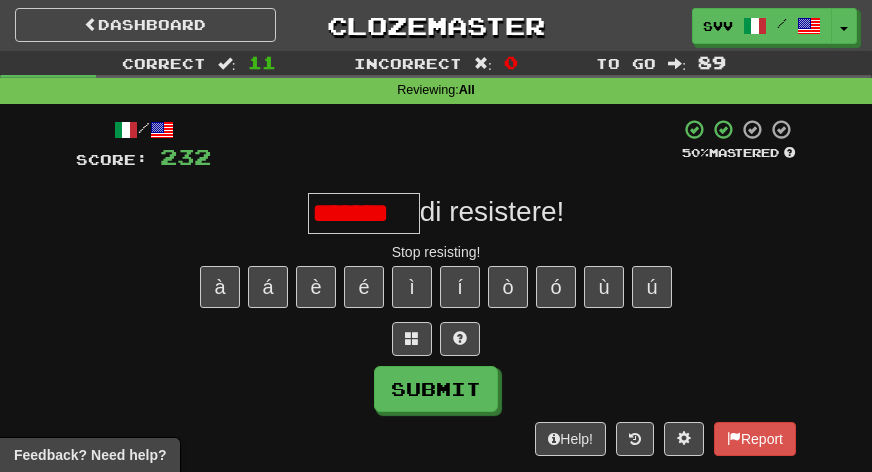 scroll, scrollTop: 0, scrollLeft: 0, axis: both 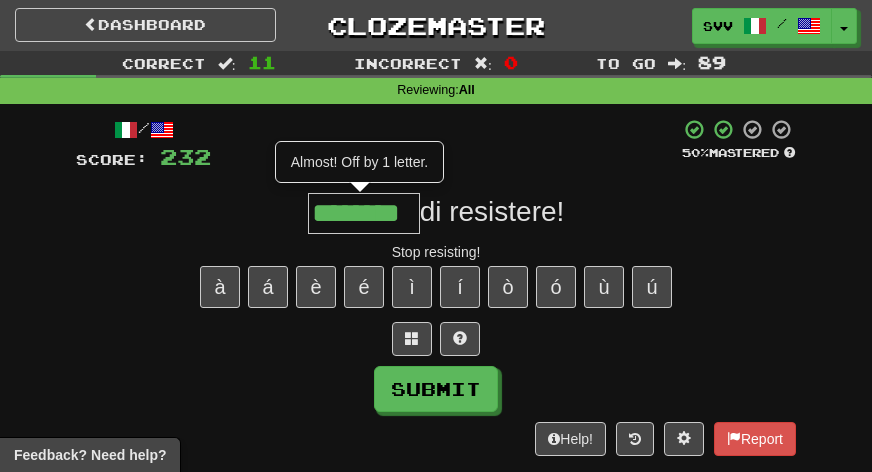 type on "********" 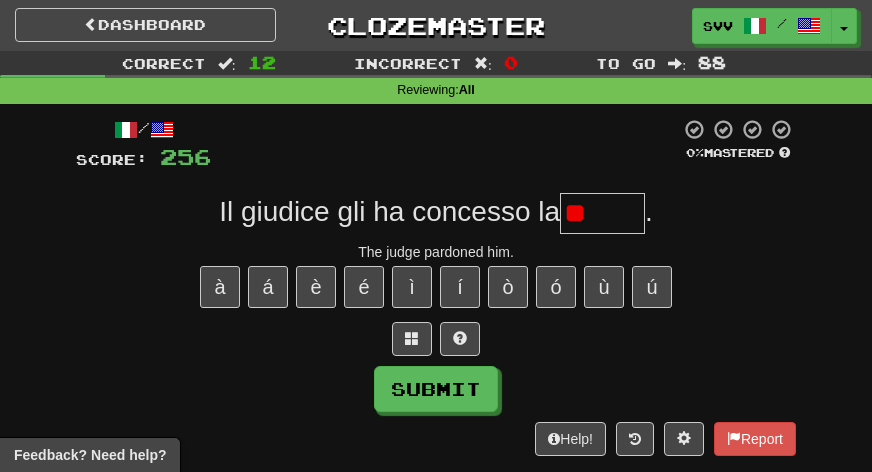 type on "*" 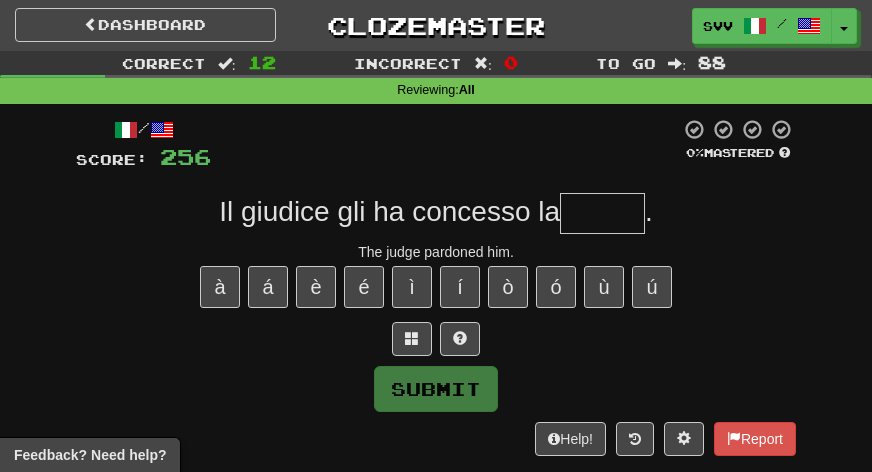type on "*" 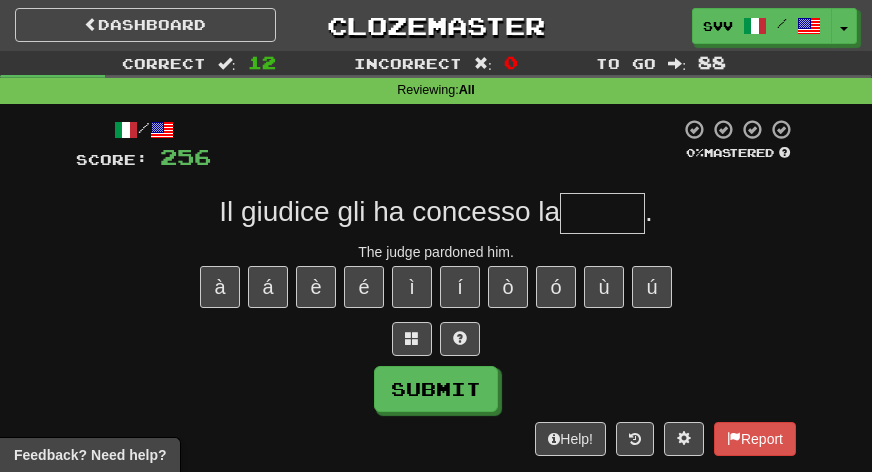 type on "*" 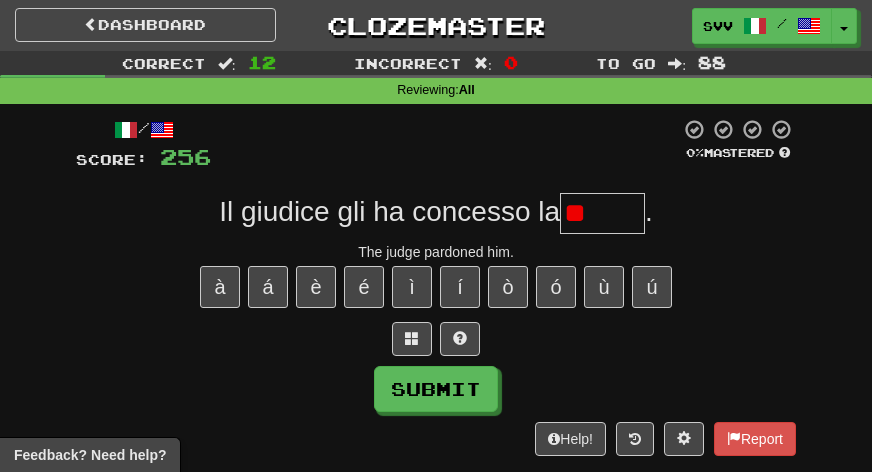 type on "*" 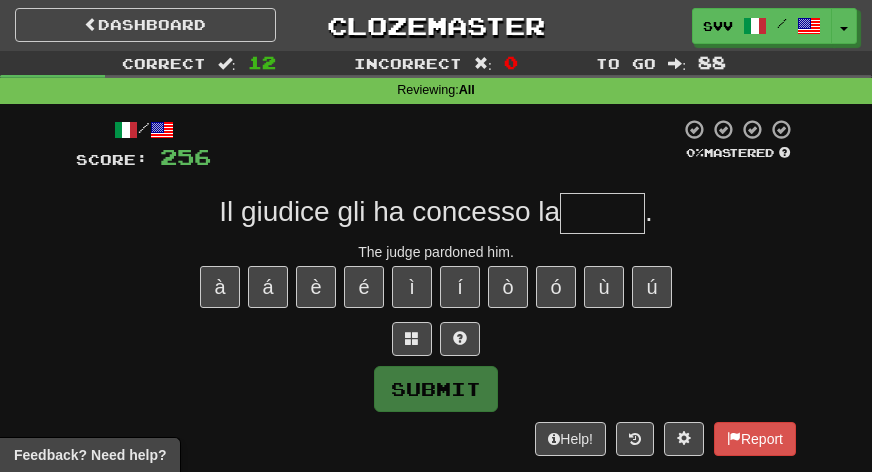 type on "*" 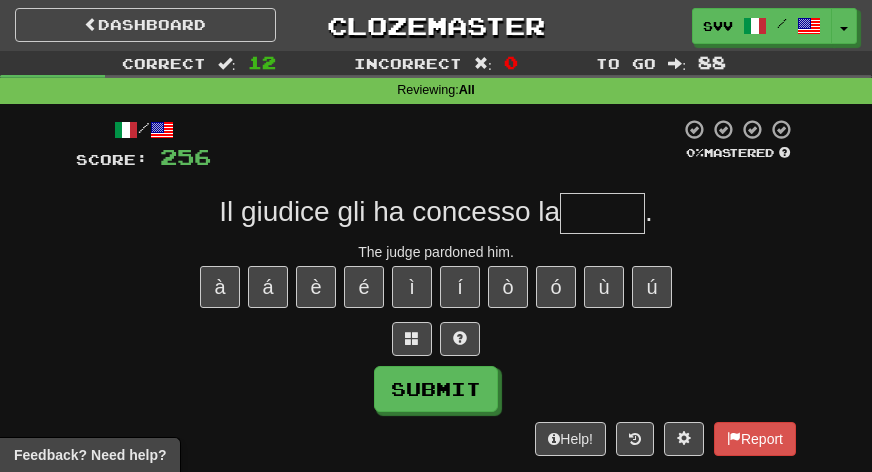 type on "*" 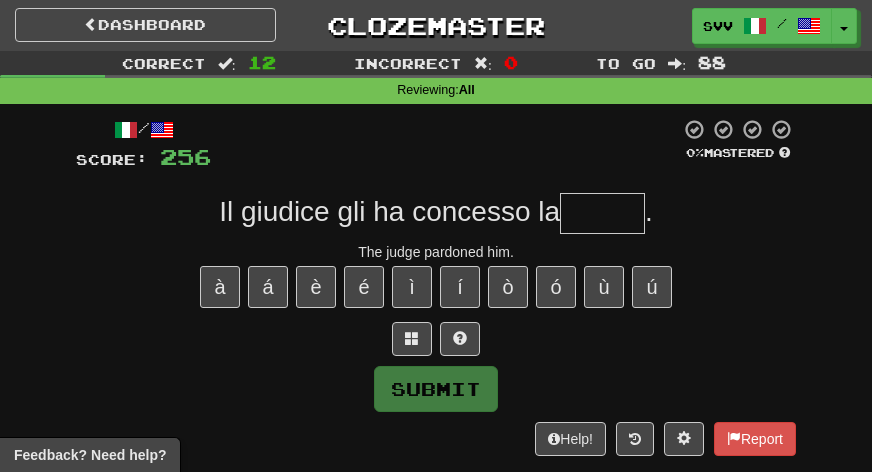 type on "*" 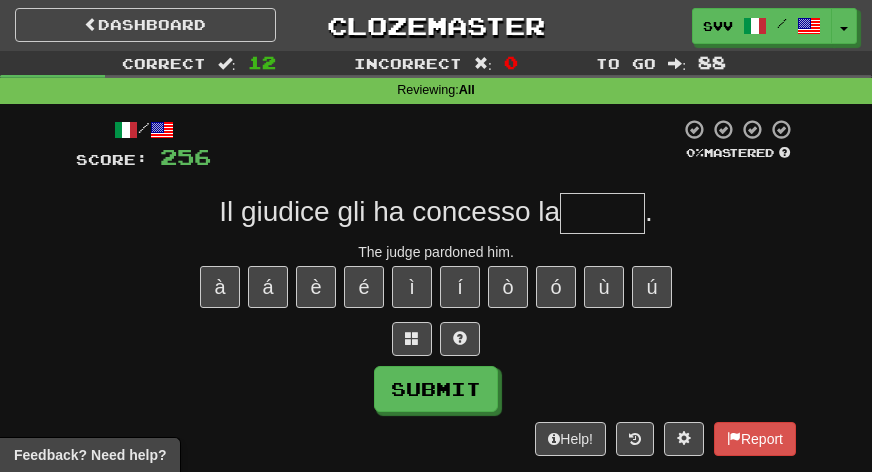 type on "*" 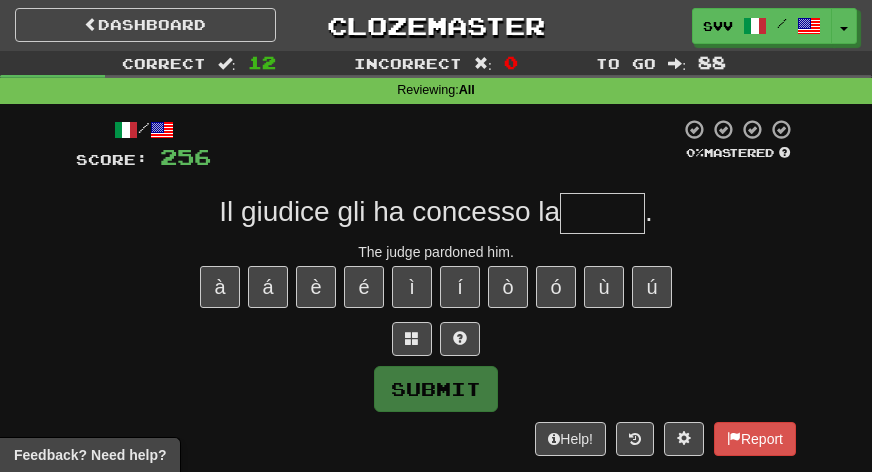 type on "*" 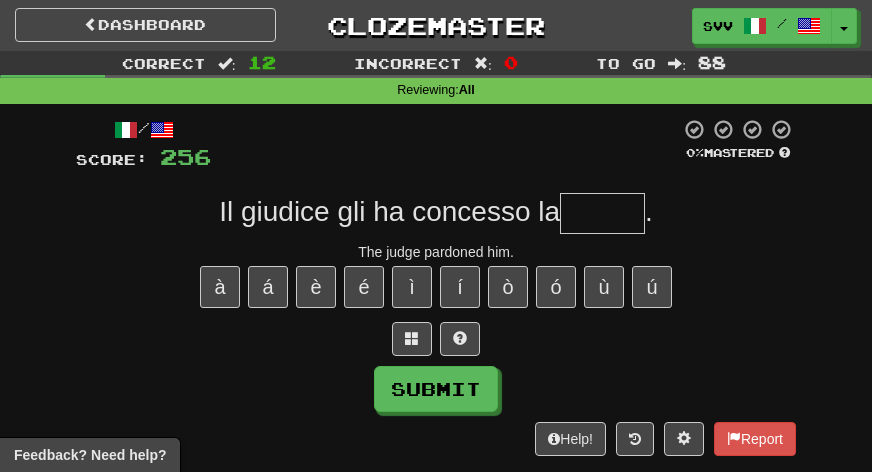 type on "*" 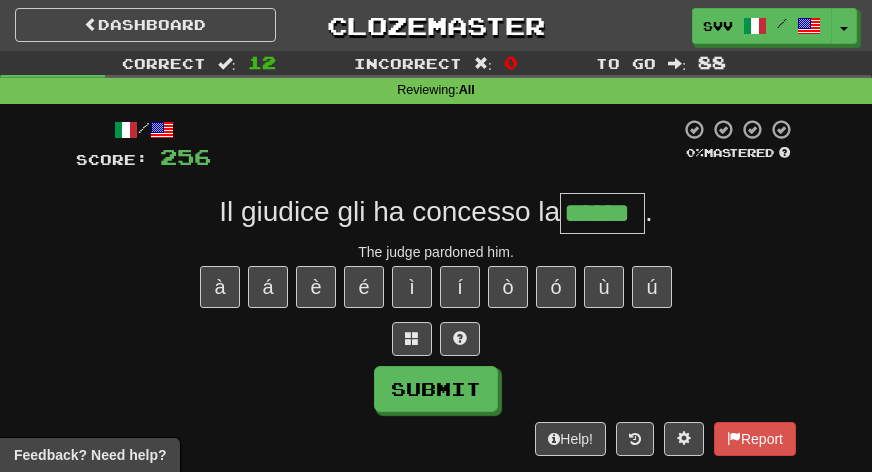 type on "******" 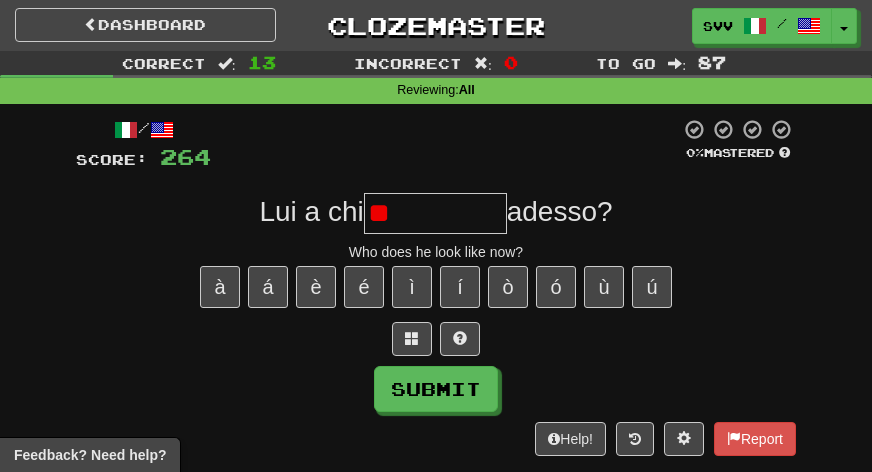 type on "*" 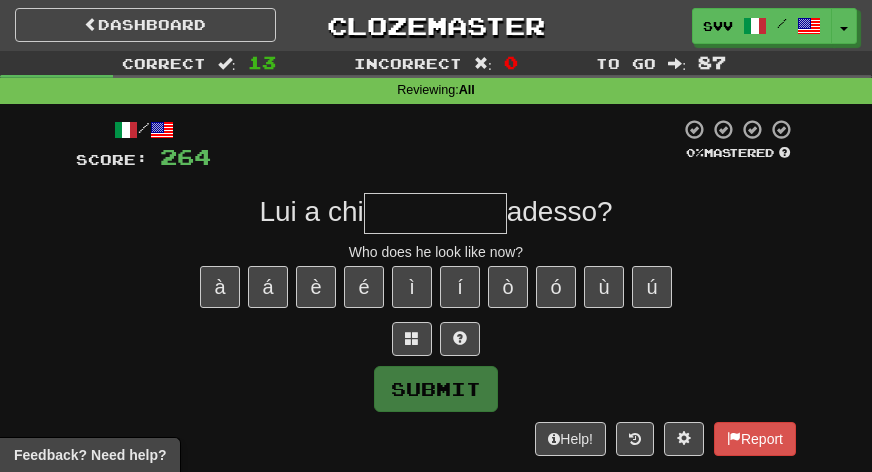 type on "*" 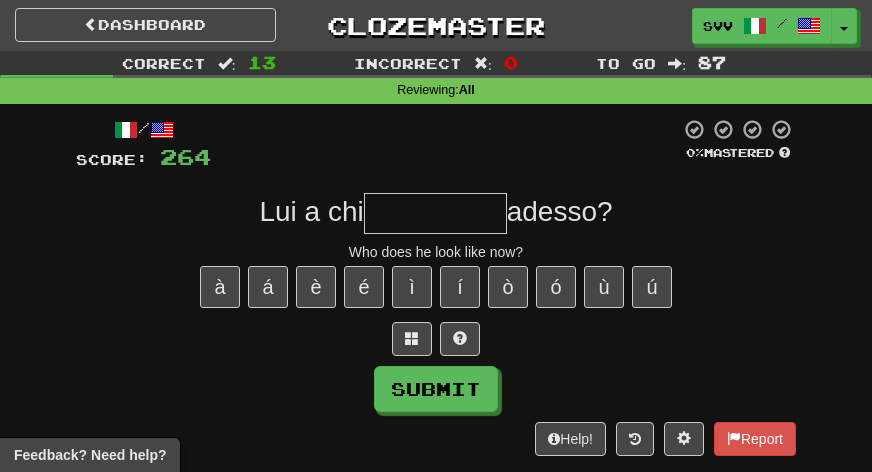 type on "*" 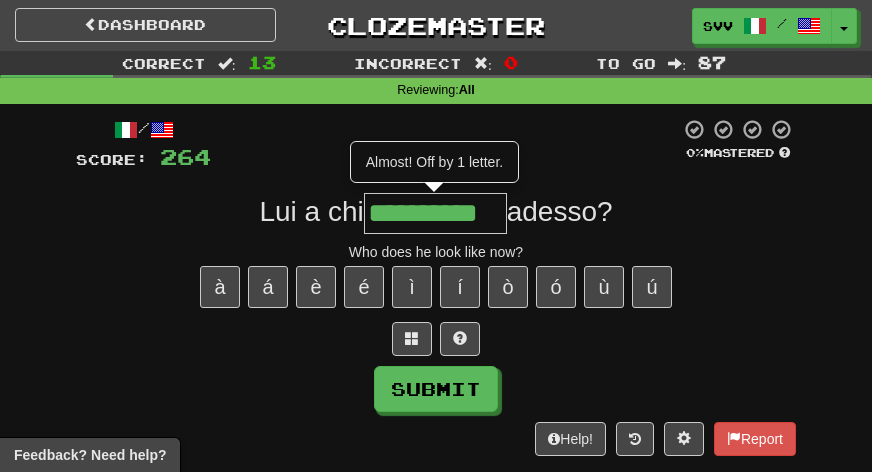 type on "**********" 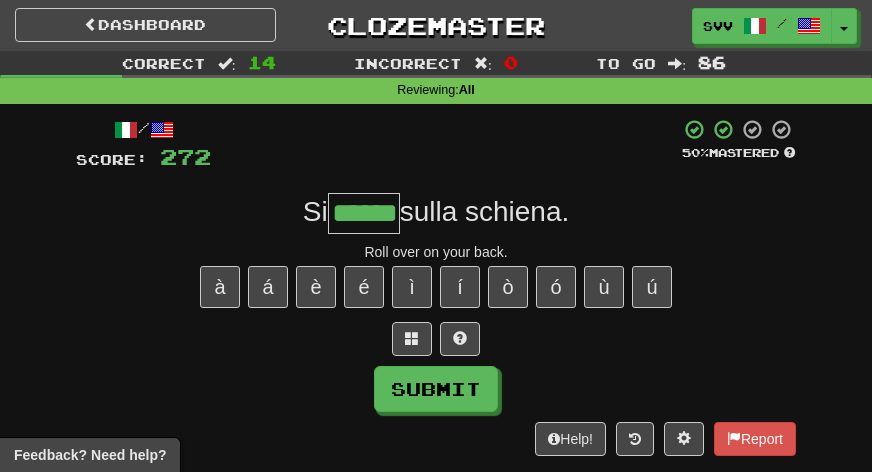 type on "******" 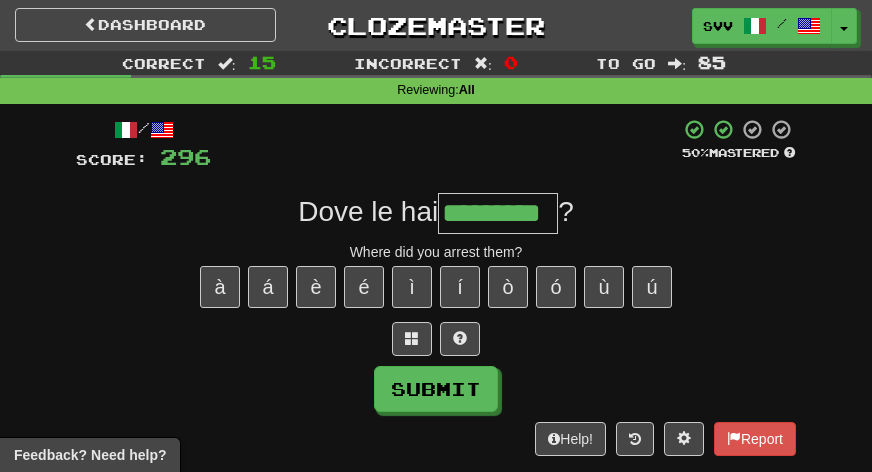 type on "*********" 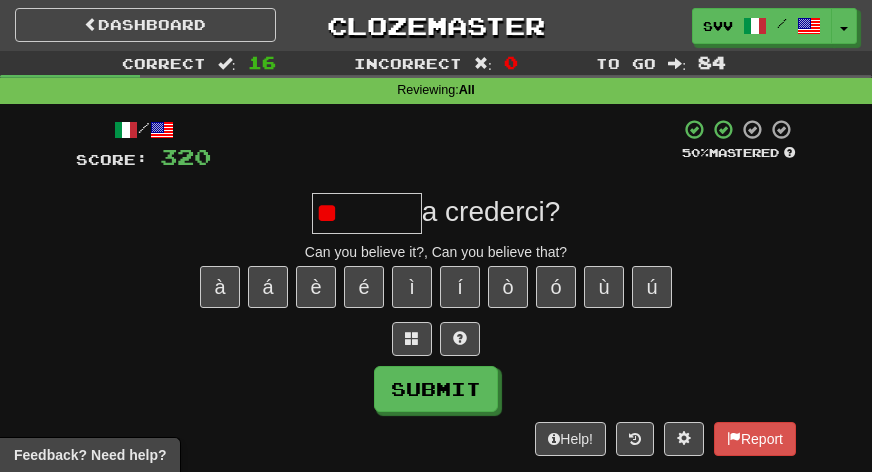 type on "*" 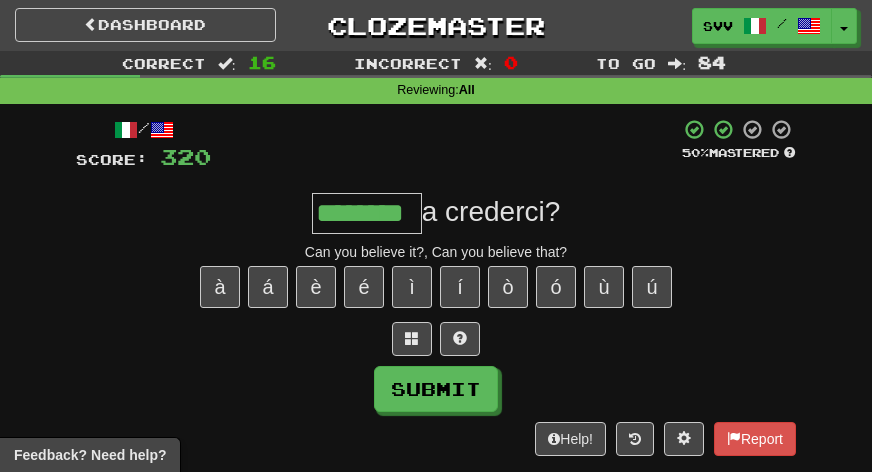 type on "********" 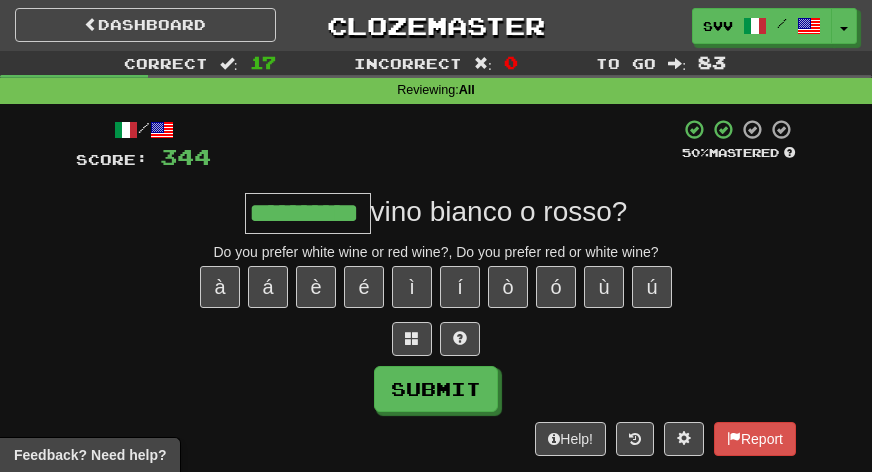 type on "**********" 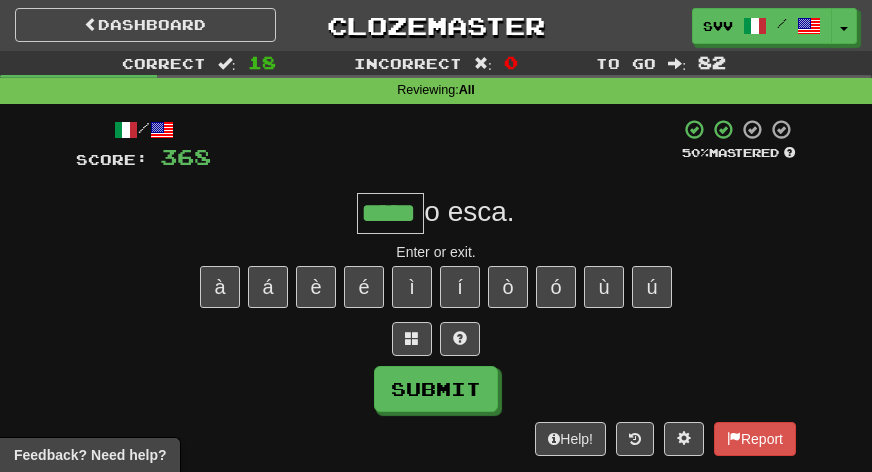 type on "*****" 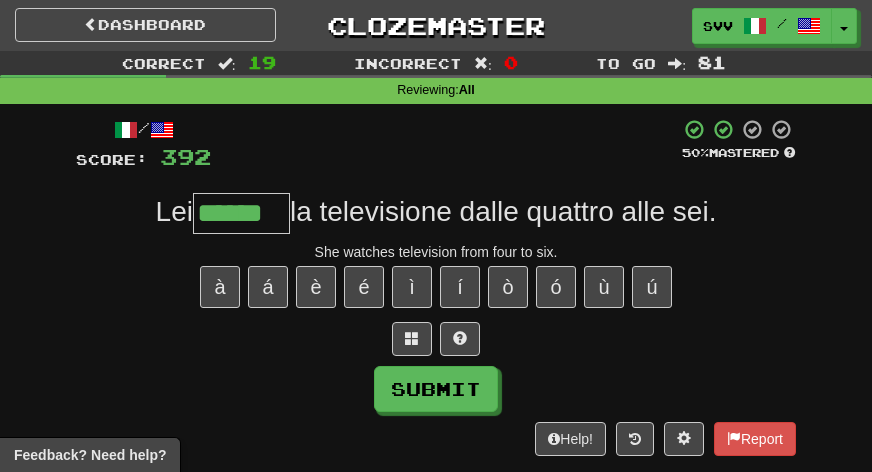 type on "******" 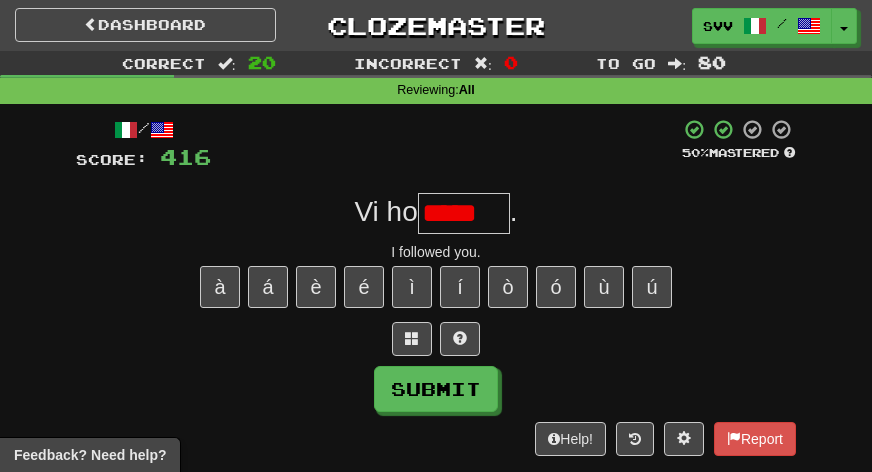 scroll, scrollTop: 0, scrollLeft: 0, axis: both 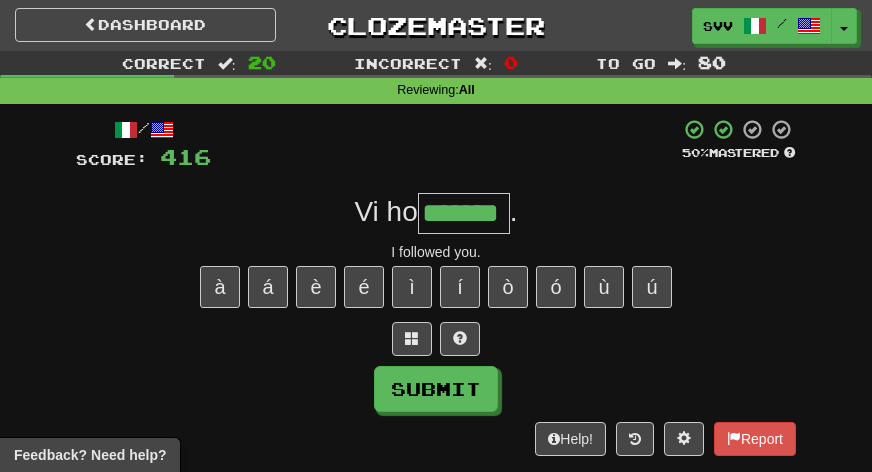 type on "*******" 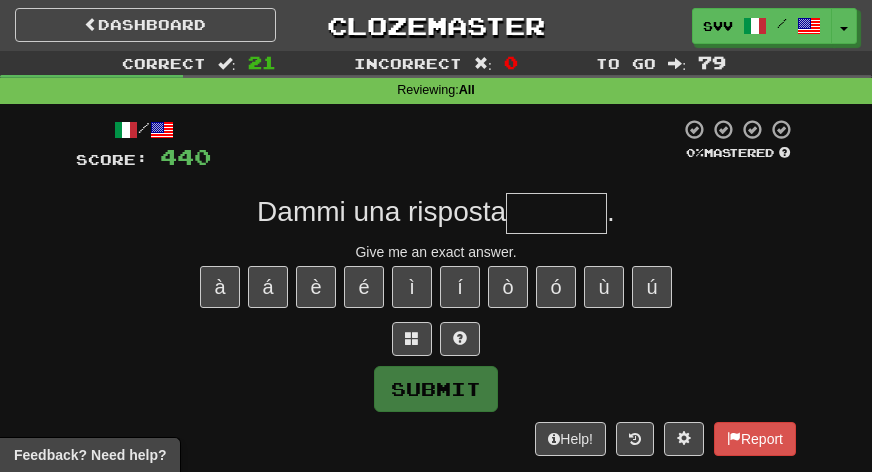type on "*" 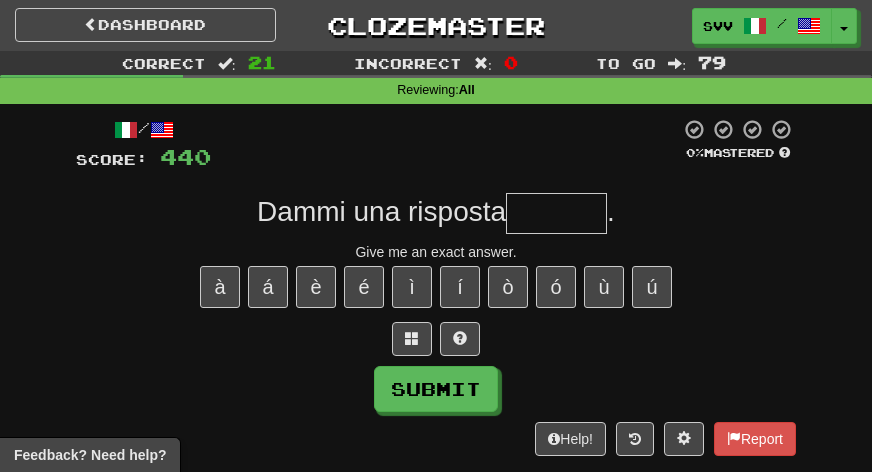 type on "*" 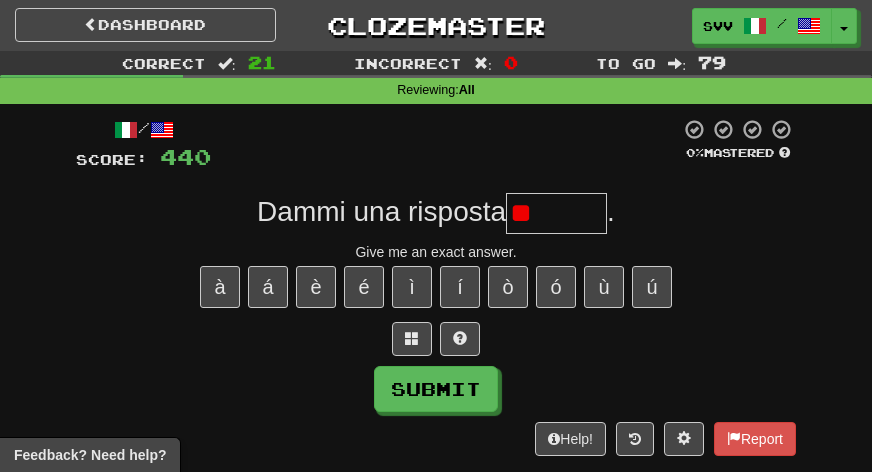 type on "*" 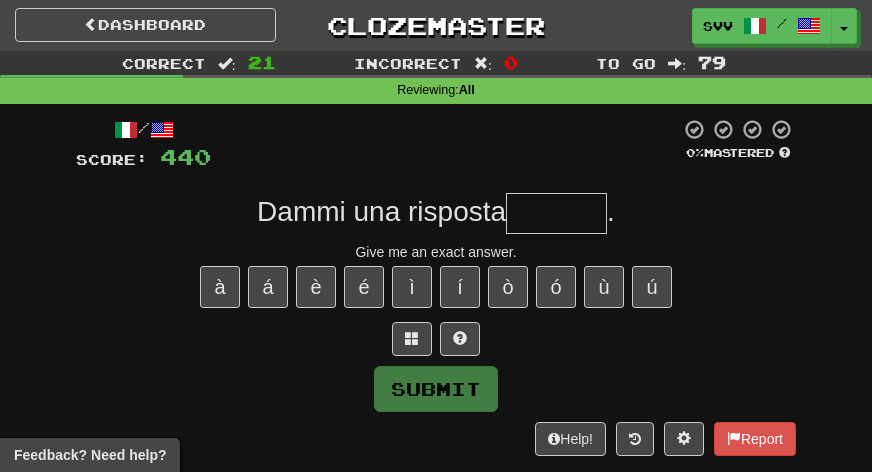 type on "*" 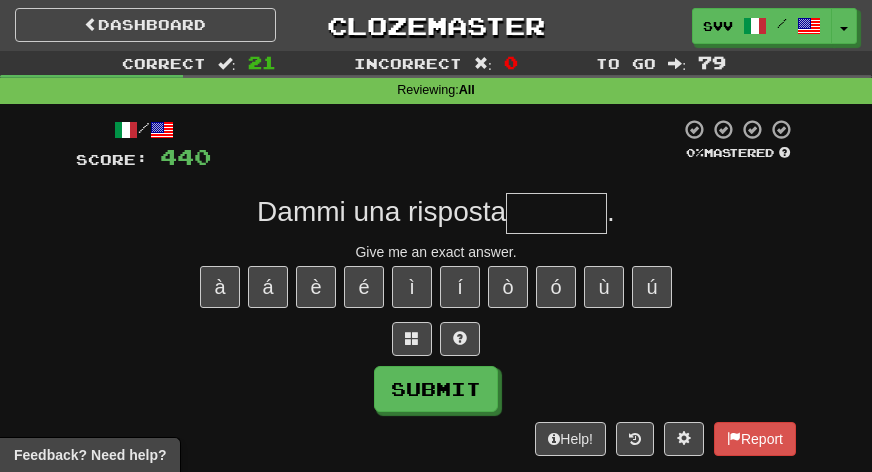 type on "*" 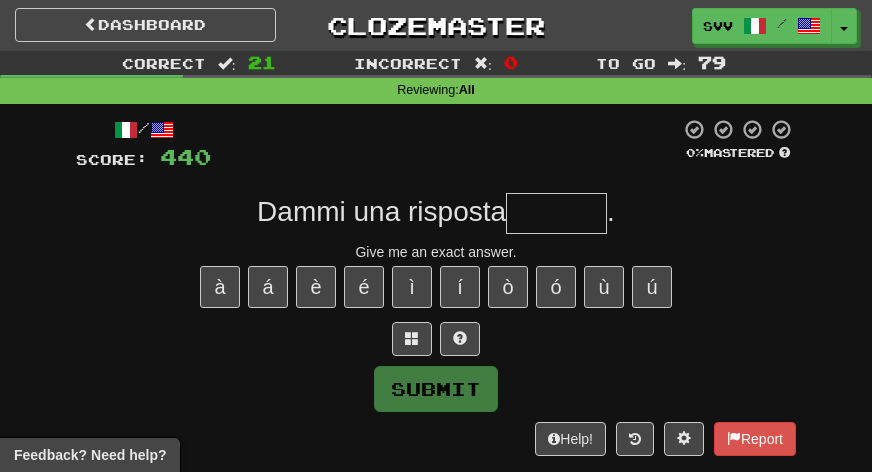 type on "*" 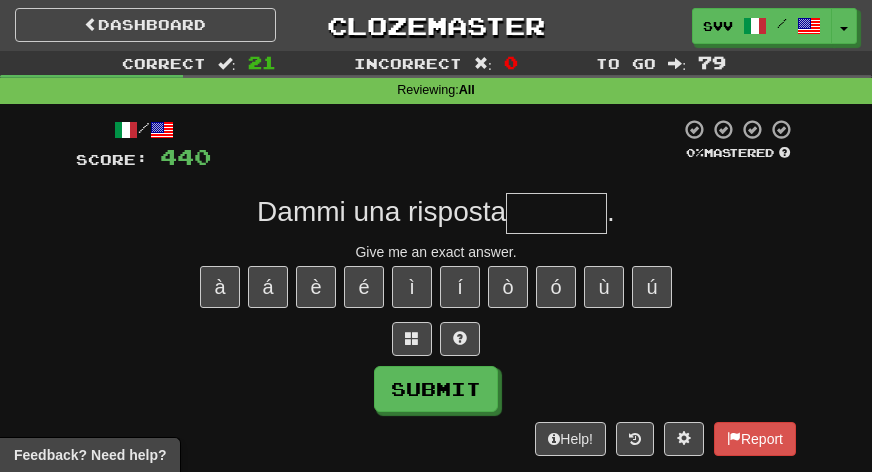 type on "*" 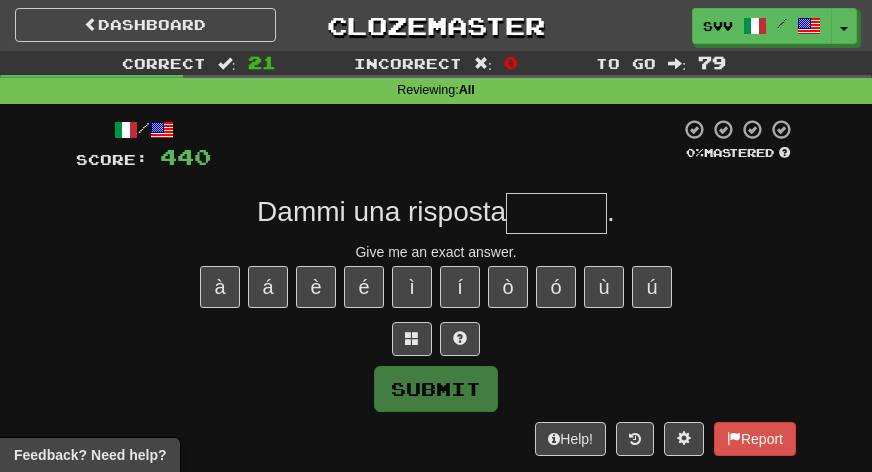 type on "*" 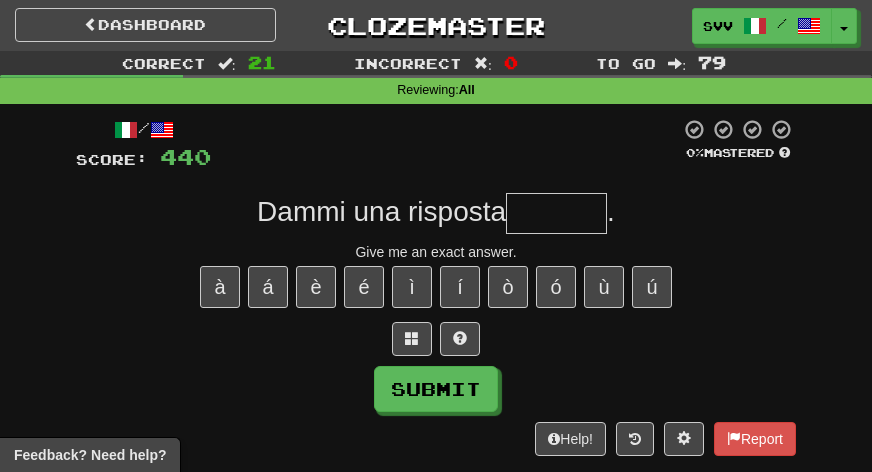 type on "*" 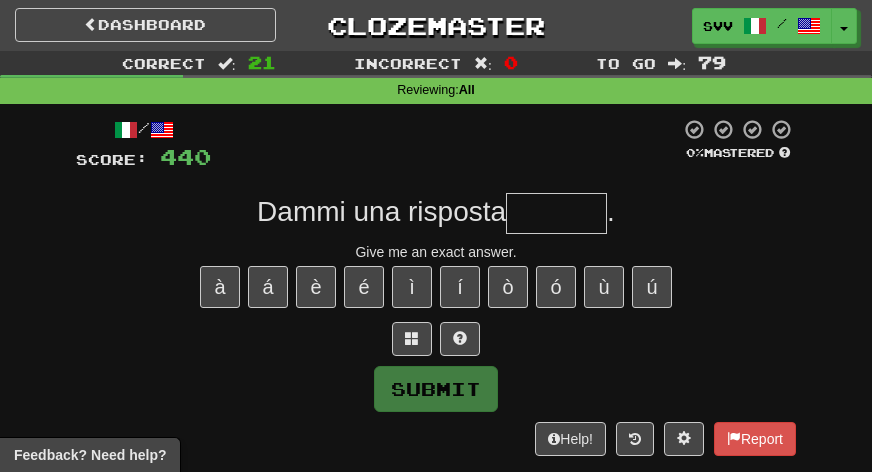 type on "*" 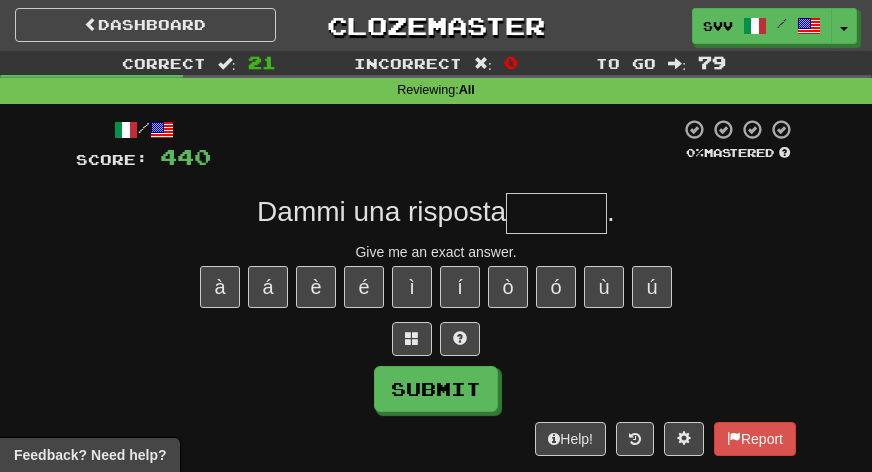 type on "*" 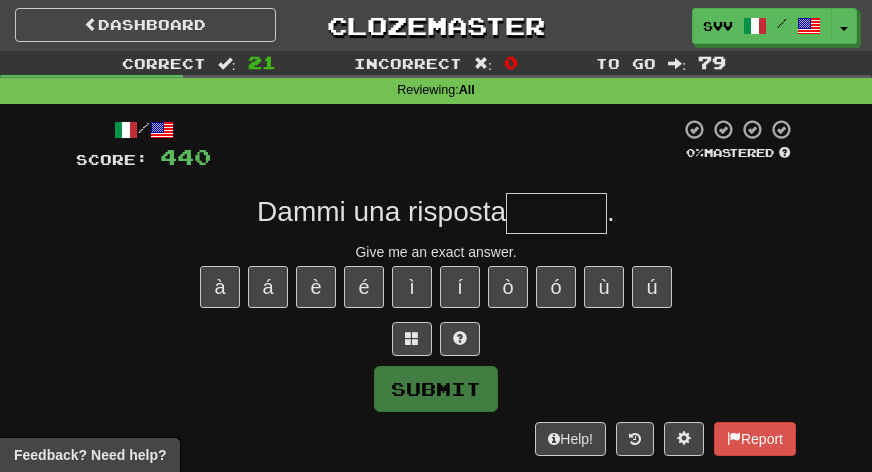 type on "*" 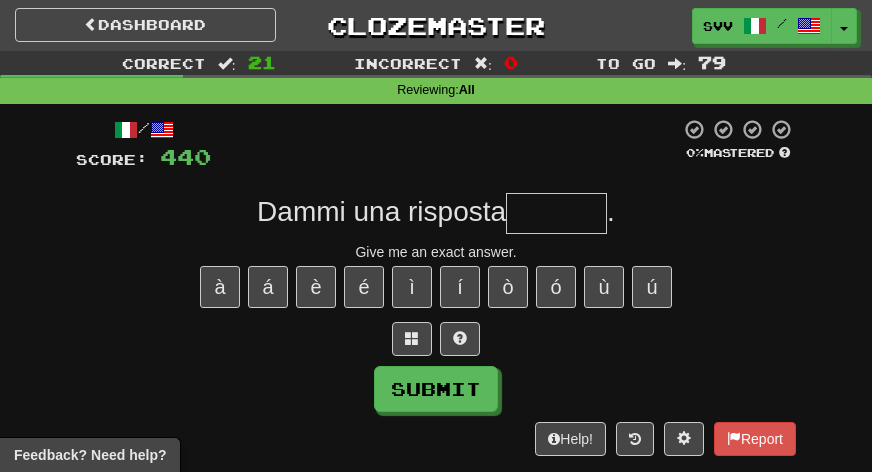 type on "*" 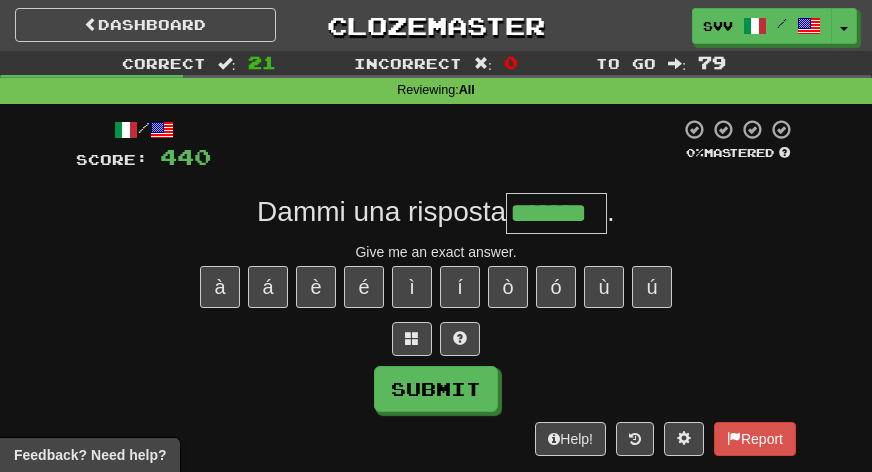 type on "*******" 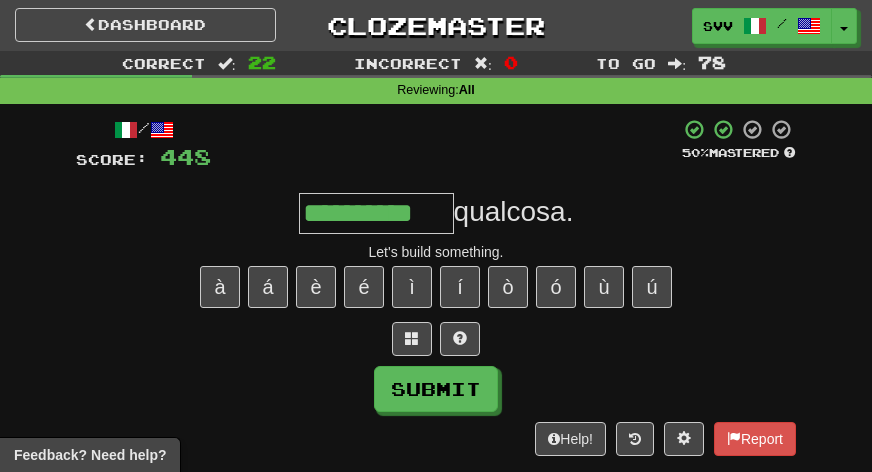 type on "**********" 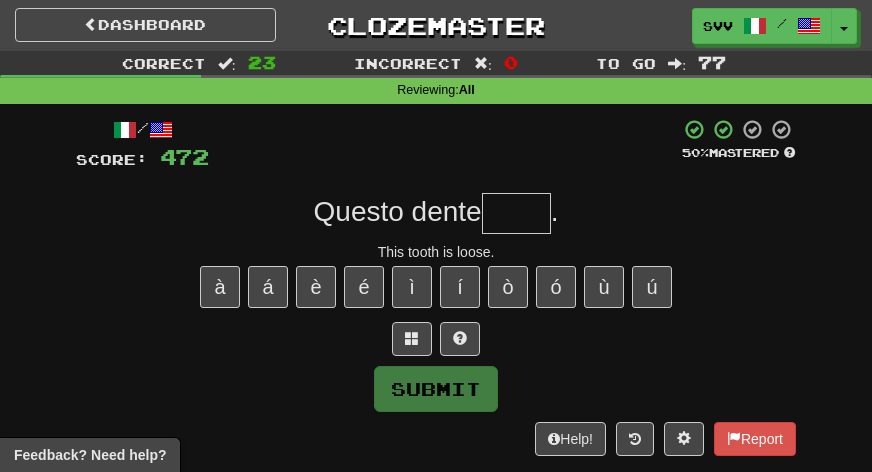 type on "*" 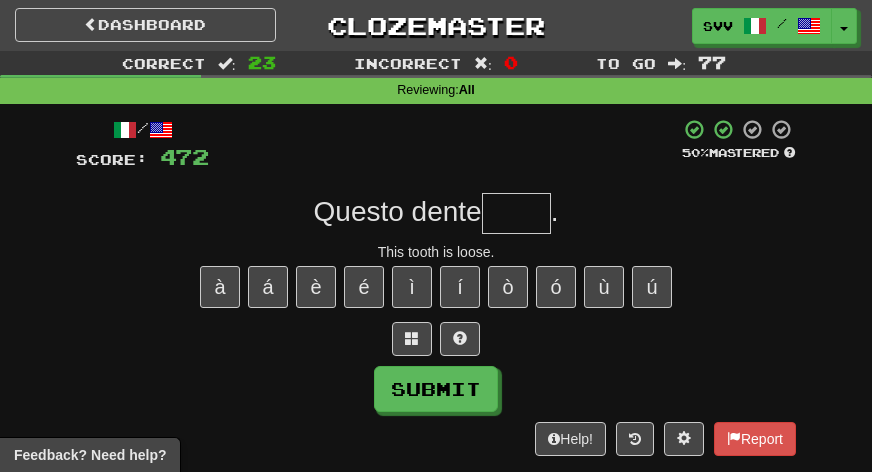 type on "*" 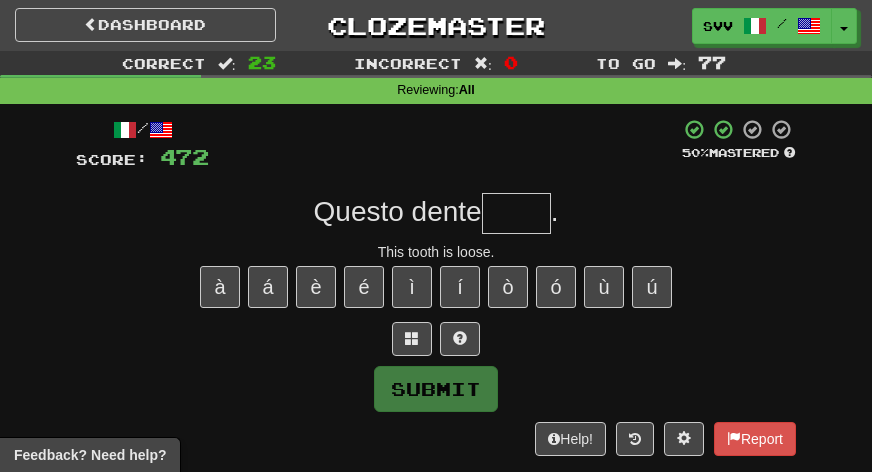 type on "*" 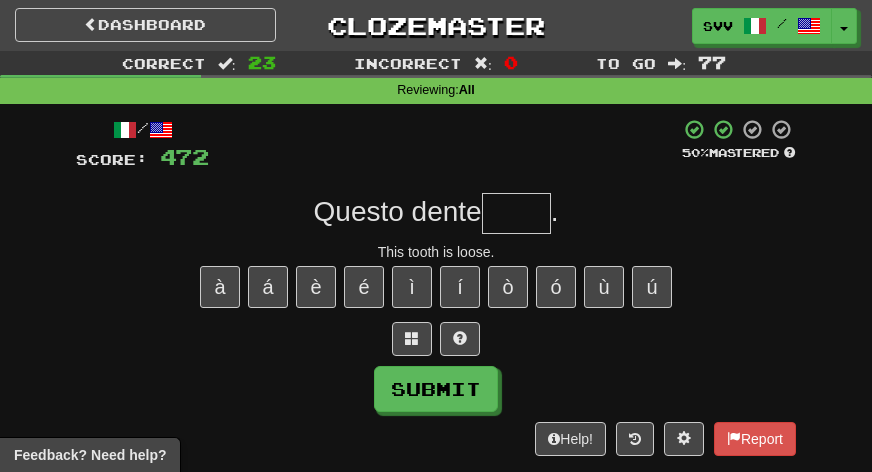 type on "*" 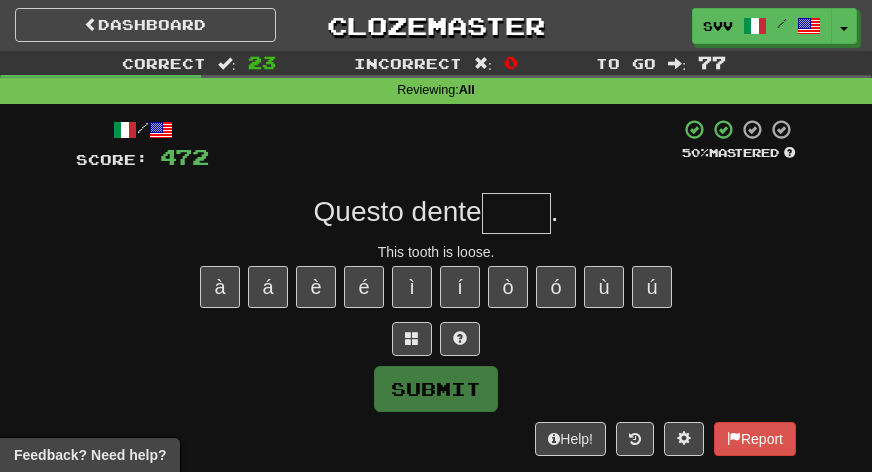 type on "*" 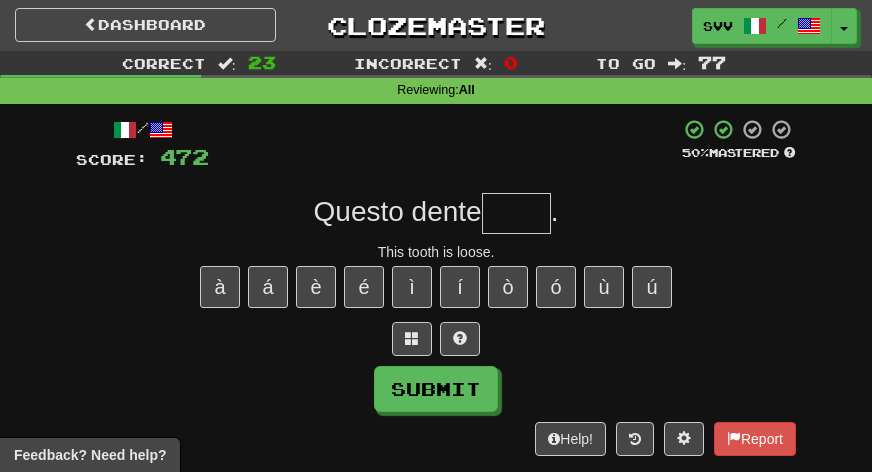 type on "*" 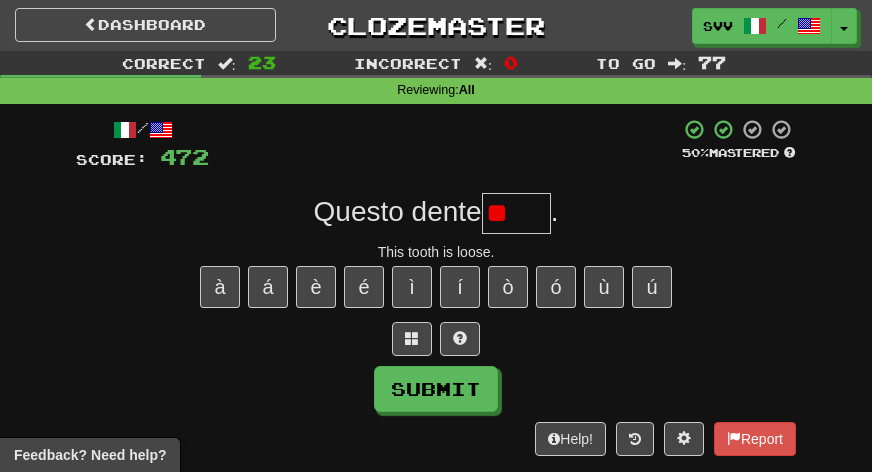 type on "*" 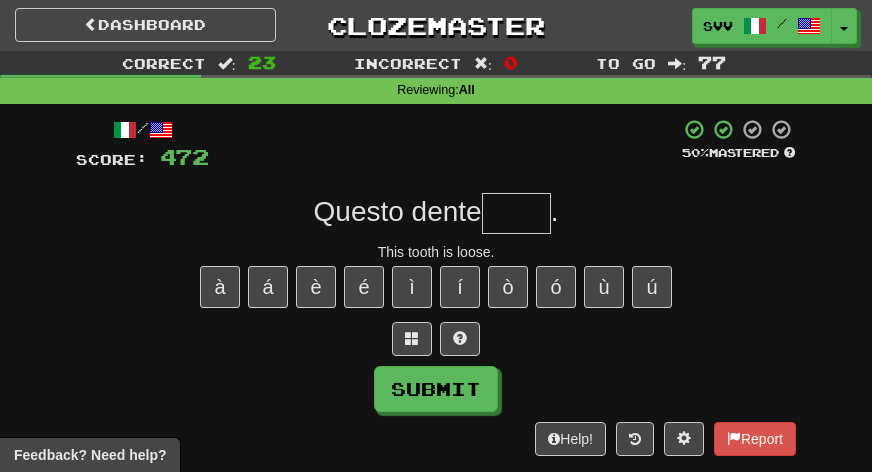 type on "*" 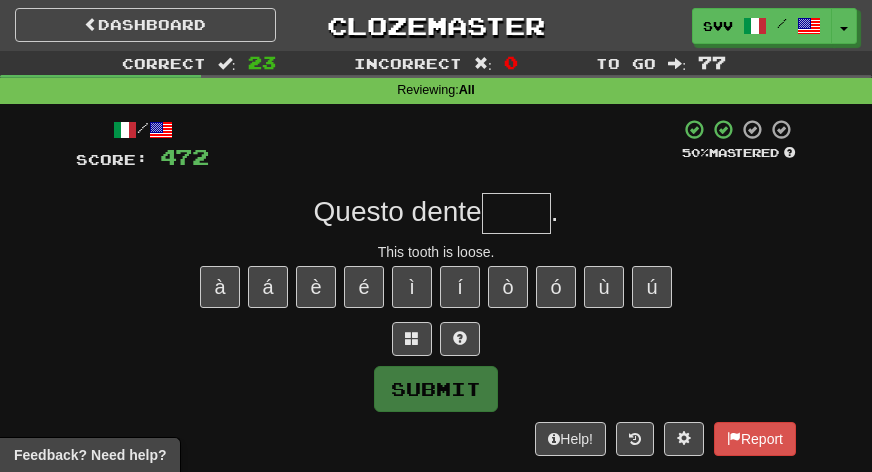 type on "*" 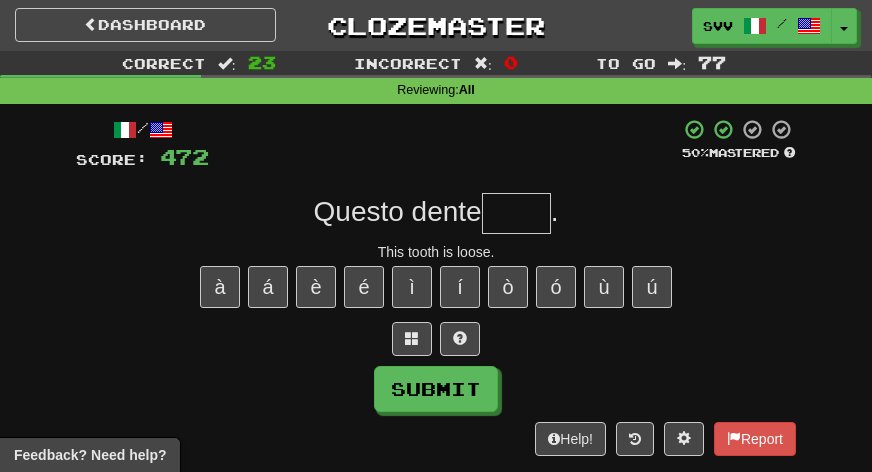 type on "*" 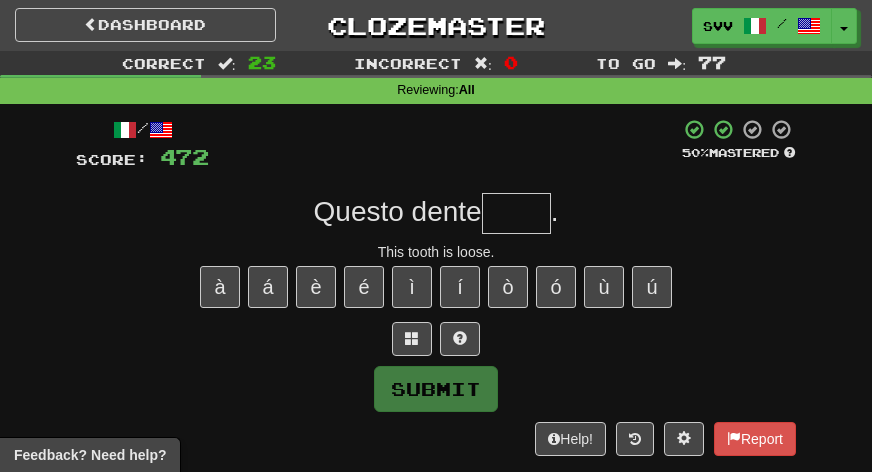 type on "*" 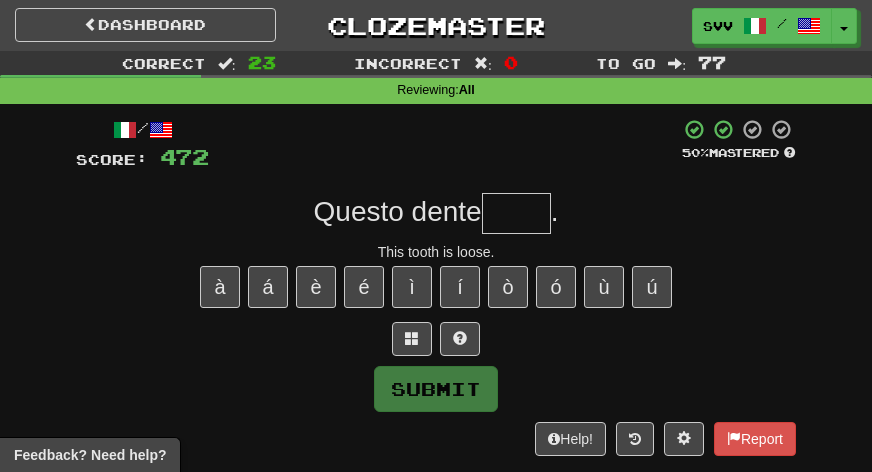type on "*" 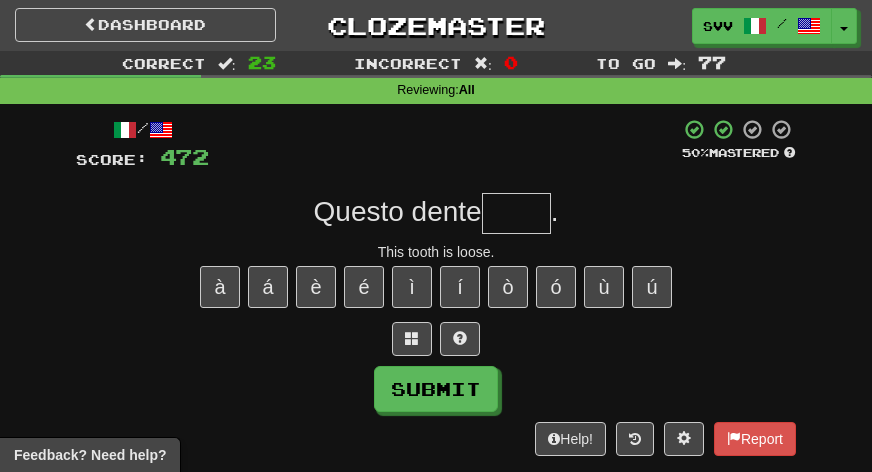 type on "*" 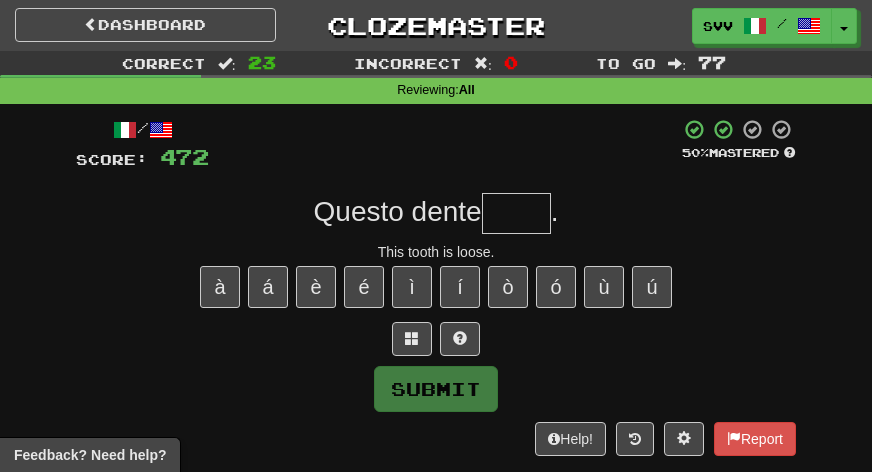 type on "*" 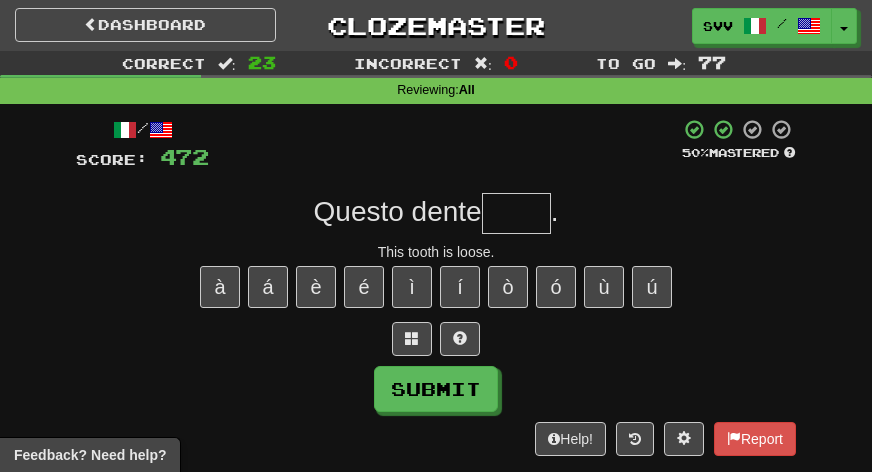 type on "*" 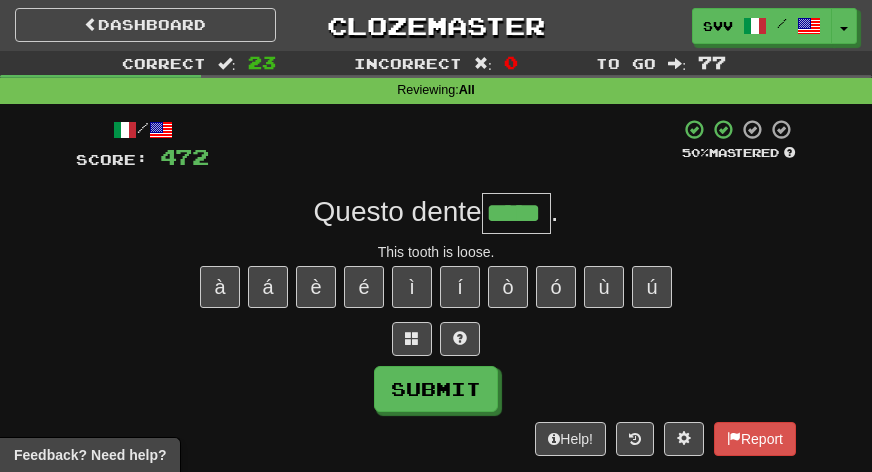 type on "*****" 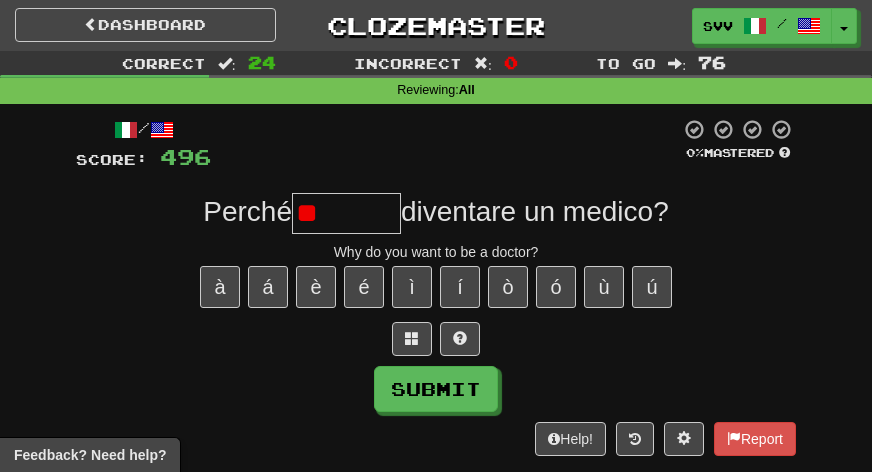 type on "*" 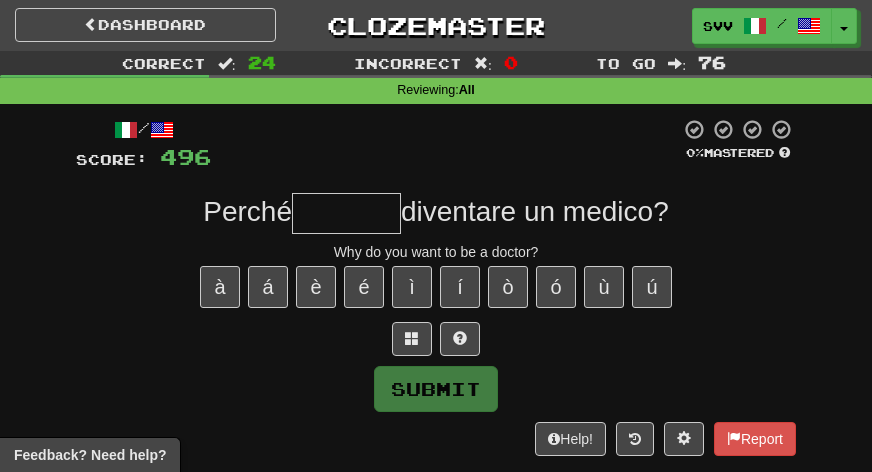 type on "*" 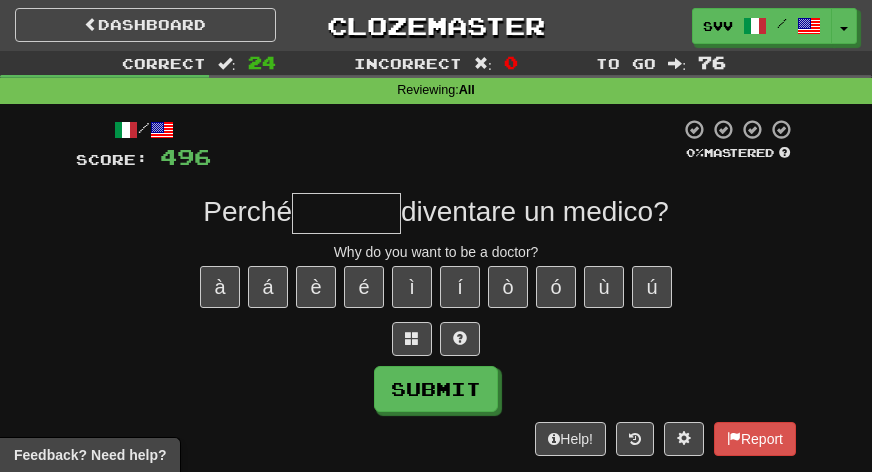 type on "*" 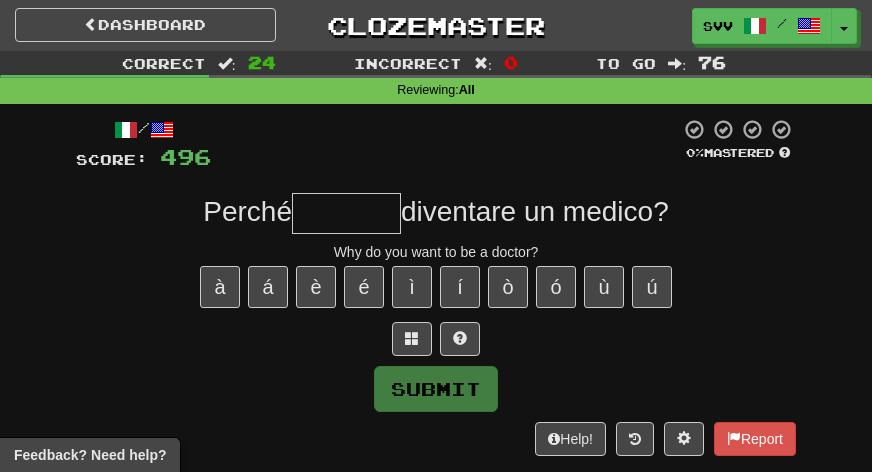 type on "*" 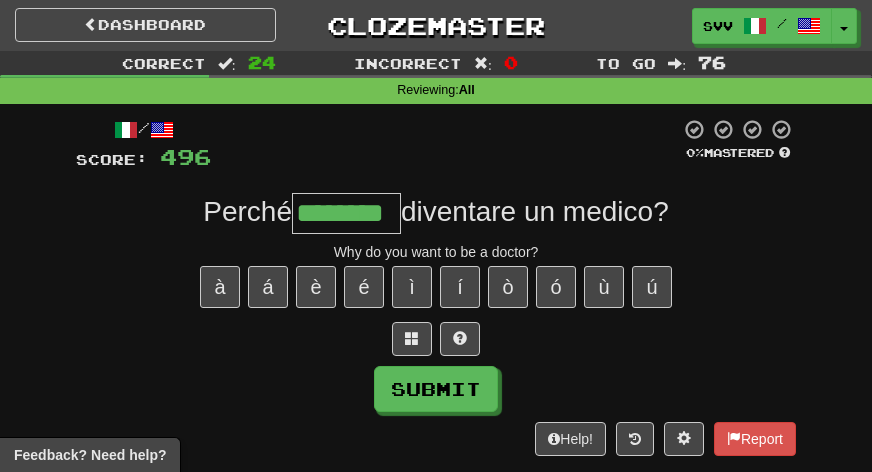 type on "********" 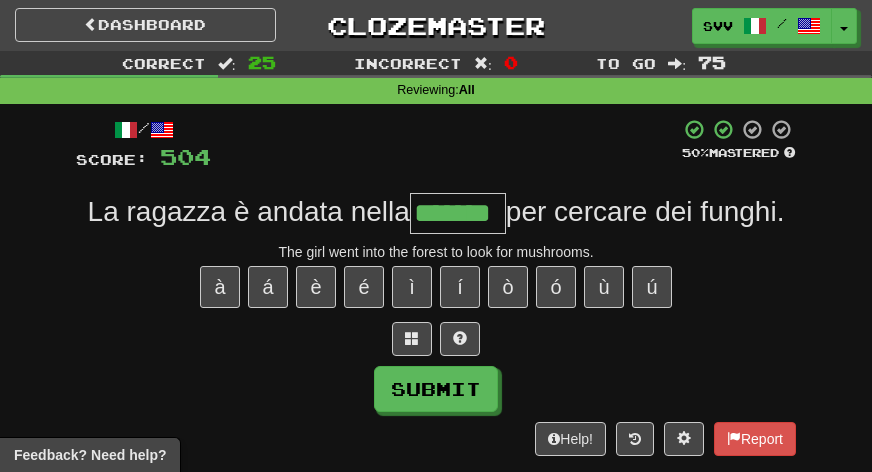 type on "*******" 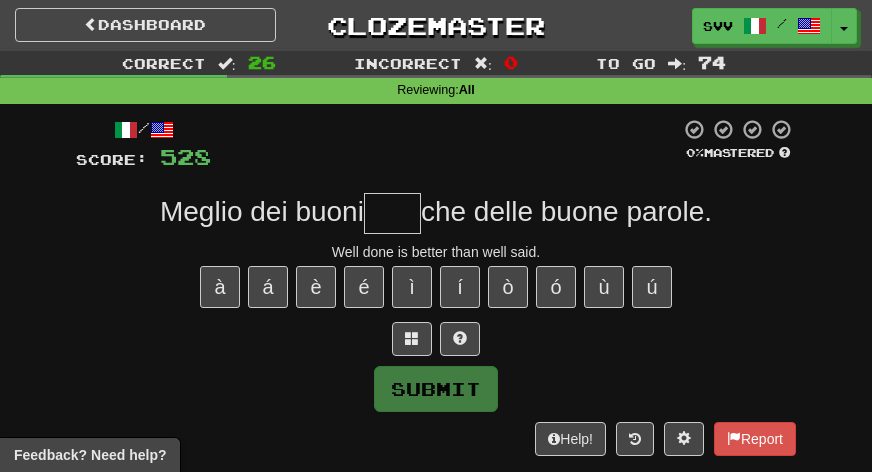 type on "*" 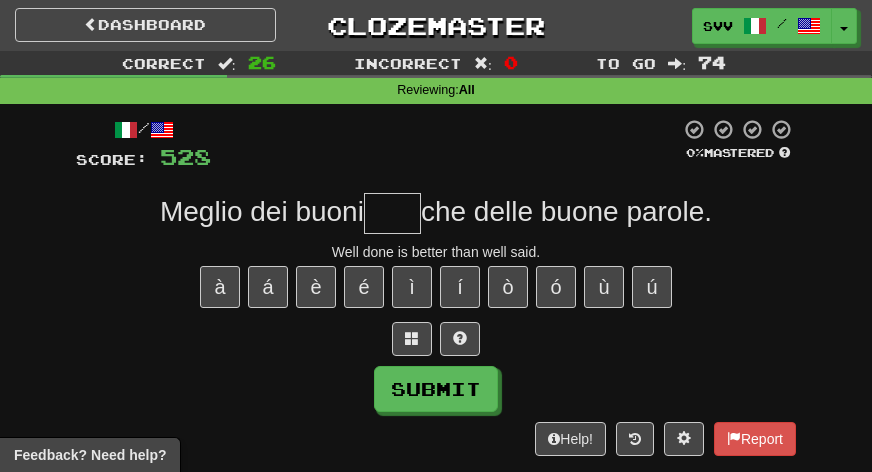 type on "*" 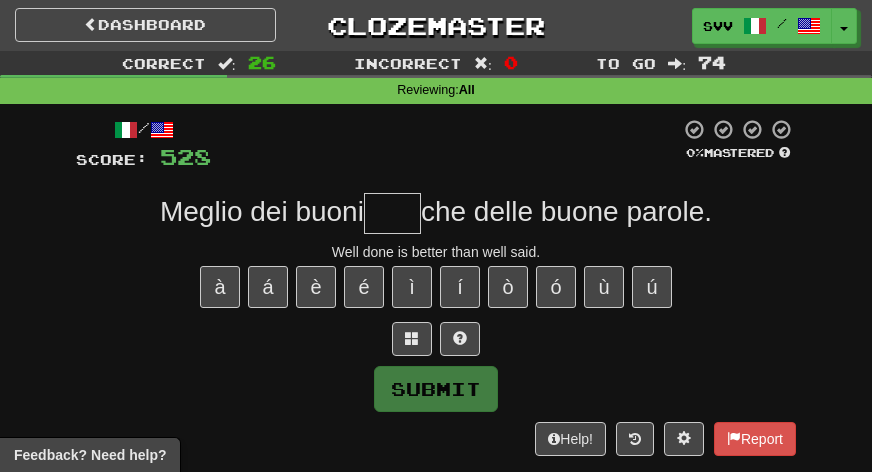 type on "*" 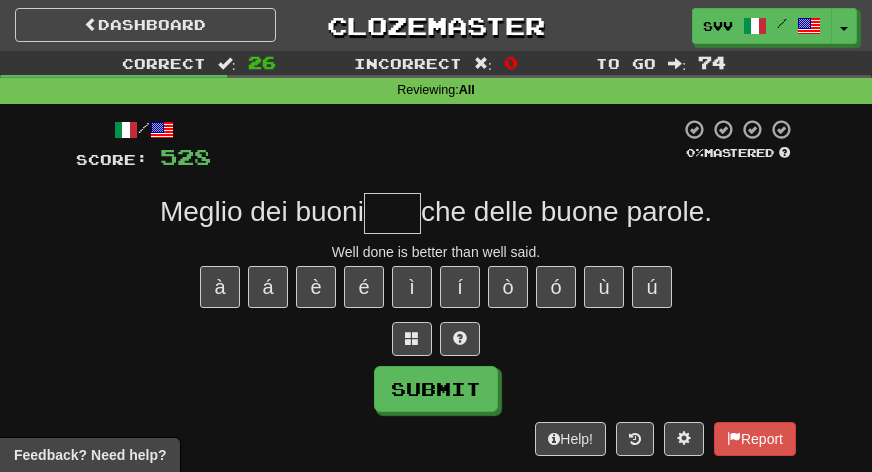 type on "*" 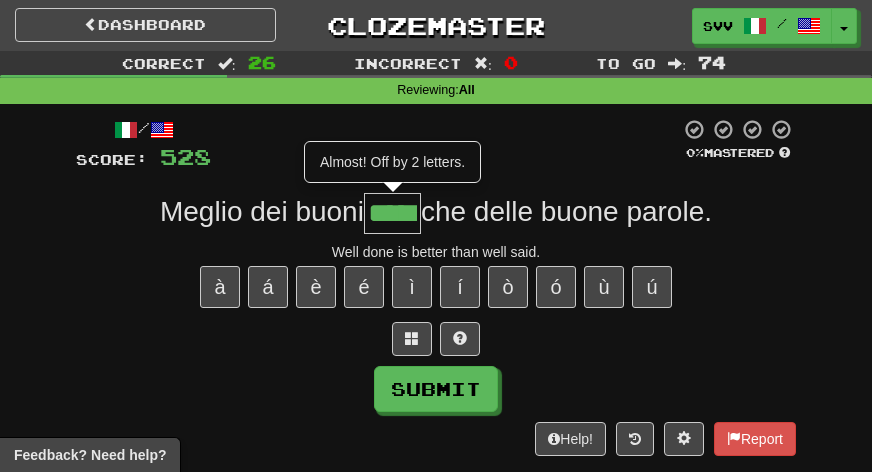 type on "*****" 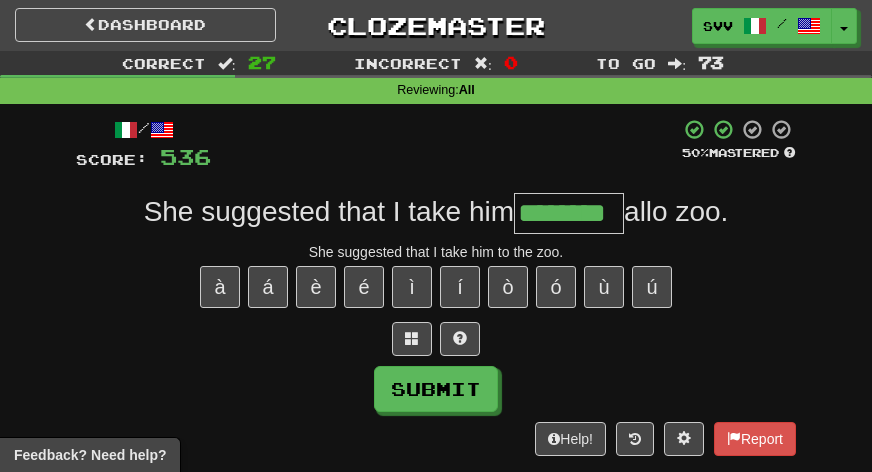 type on "********" 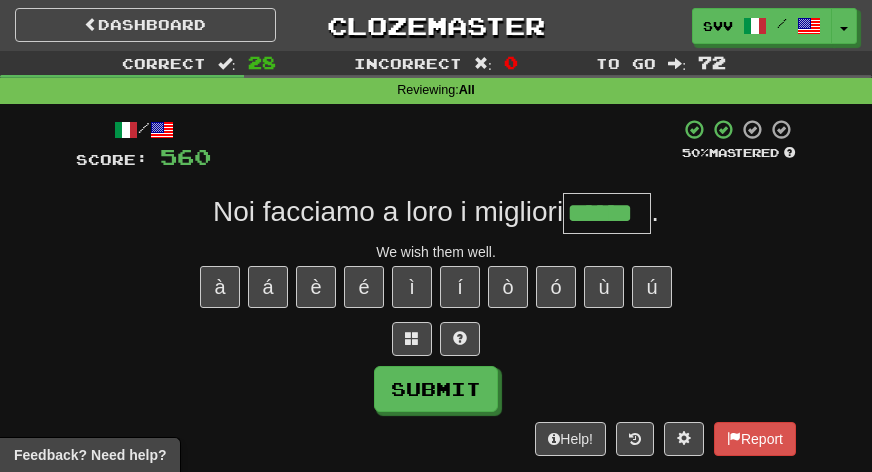 type on "******" 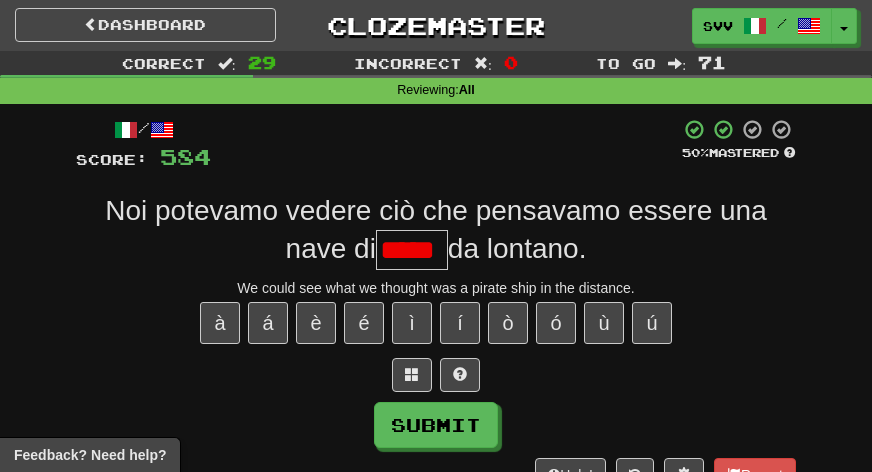 scroll, scrollTop: 0, scrollLeft: 0, axis: both 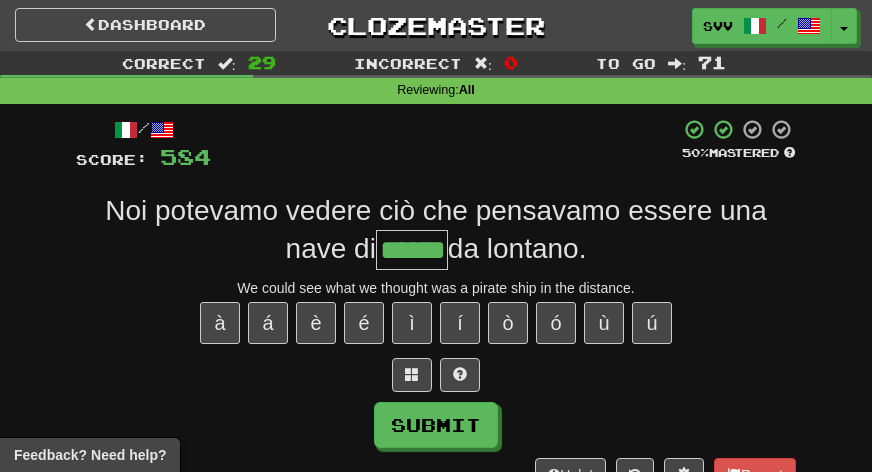 type on "******" 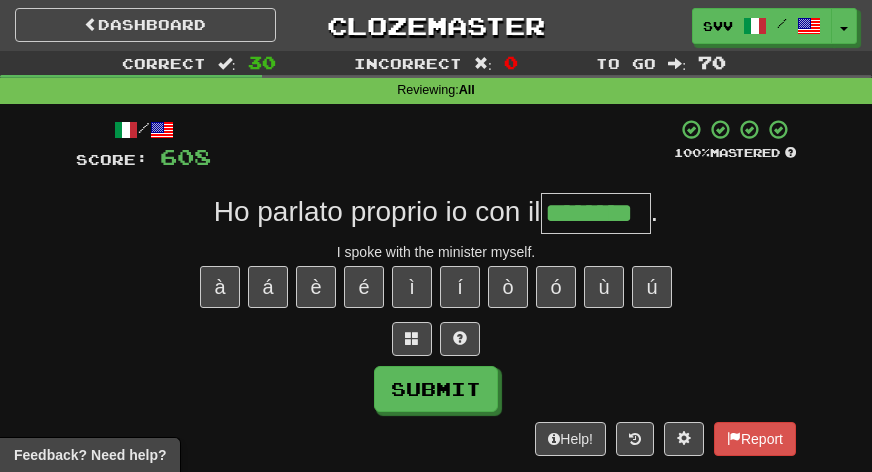 type on "********" 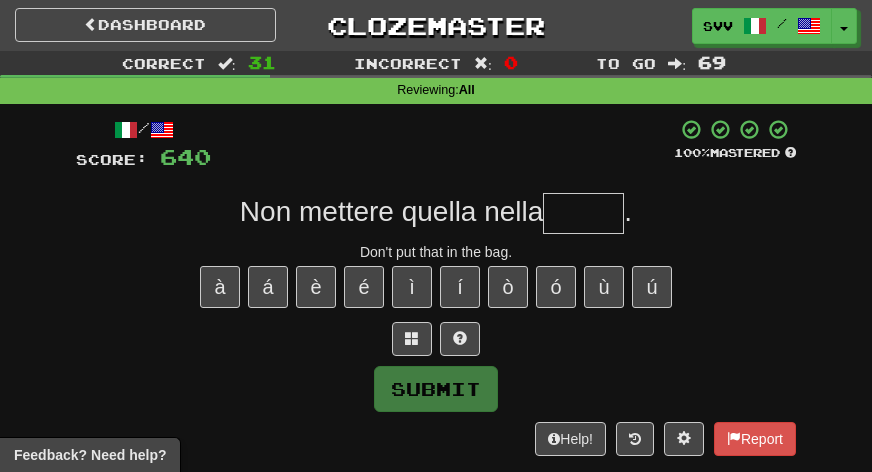 type on "*" 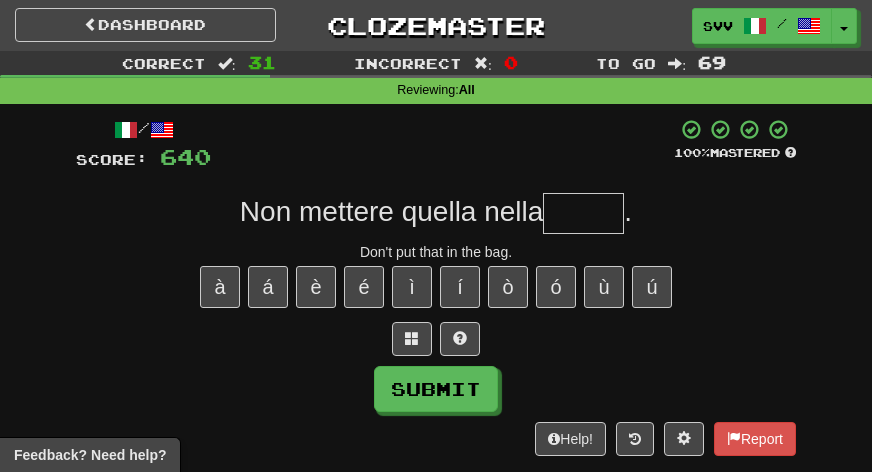 type on "*" 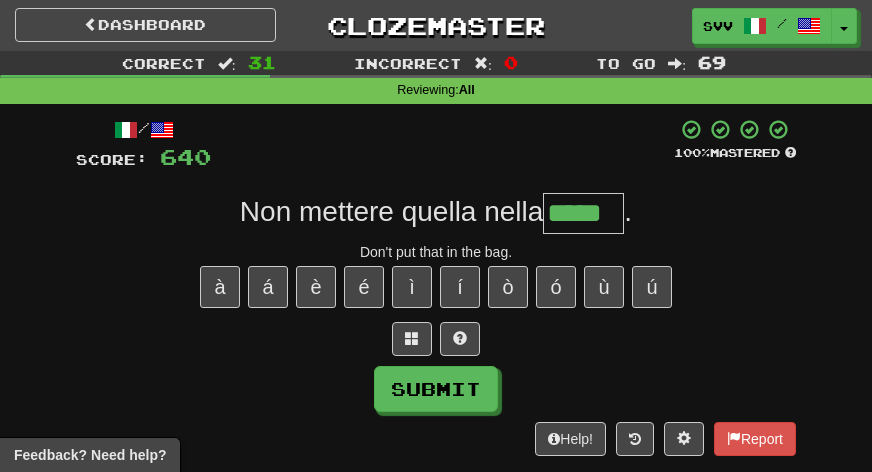 type on "*****" 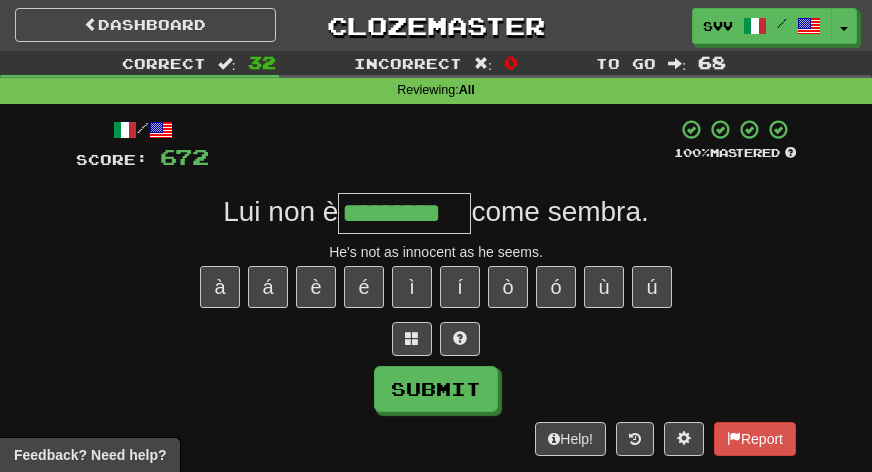 type on "*********" 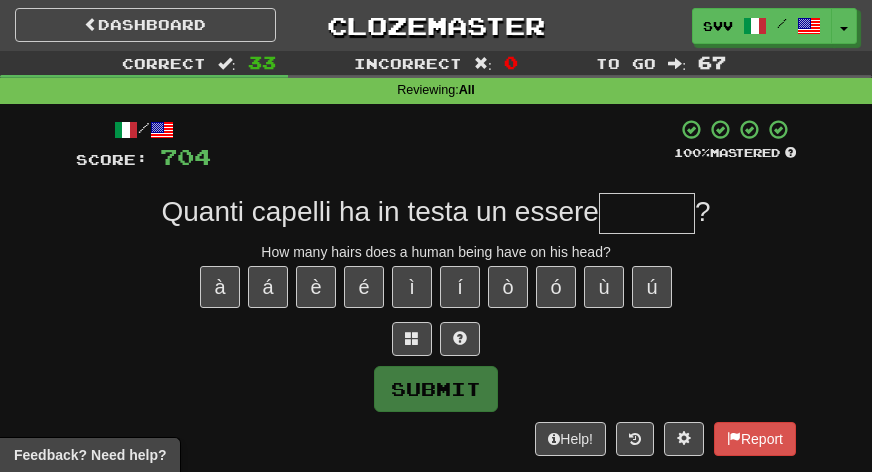 type on "*" 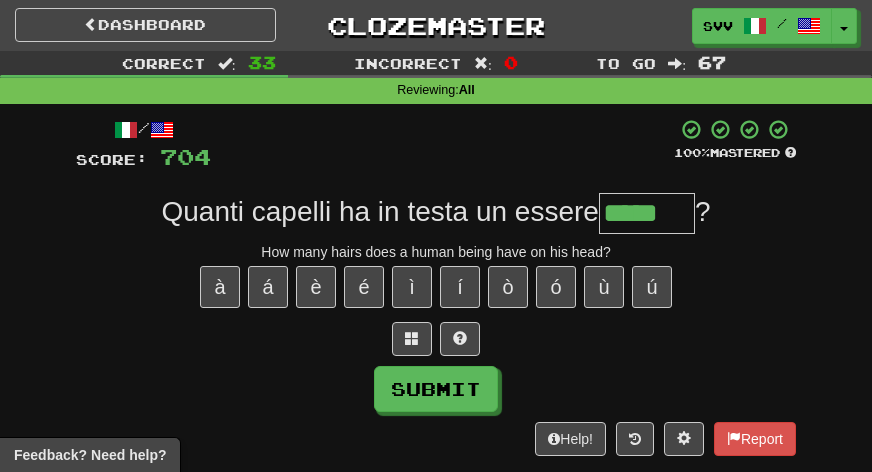 type on "*****" 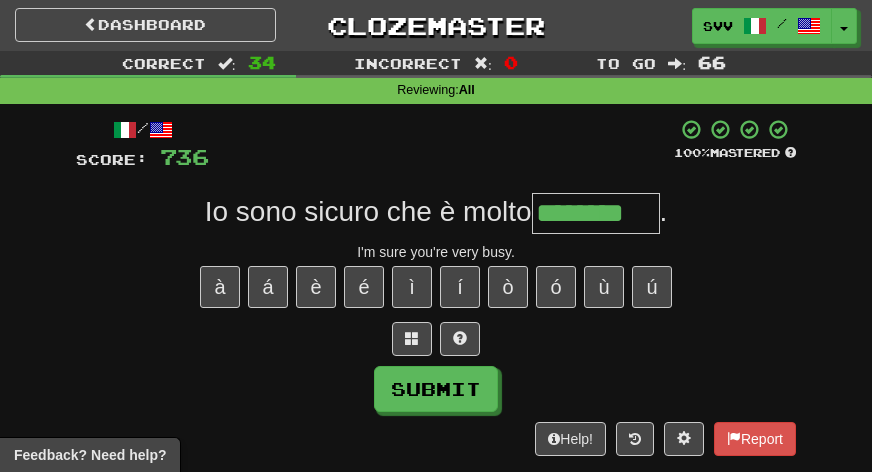 type on "********" 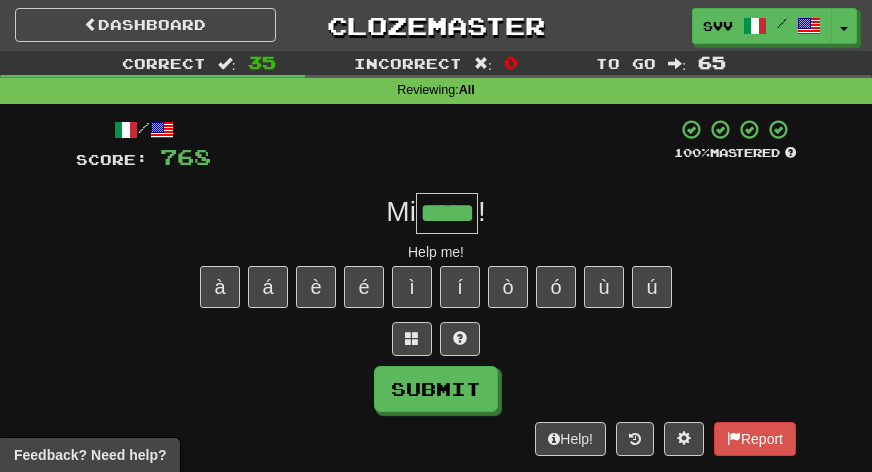 type on "*****" 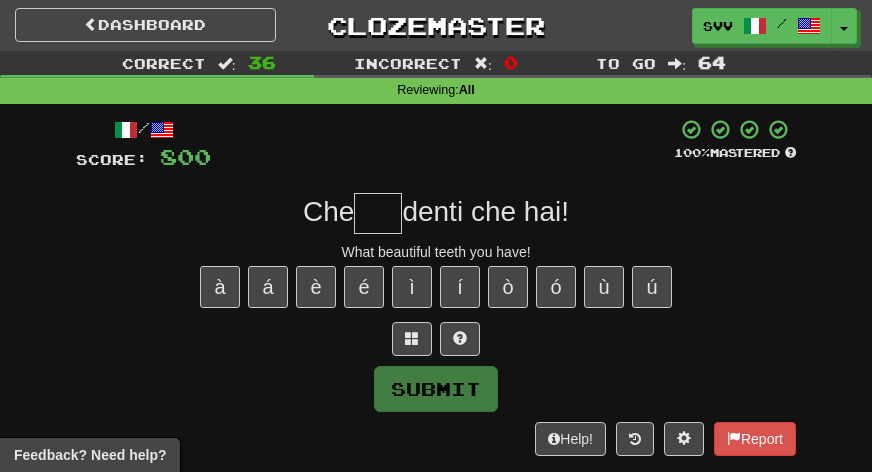 type on "*" 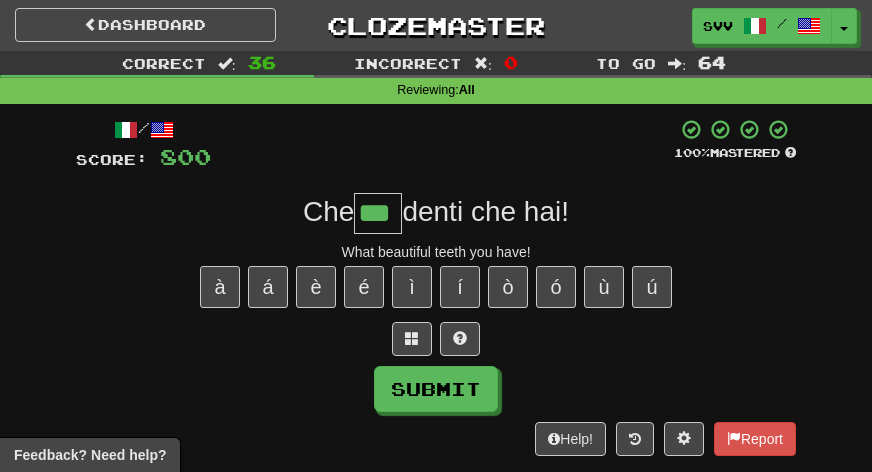 type on "***" 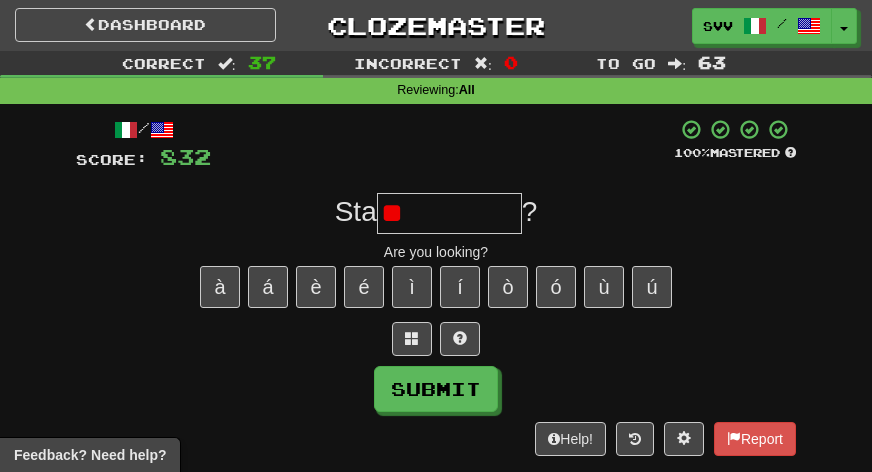 type on "*" 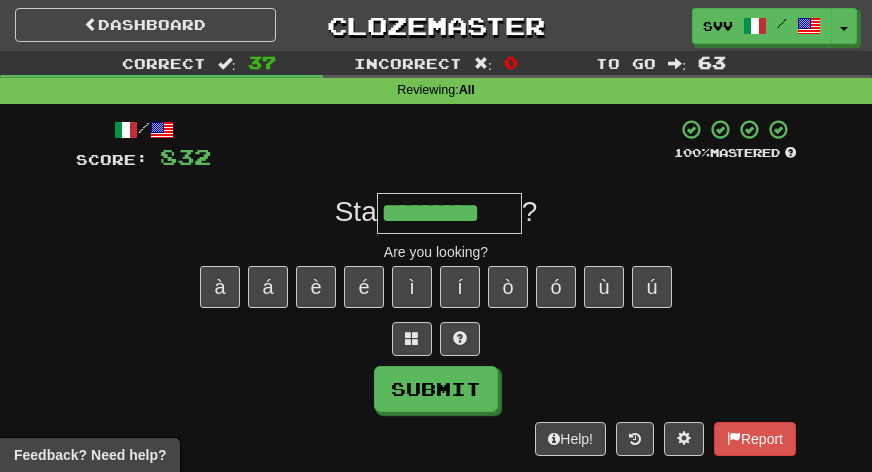 type on "*********" 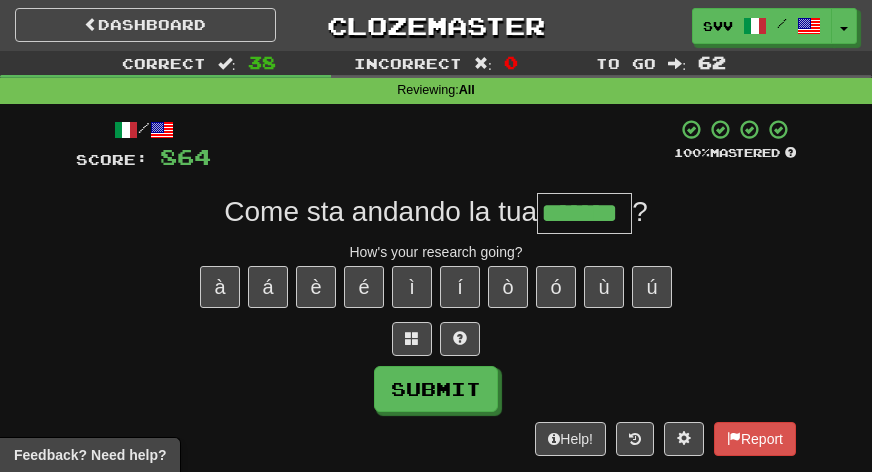type 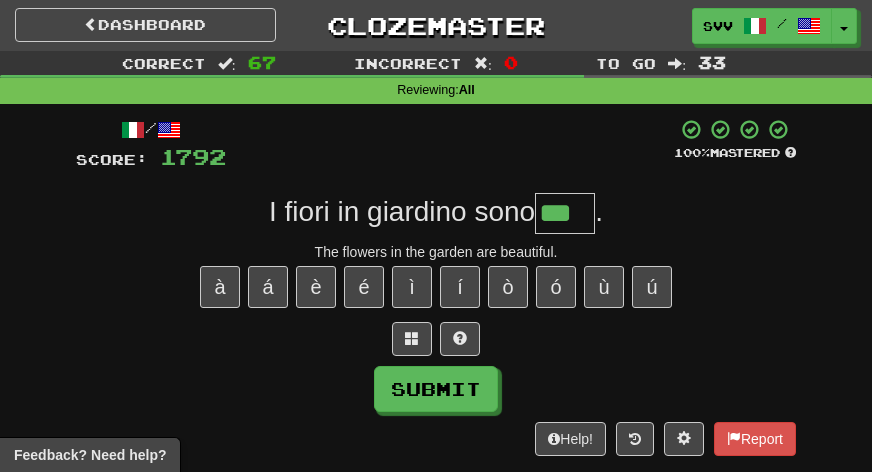 scroll, scrollTop: 0, scrollLeft: 0, axis: both 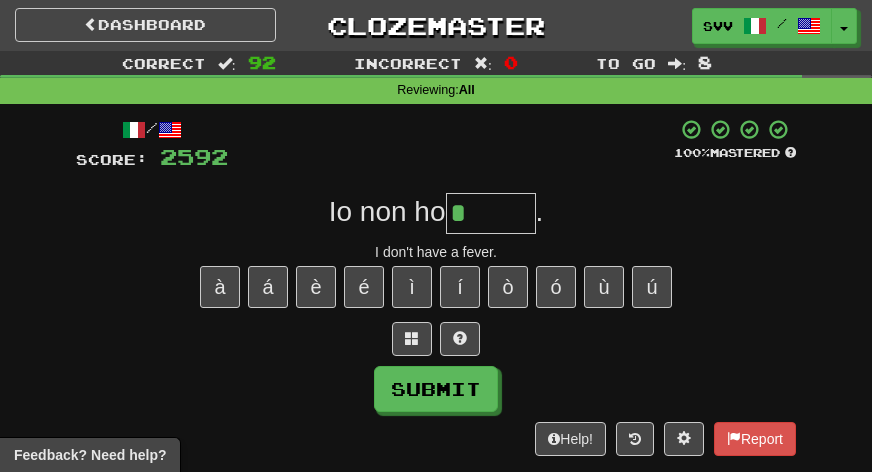 click on "*" at bounding box center (491, 213) 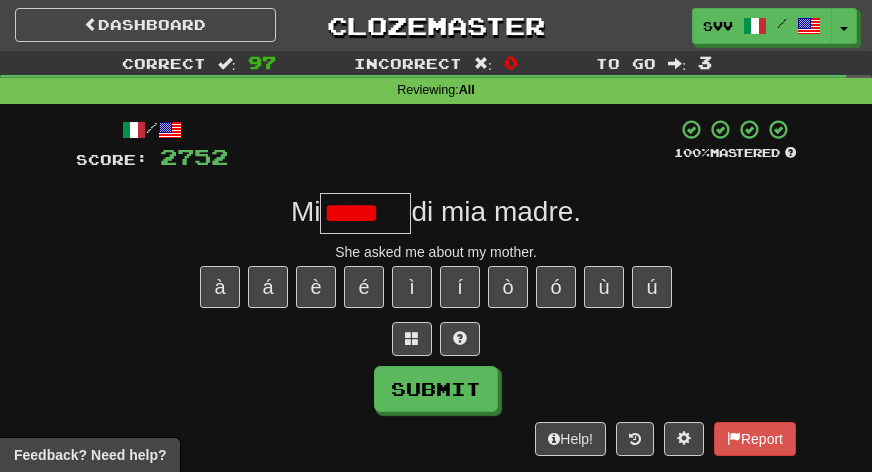 scroll, scrollTop: 0, scrollLeft: 0, axis: both 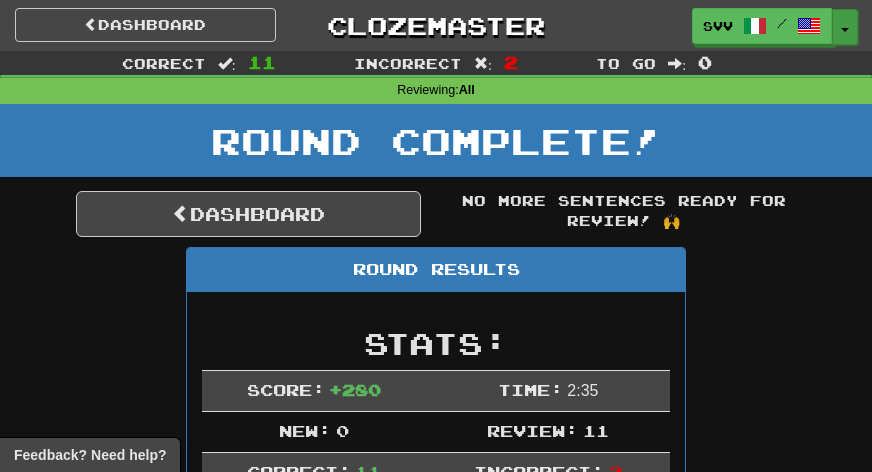 click on "Toggle Dropdown" at bounding box center [845, 27] 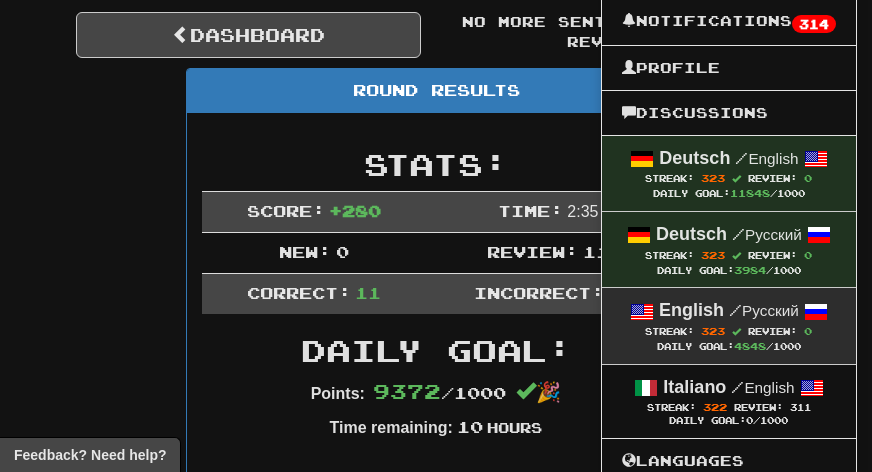 scroll, scrollTop: 192, scrollLeft: 0, axis: vertical 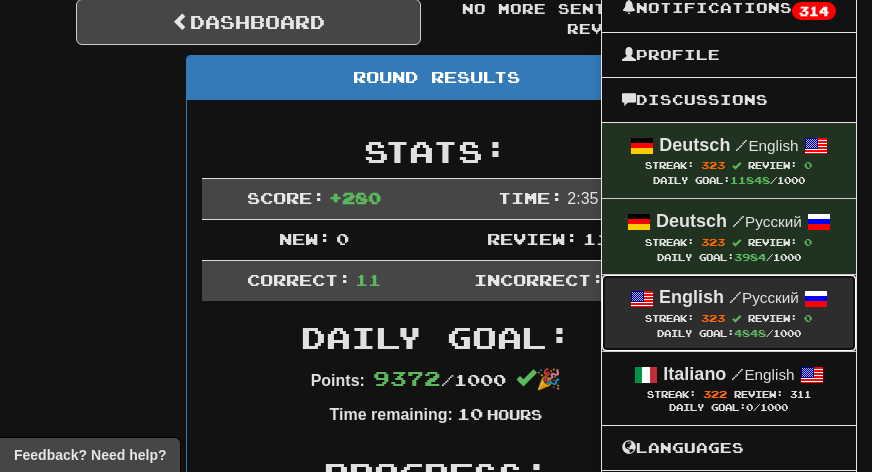 click at bounding box center (736, 318) 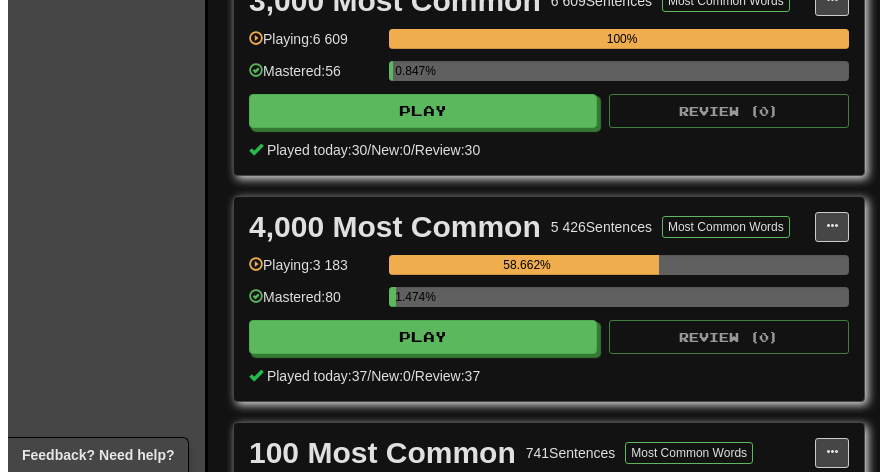 scroll, scrollTop: 992, scrollLeft: 0, axis: vertical 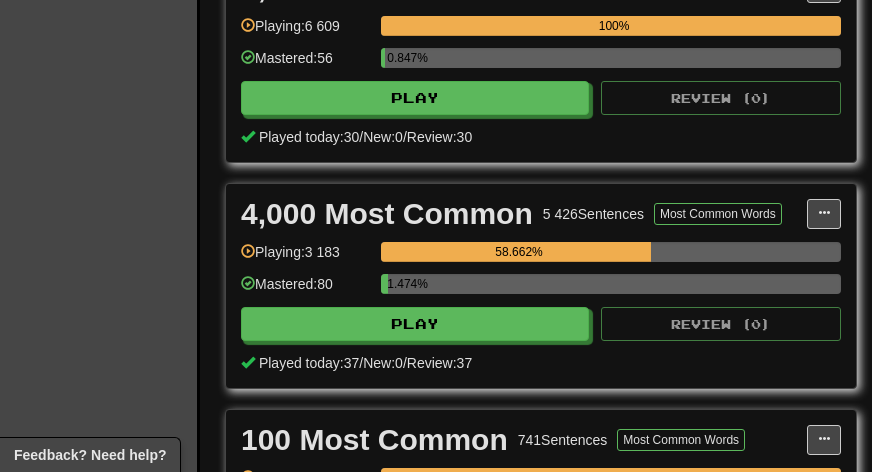 click on "Review:  37" at bounding box center (439, 363) 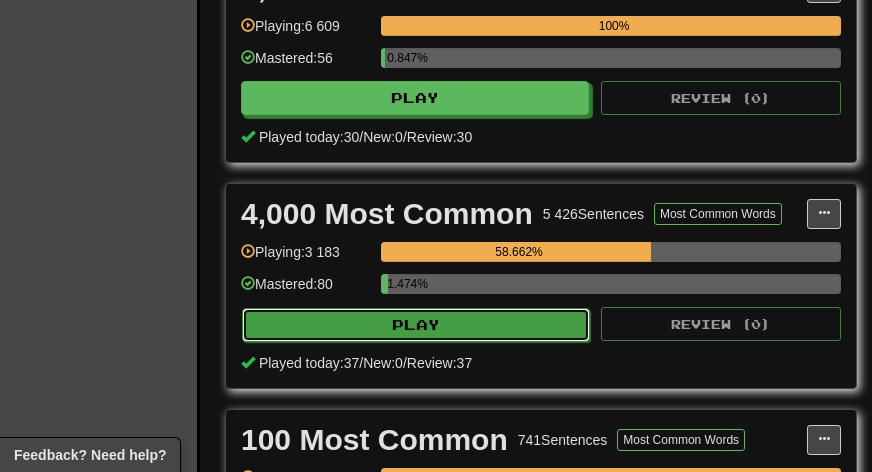 click on "Play" at bounding box center [416, 325] 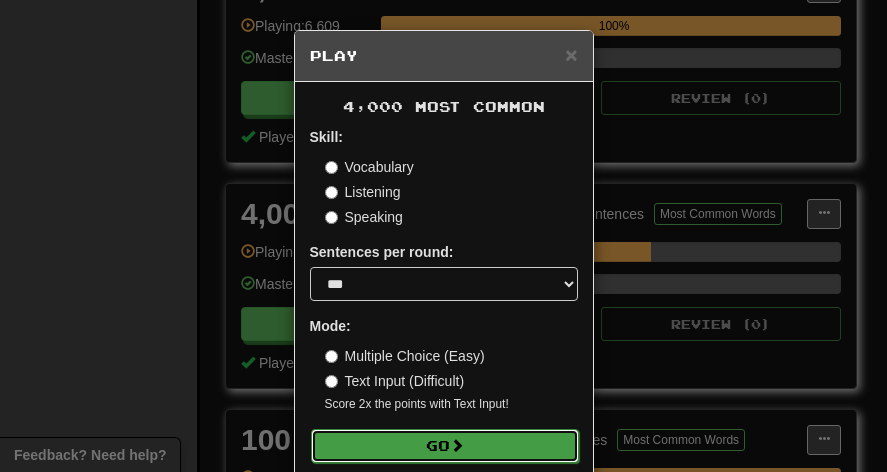 click on "Go" at bounding box center [445, 446] 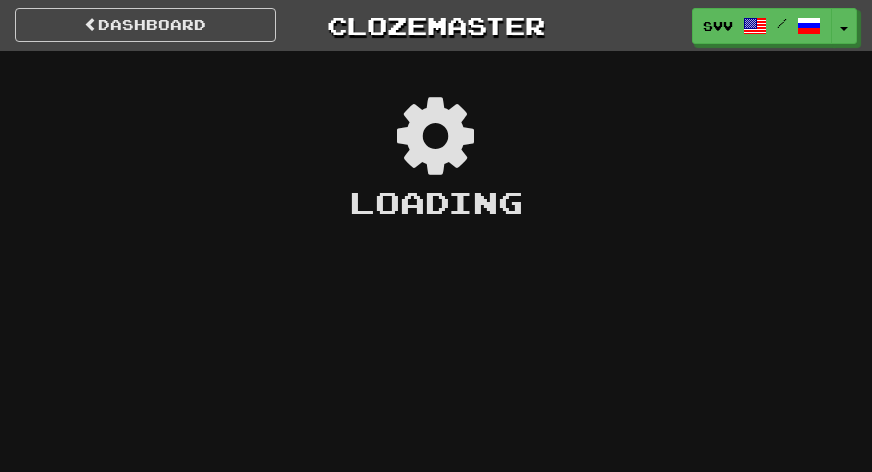 scroll, scrollTop: 0, scrollLeft: 0, axis: both 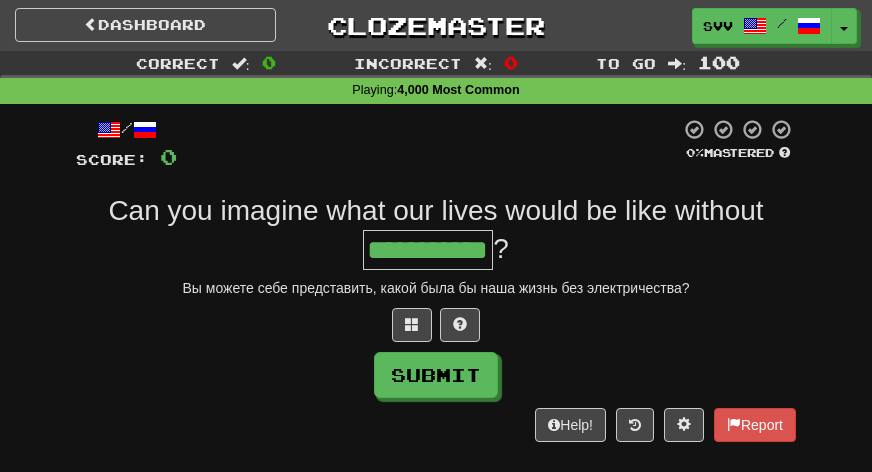 type on "**********" 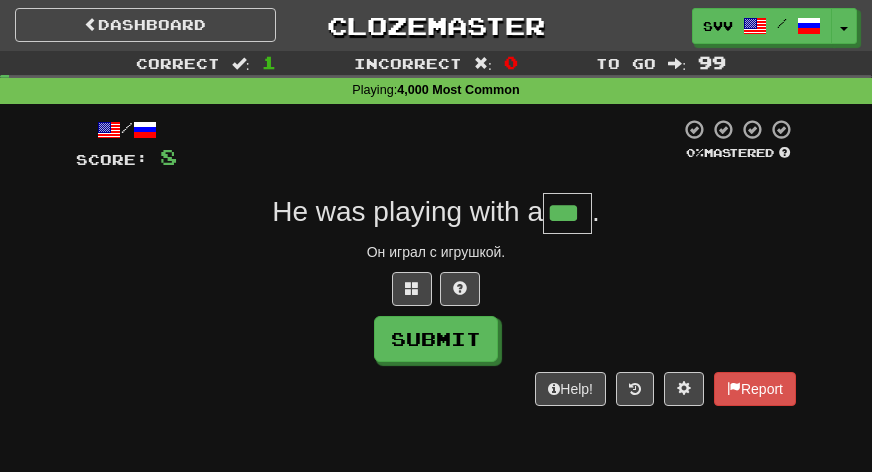 type on "***" 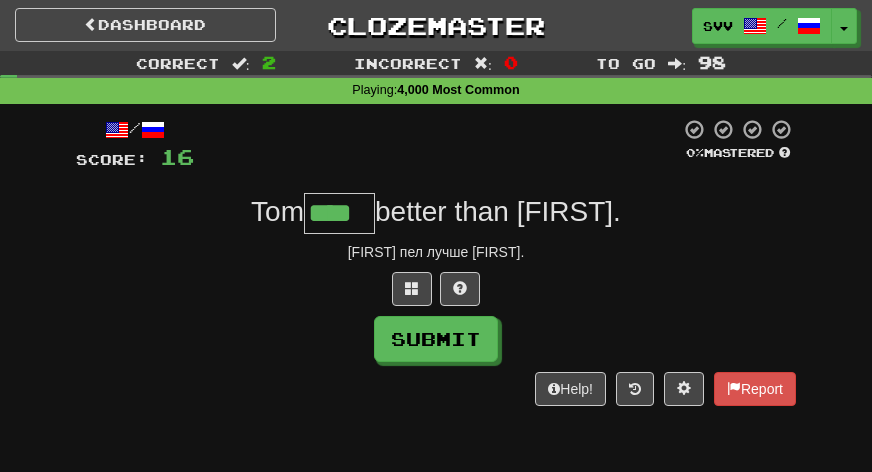 type on "****" 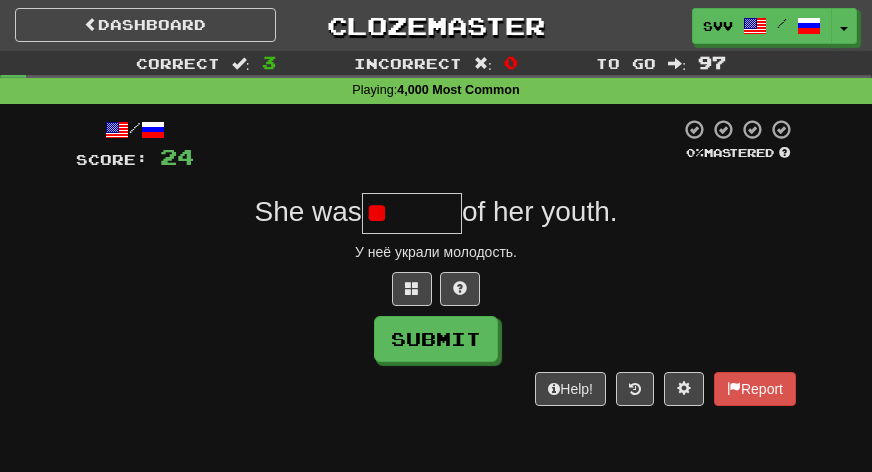 type on "*" 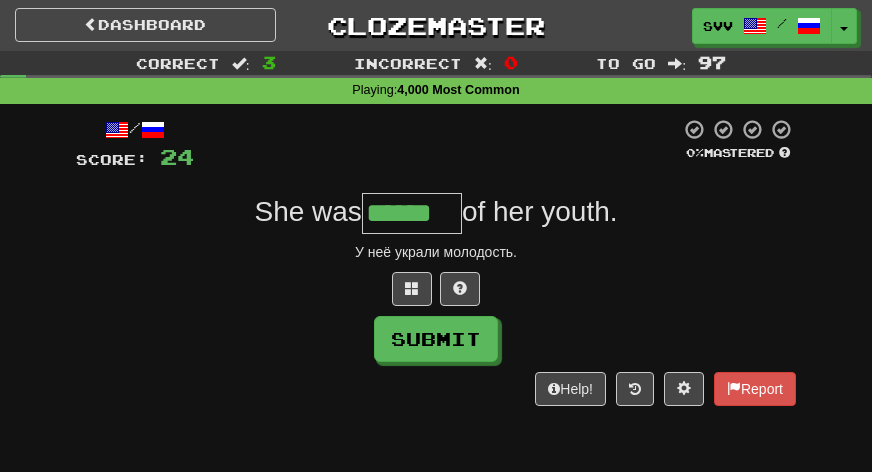 type on "******" 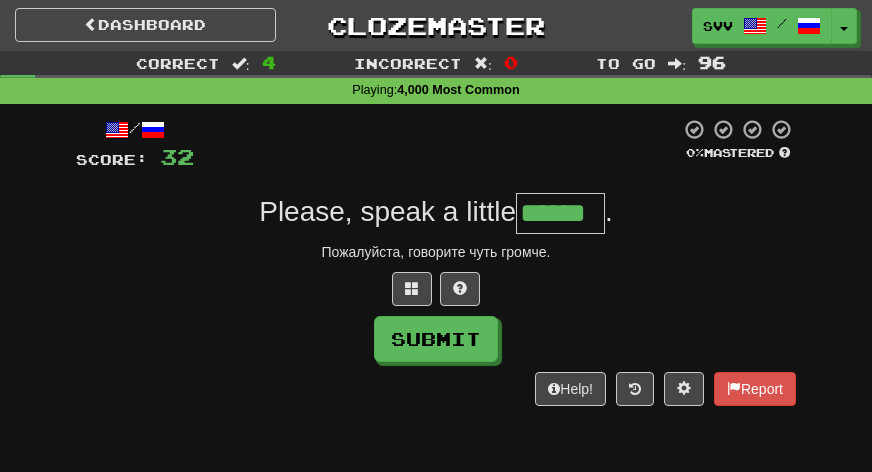 type on "******" 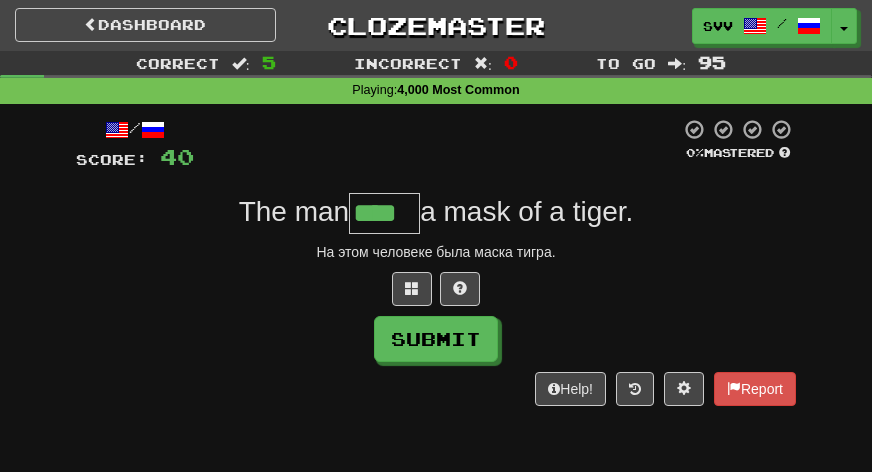 type on "****" 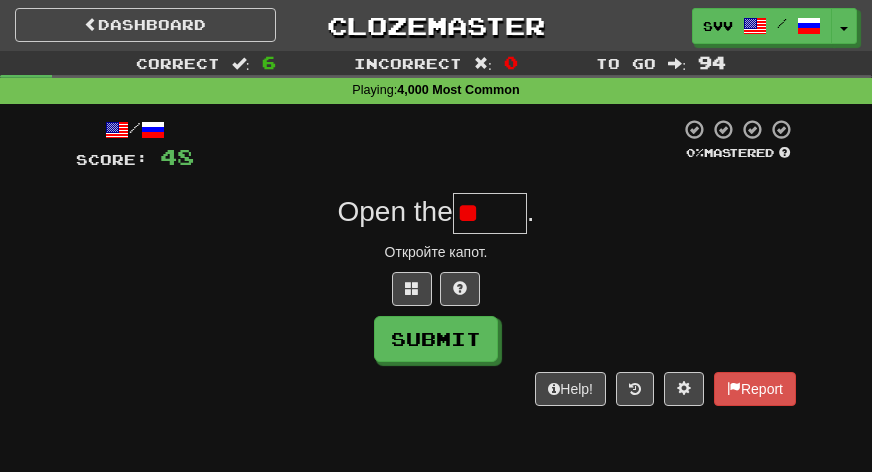 type on "*" 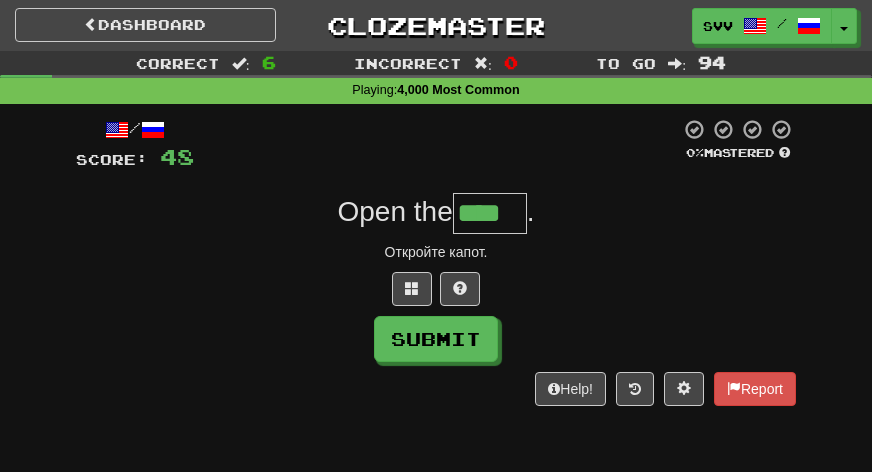 type on "****" 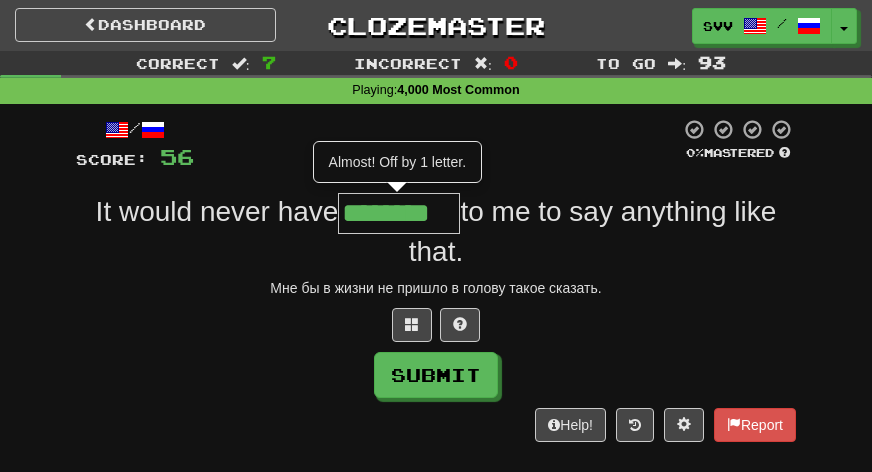 type on "********" 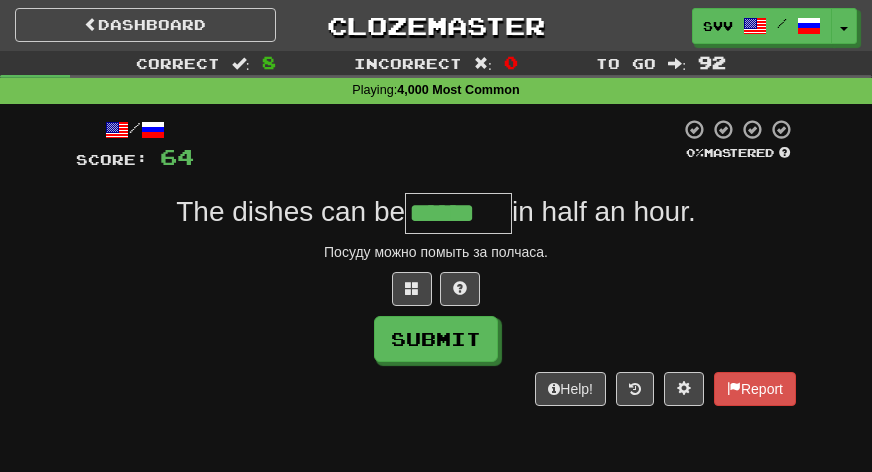 type on "******" 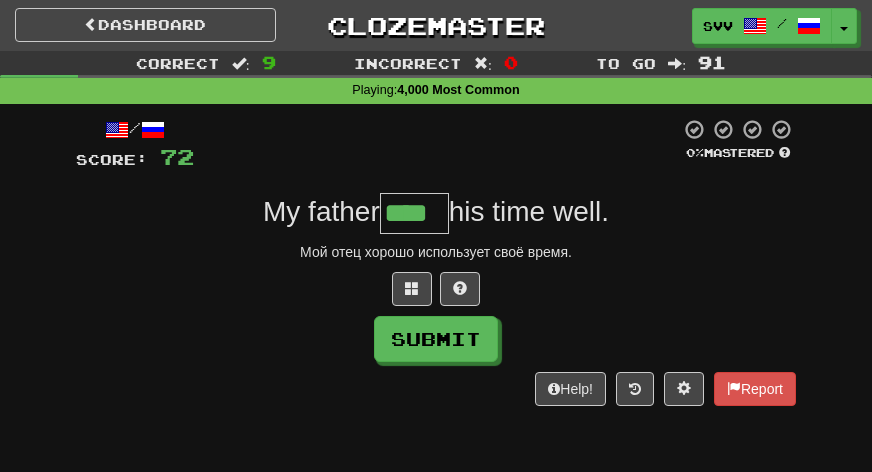 type on "****" 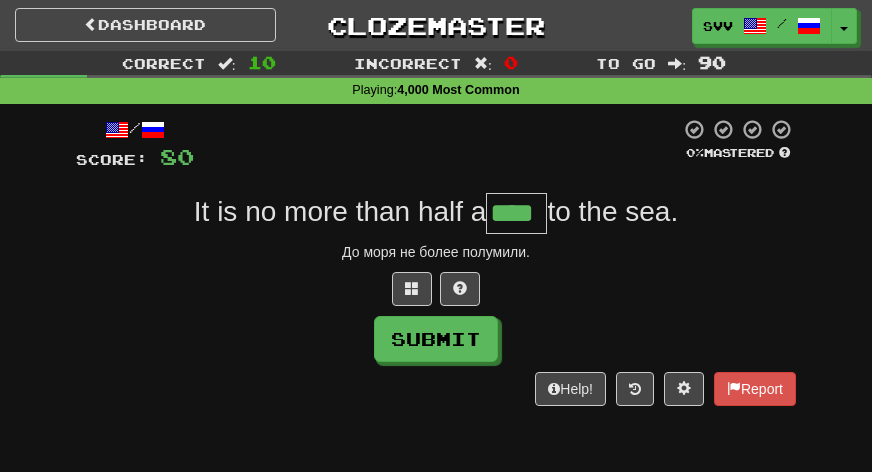 type on "****" 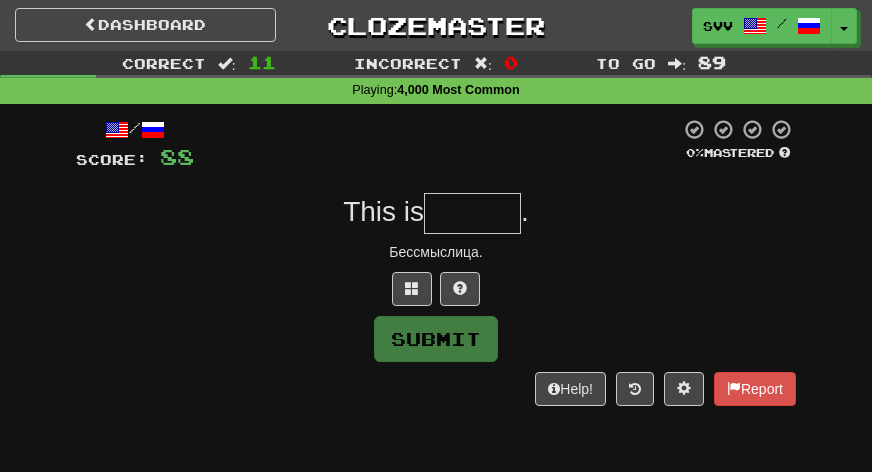 type on "*" 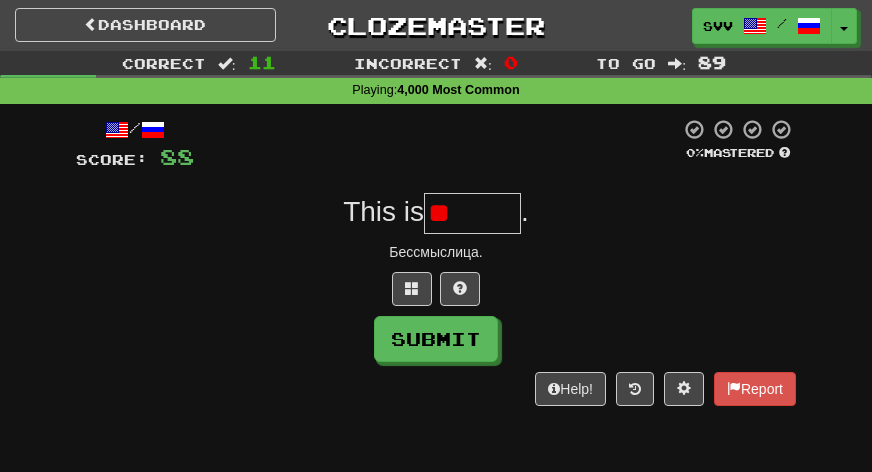 type on "*" 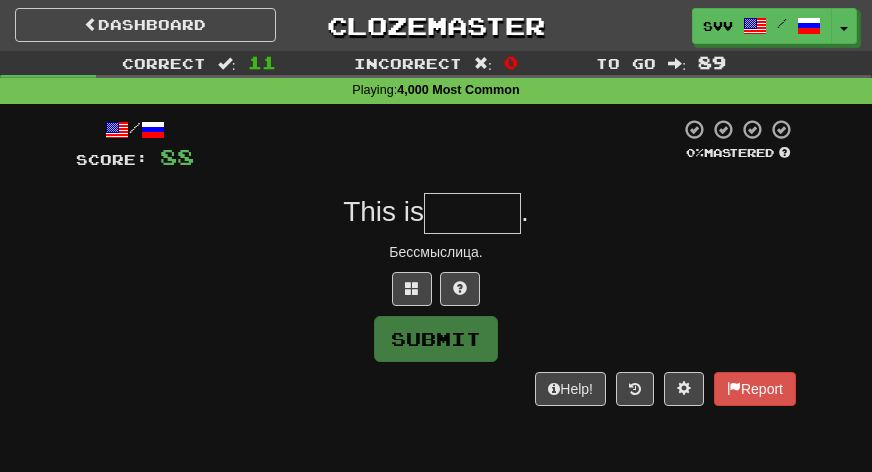 type on "*" 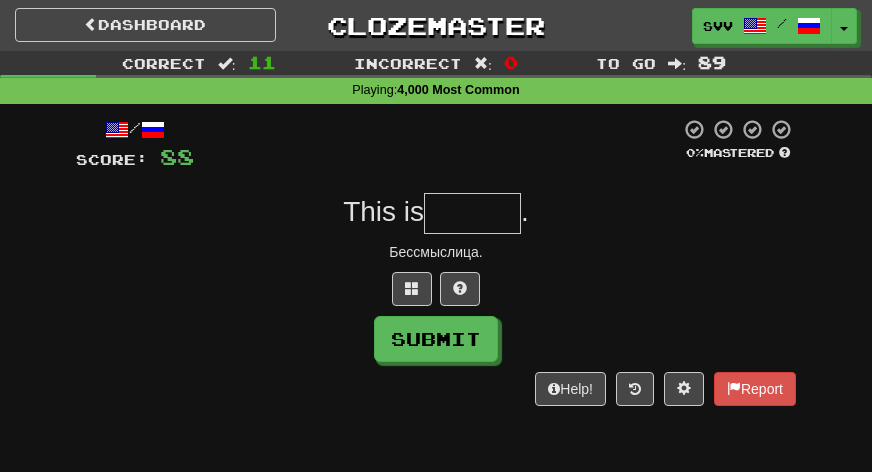 type on "*" 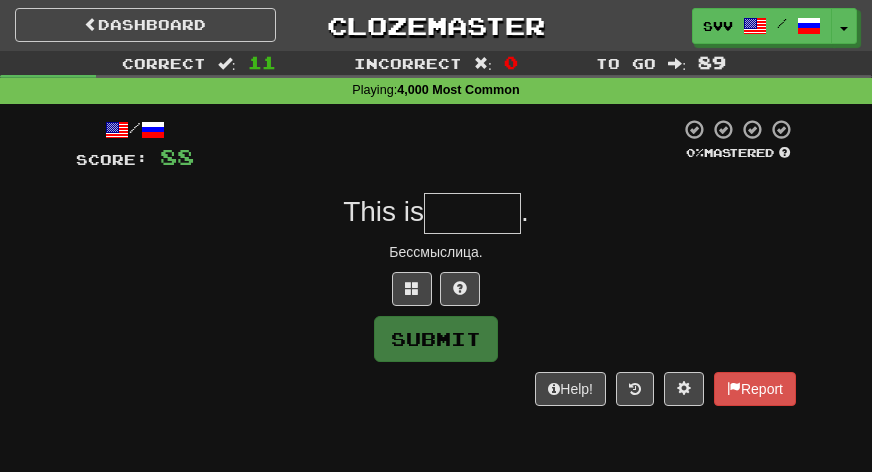 type on "*" 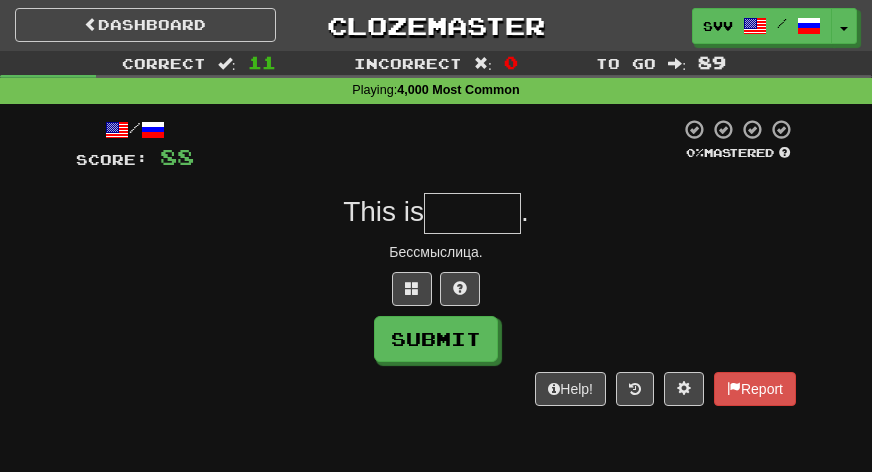type on "*" 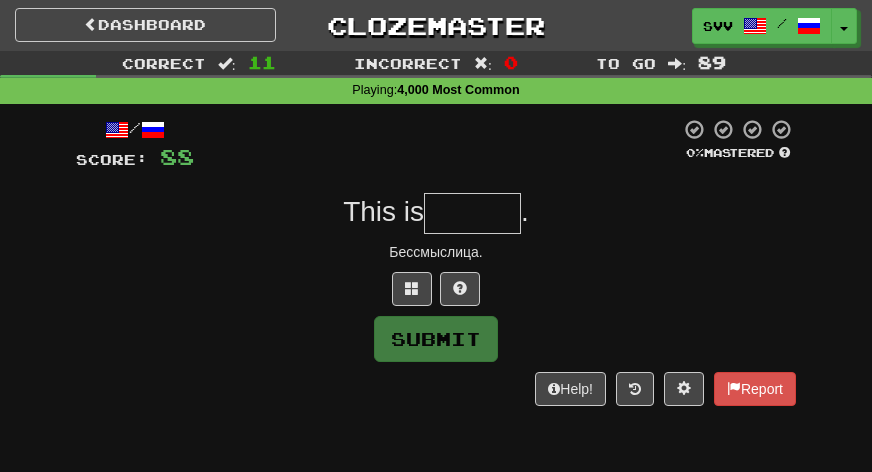 type on "*" 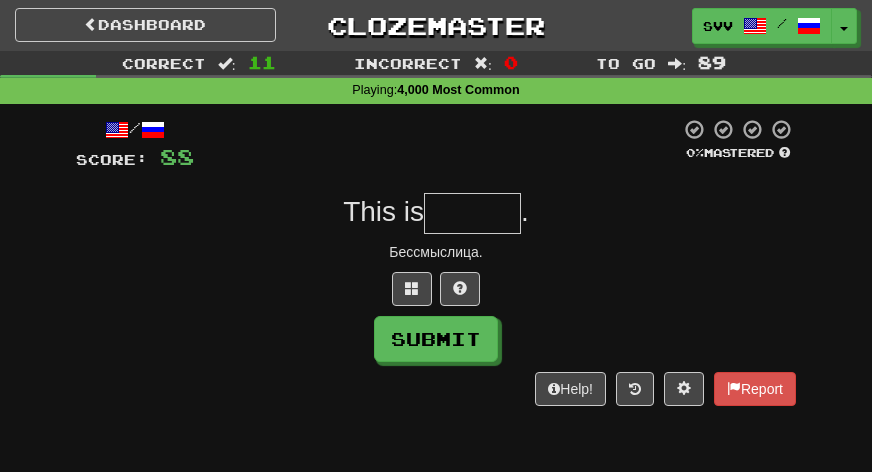 type on "*" 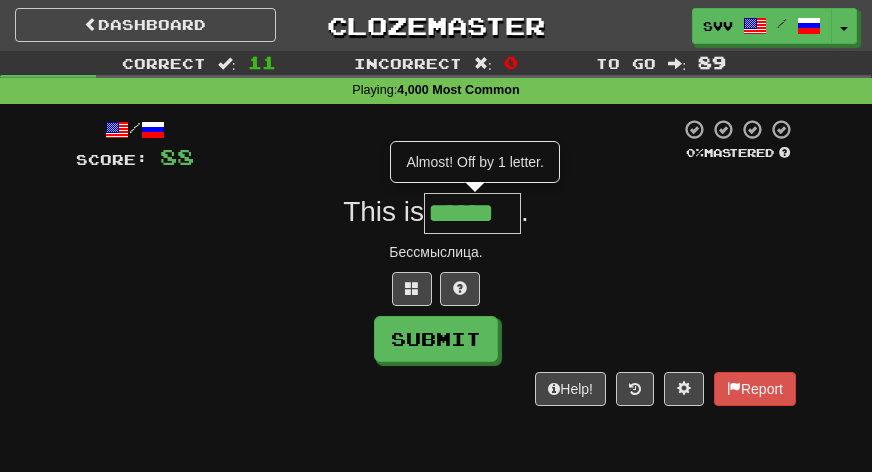 type on "******" 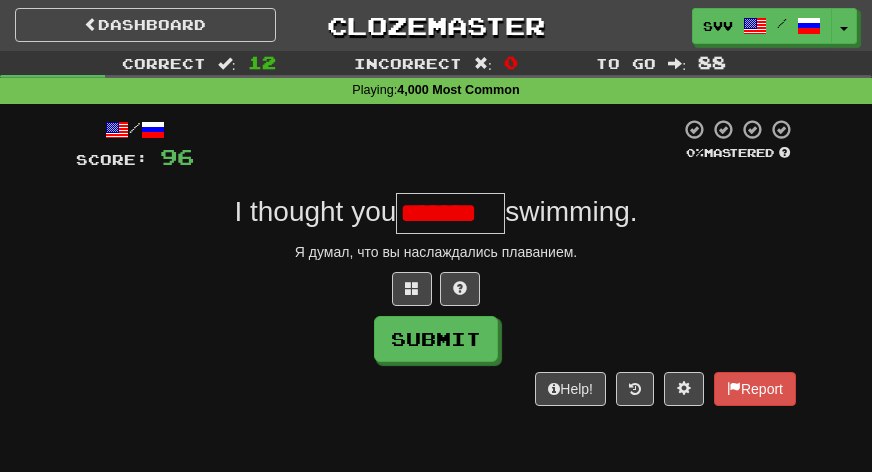 scroll, scrollTop: 0, scrollLeft: 0, axis: both 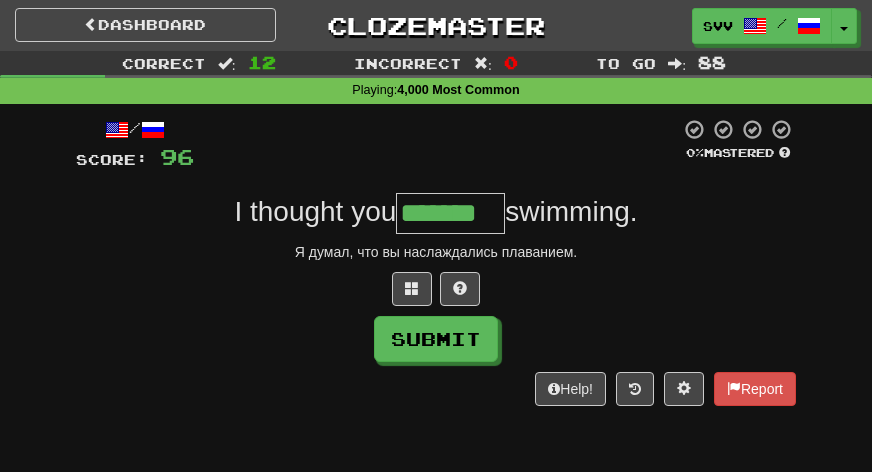 type on "*******" 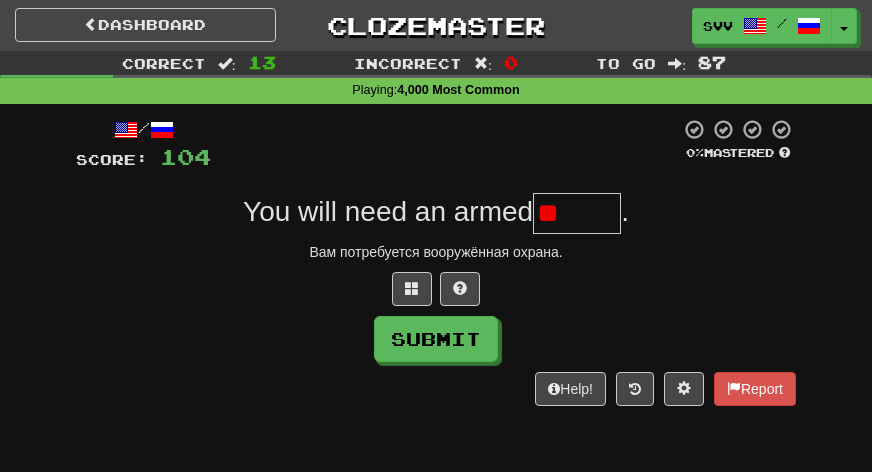 type on "*" 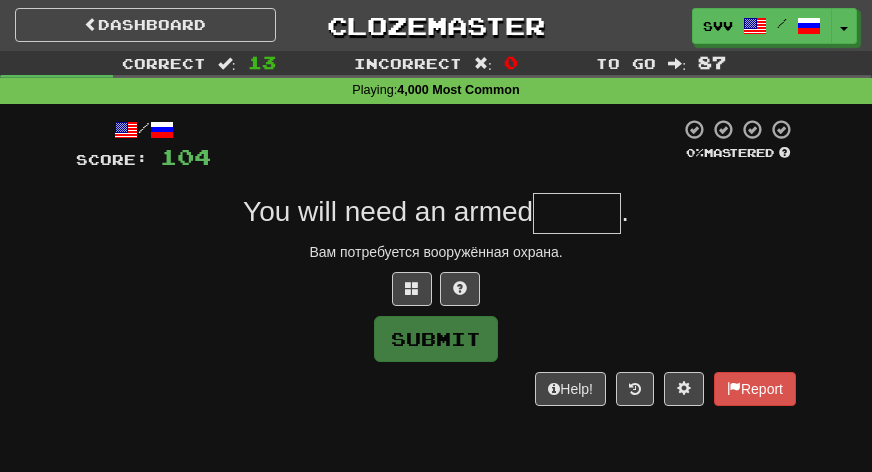 type on "*" 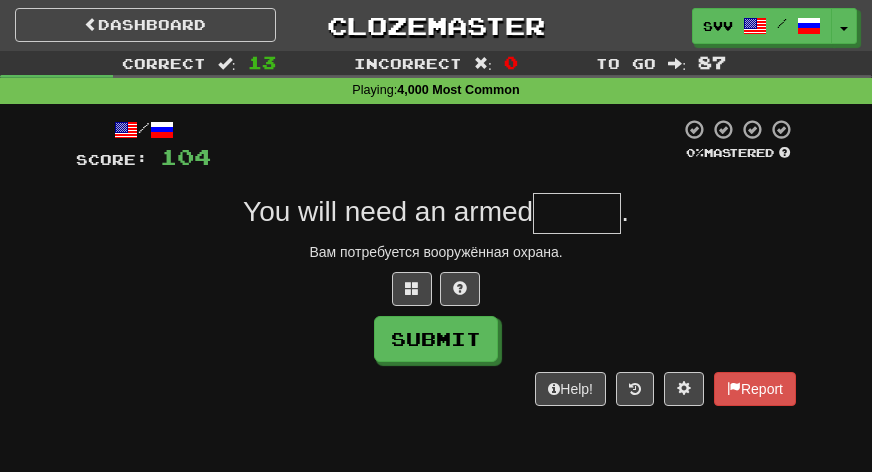 type on "*" 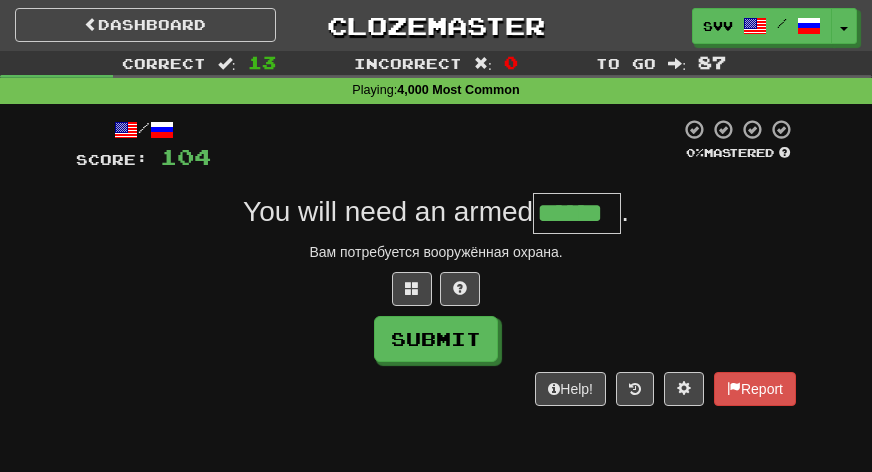 type on "******" 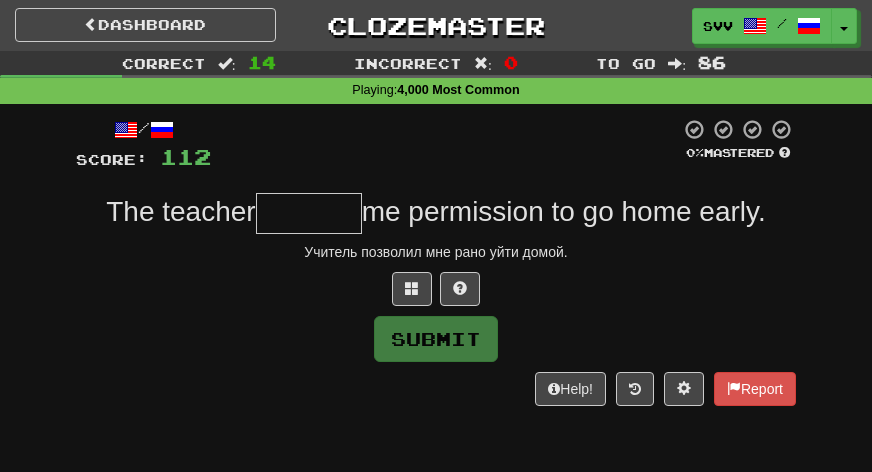 type on "*" 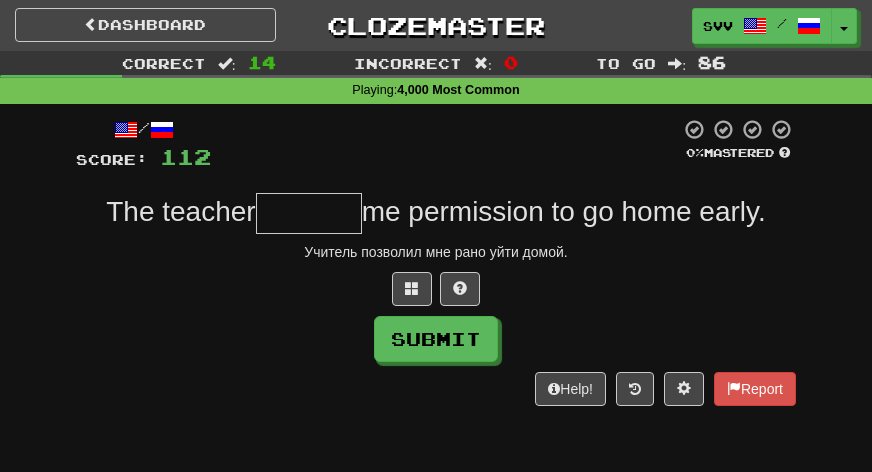 type on "*" 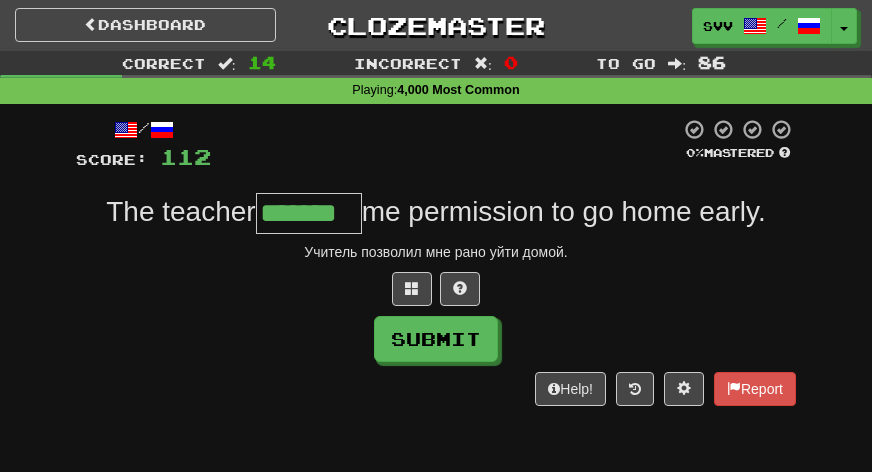 type on "*******" 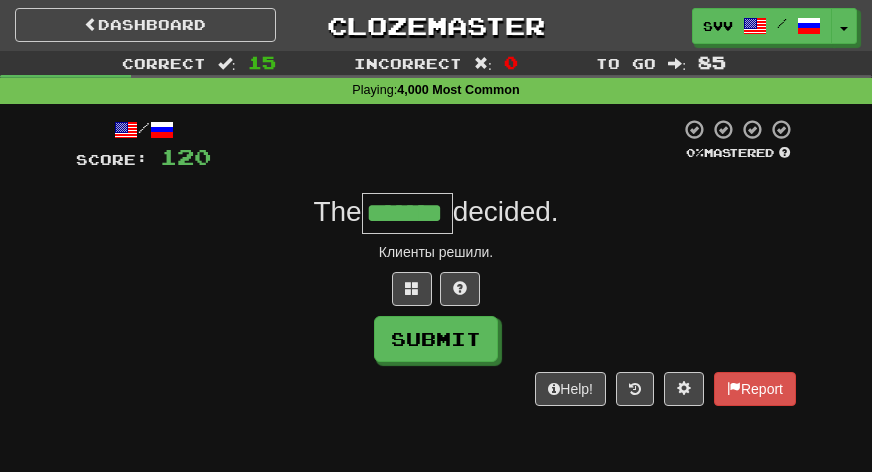 type on "*******" 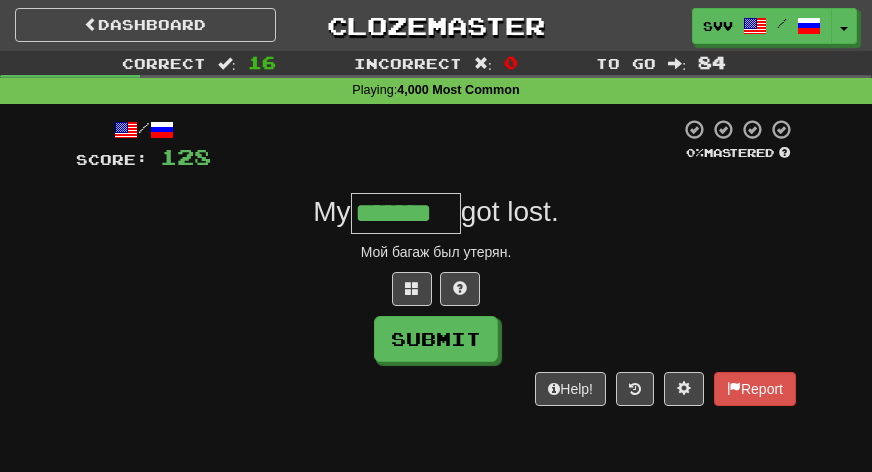 type on "*******" 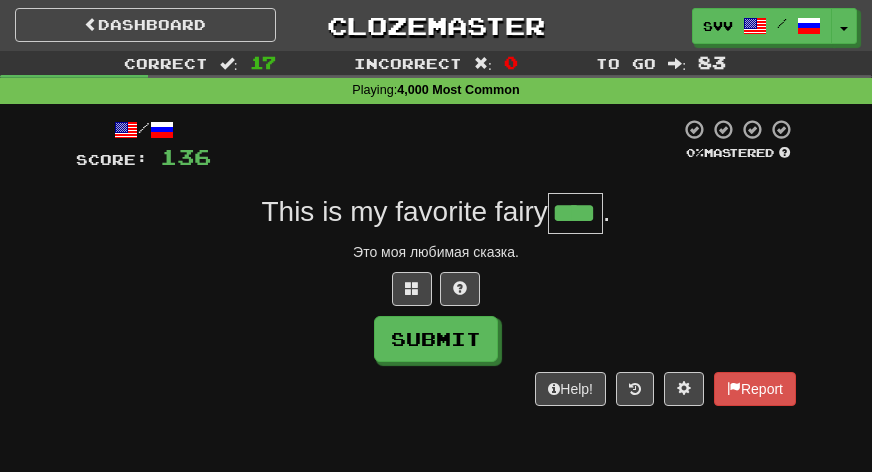 type on "****" 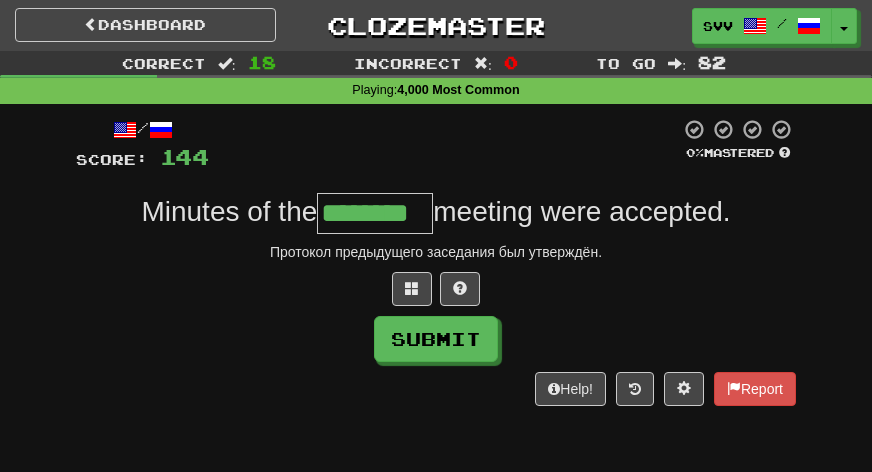 type on "********" 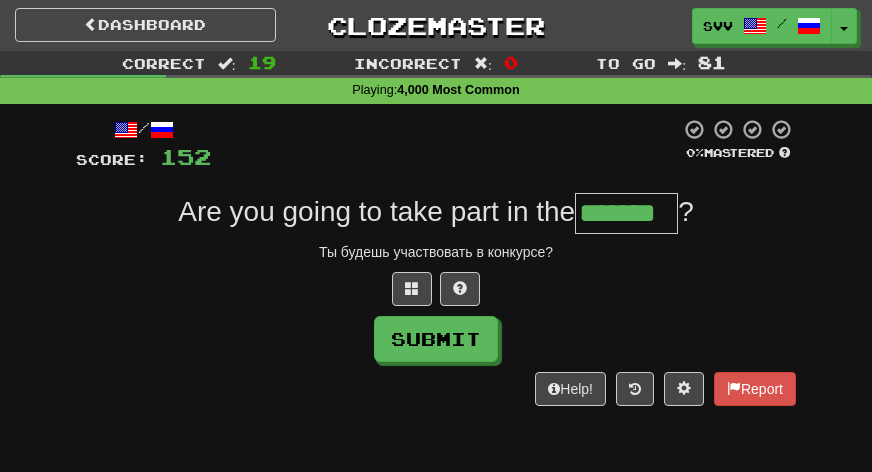 type on "*******" 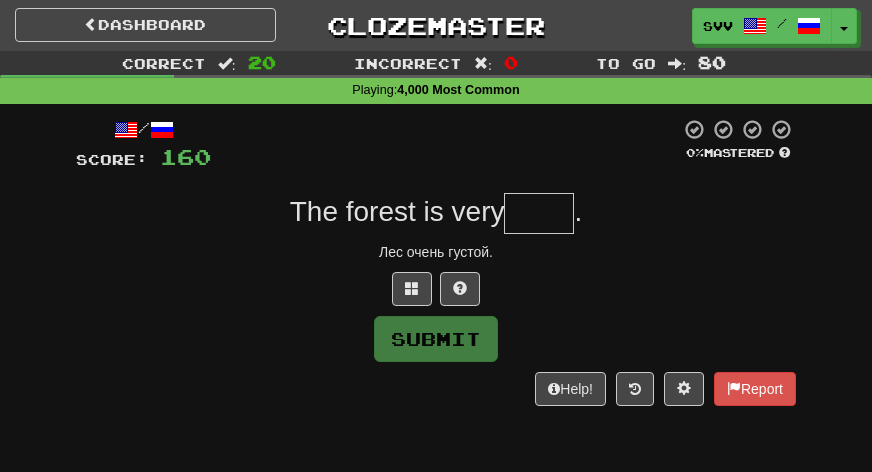 type on "*" 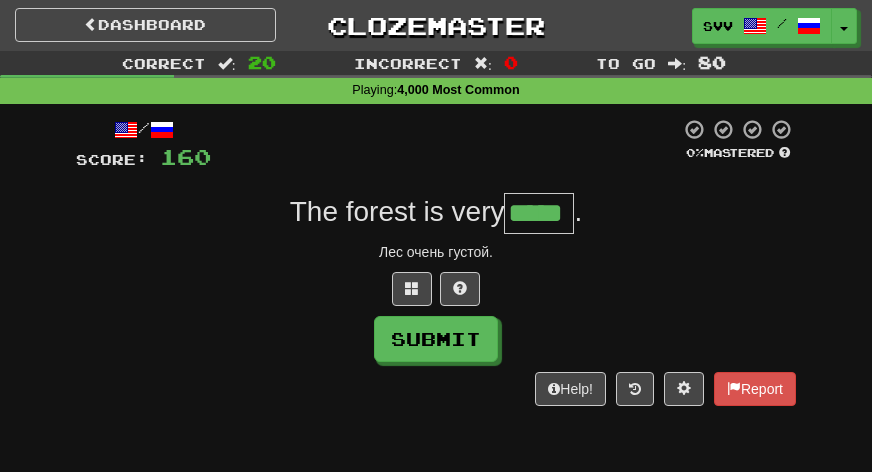 type on "*****" 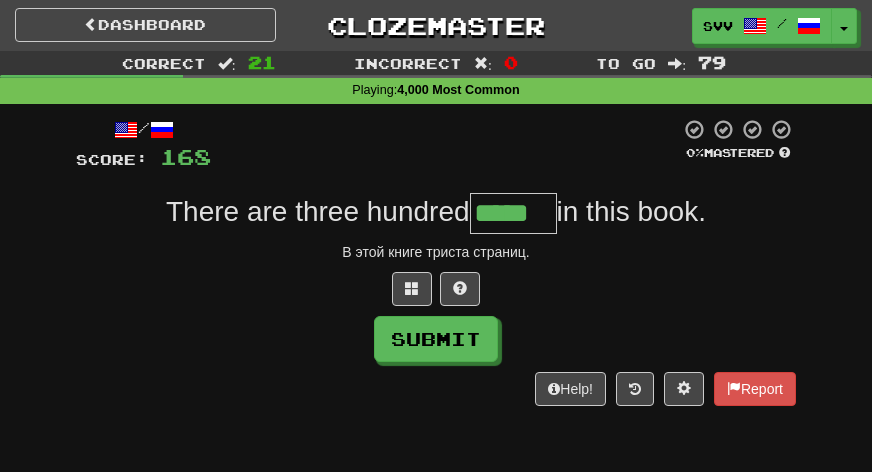 type on "*****" 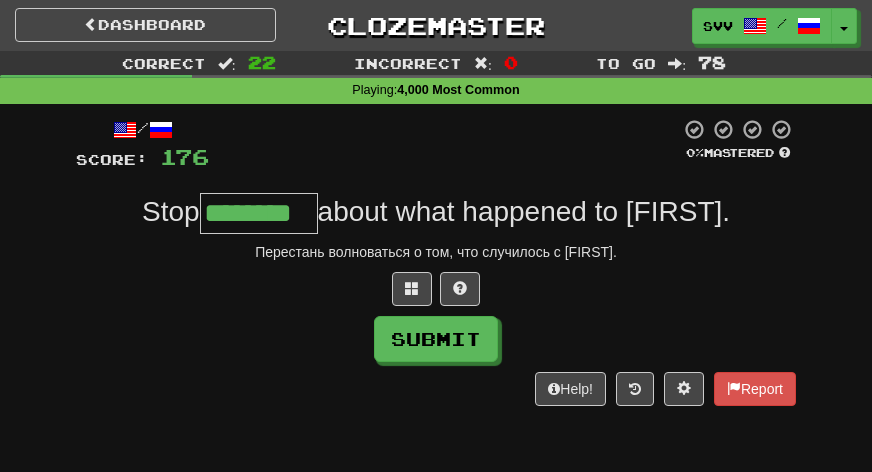 type on "********" 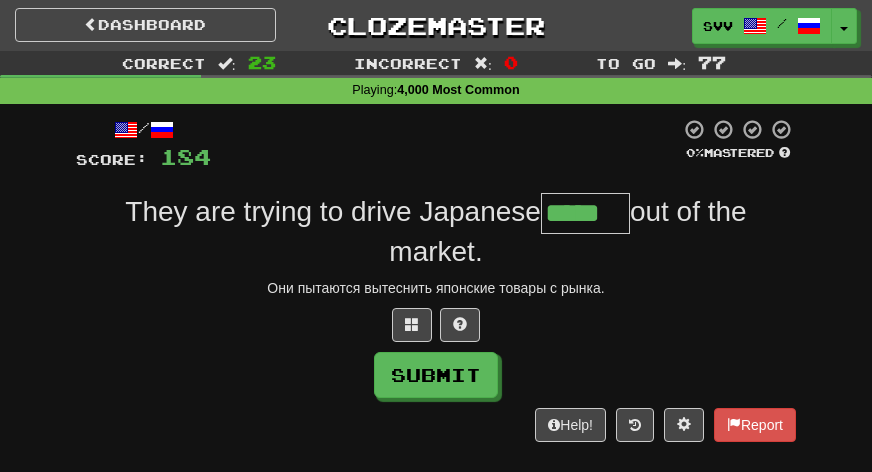 type on "*****" 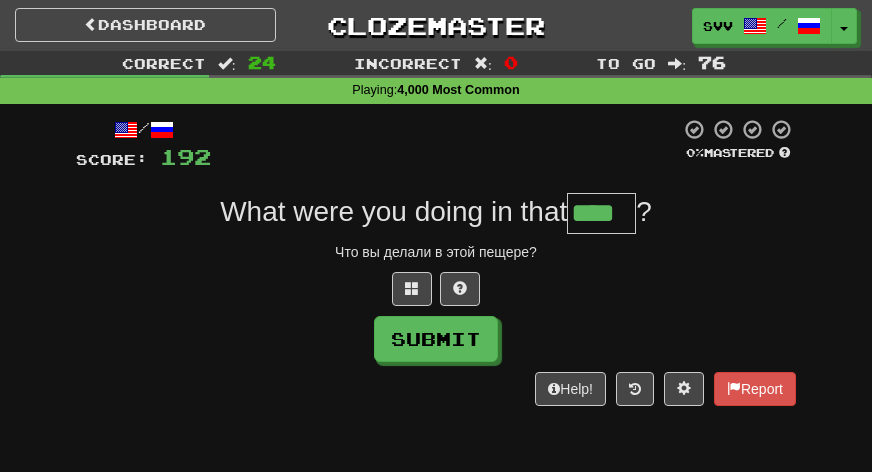 type on "****" 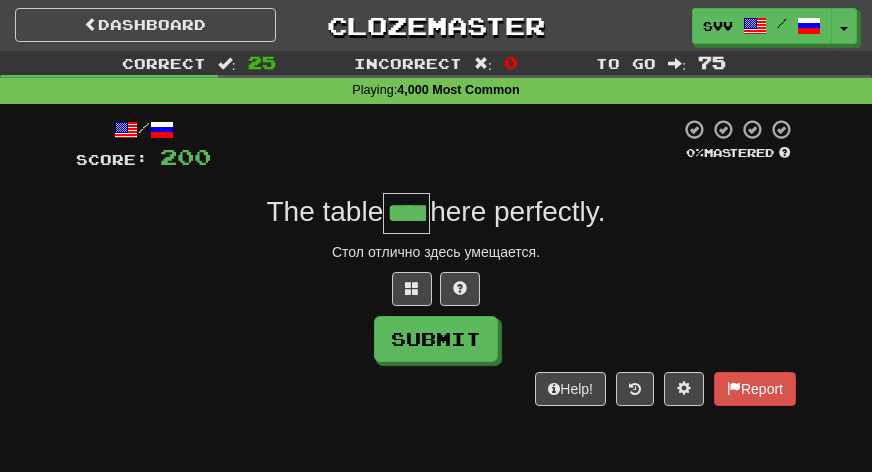 type on "****" 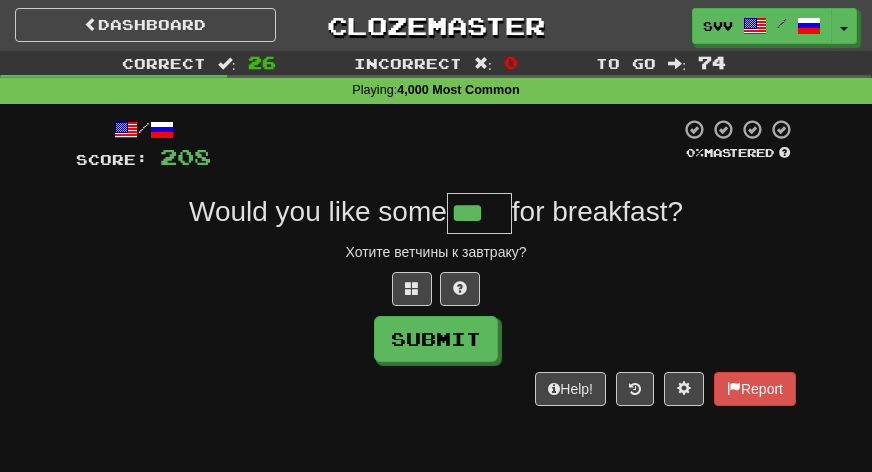 type on "***" 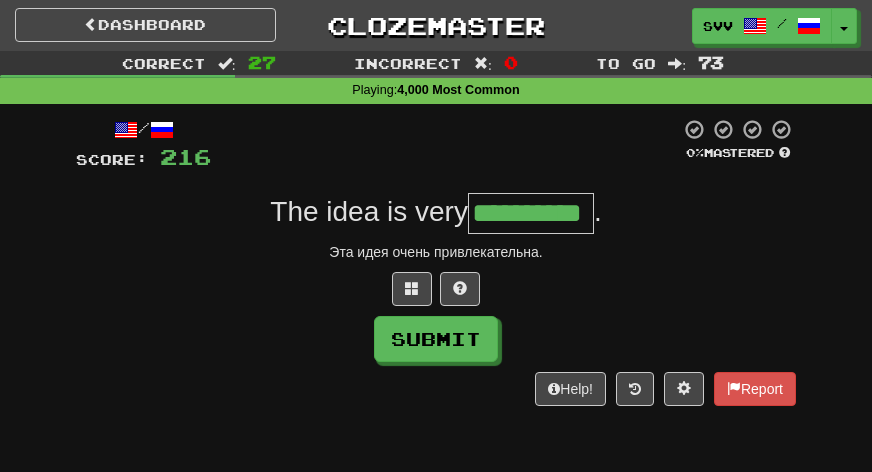type on "**********" 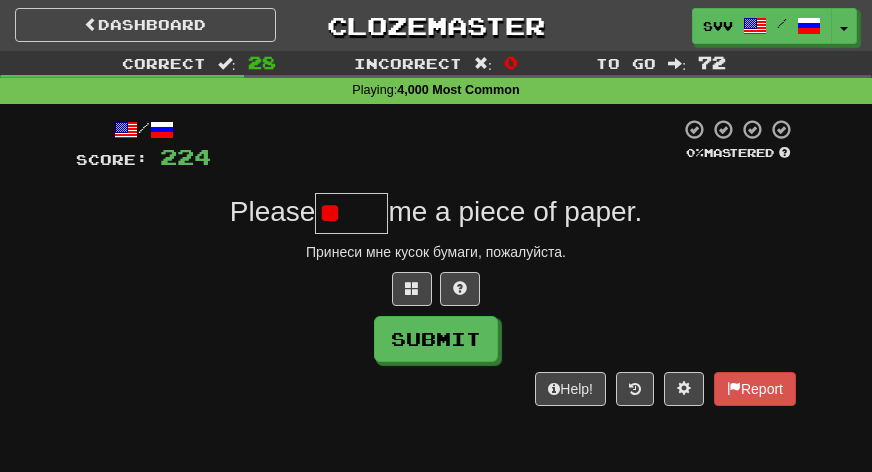type on "*" 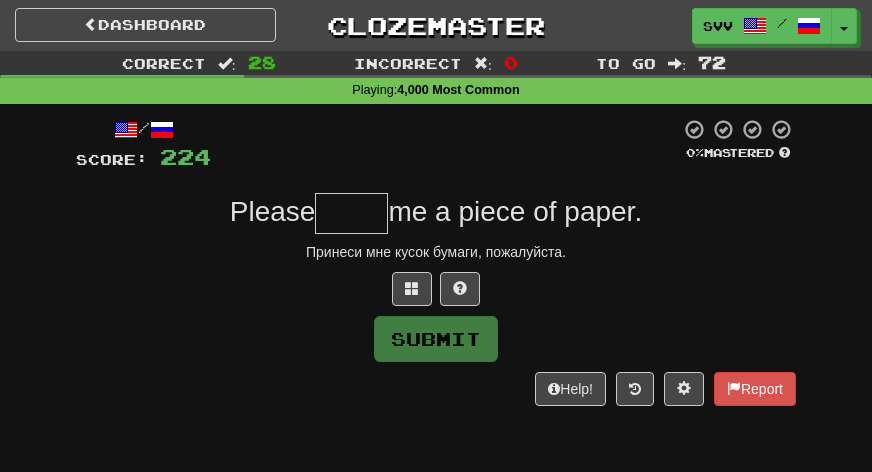 type on "*" 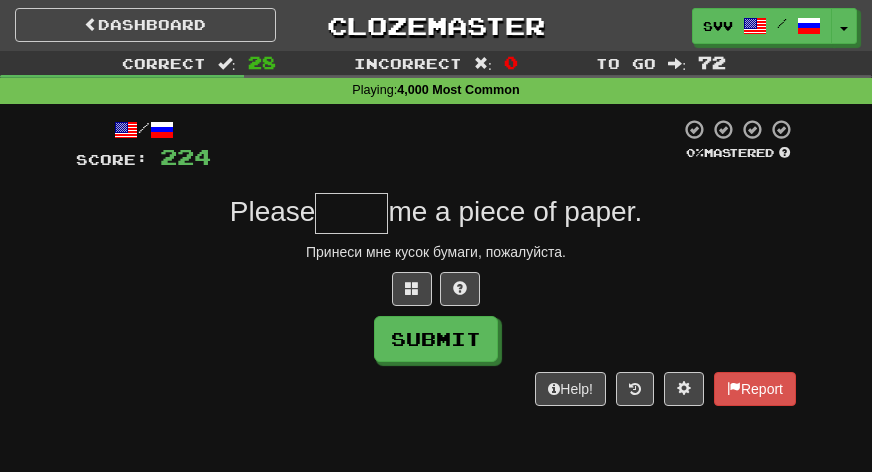 type on "*" 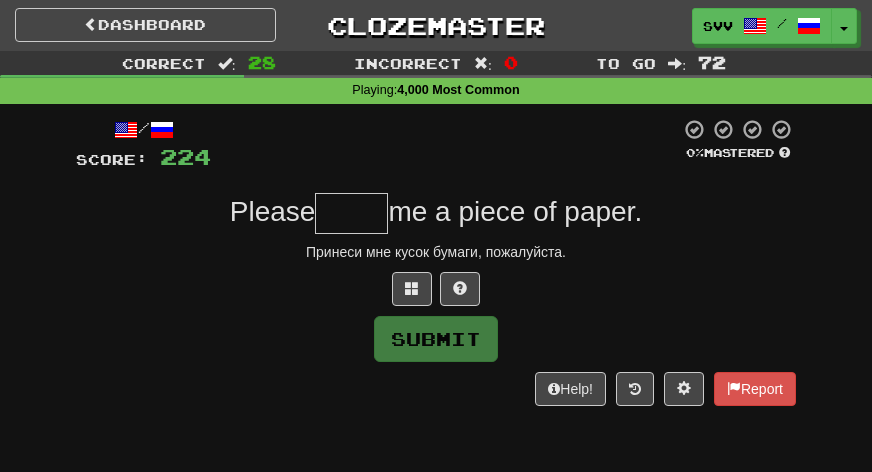 type on "*" 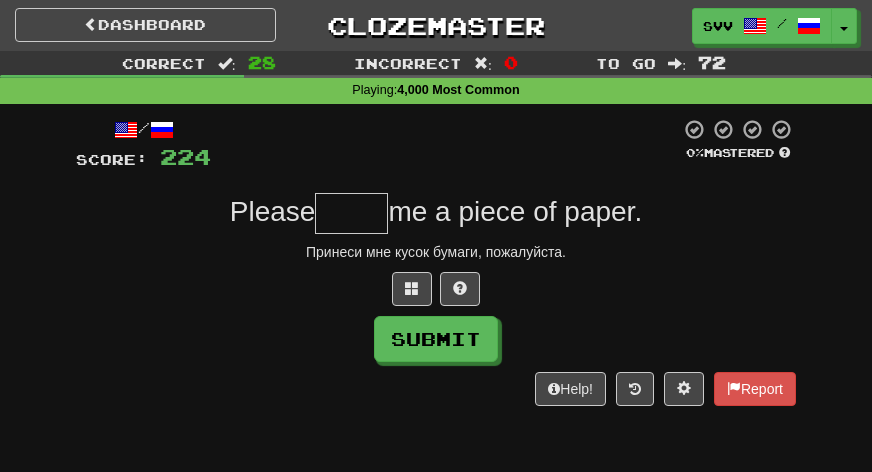 type on "*" 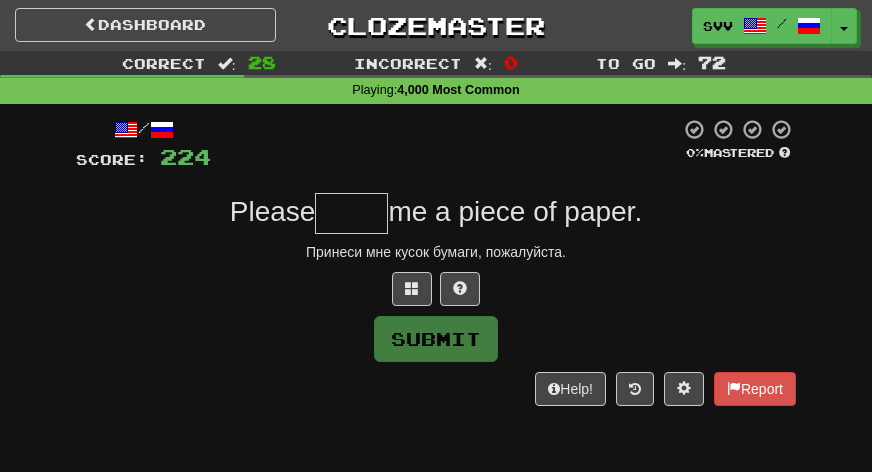 type on "*" 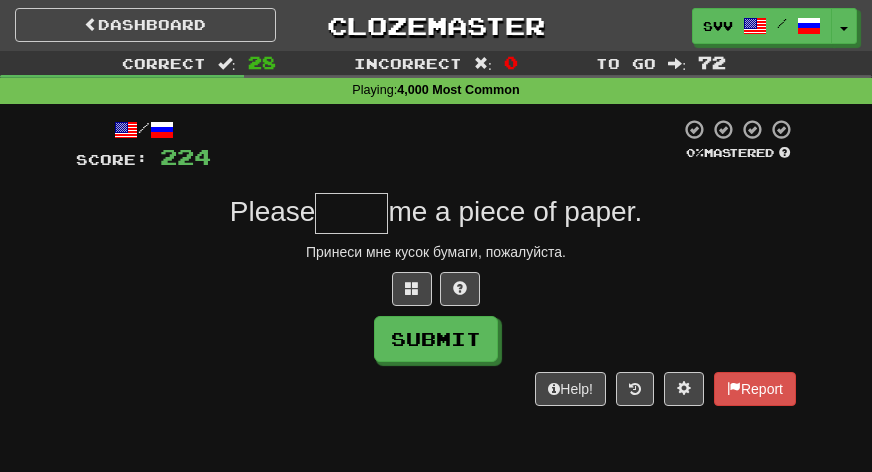 type on "*" 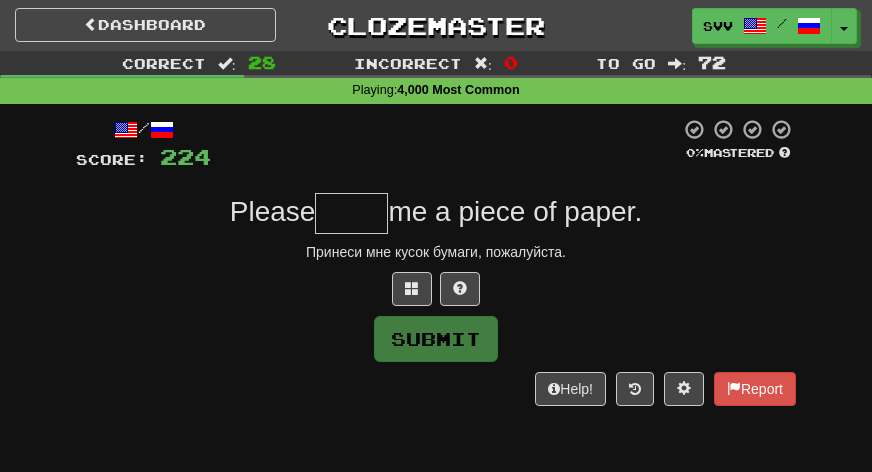 type on "*" 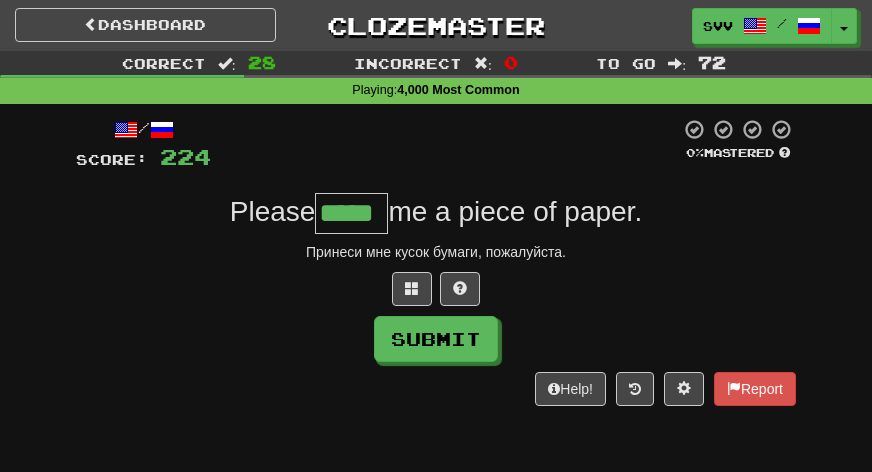 type on "*****" 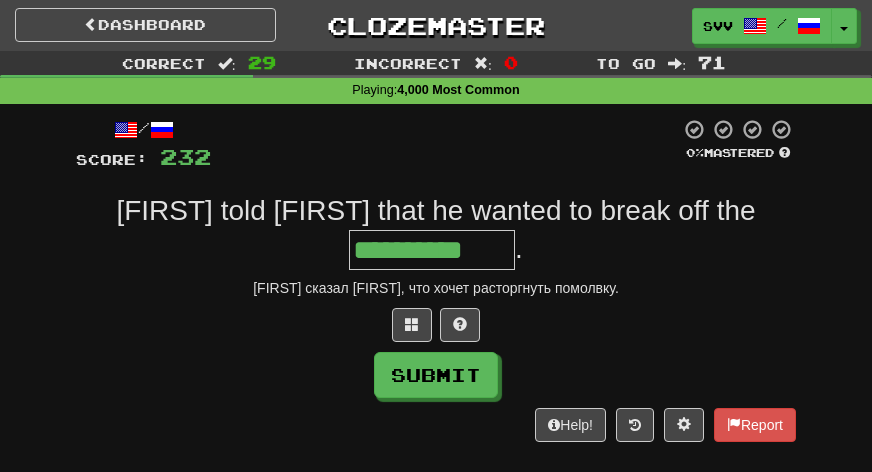 type on "**********" 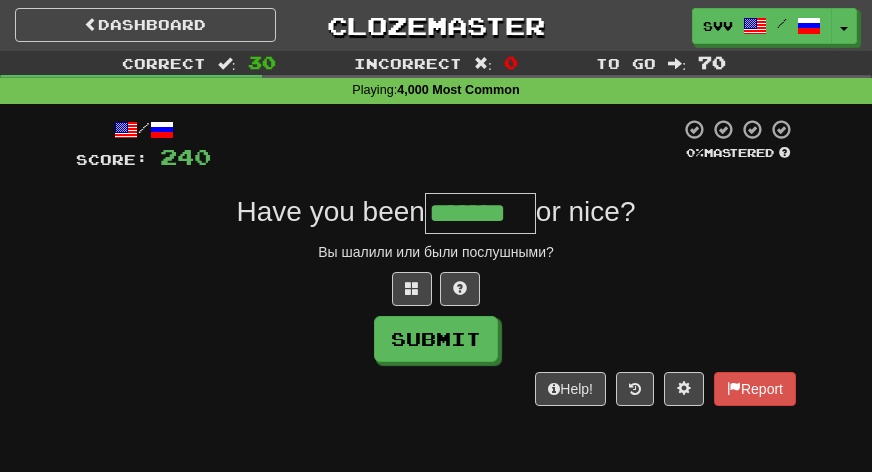 type on "*******" 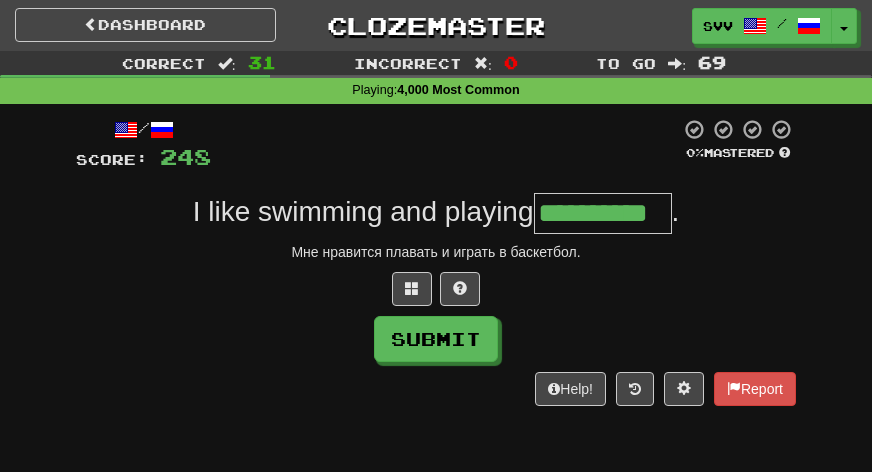type on "**********" 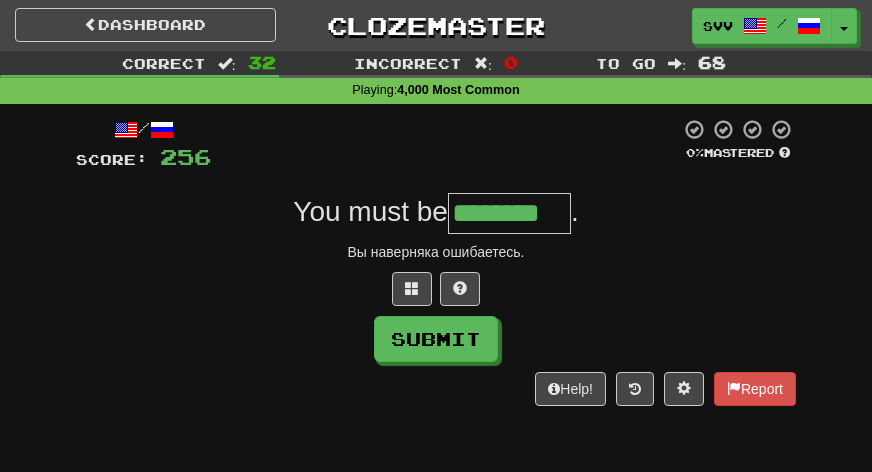 type on "********" 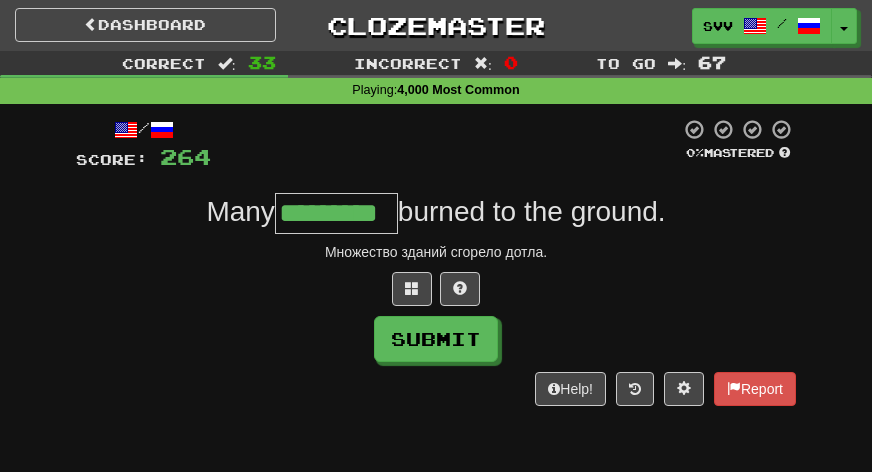type on "*********" 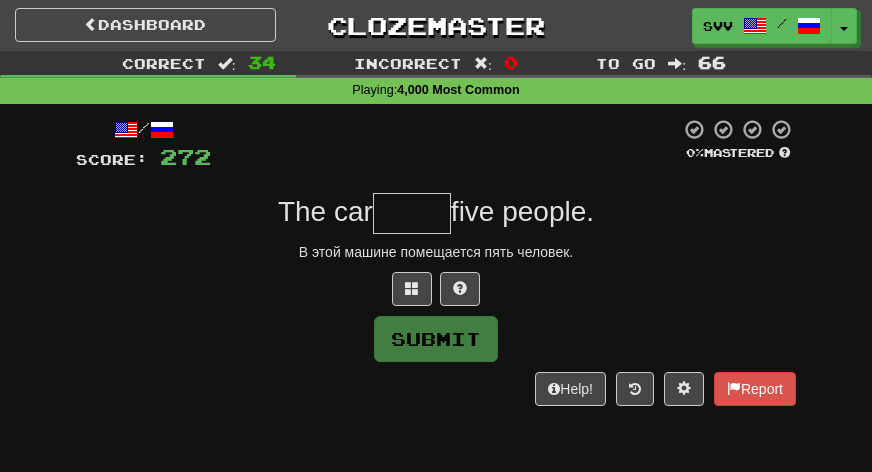 type on "*" 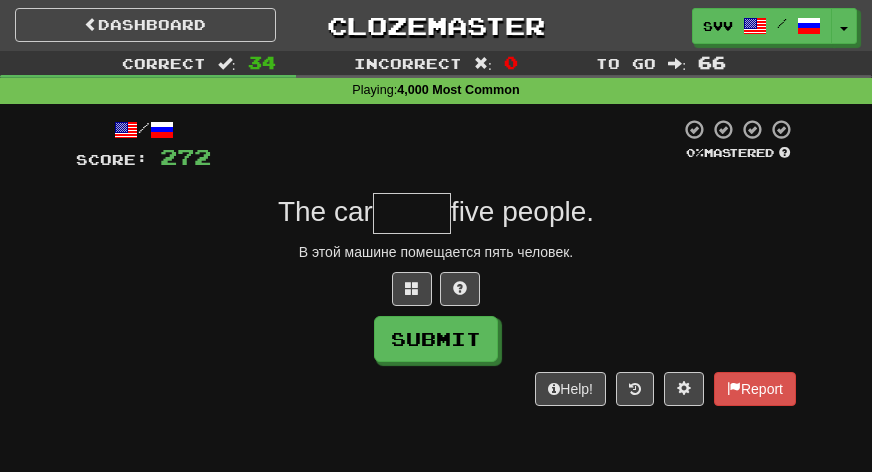 type on "*" 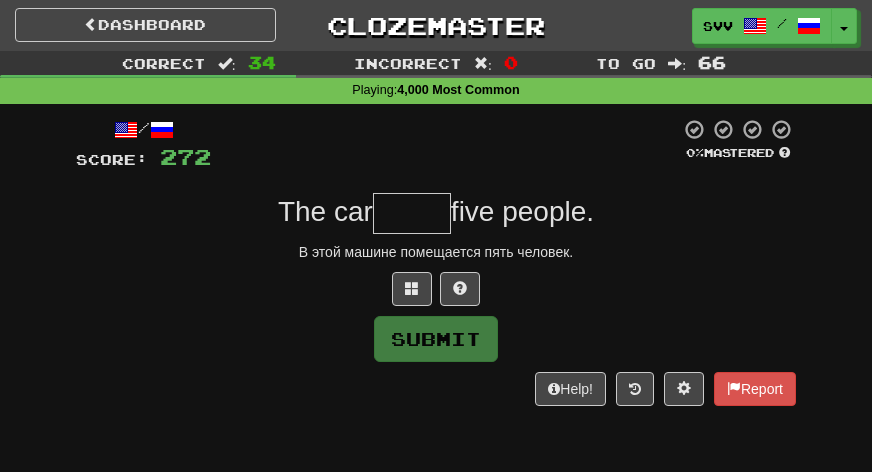 type on "*" 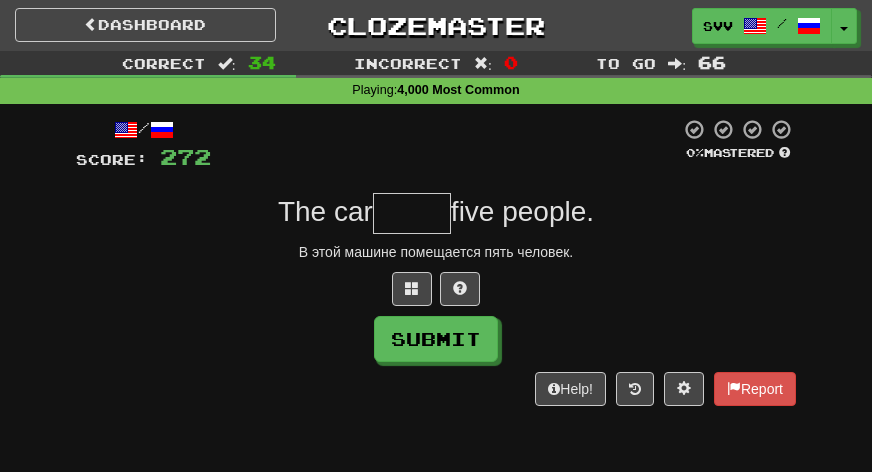 type on "*" 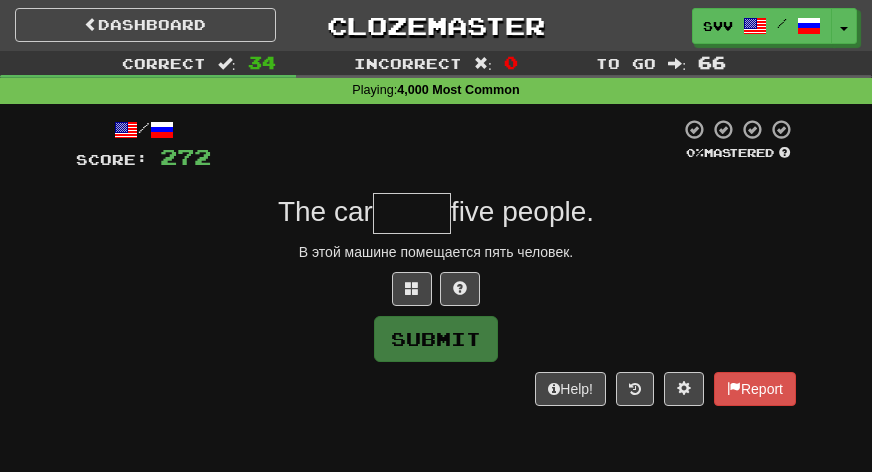 type on "*" 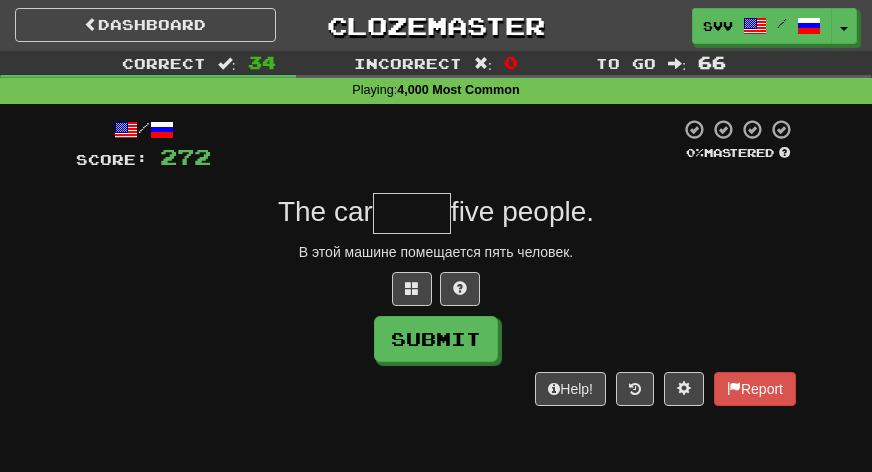 type on "*" 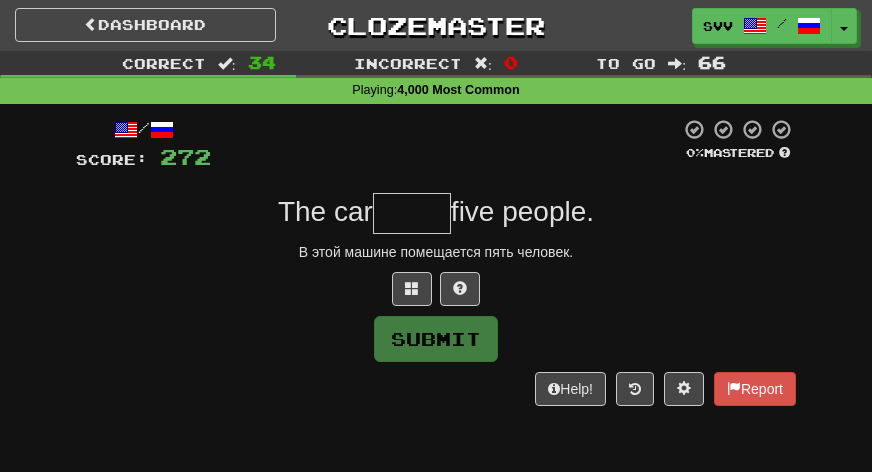 type on "*" 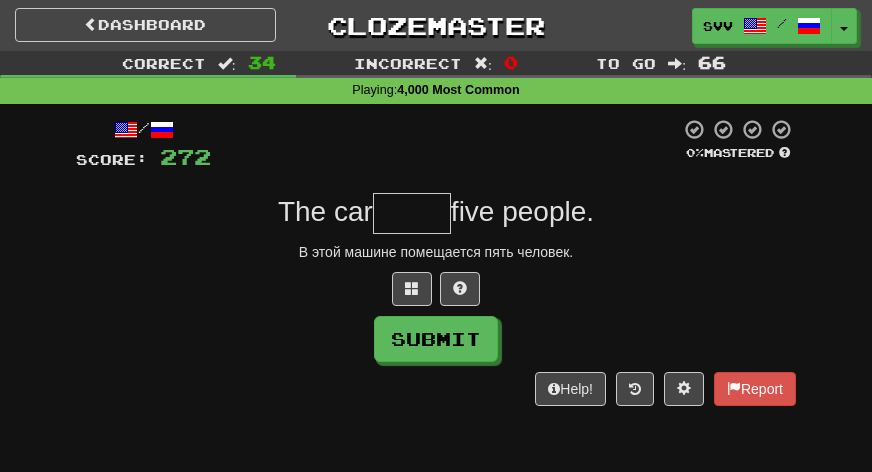 type on "*" 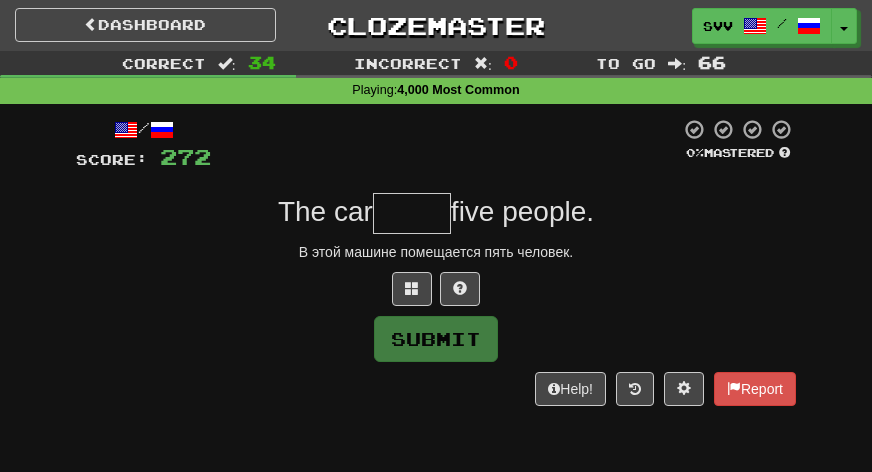 type on "*" 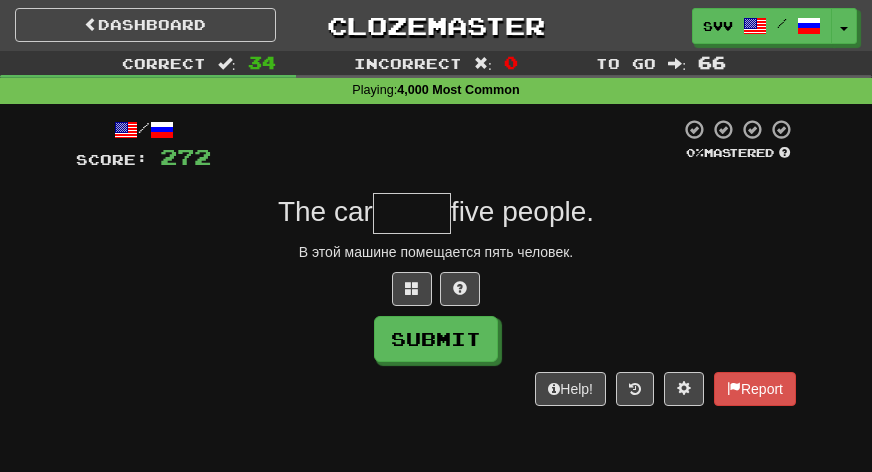 type on "*" 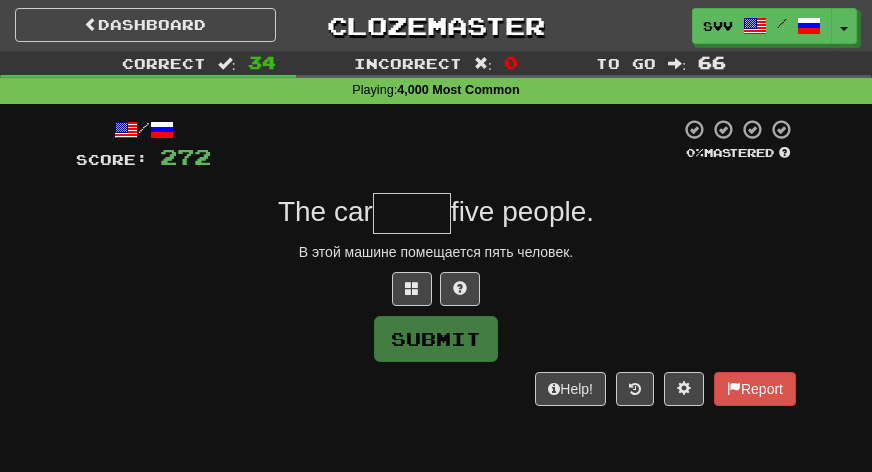 type on "*" 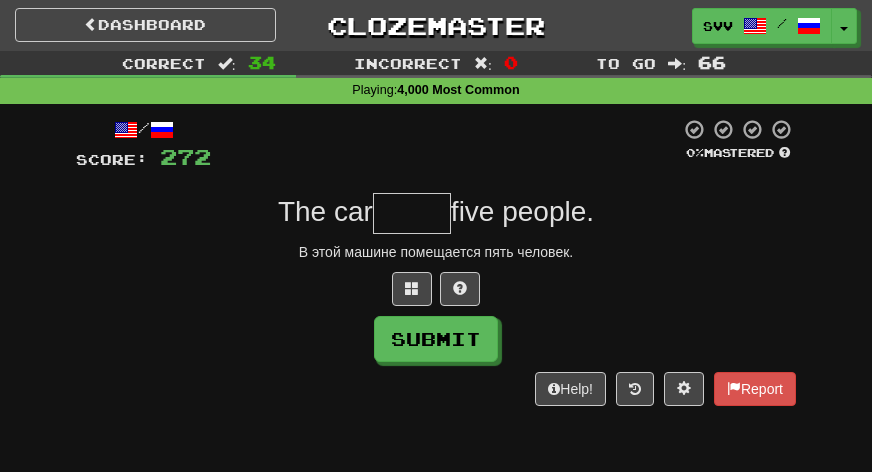 type on "*" 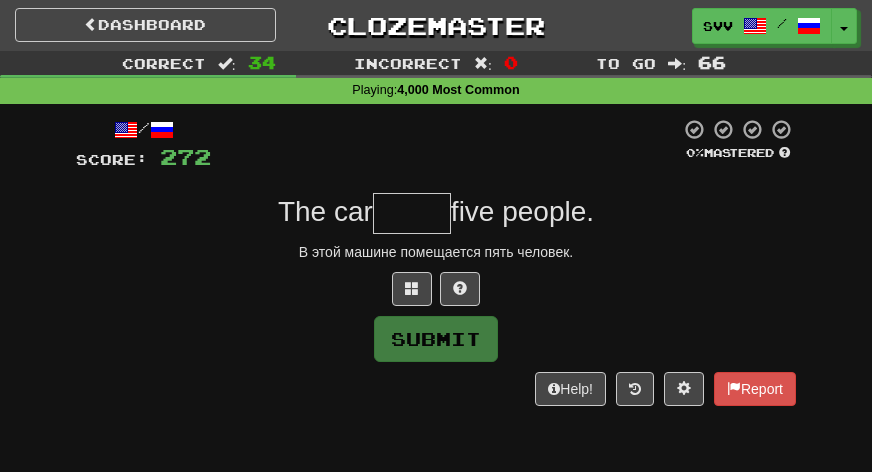 type on "*" 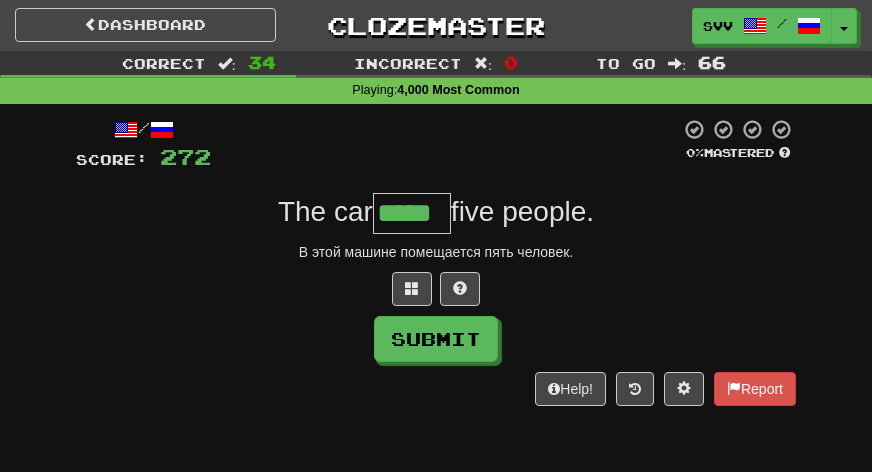 type on "*****" 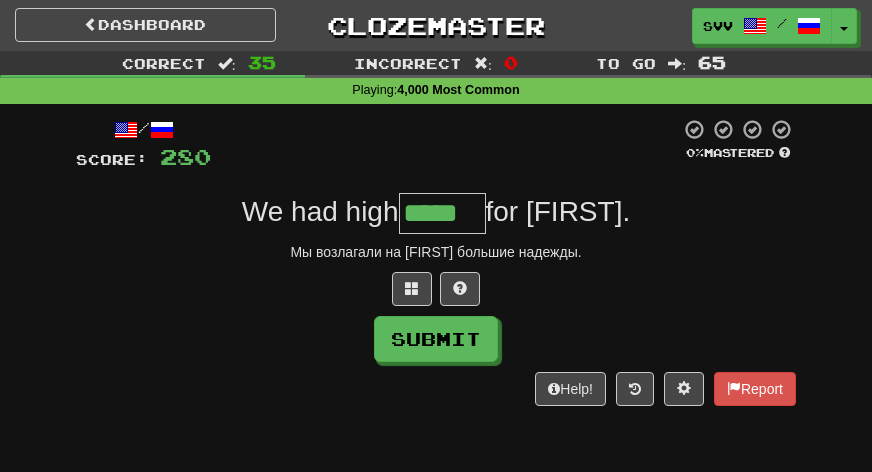 type on "*****" 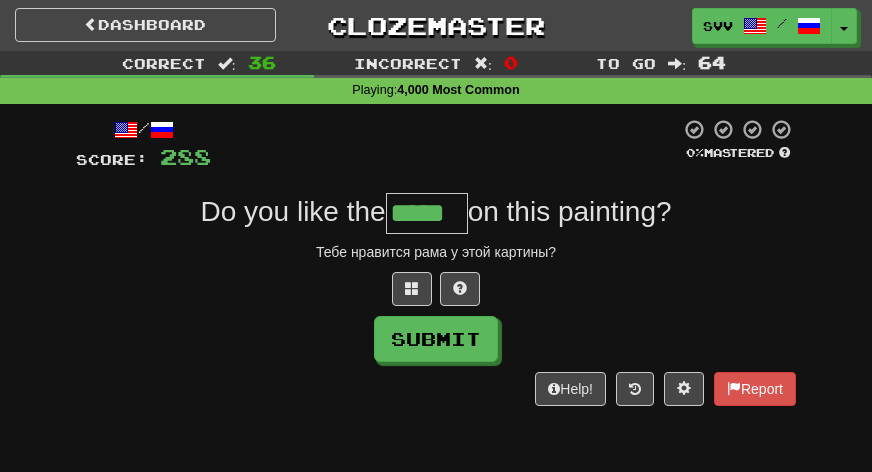 type on "*****" 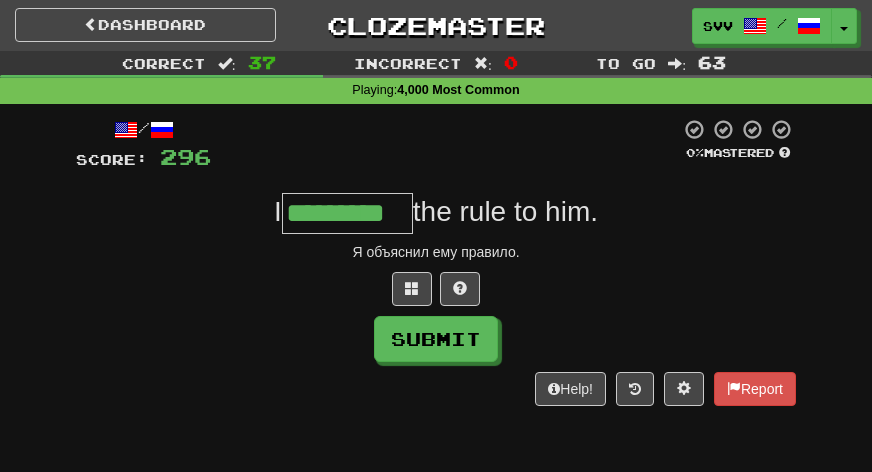 type on "*********" 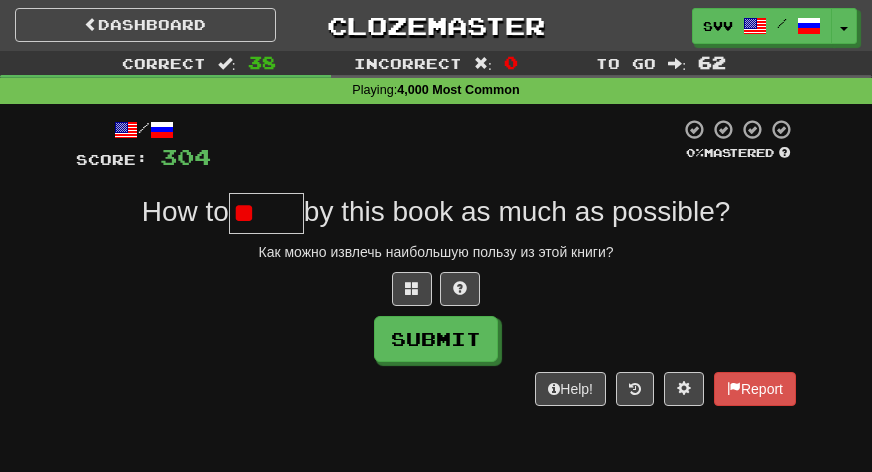 type on "*" 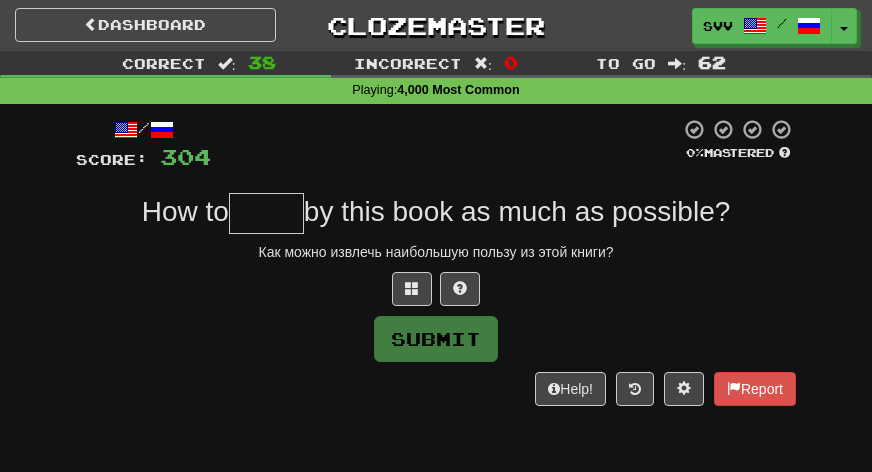 type on "*" 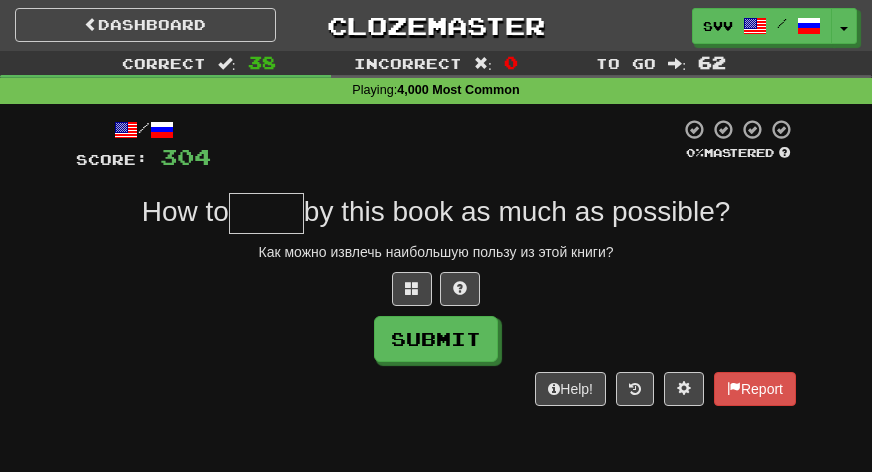 type on "*" 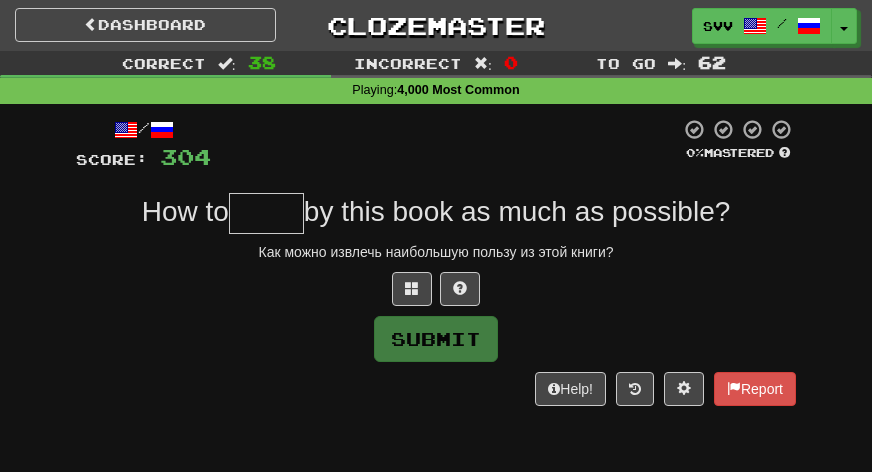 type on "*" 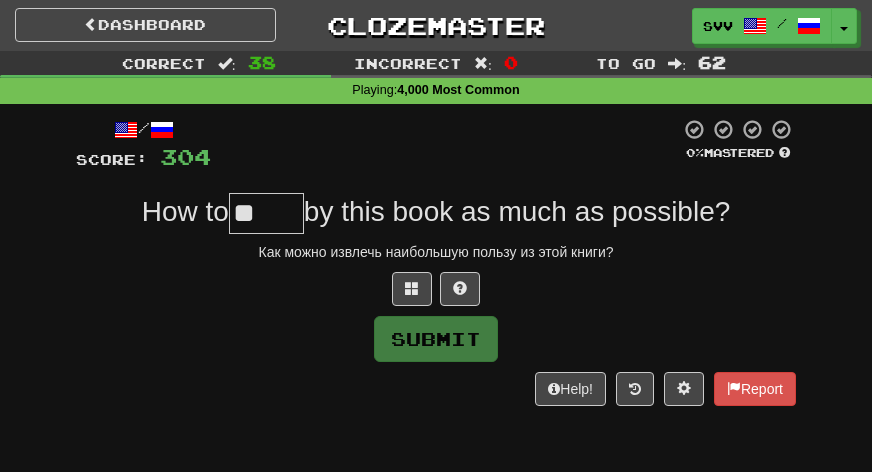 type on "*" 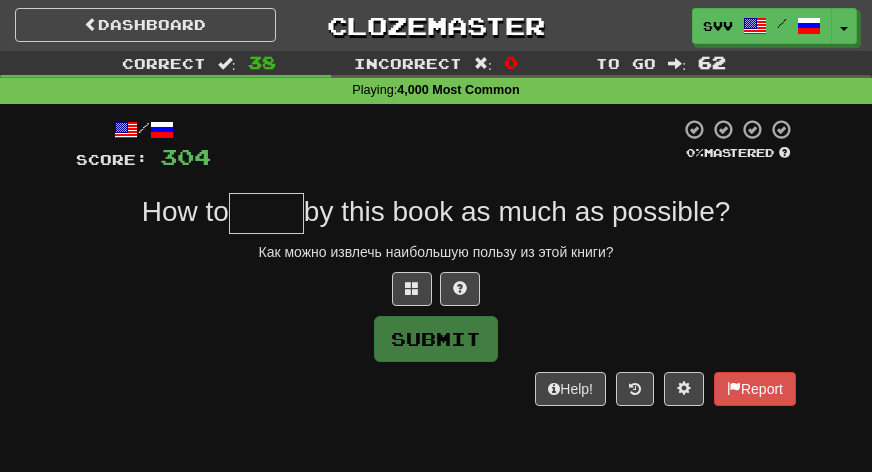 type on "*" 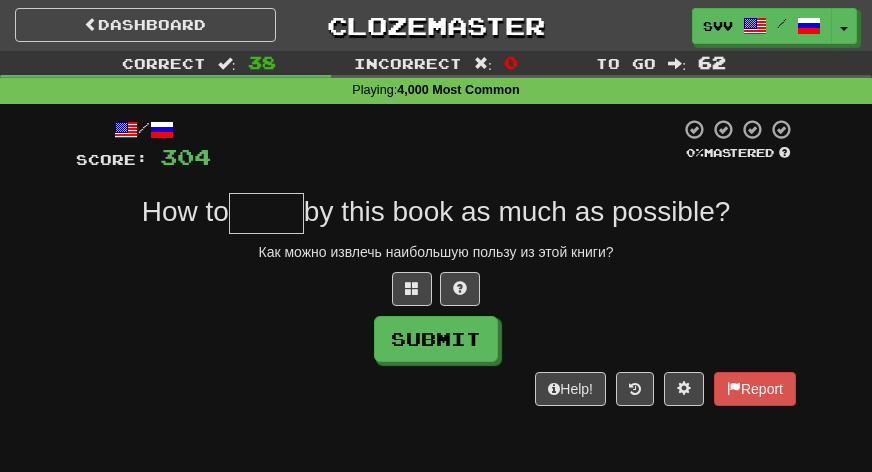 type on "*" 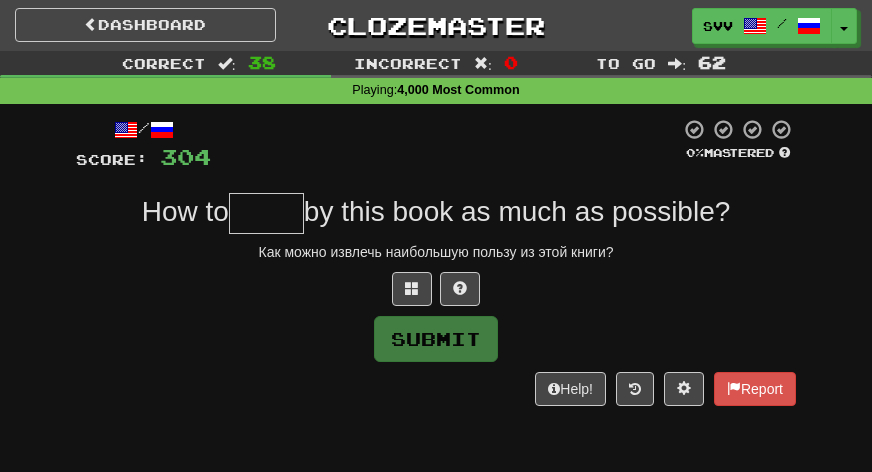 type on "*" 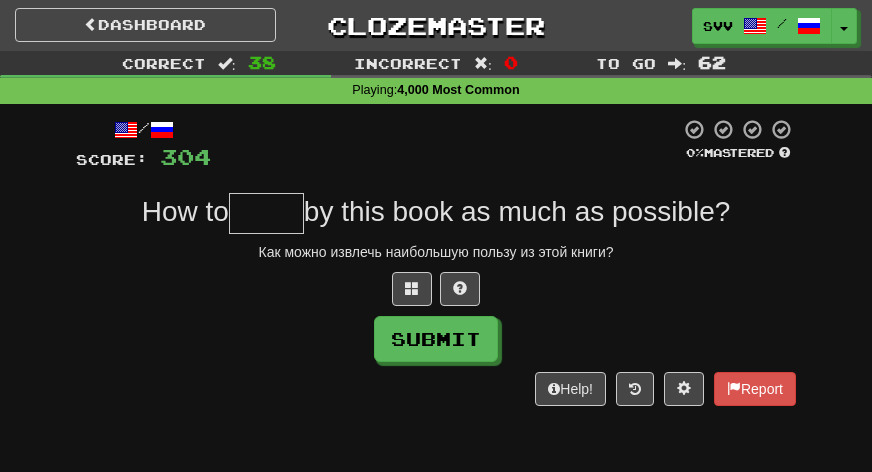 type on "*" 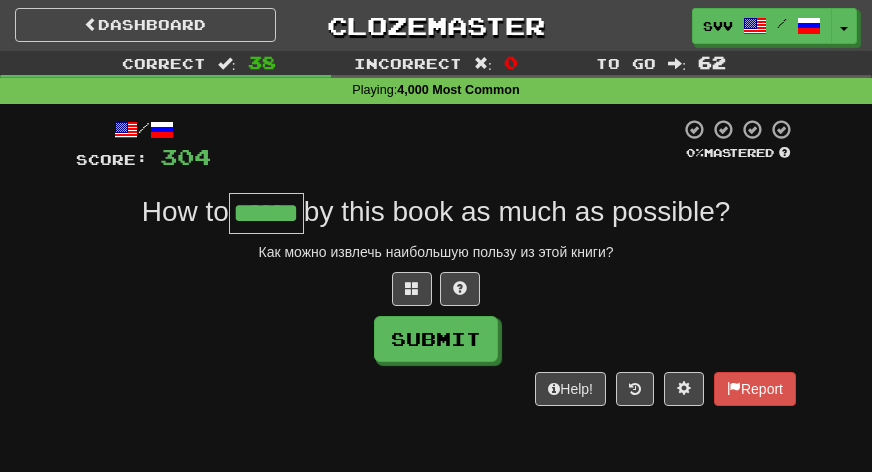 type on "******" 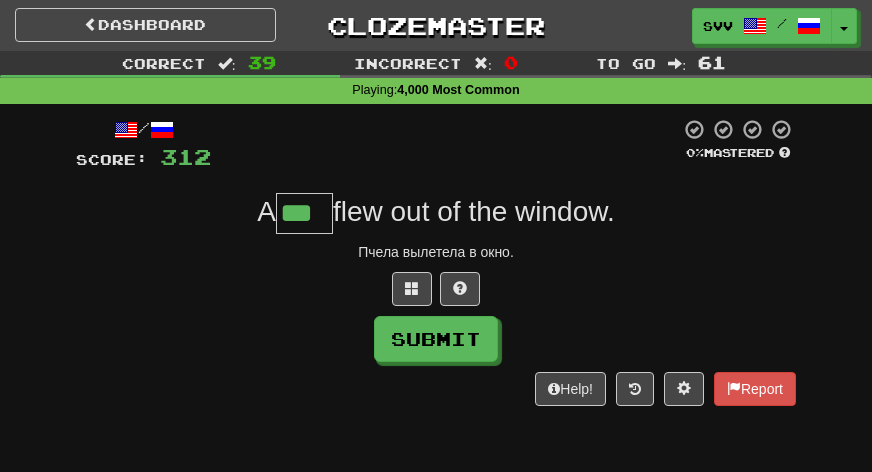 type on "***" 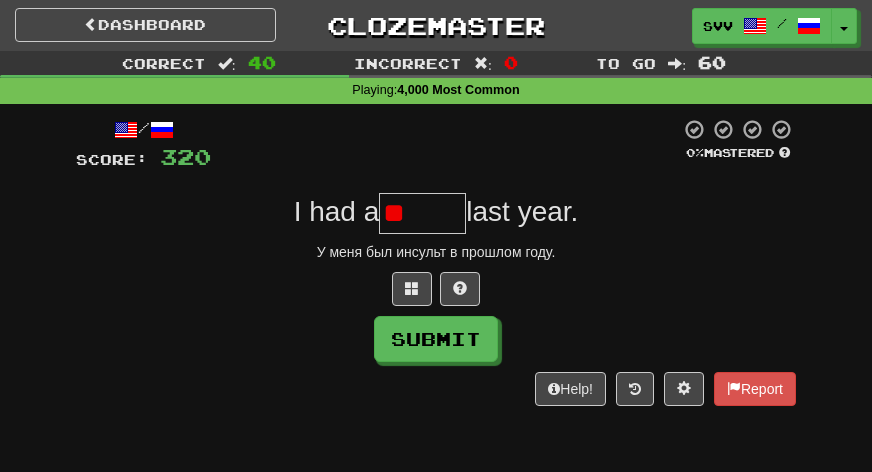 type on "*" 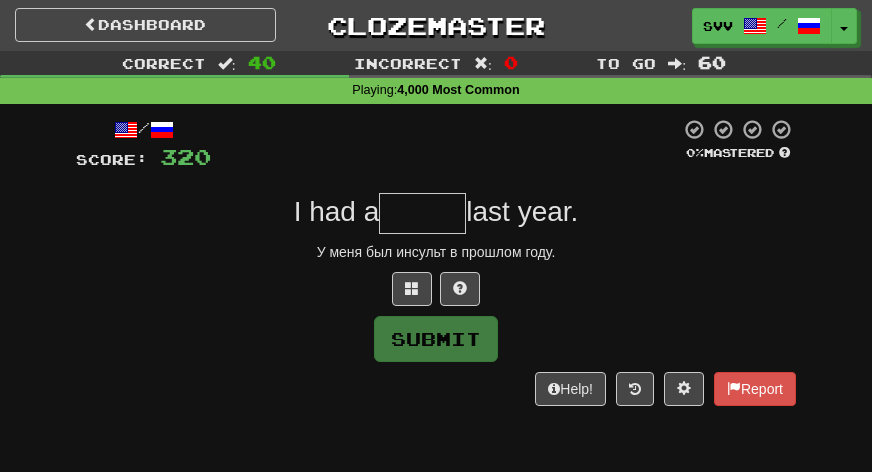 type on "*" 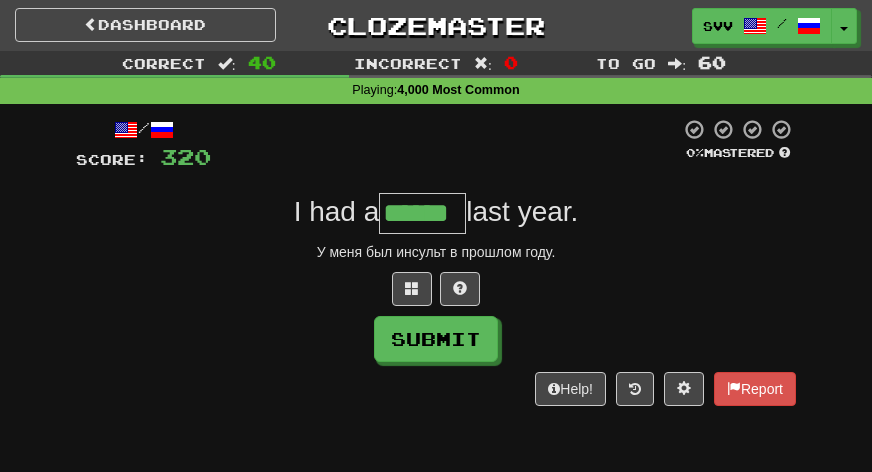 type on "******" 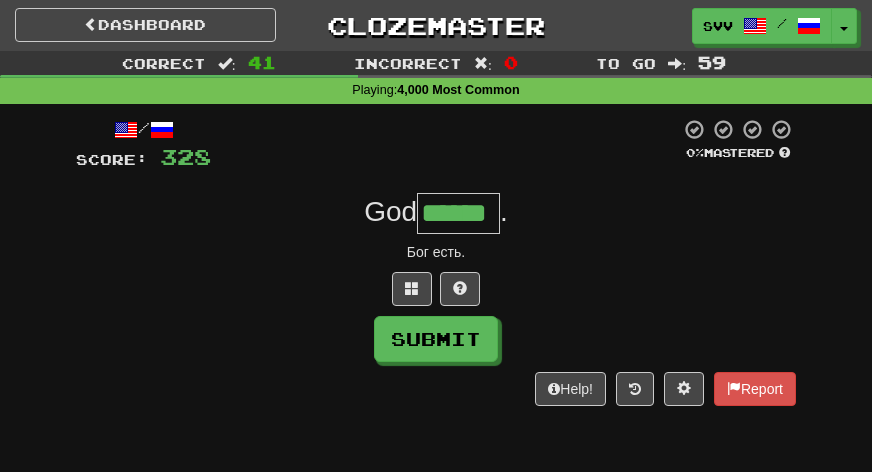 type on "******" 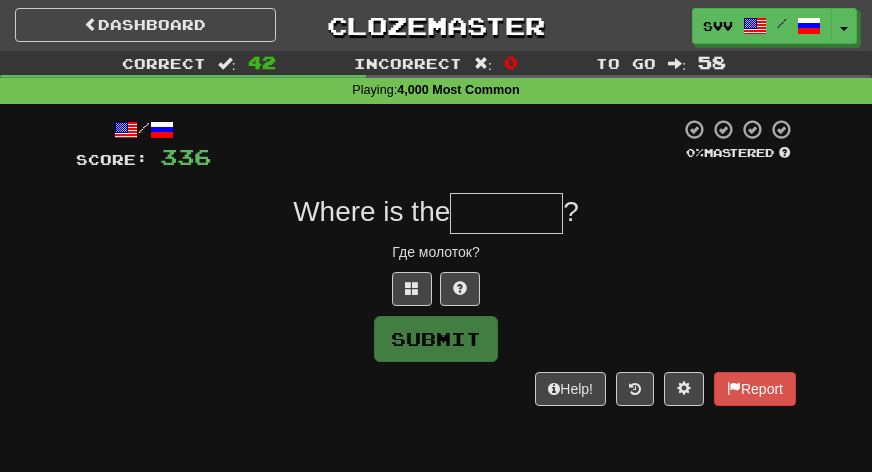 type on "*" 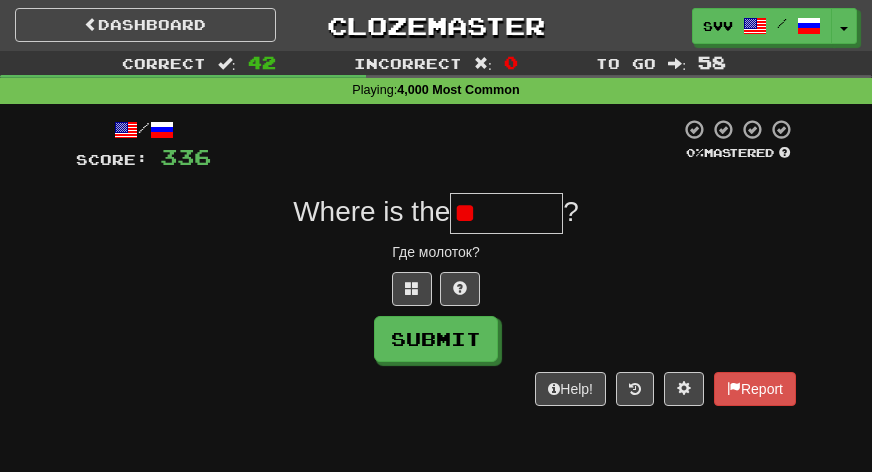 type on "*" 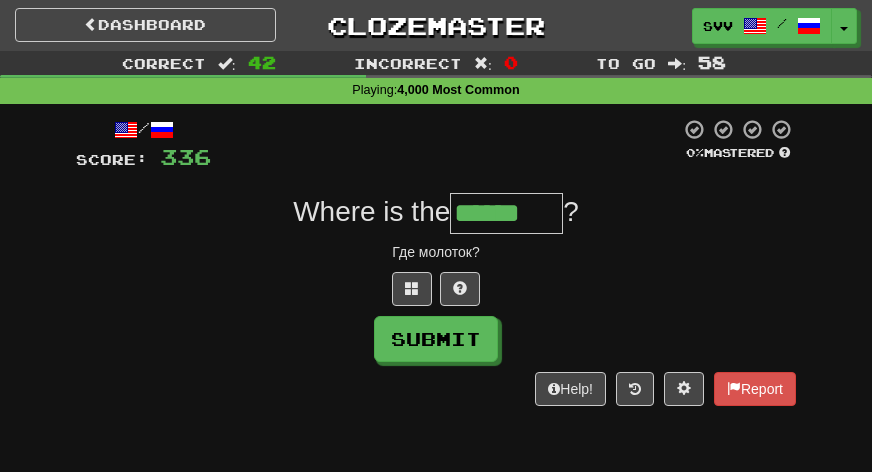 type on "******" 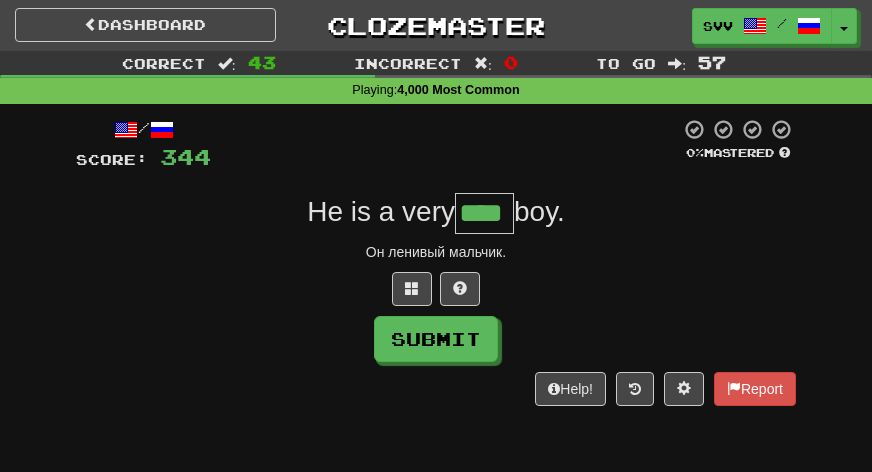 type on "****" 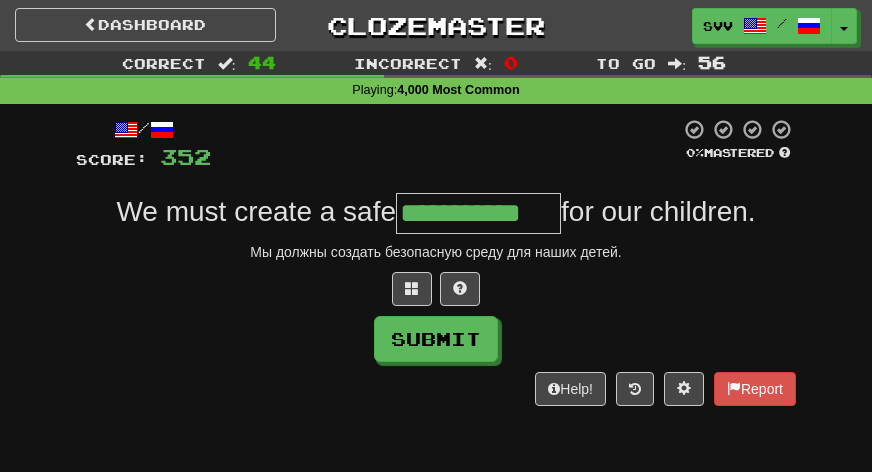 type on "**********" 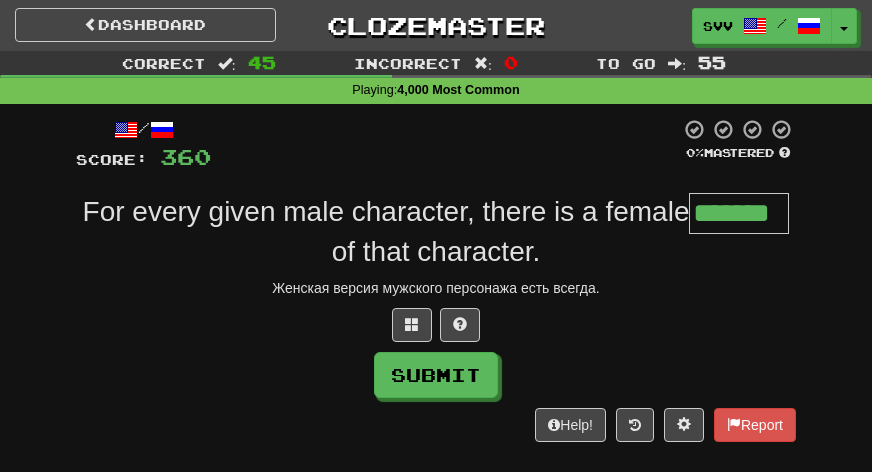 type on "*******" 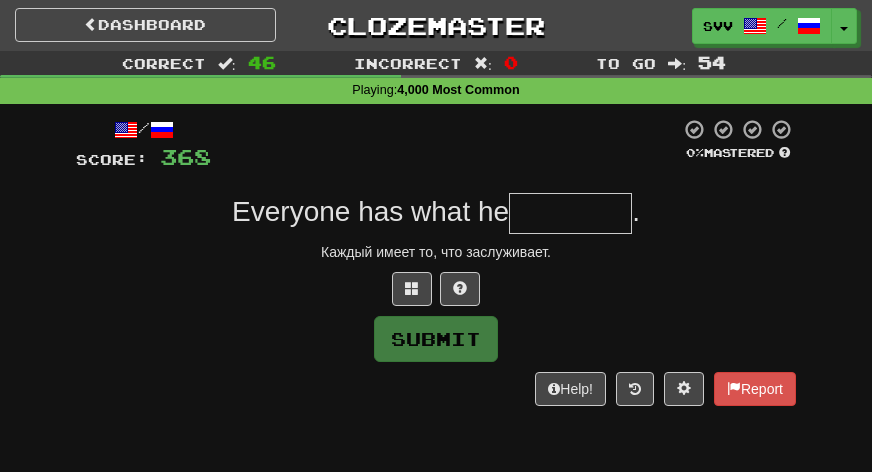 type on "*" 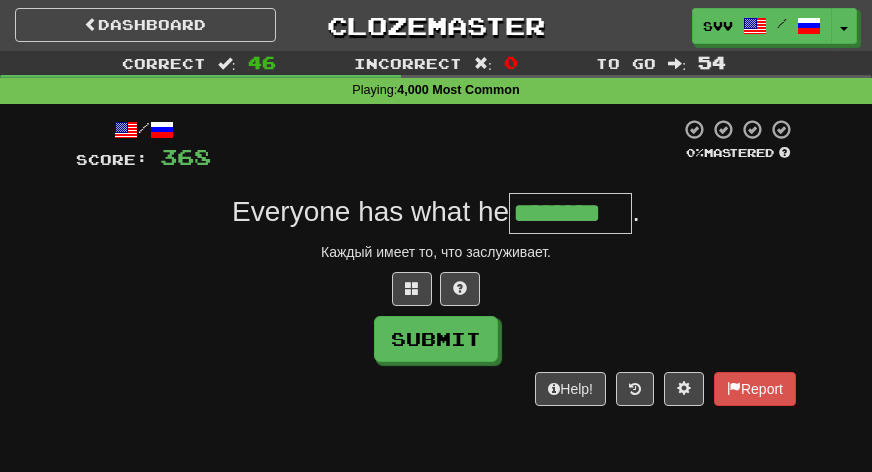 type on "********" 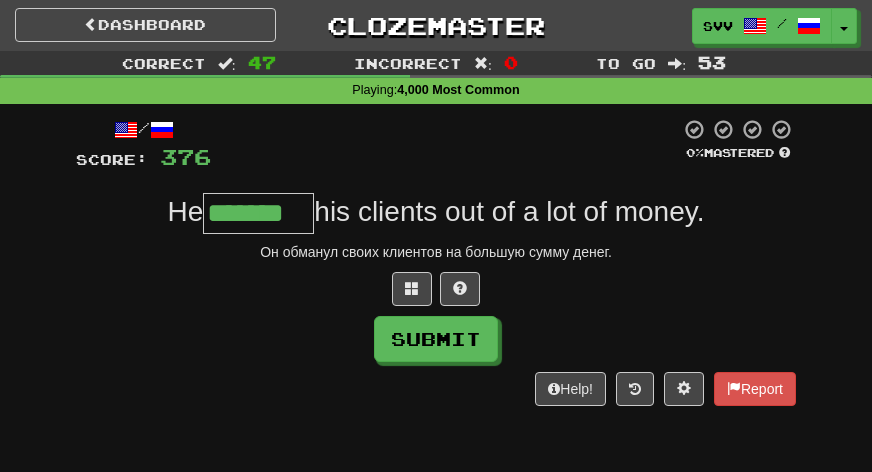 type on "*******" 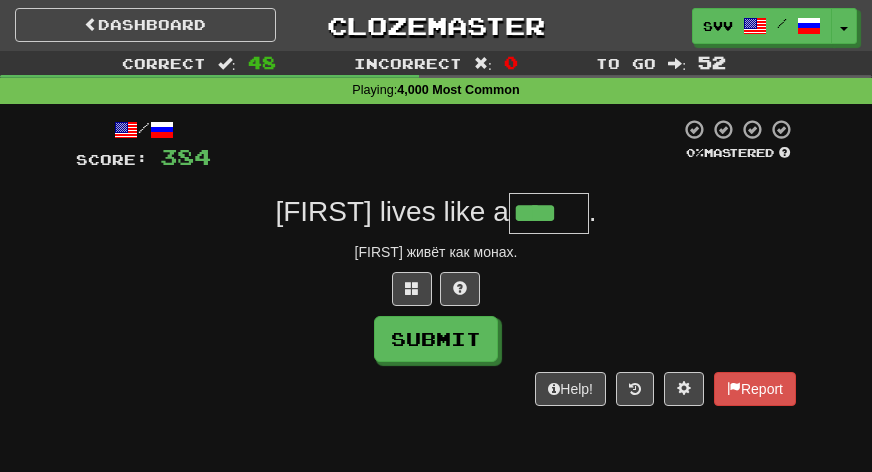 type on "****" 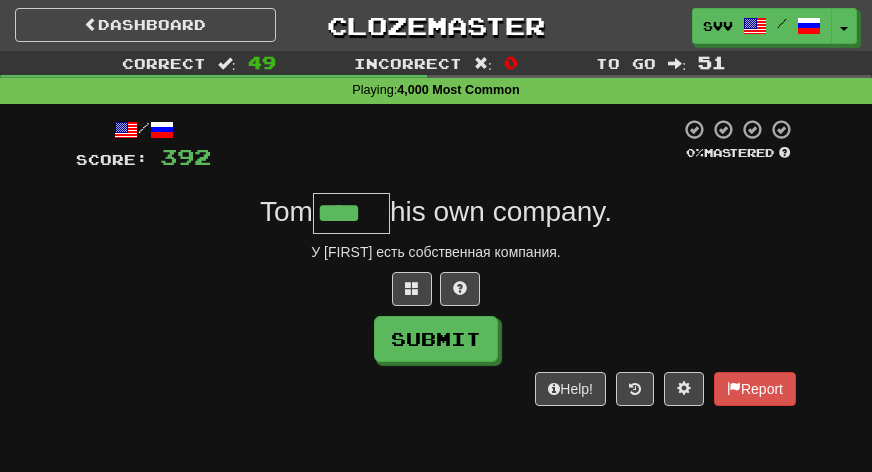 type on "****" 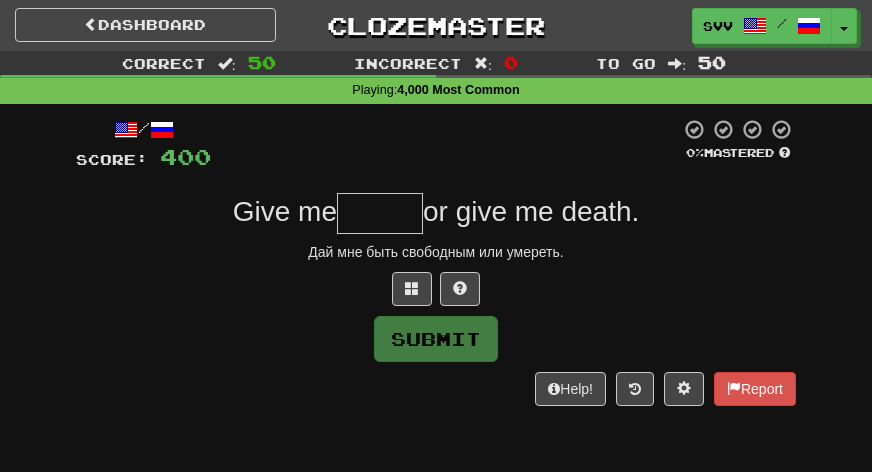 type on "*" 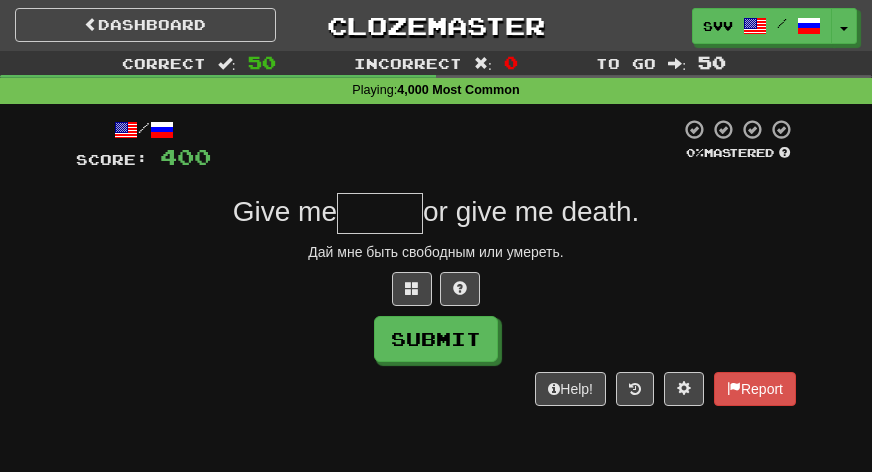 type on "*" 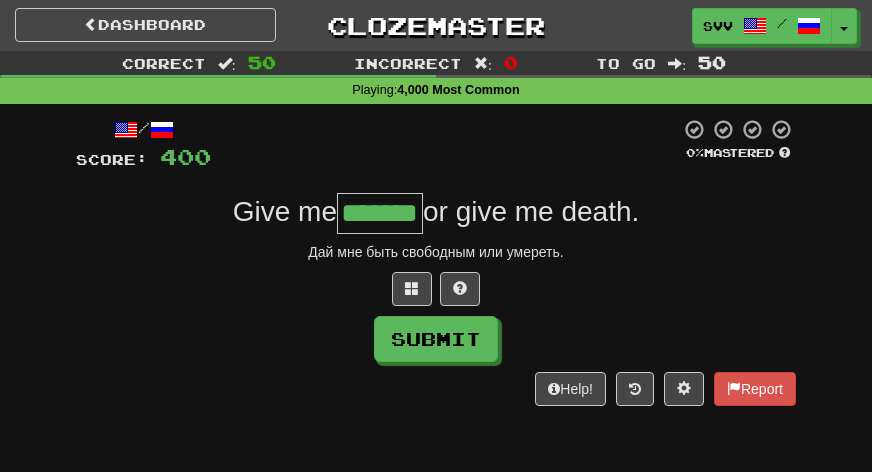 type on "*******" 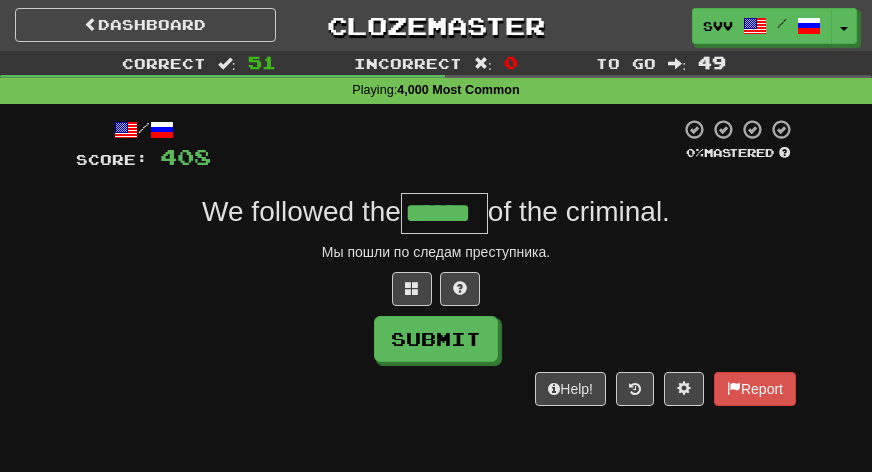 type on "******" 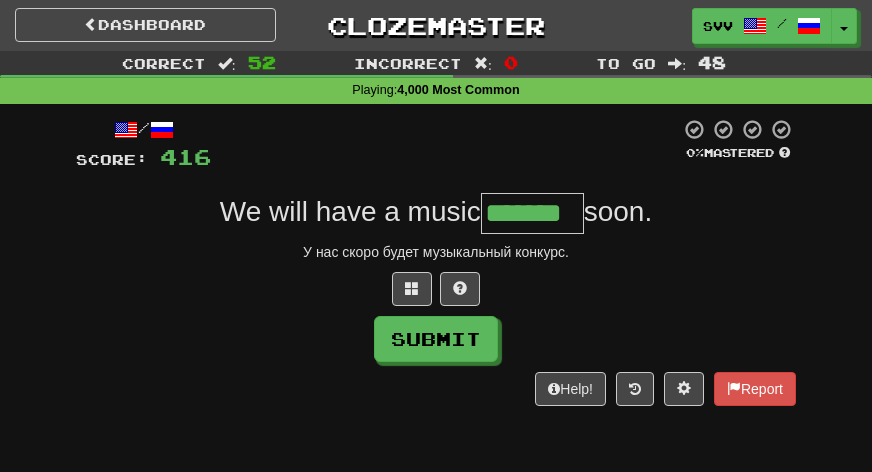 type on "*******" 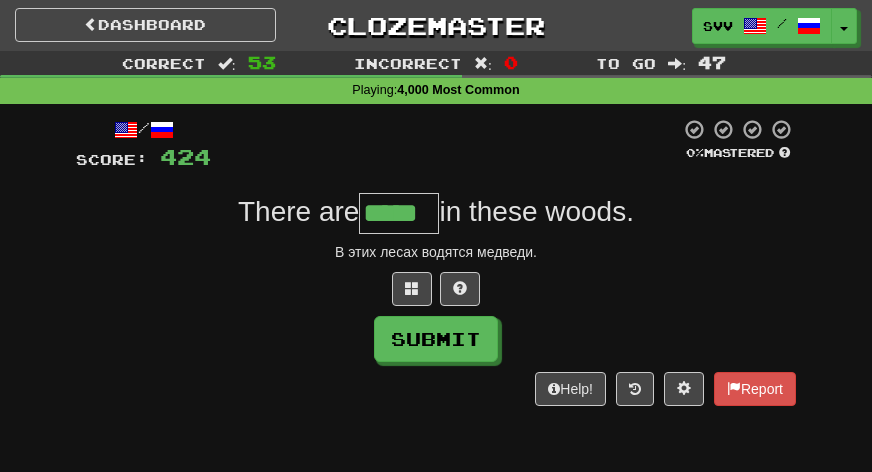 type on "*****" 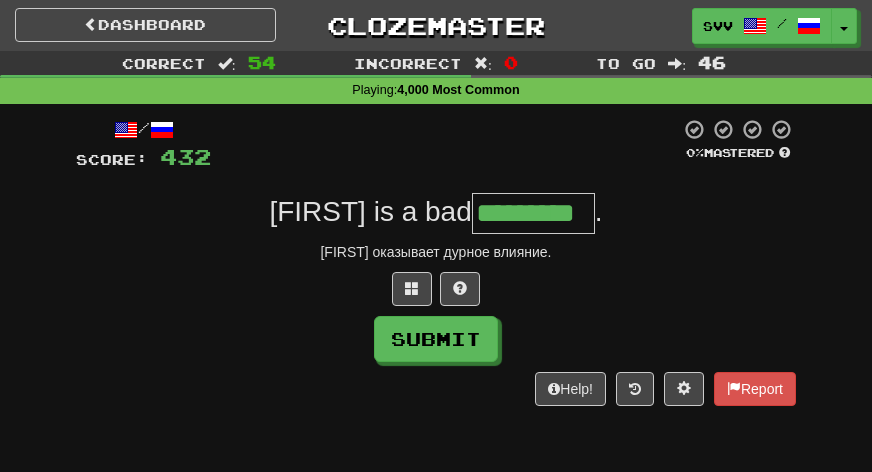 type on "*********" 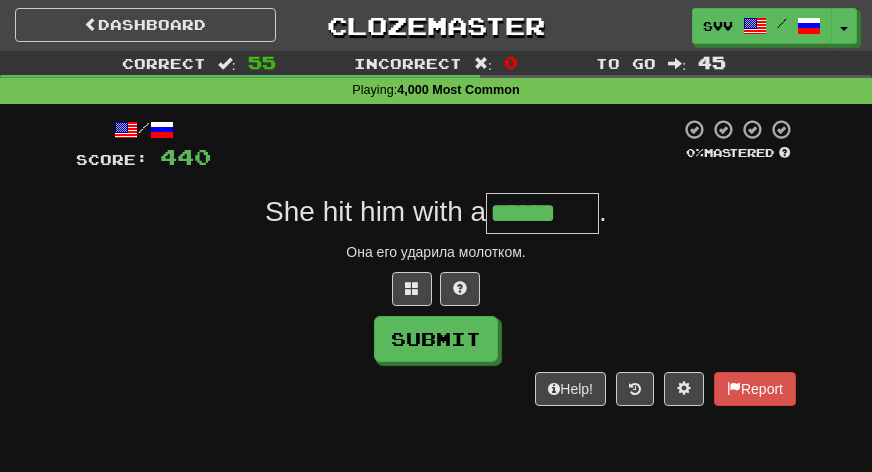 type on "******" 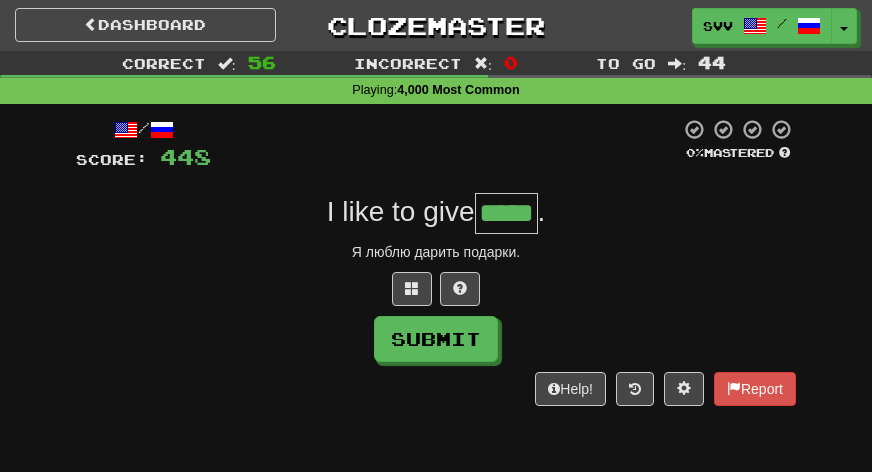 type on "*****" 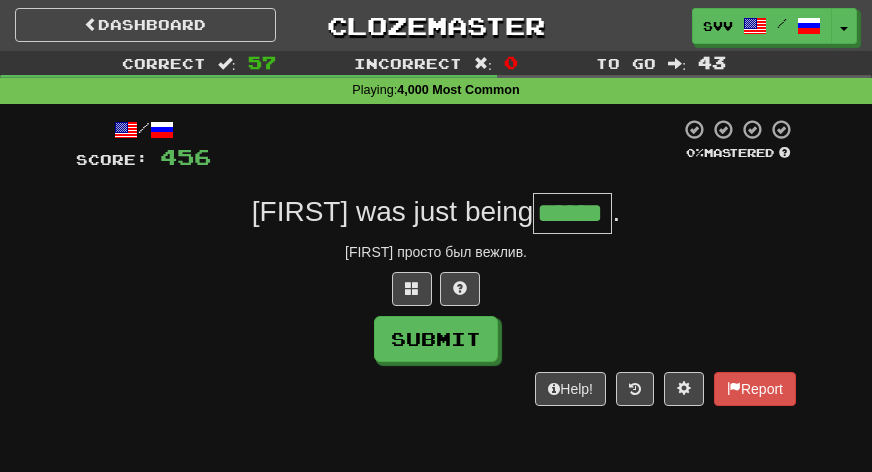type on "******" 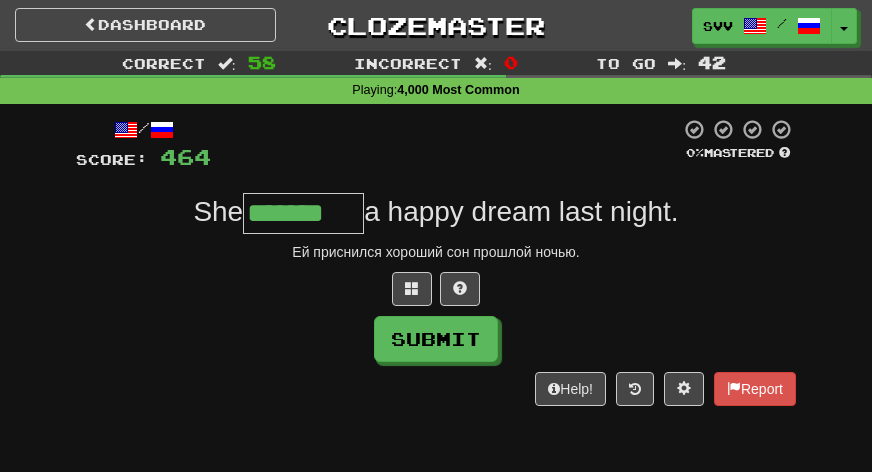 type on "*******" 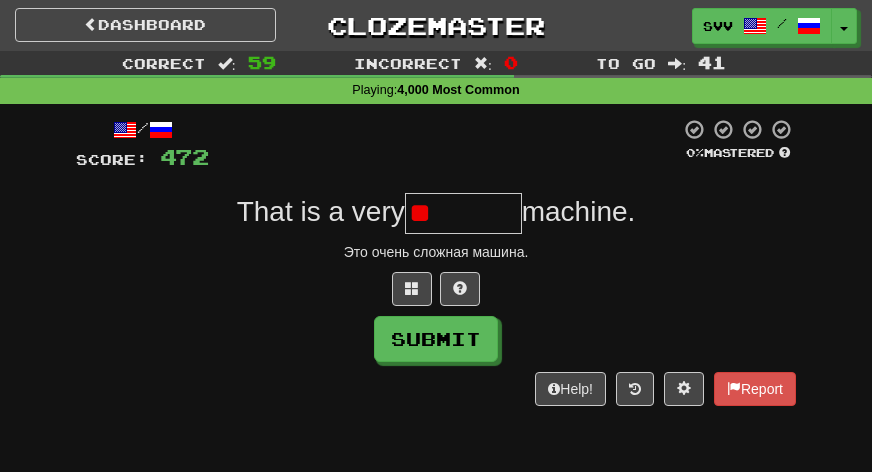 type on "*" 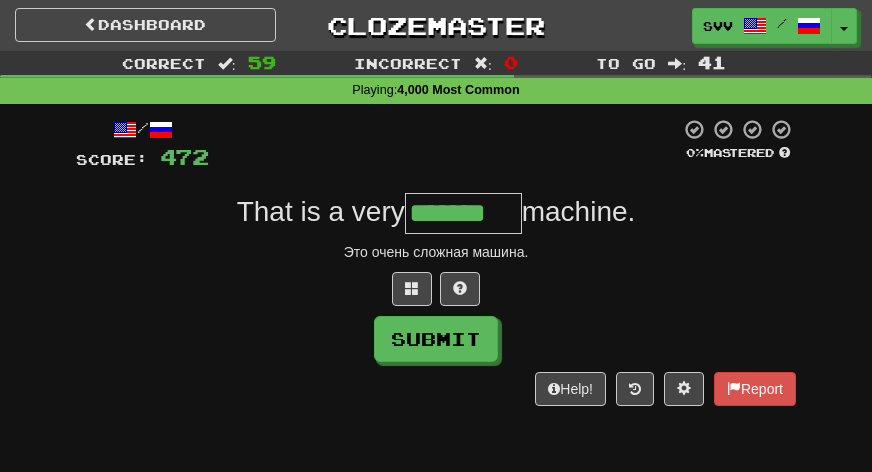 type on "*******" 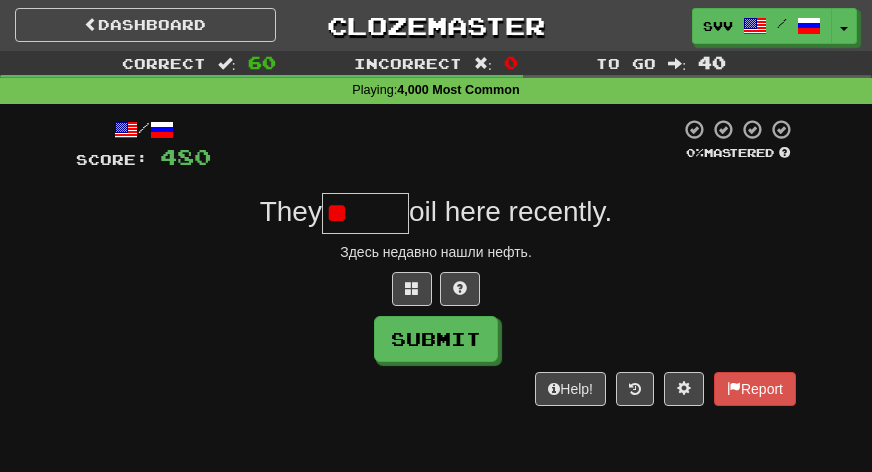 type on "*" 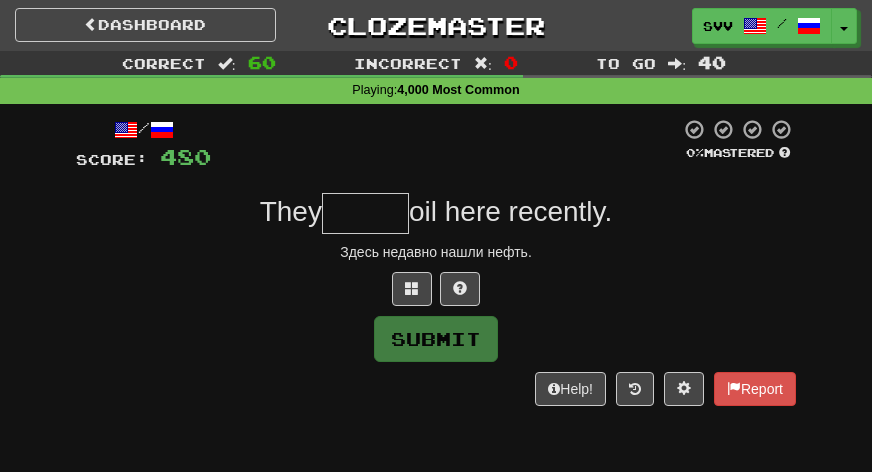 type on "*" 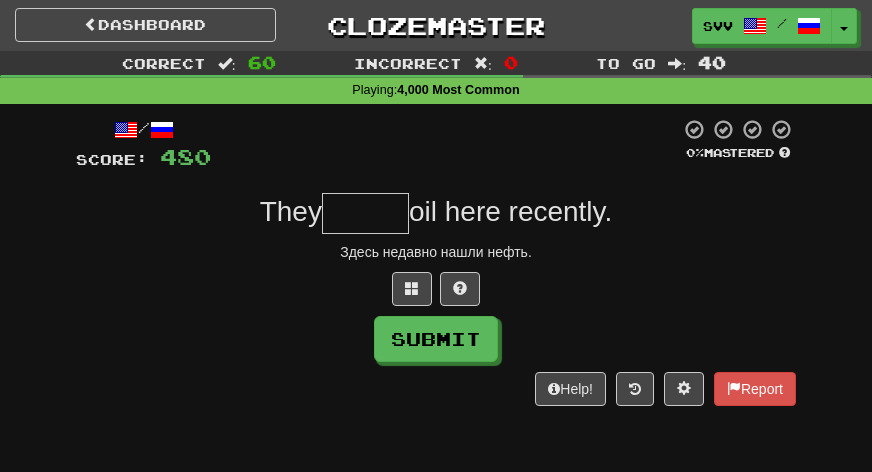 type on "*" 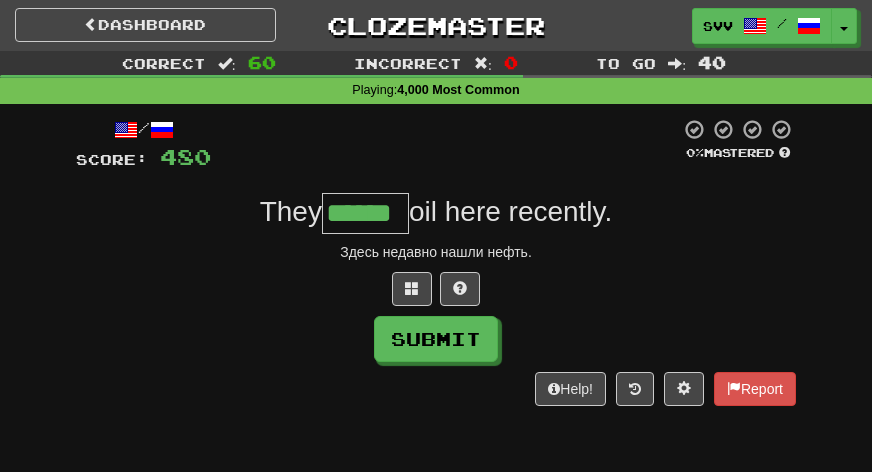 type on "******" 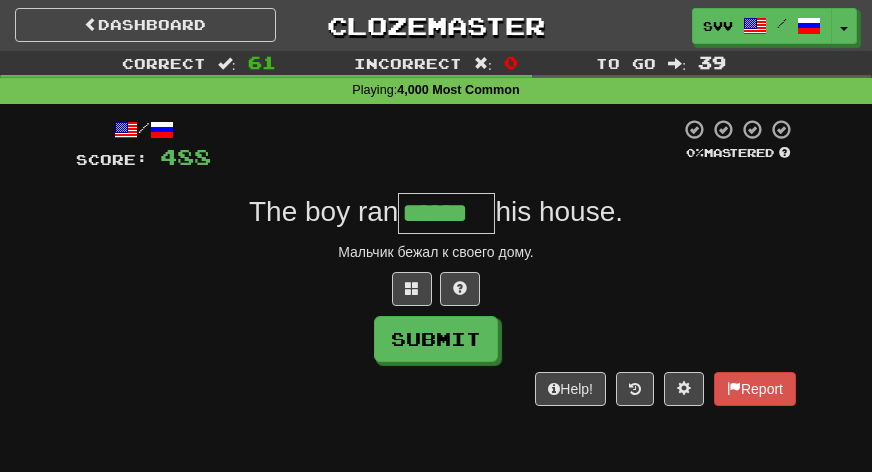 type on "******" 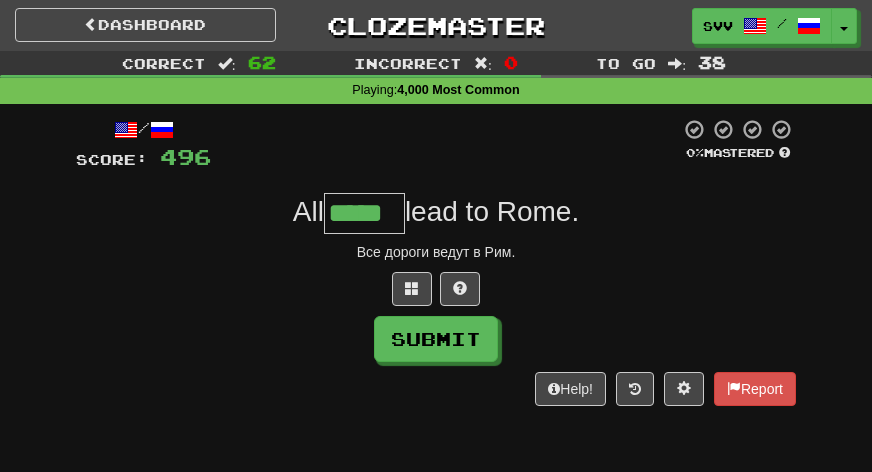 type on "*****" 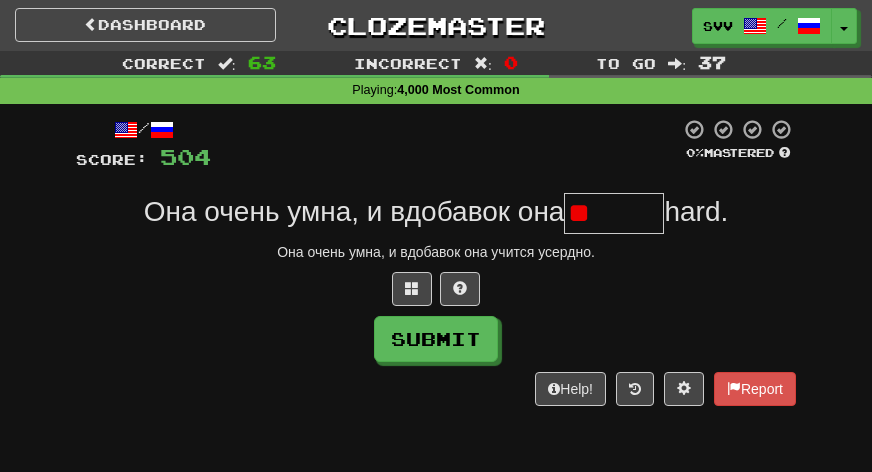 type on "*" 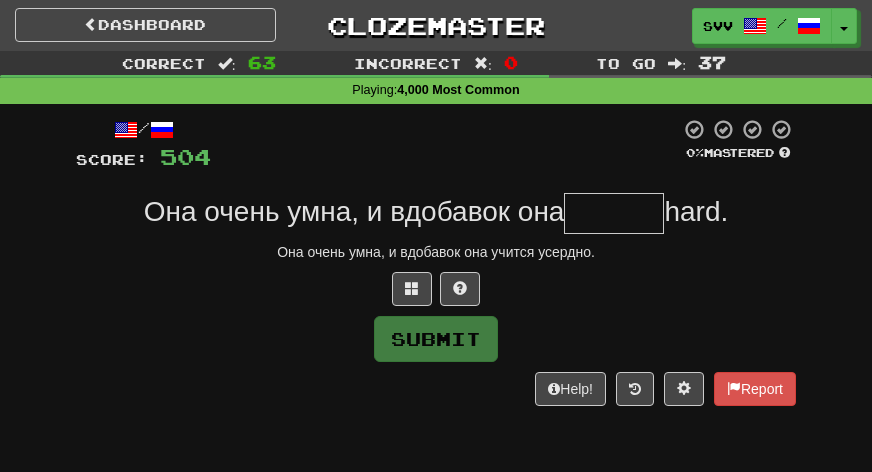 type on "*" 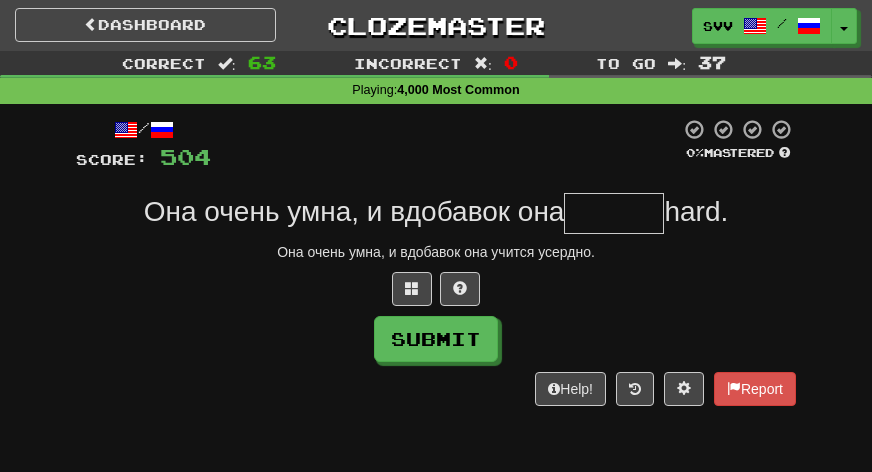 type on "*" 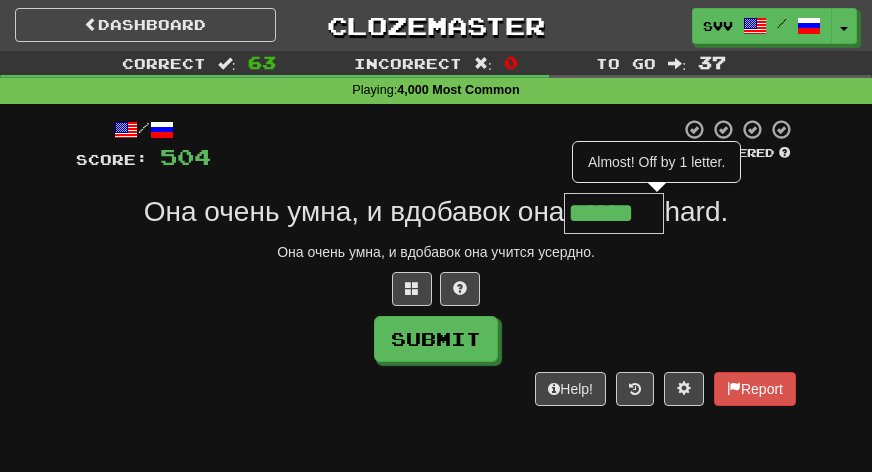 scroll, scrollTop: 0, scrollLeft: 0, axis: both 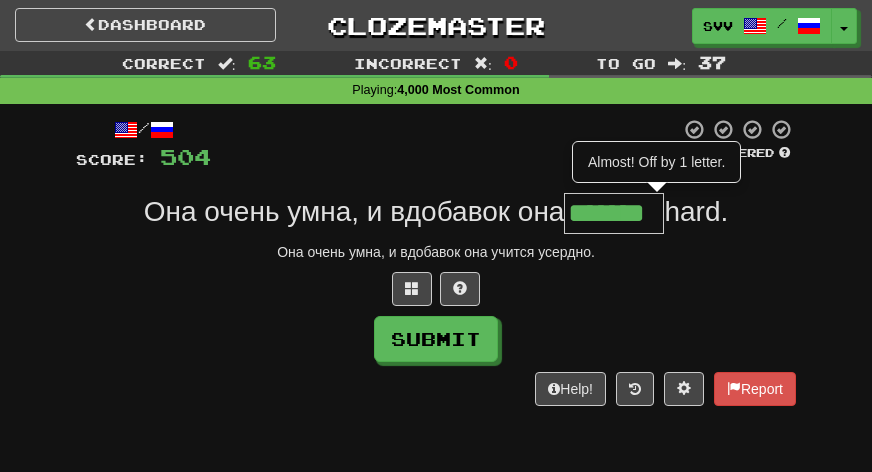 type on "*******" 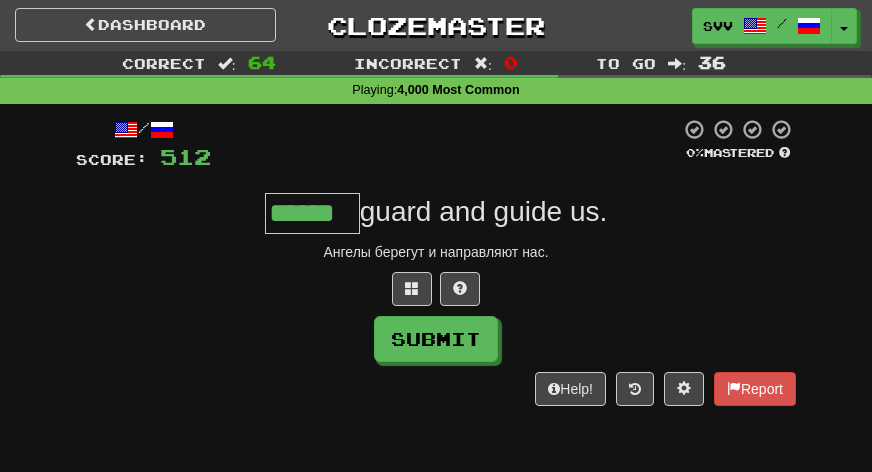 type on "******" 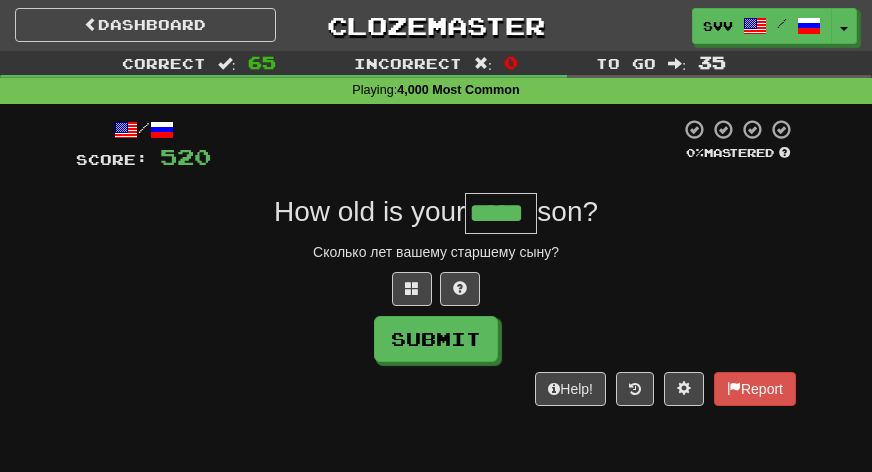 type on "*****" 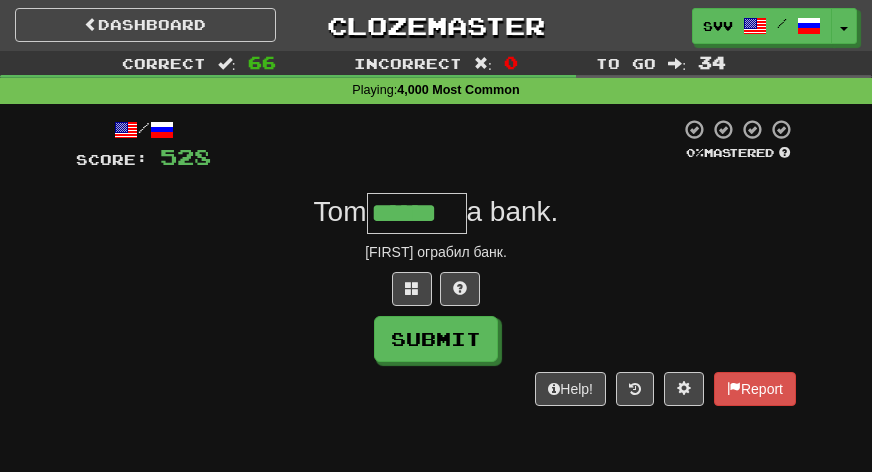 type on "******" 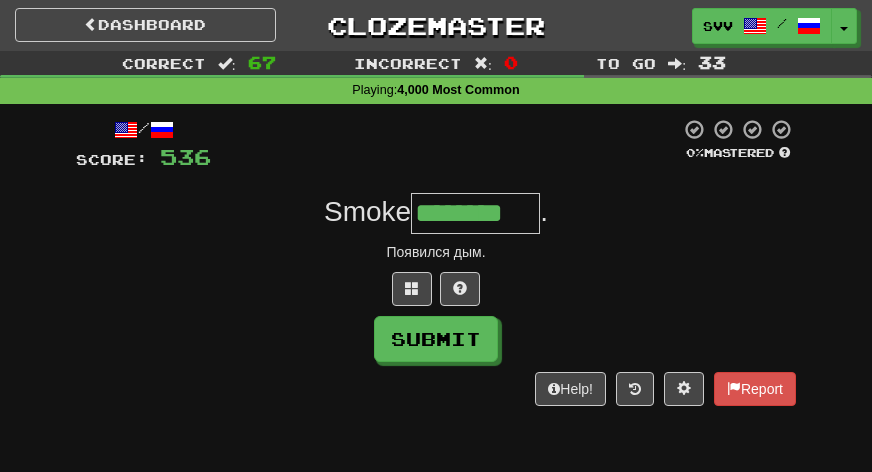 type 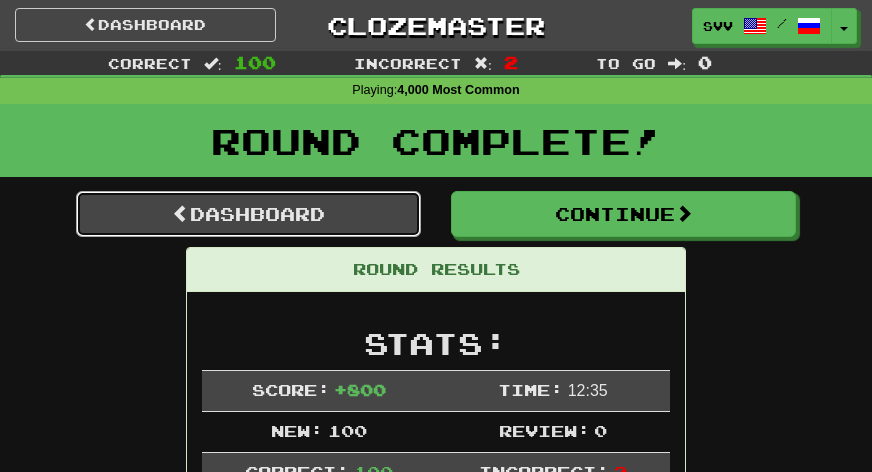 click on "Dashboard" at bounding box center (248, 214) 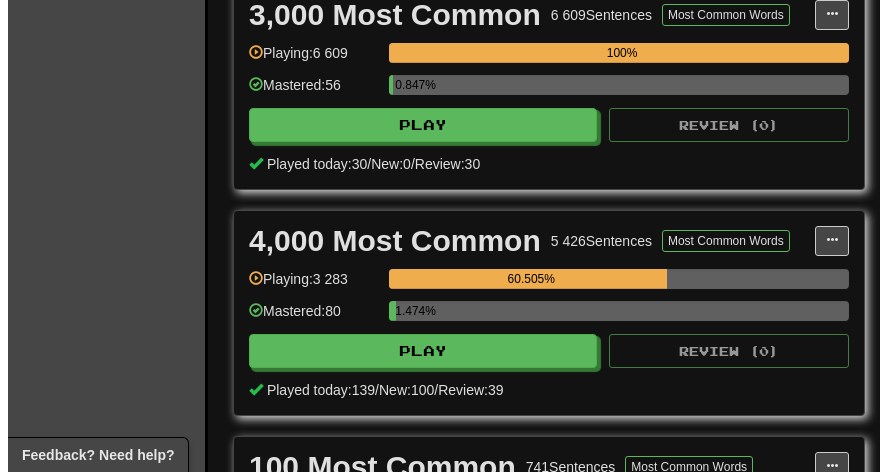 scroll, scrollTop: 979, scrollLeft: 0, axis: vertical 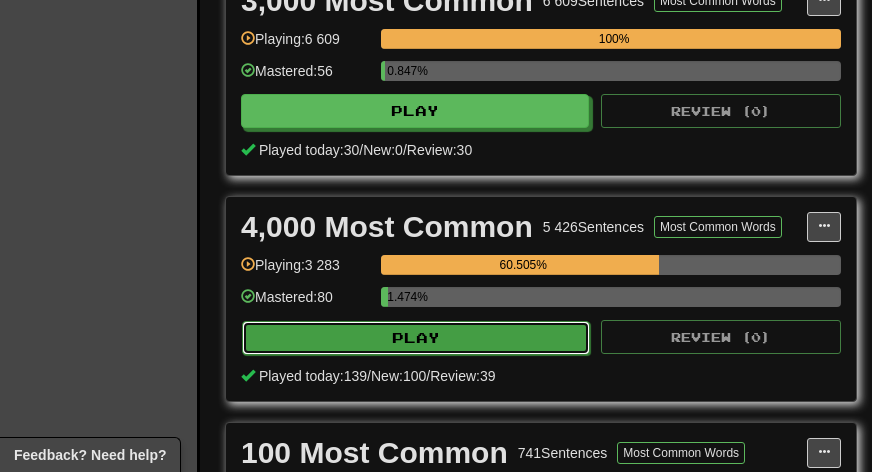 click on "Play" at bounding box center [416, 338] 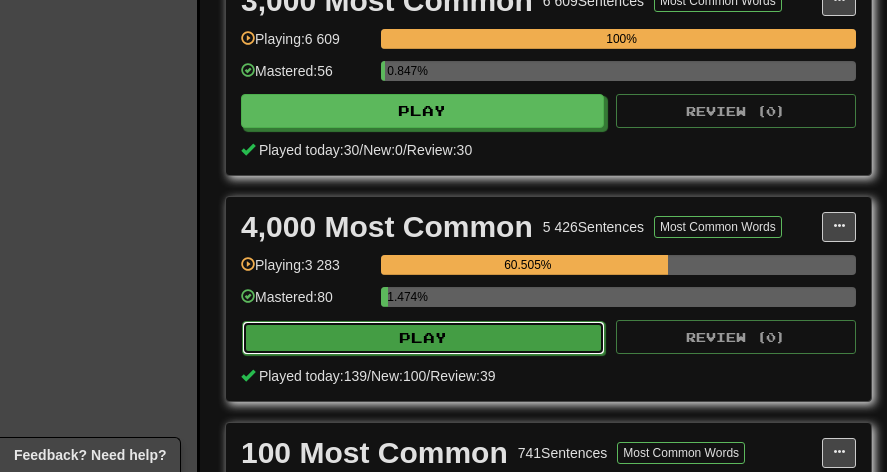 select on "***" 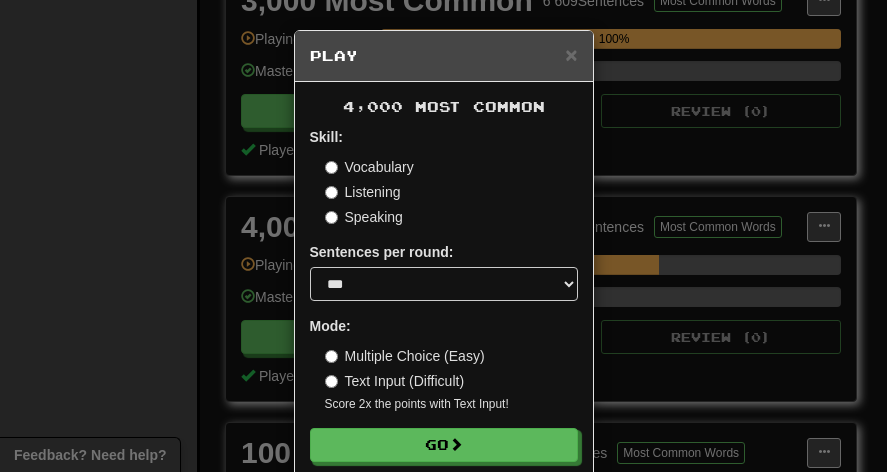 scroll, scrollTop: 36, scrollLeft: 0, axis: vertical 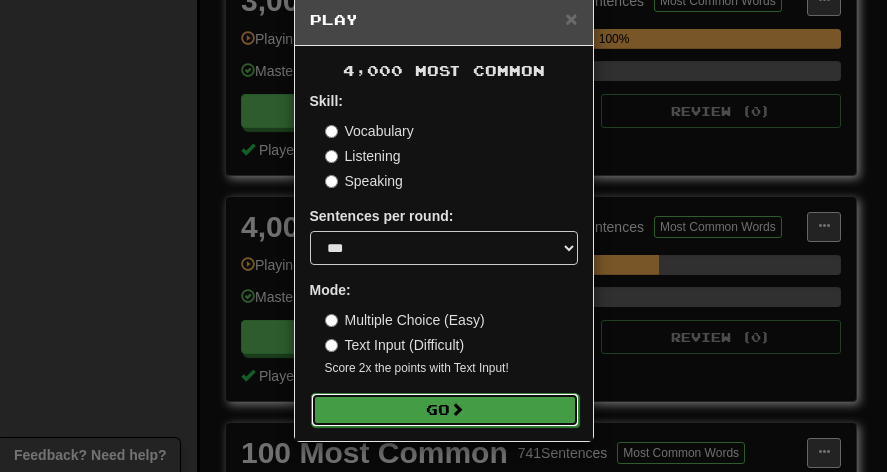 click on "Go" at bounding box center (445, 410) 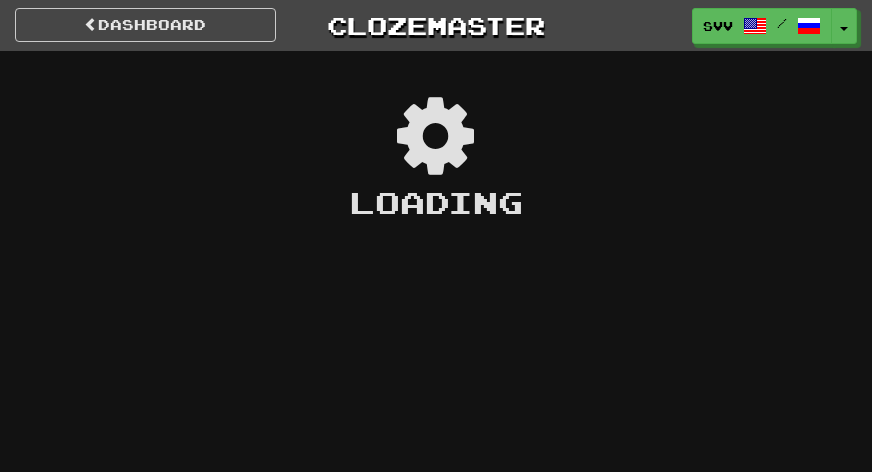 scroll, scrollTop: 0, scrollLeft: 0, axis: both 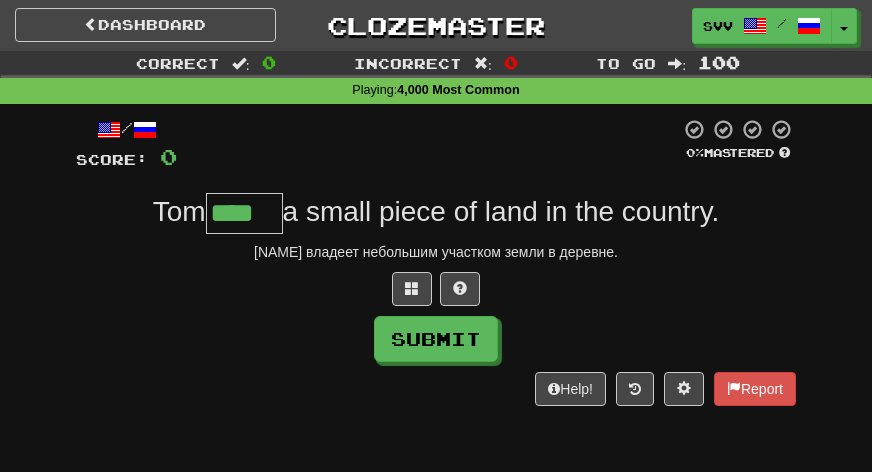 type on "****" 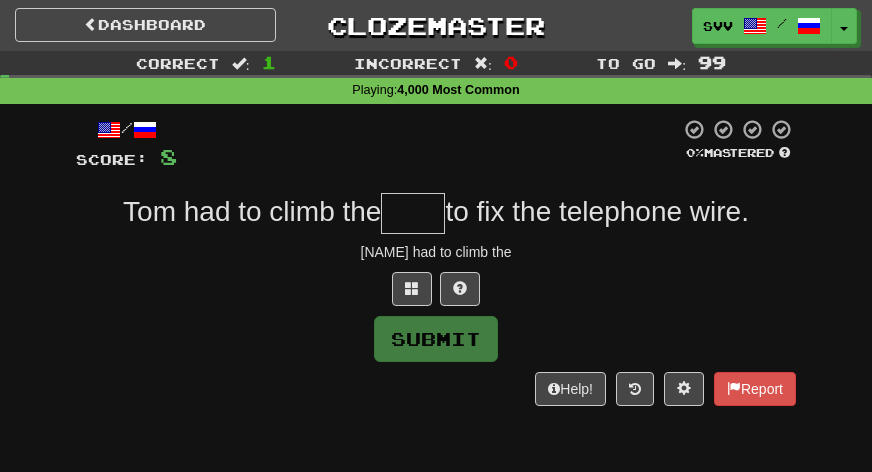 type on "*" 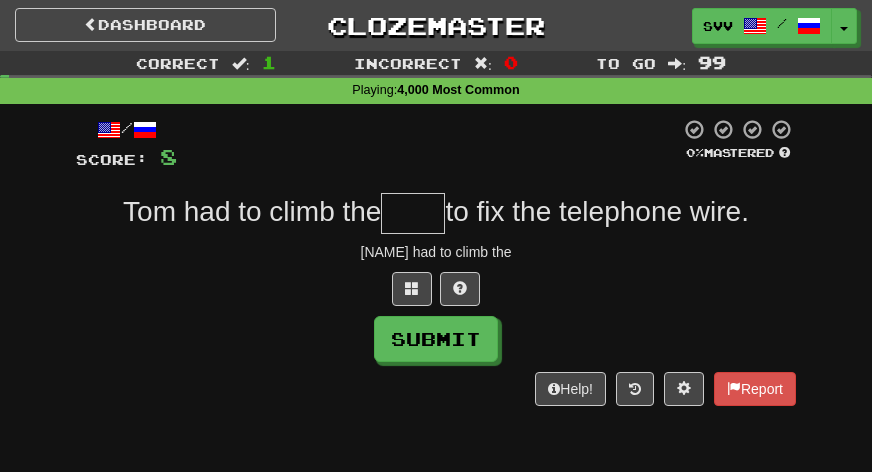 type on "*" 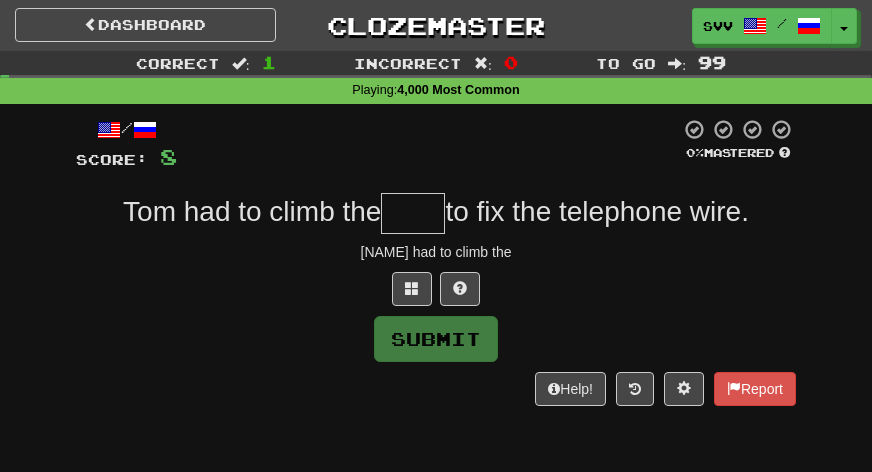 type on "*" 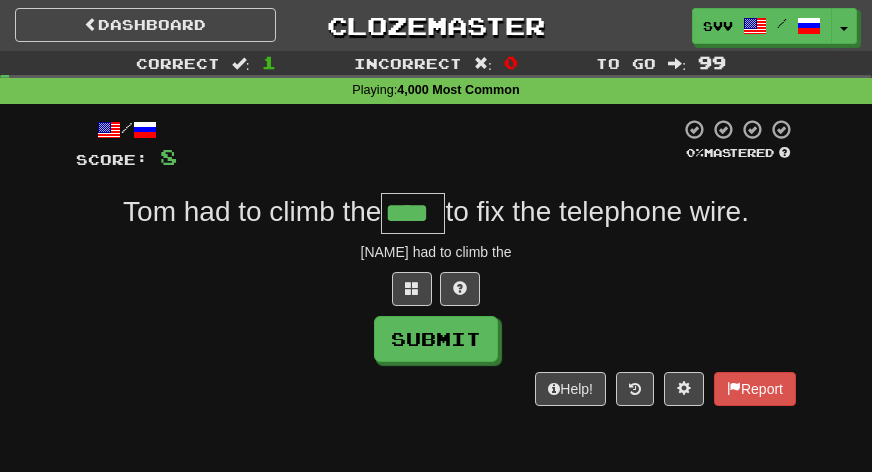 type on "****" 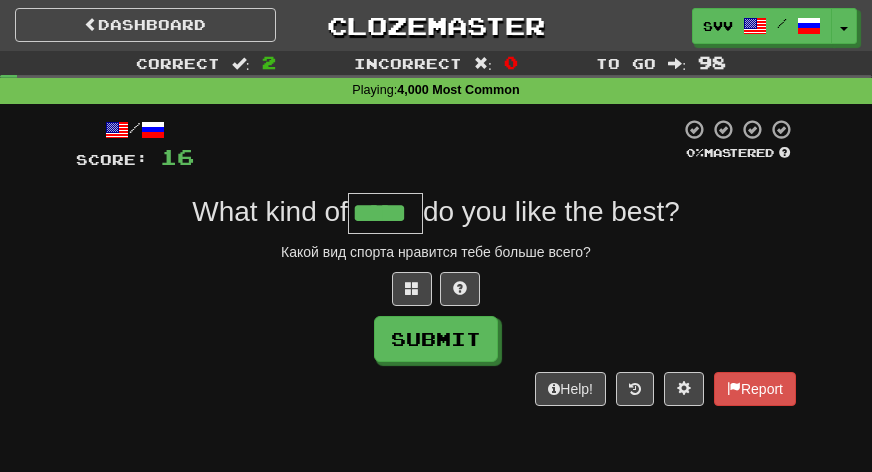 type on "*****" 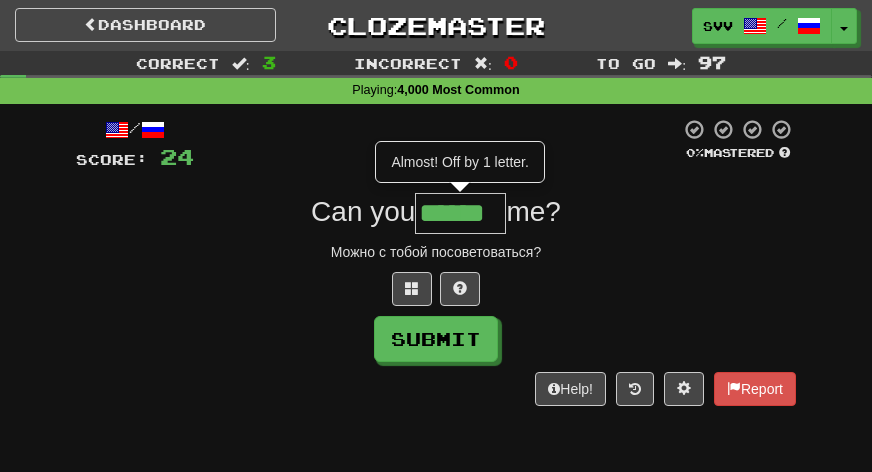 type on "******" 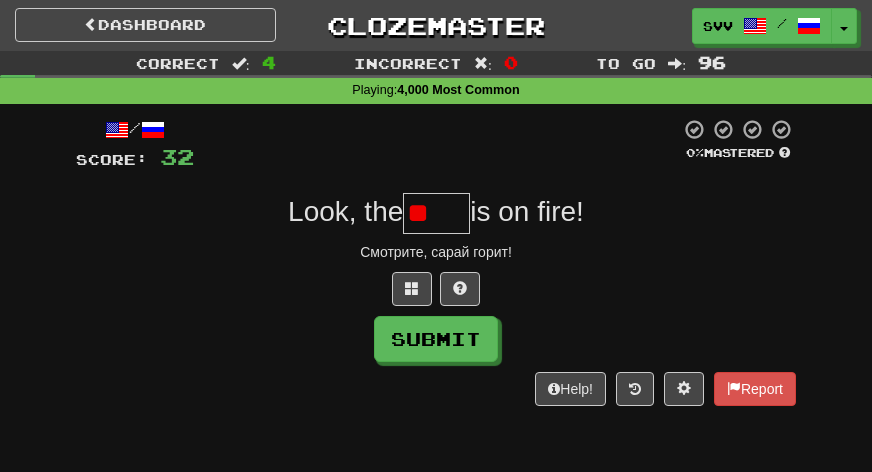 type on "*" 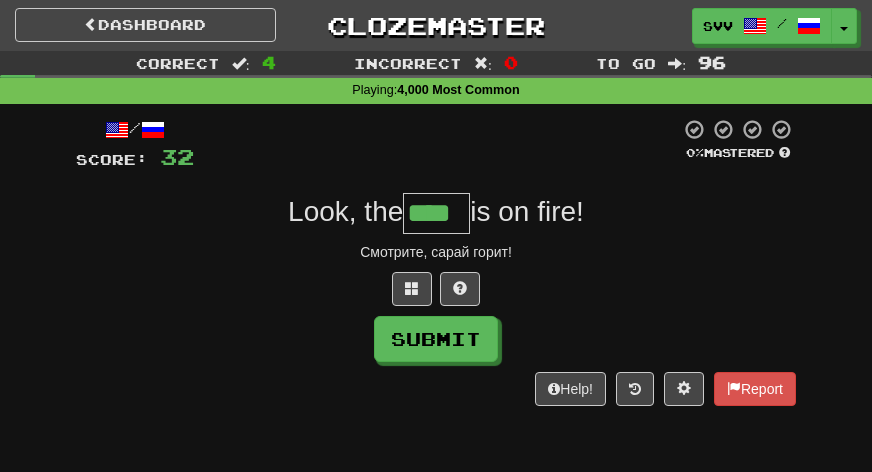 type on "****" 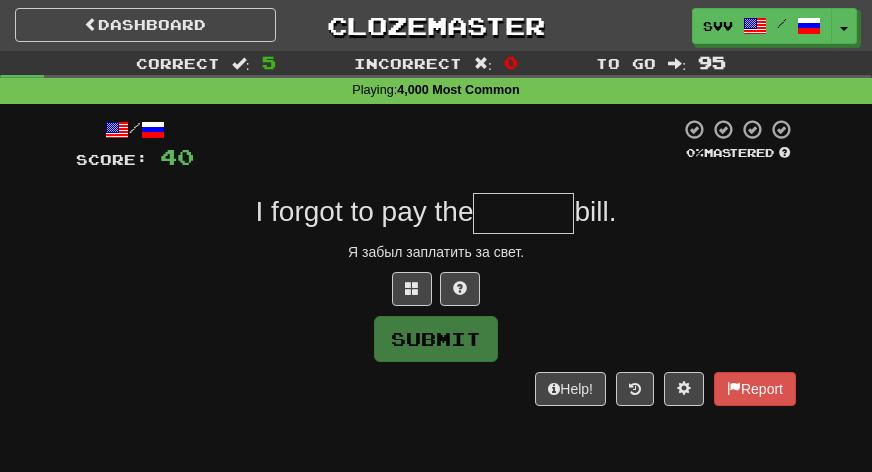 type on "*" 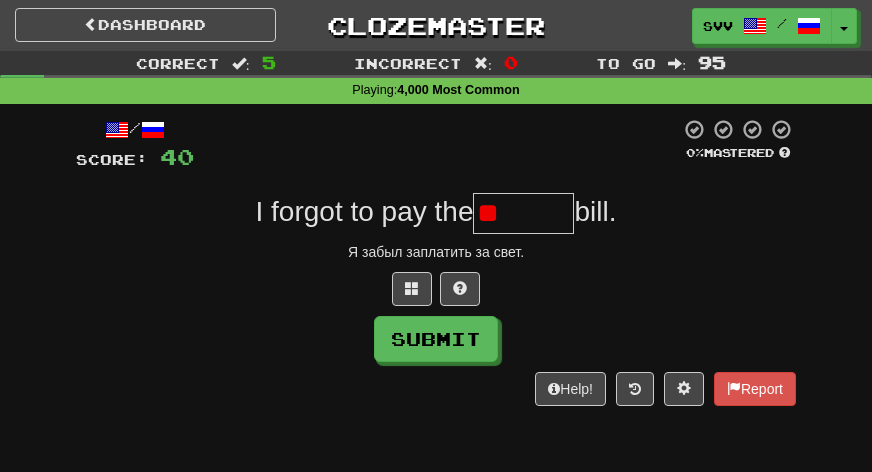 type on "*" 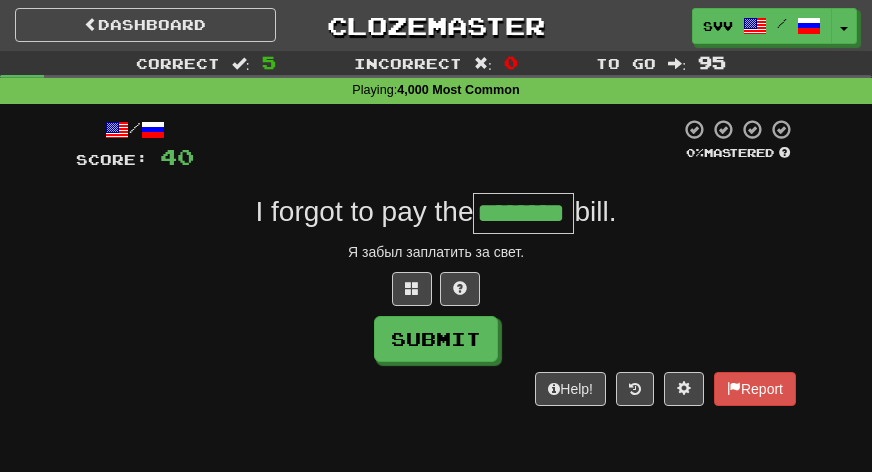 type on "********" 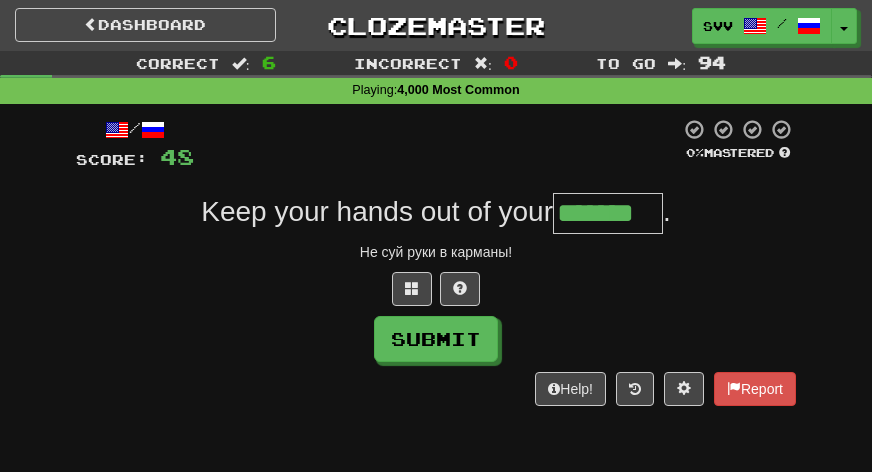 type on "*******" 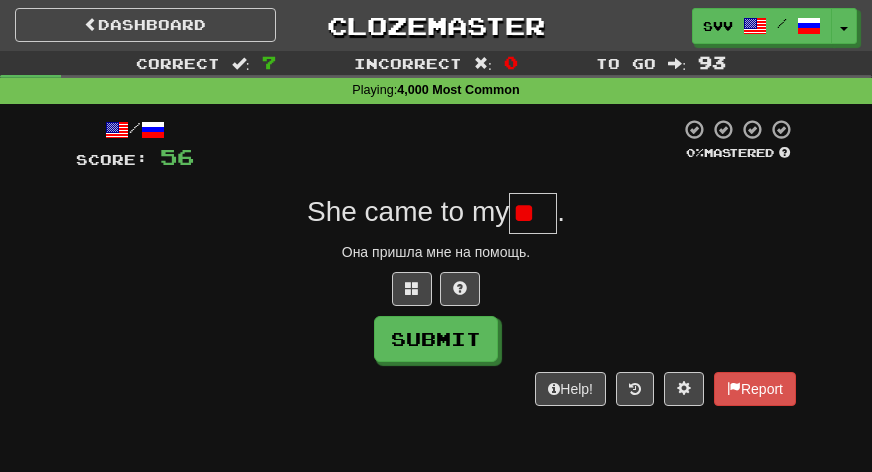 type on "*" 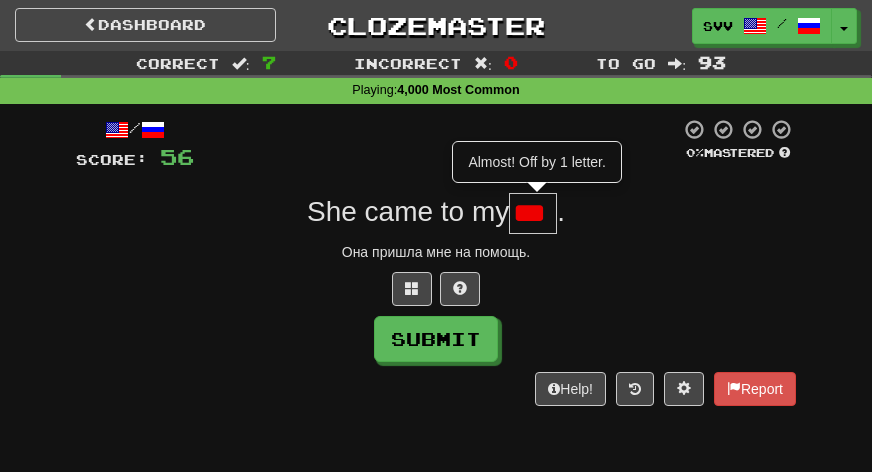 type on "***" 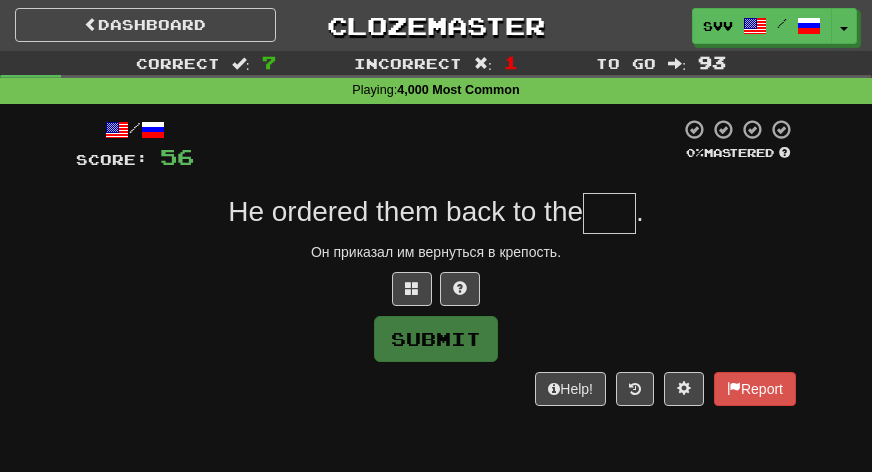 type on "*" 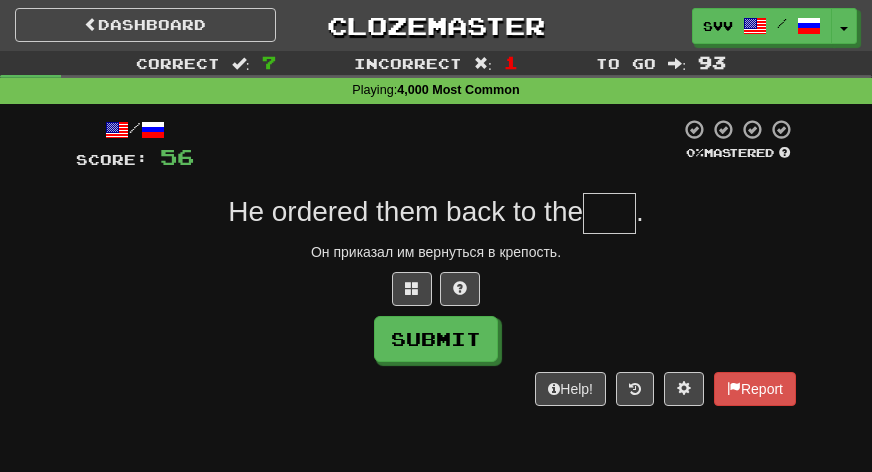 type on "*" 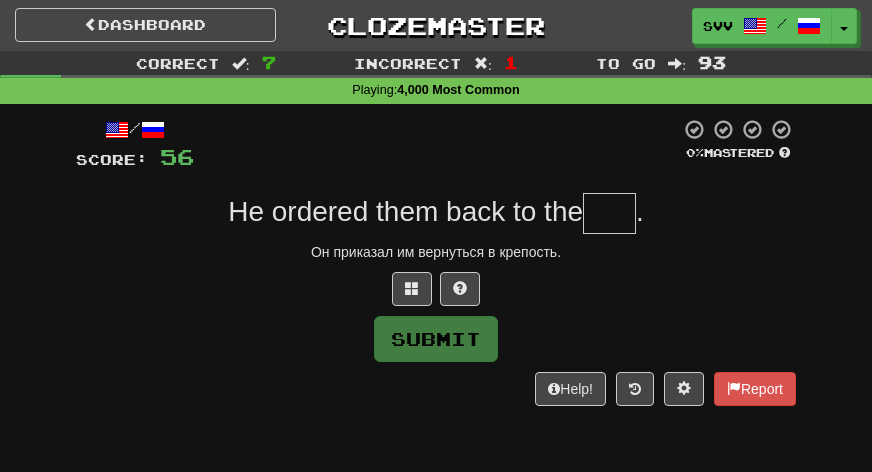 type on "*" 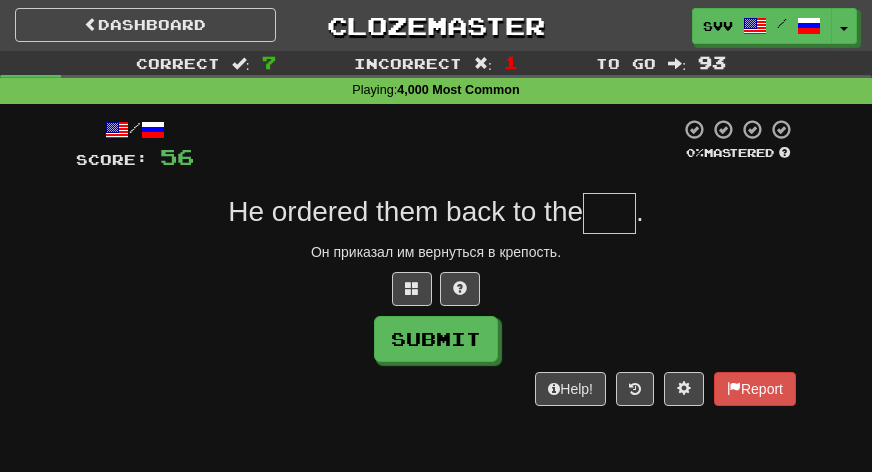 type on "*" 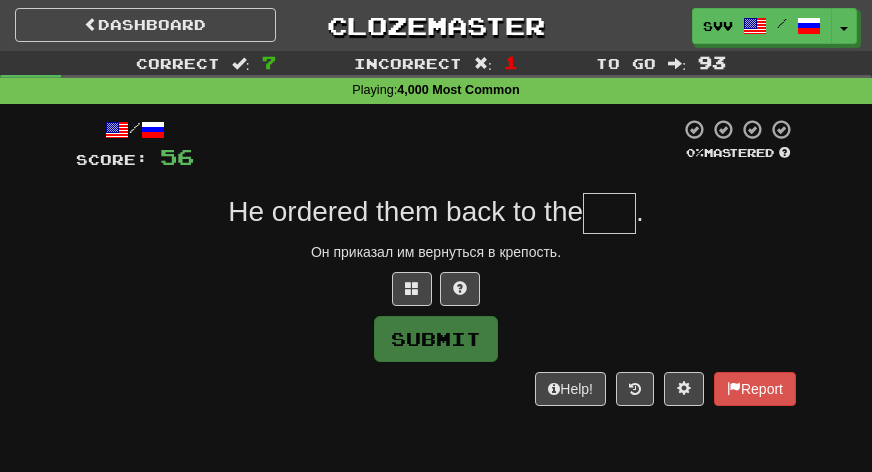 type on "*" 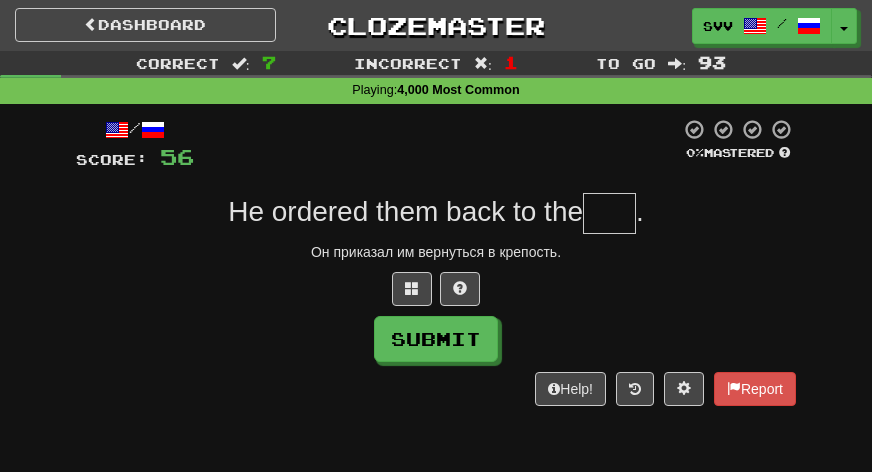 type on "*" 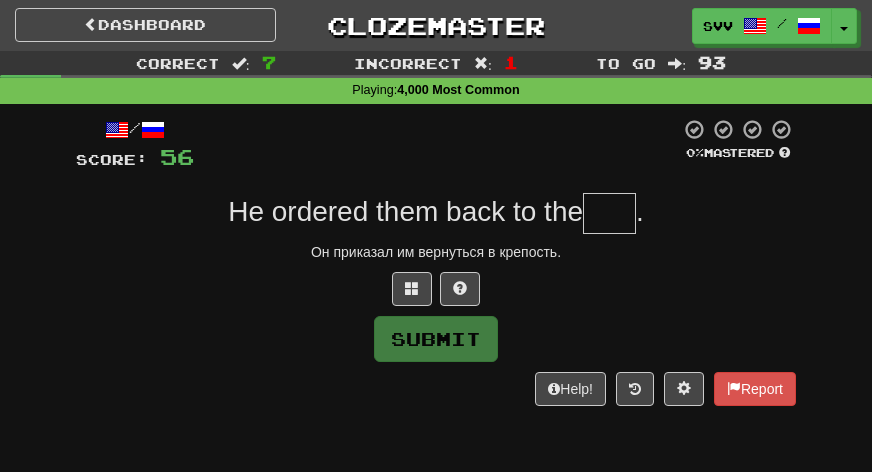 type on "*" 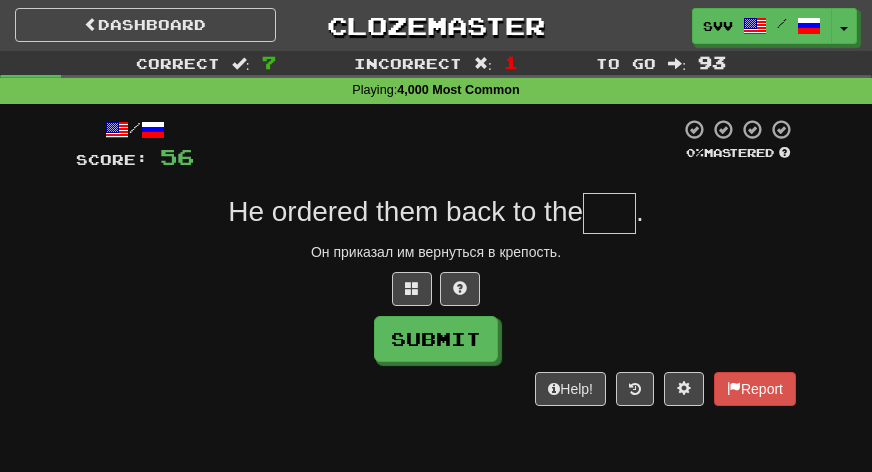 type on "*" 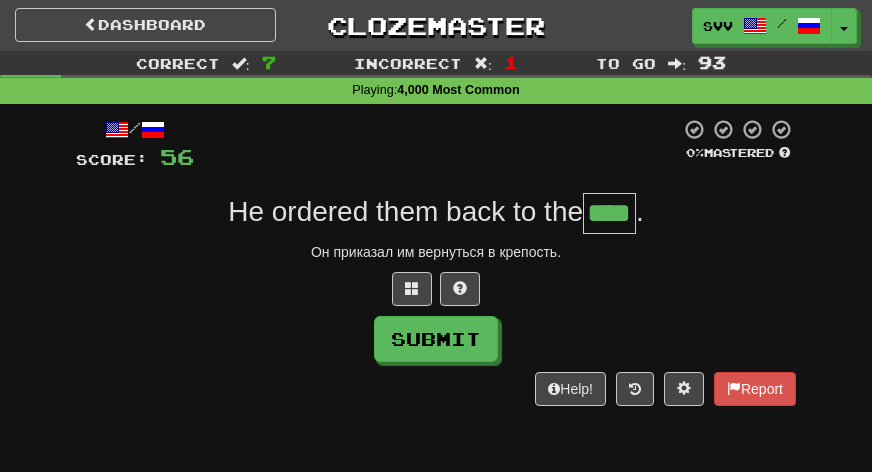 type on "****" 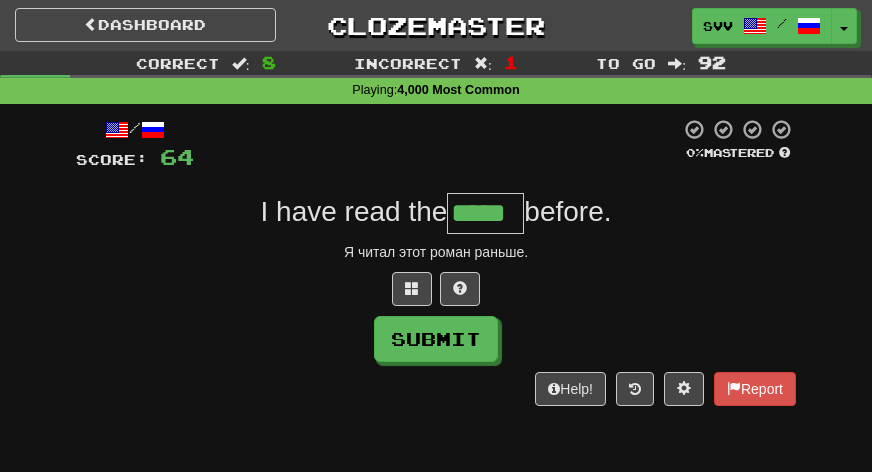 type on "*****" 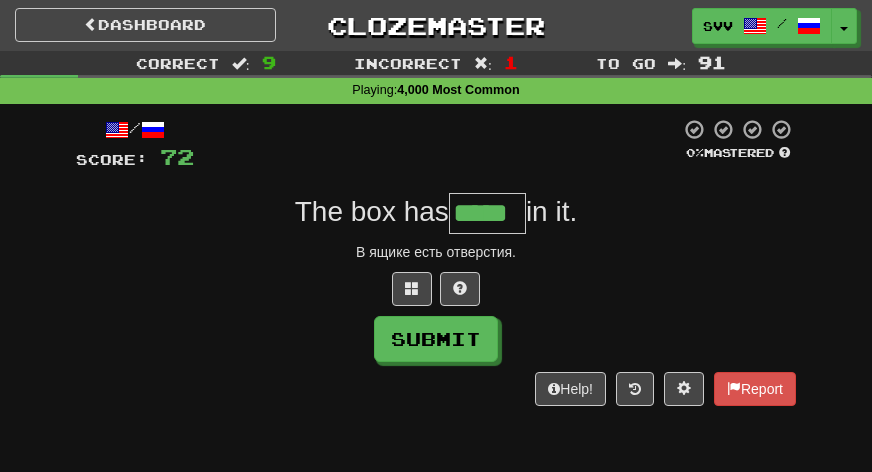 type on "*****" 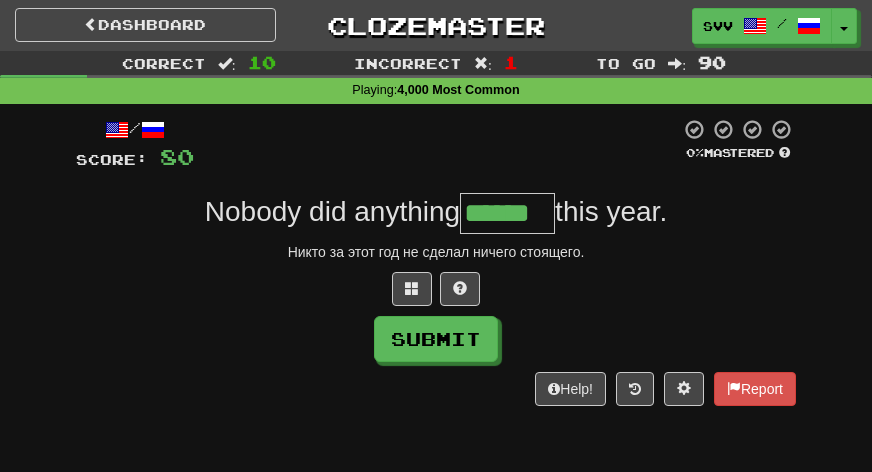 type on "******" 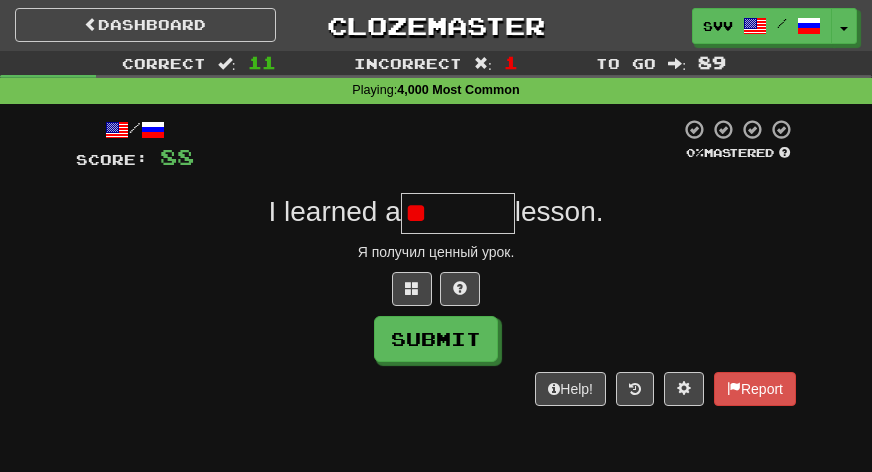 type on "*" 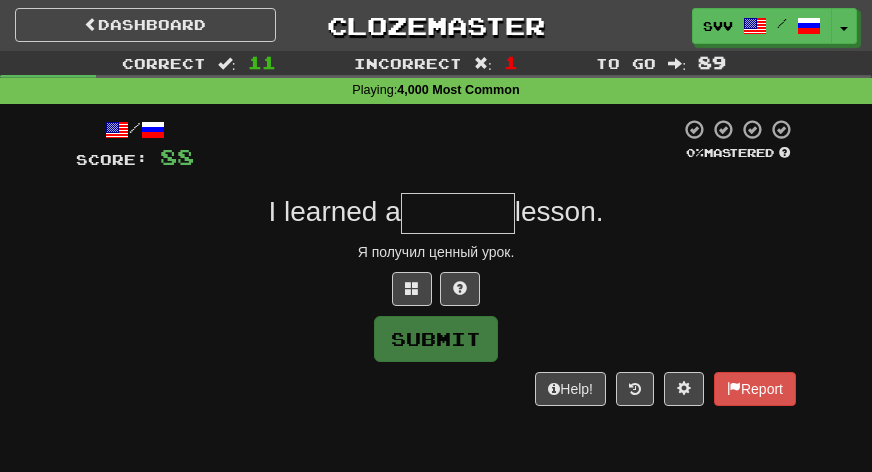 type on "*" 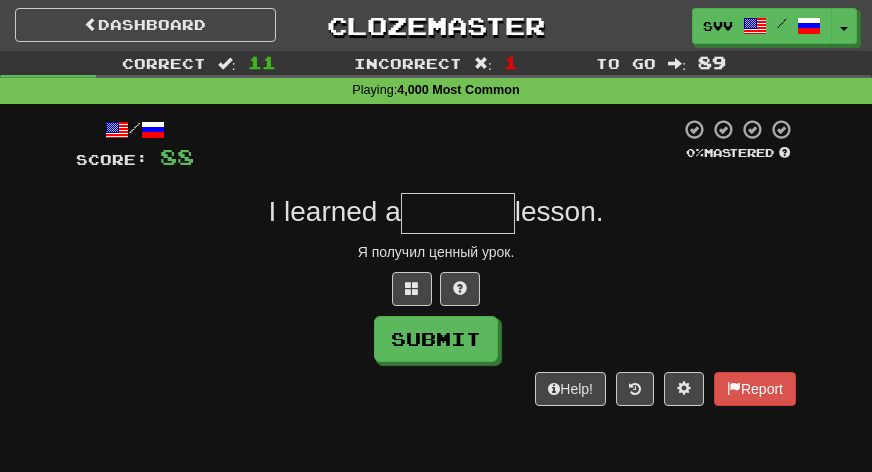 type on "*" 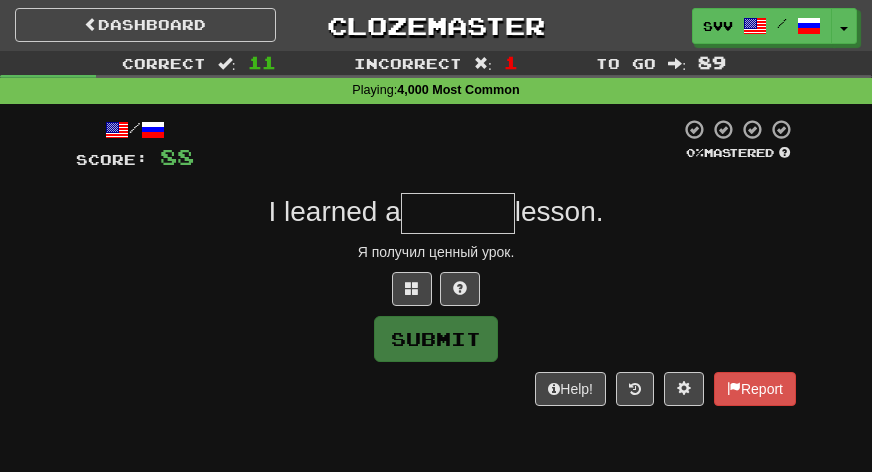 type on "*" 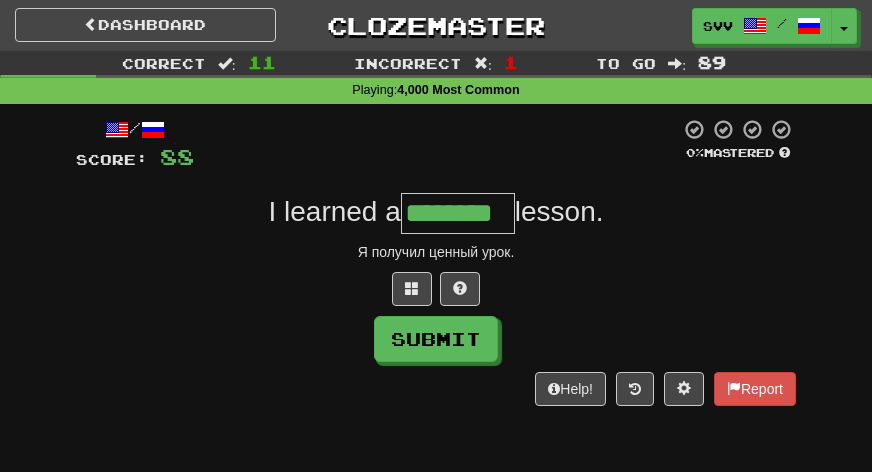 type on "********" 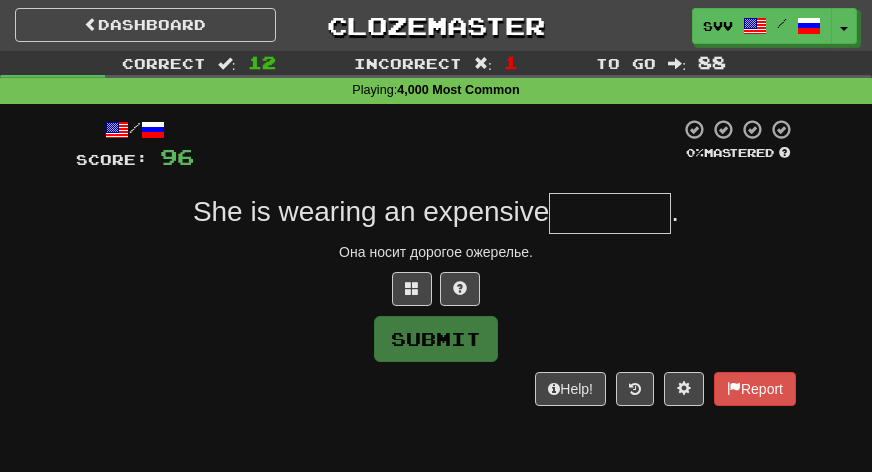 type on "*" 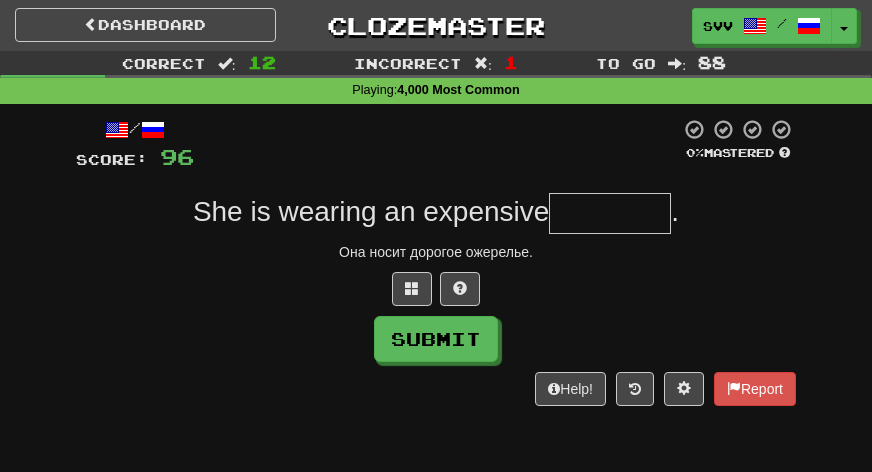 type on "*" 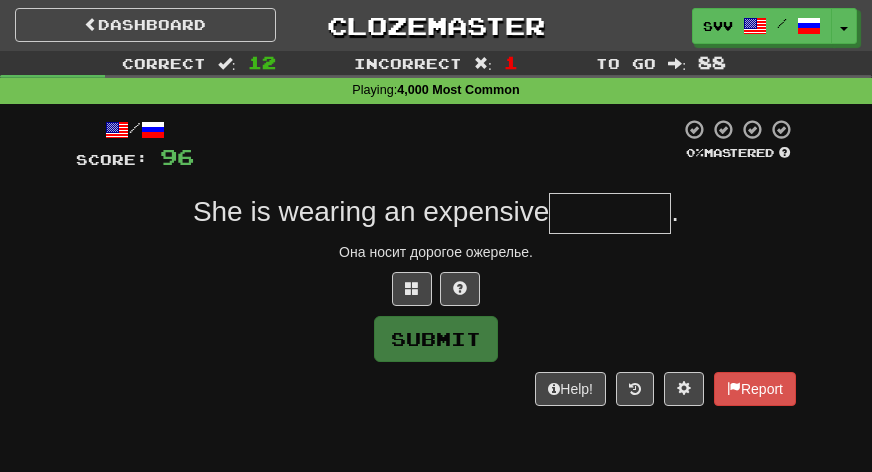 type on "*" 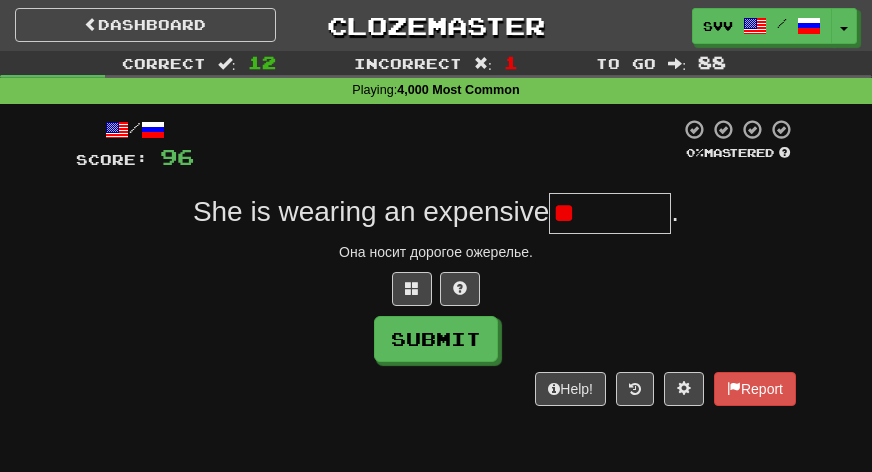 type on "*" 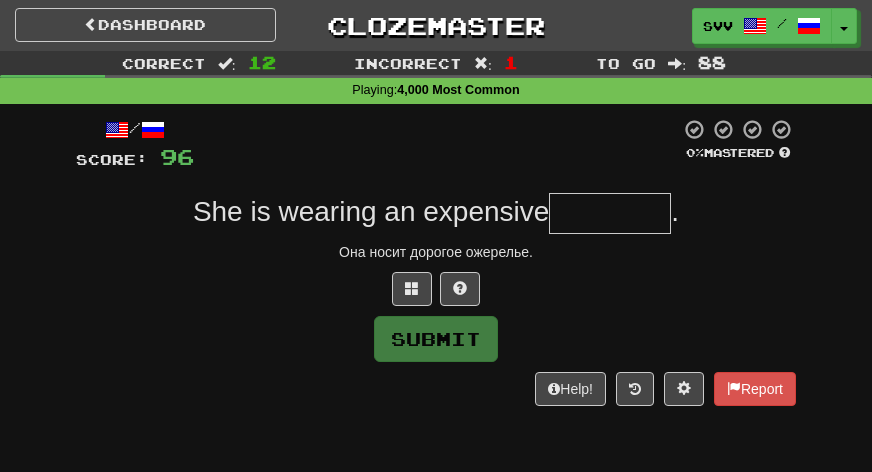 type on "*" 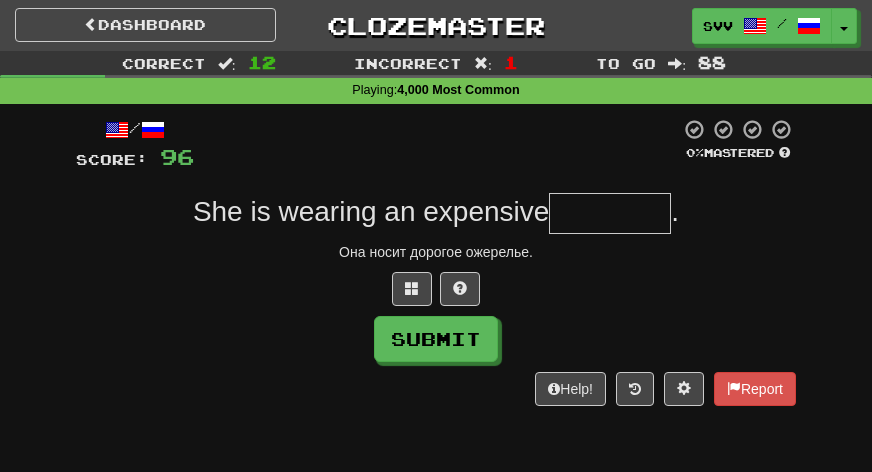 type on "*" 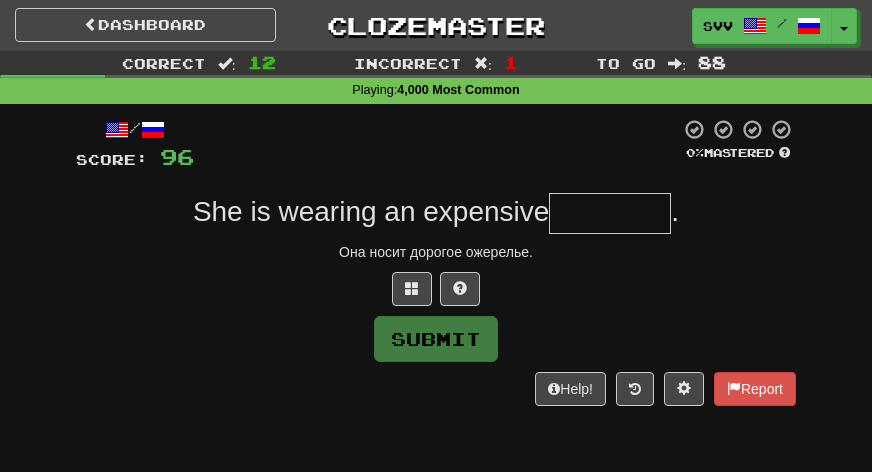 type on "*" 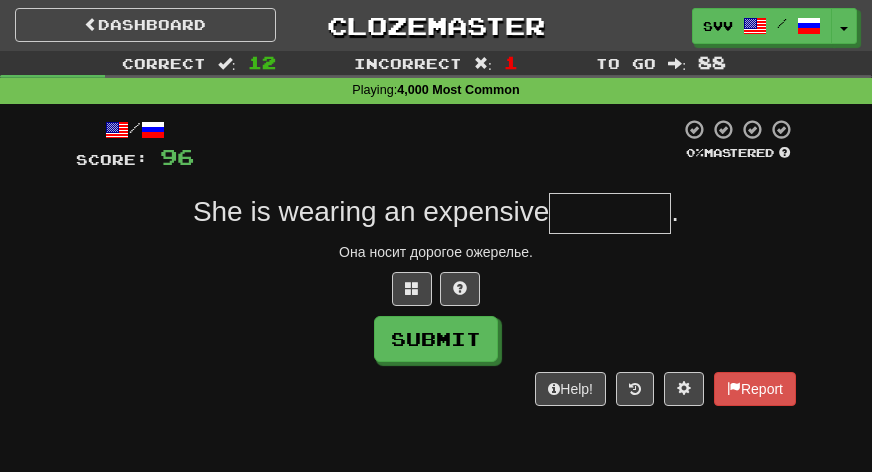 type on "*" 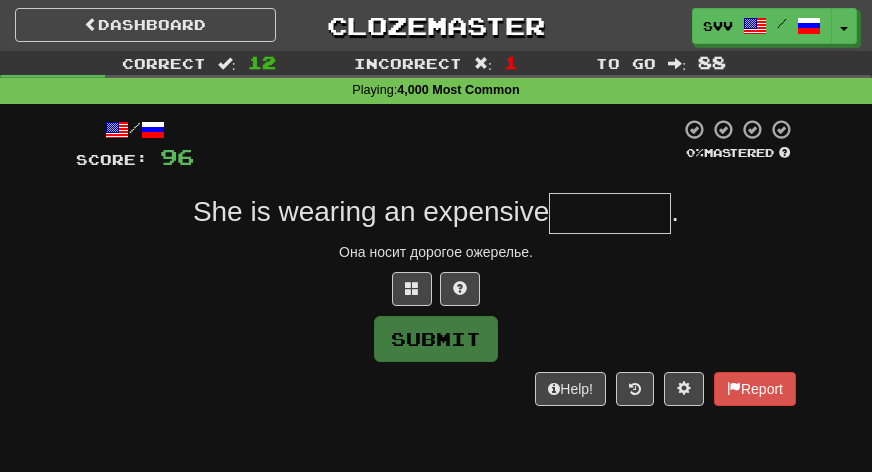 type on "*" 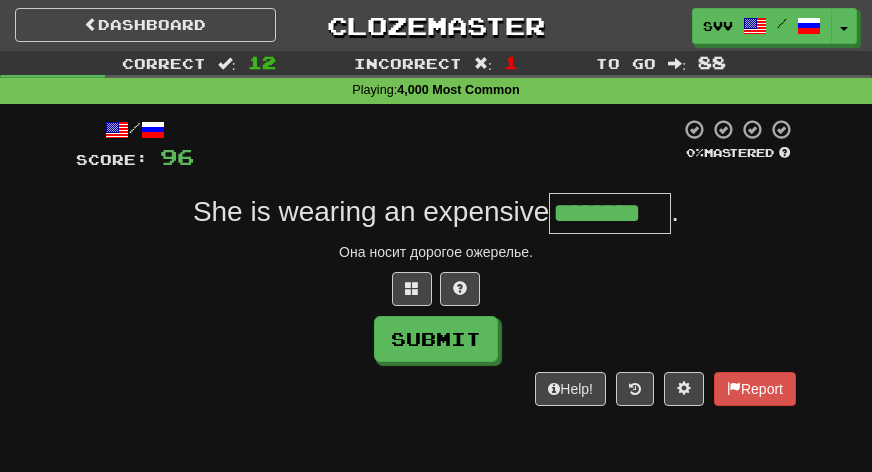 type on "********" 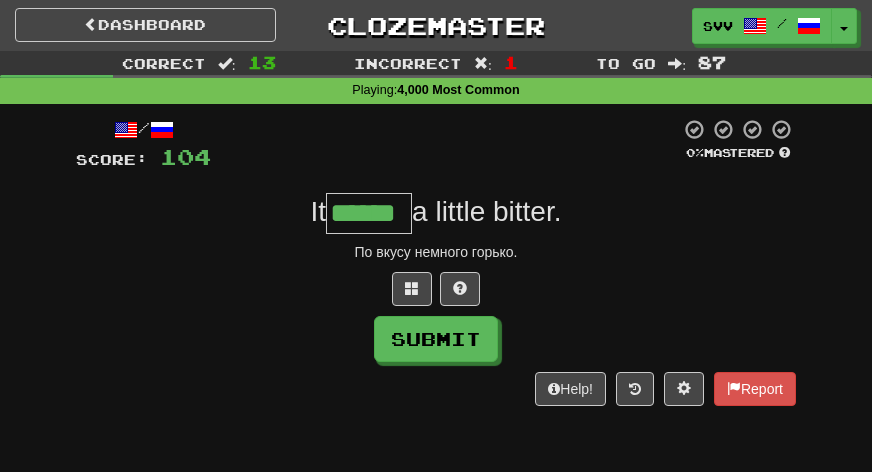 type on "******" 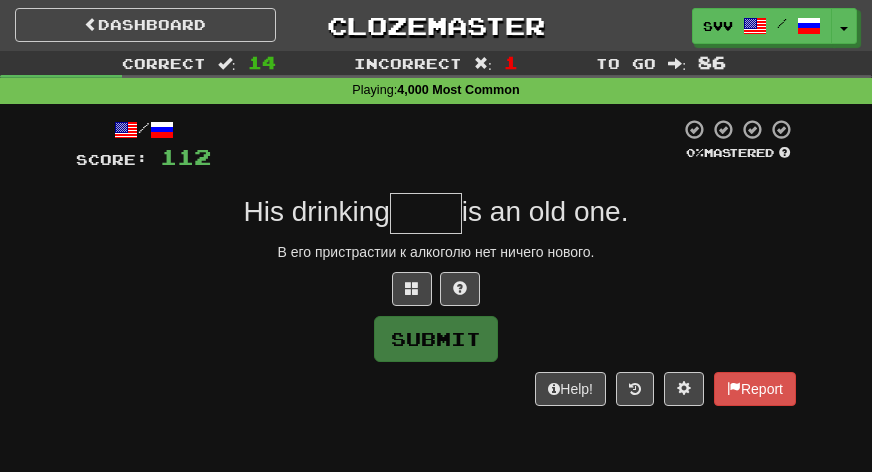 type on "*" 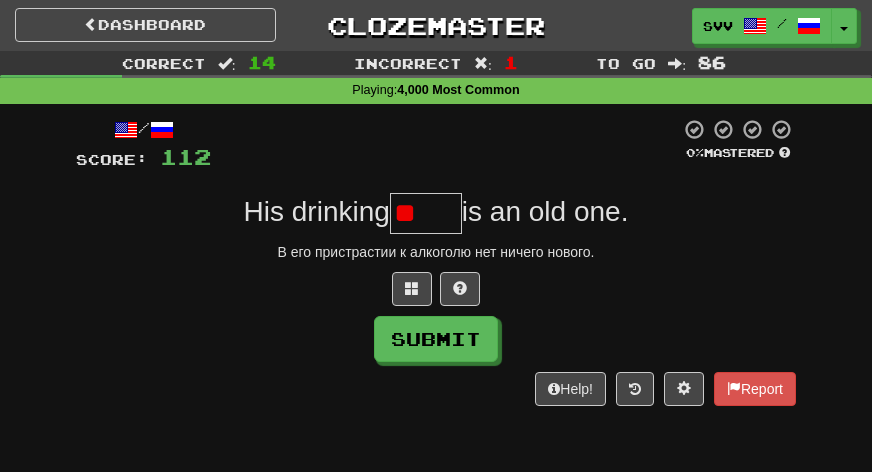 type on "*" 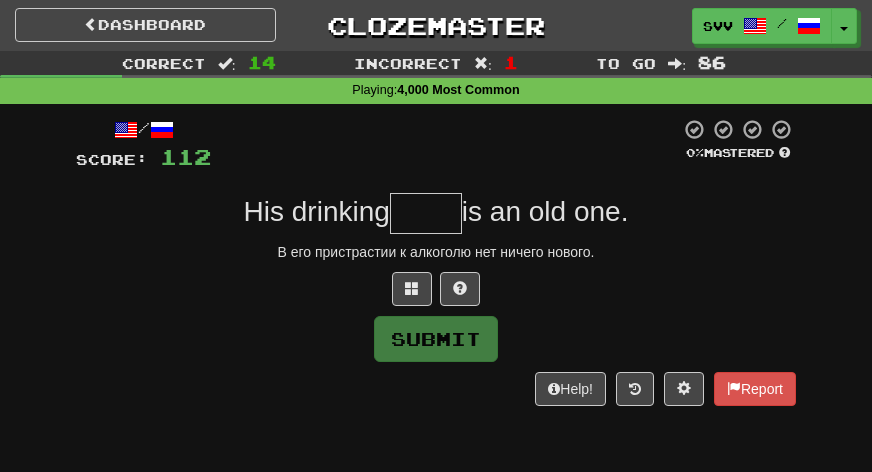type on "*" 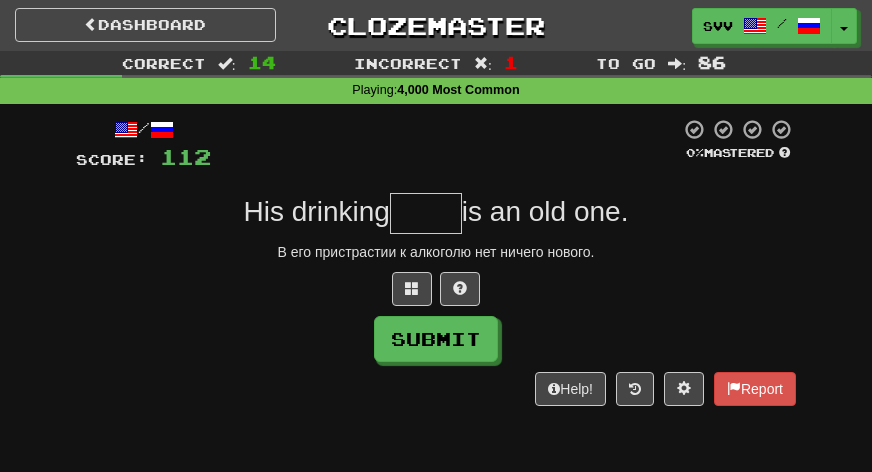 type on "*" 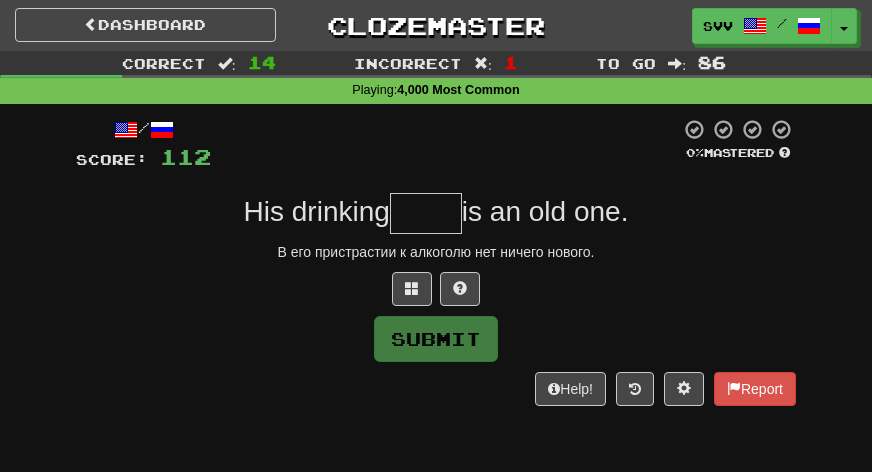 type on "*" 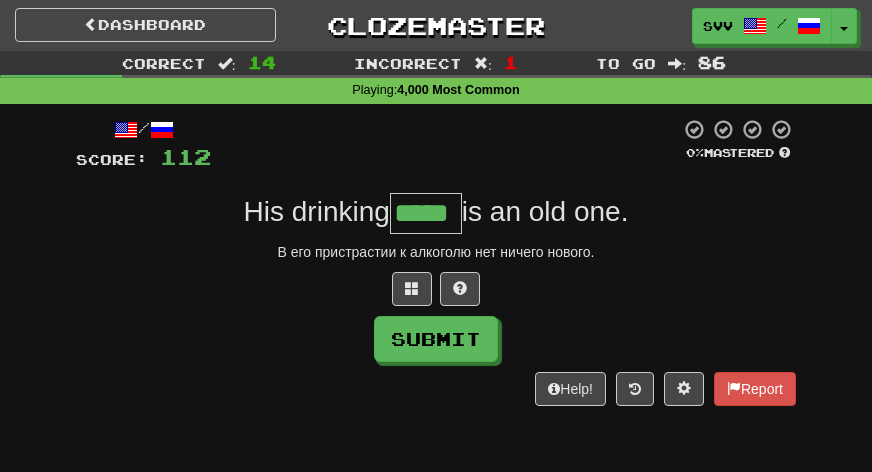 type on "*****" 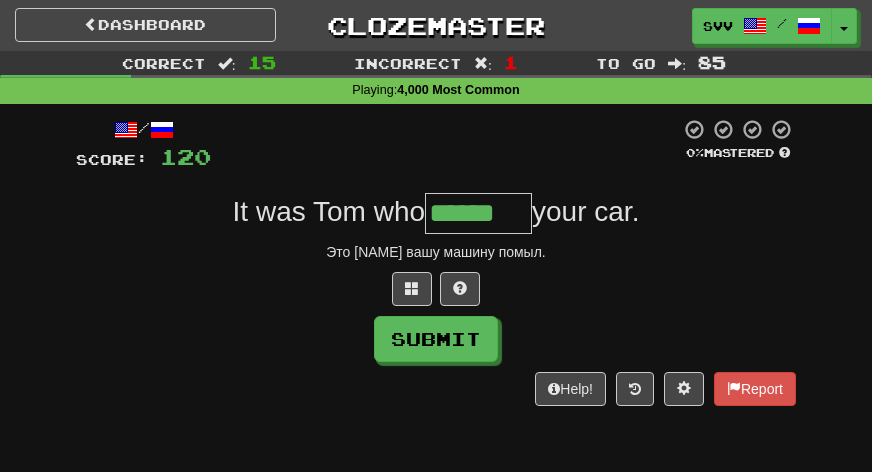 type on "******" 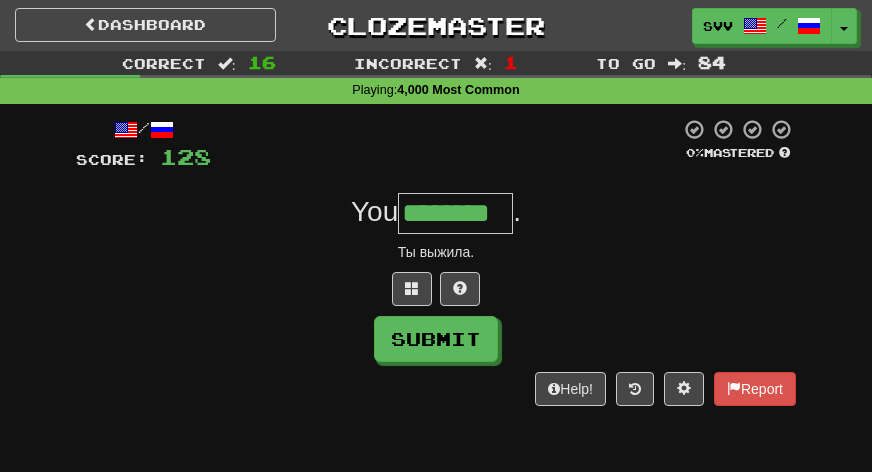 type on "********" 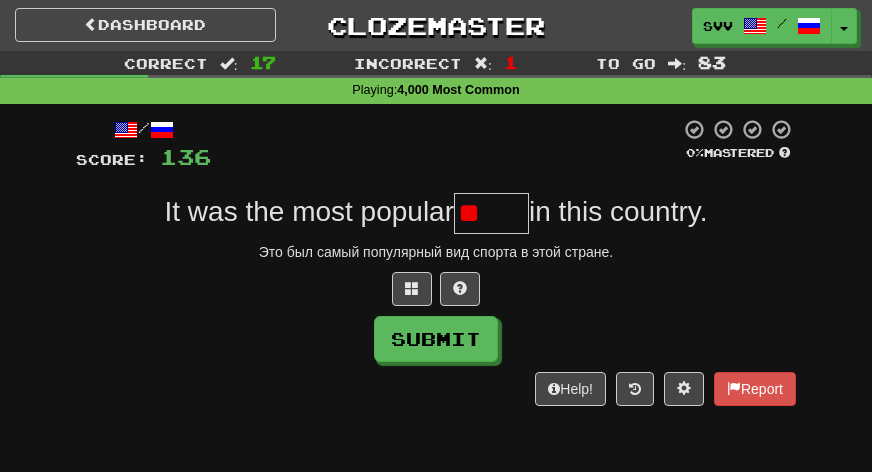 type on "*" 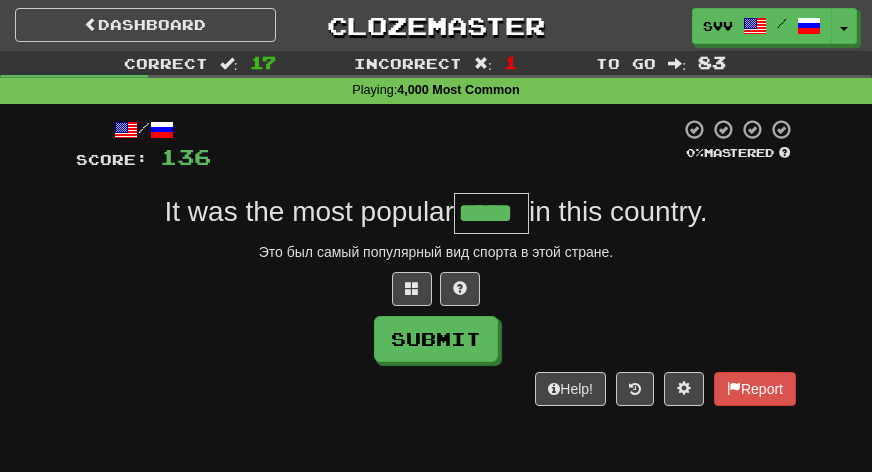 type on "*****" 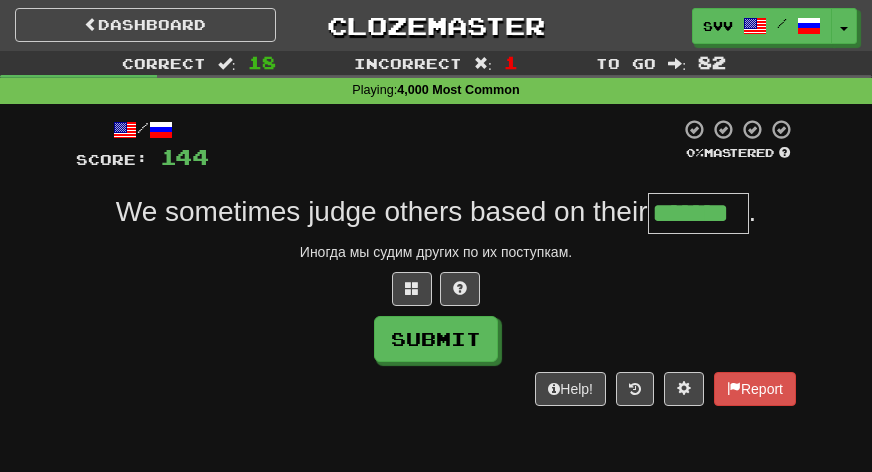 type on "*******" 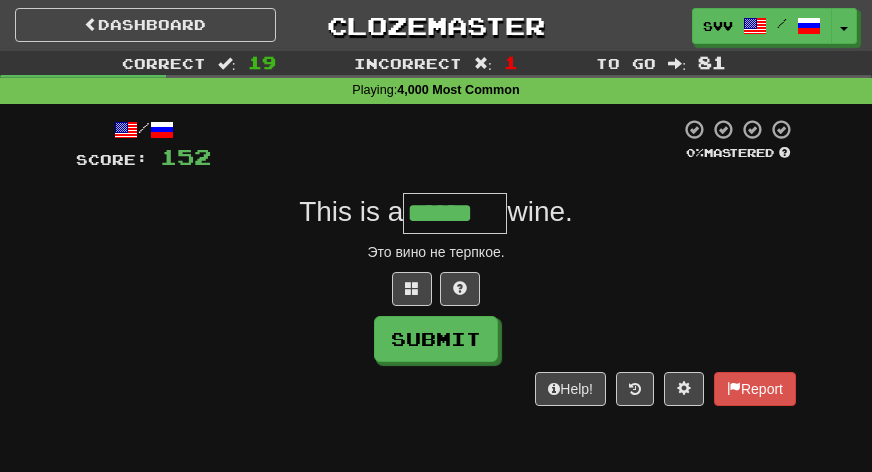 type on "******" 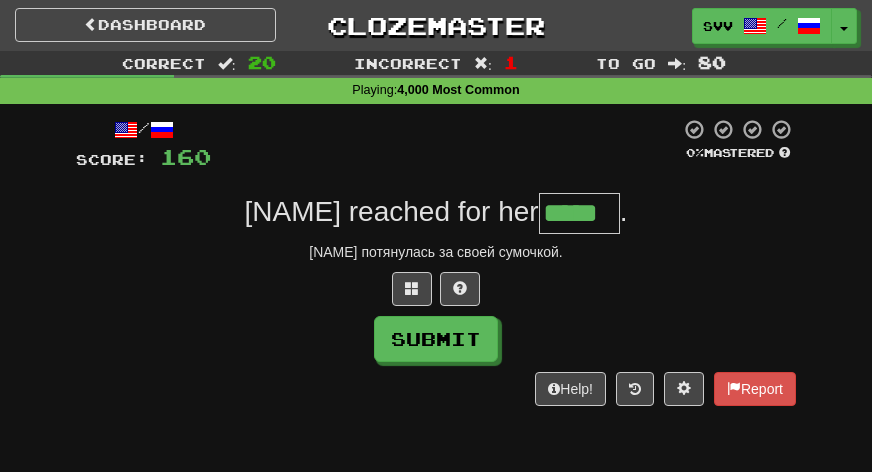 type on "*****" 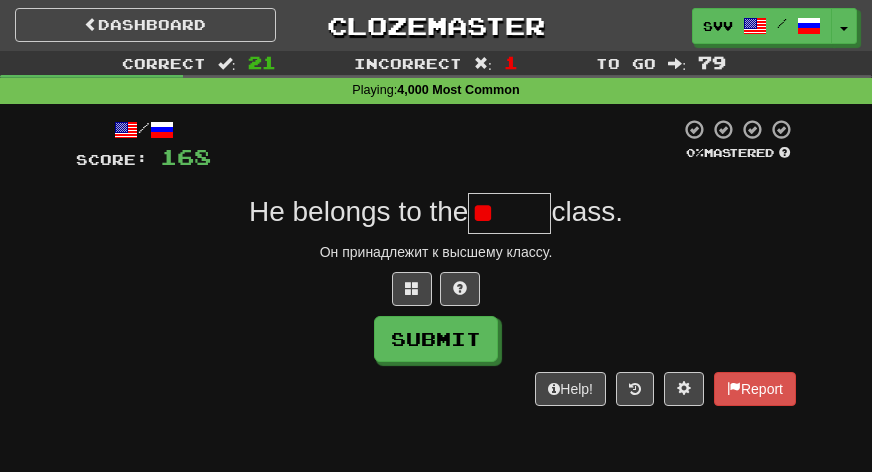 type on "*" 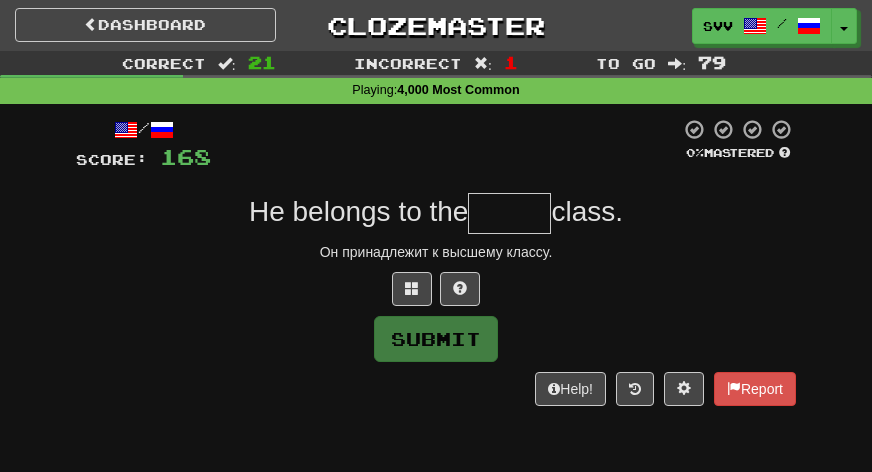 type on "*" 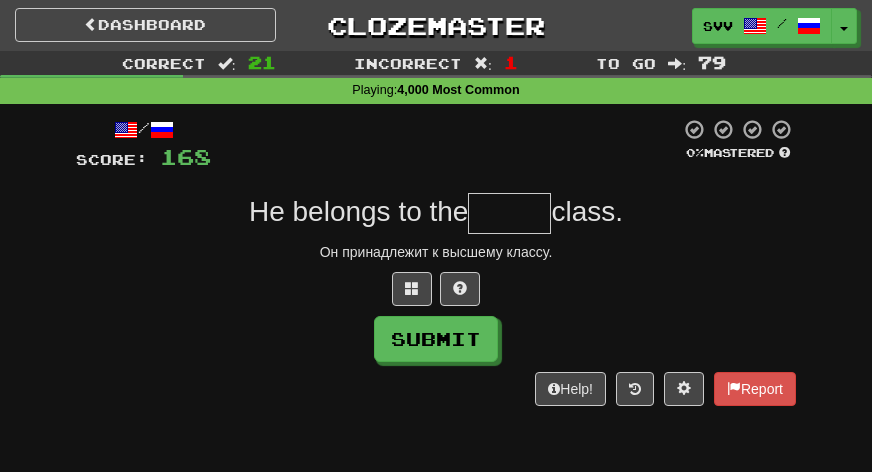 type on "*" 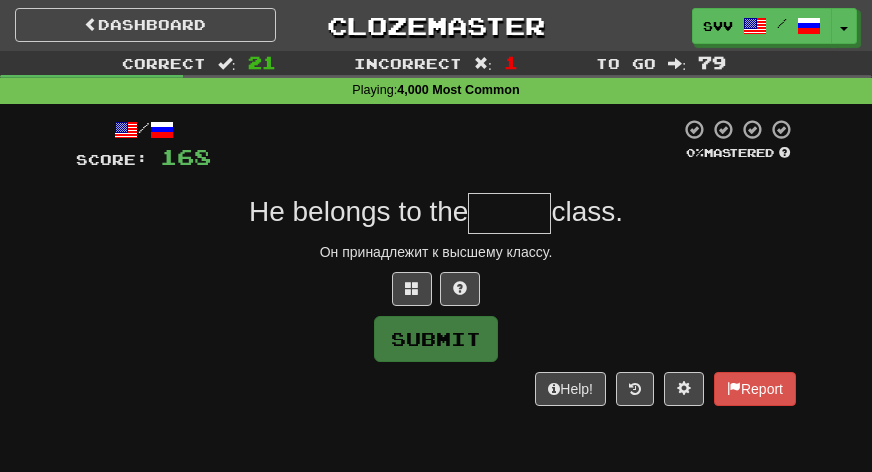 type on "*" 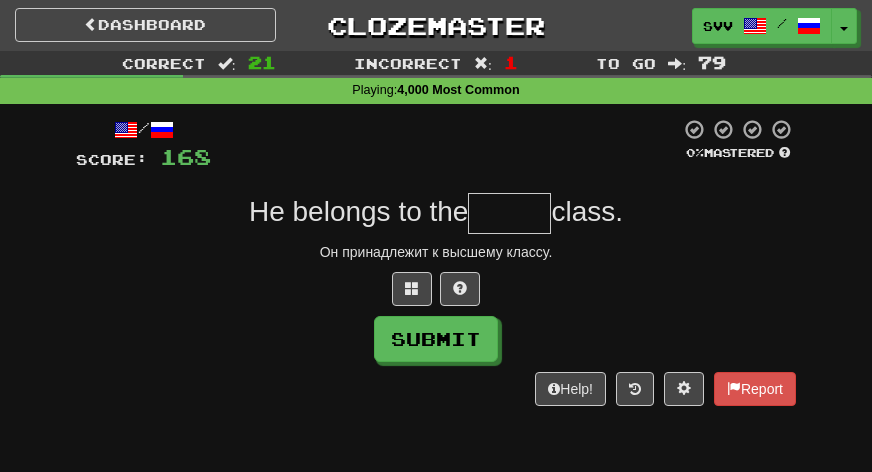 type on "*" 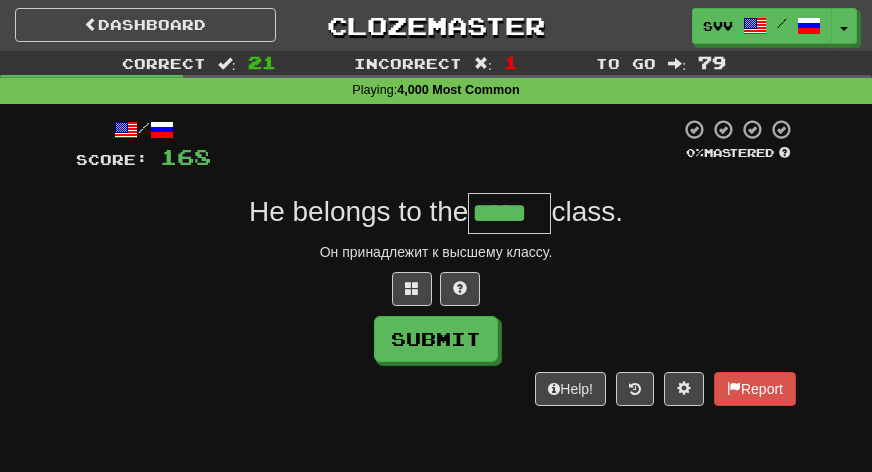 type on "*****" 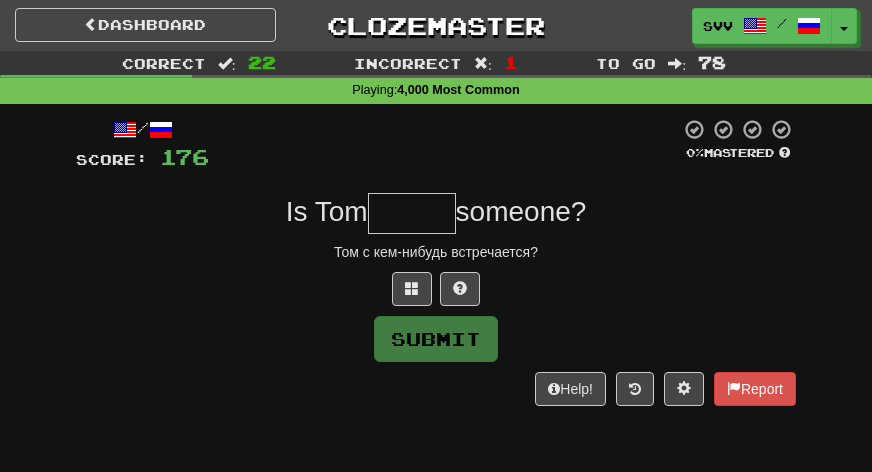 type on "*" 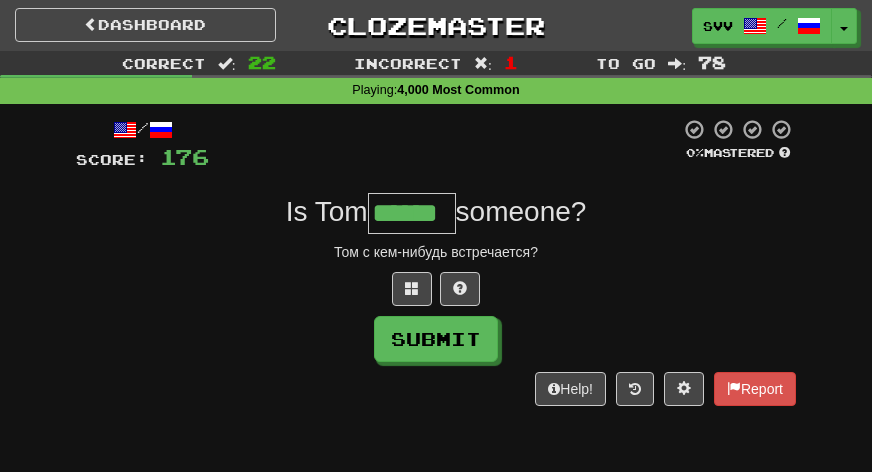 type on "******" 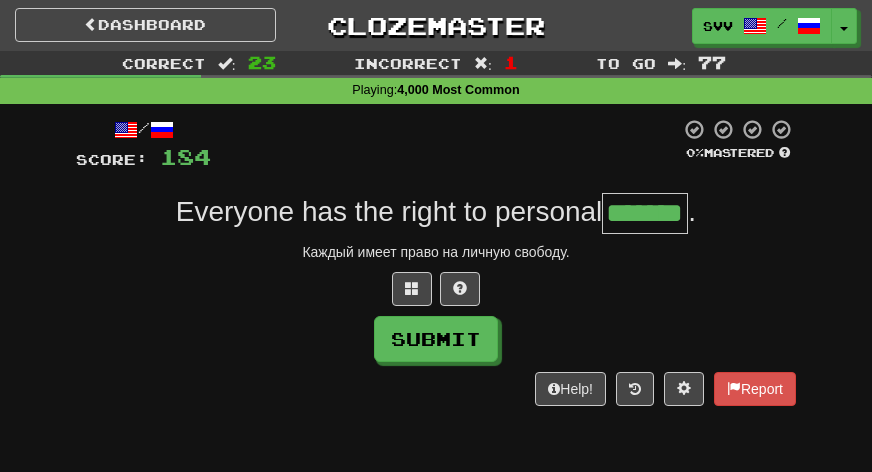 type on "*******" 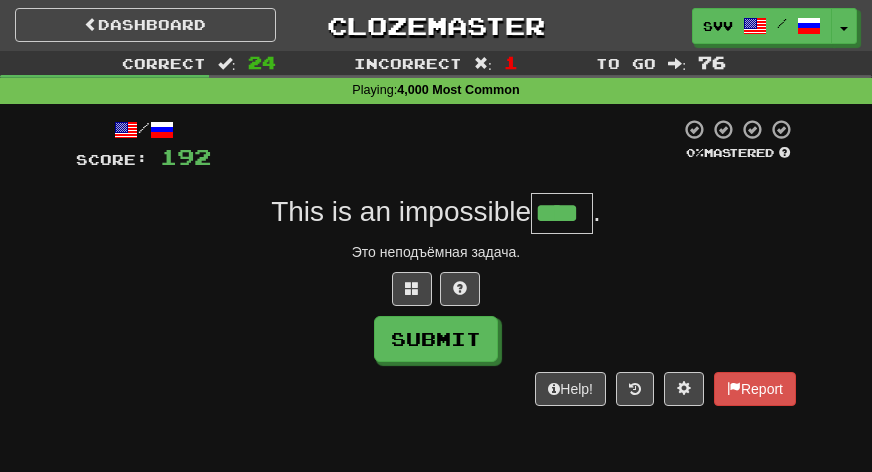 type on "****" 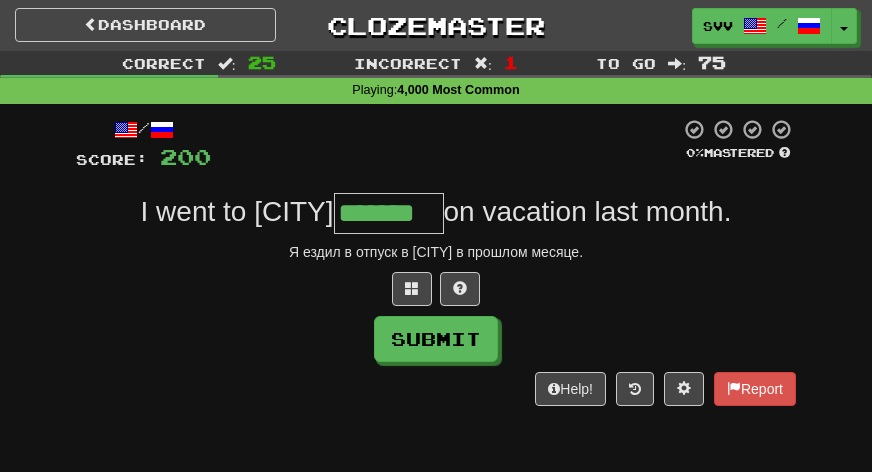 type on "*******" 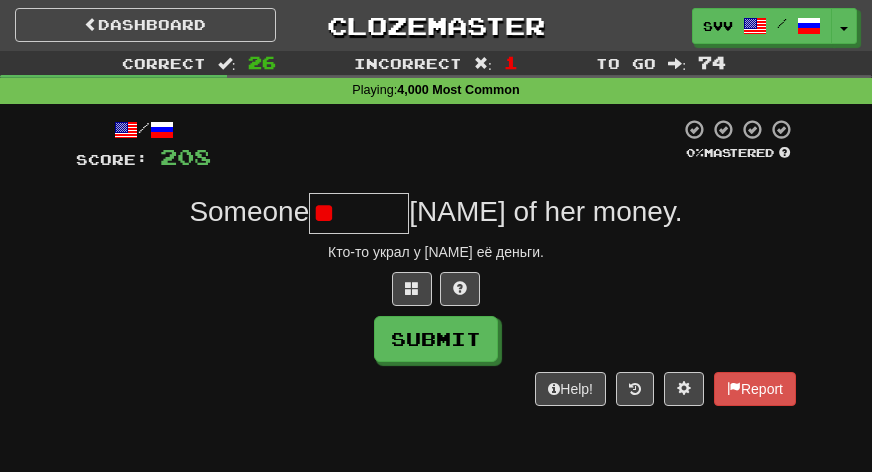 type on "*" 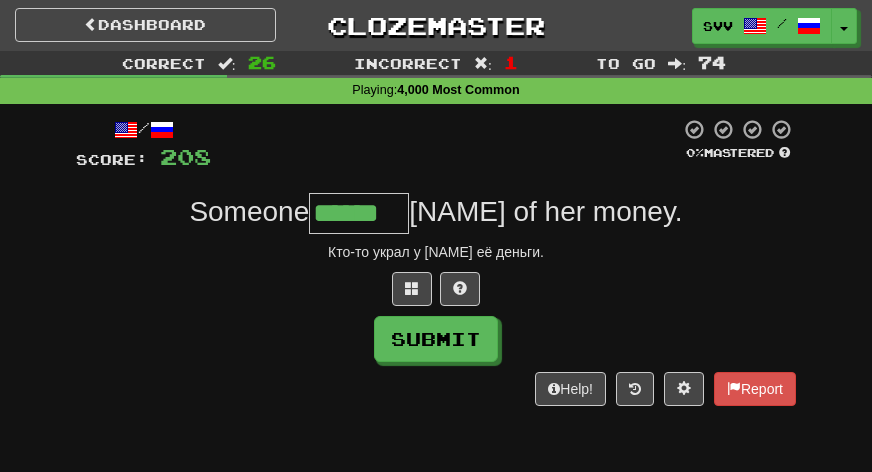 type on "******" 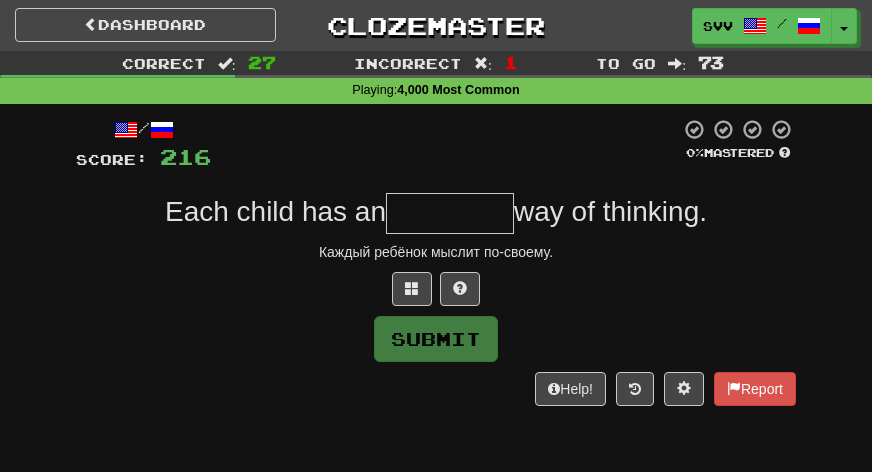 type on "*" 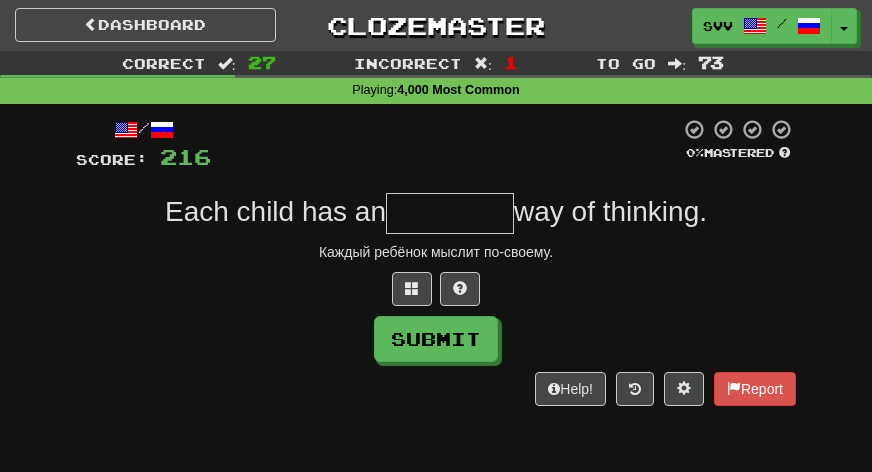 type on "*" 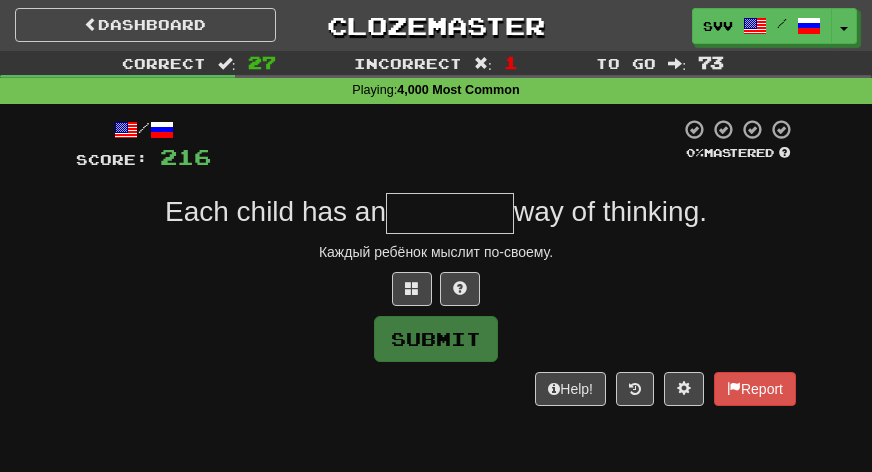 type on "*" 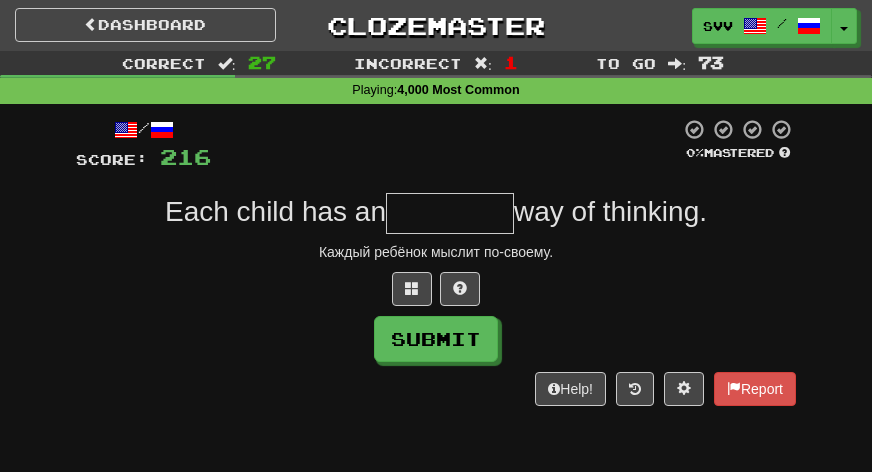 type on "*" 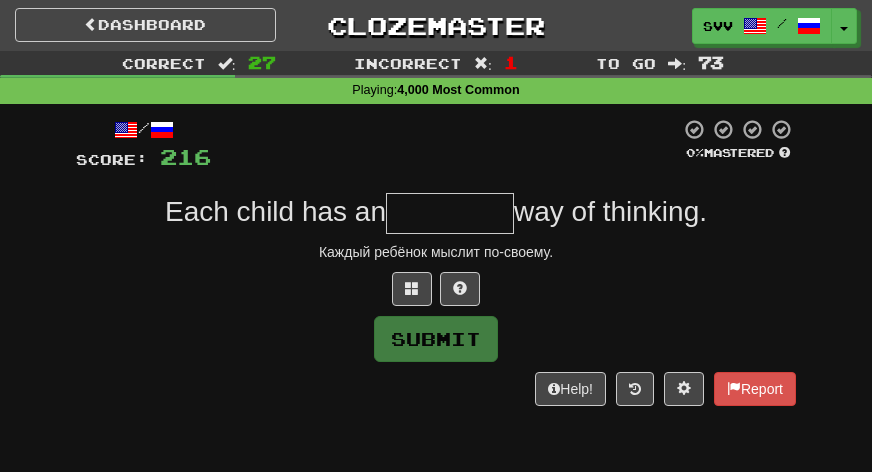 type on "*" 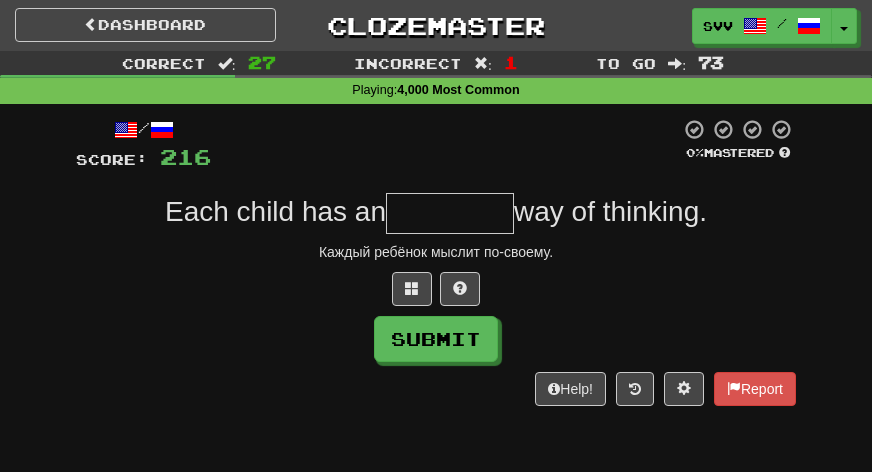 type on "*" 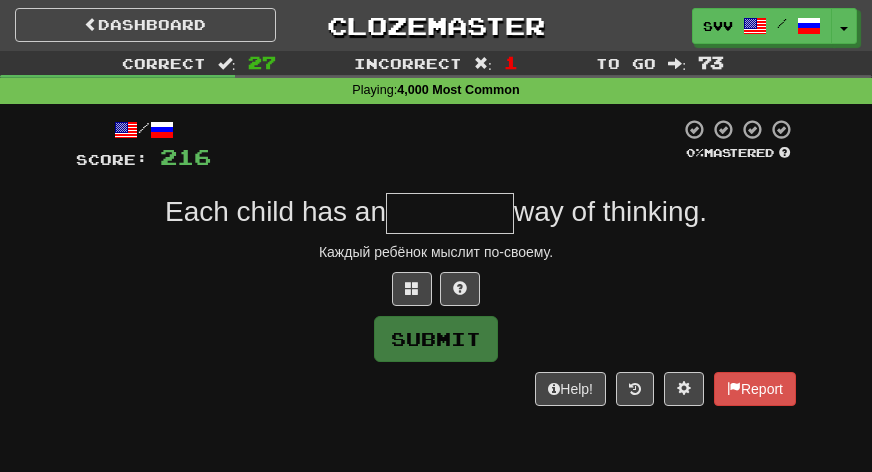 type on "*" 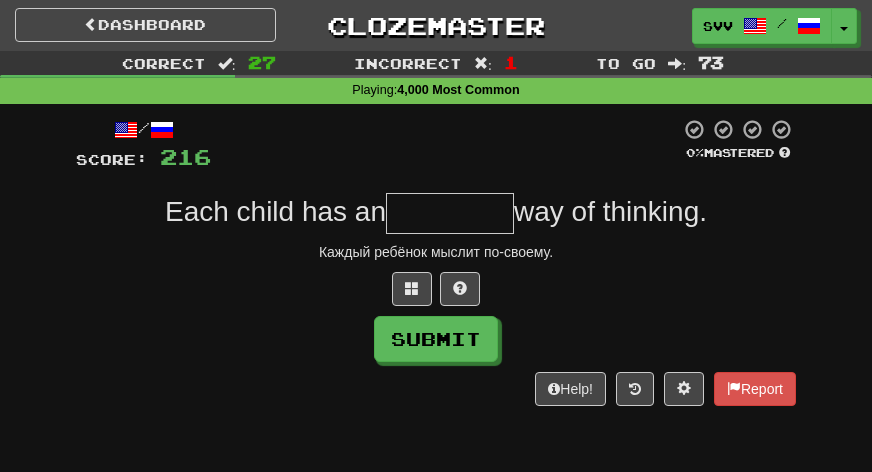 type on "*" 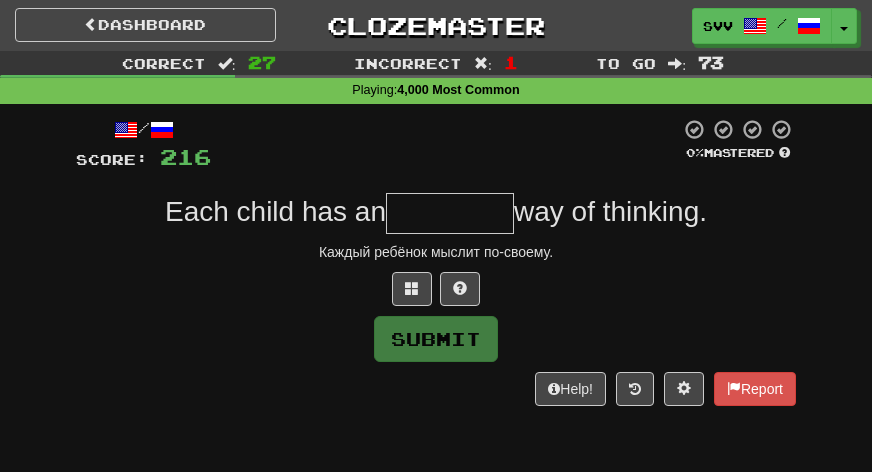 type on "*" 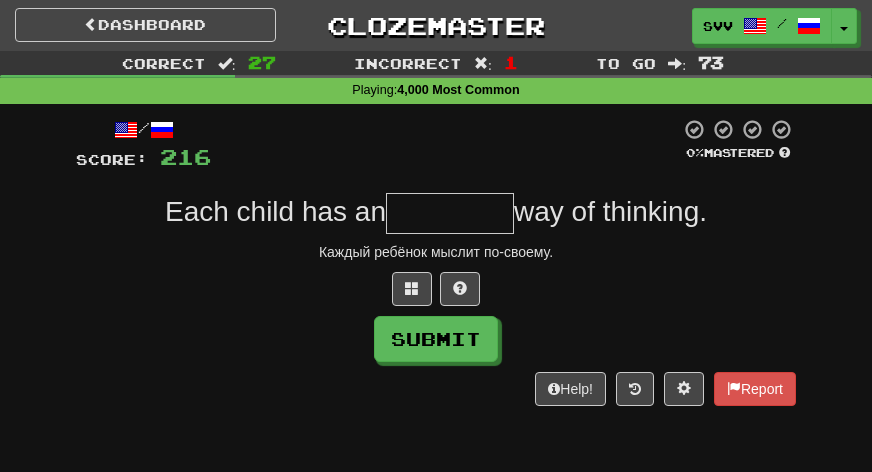 type on "*" 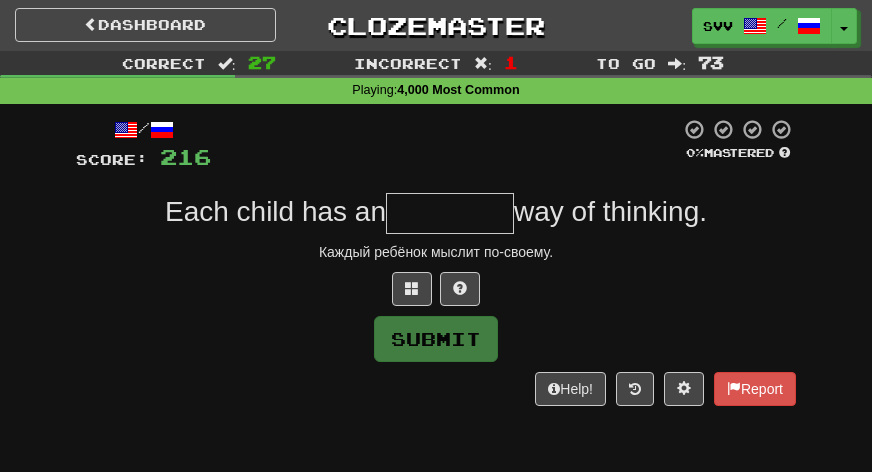 type on "*" 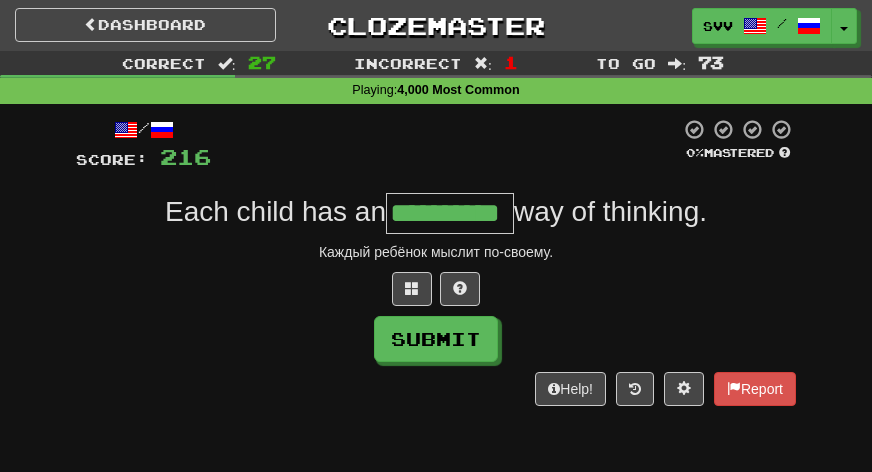 type on "**********" 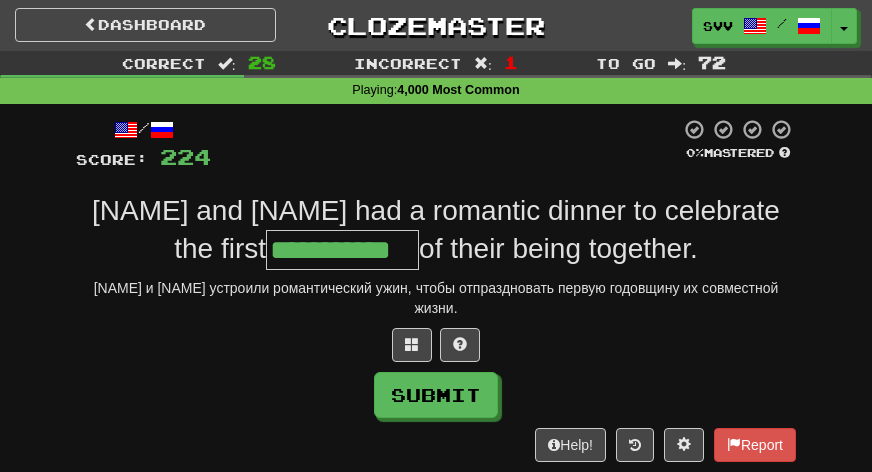 type on "**********" 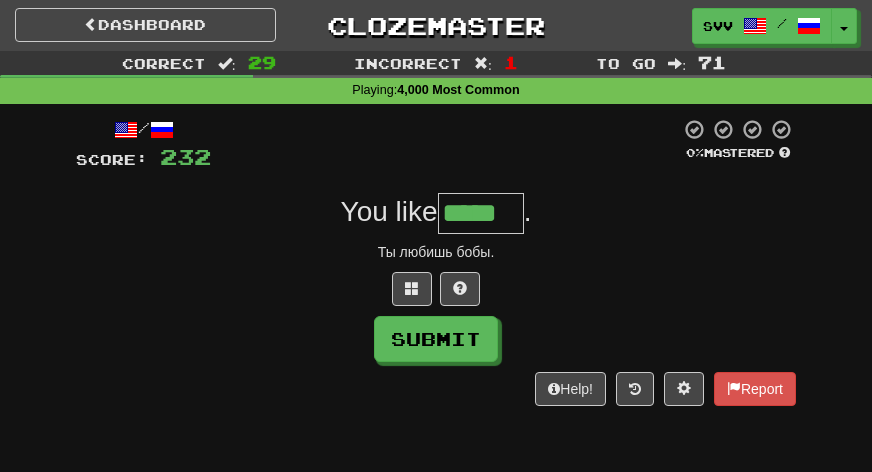 type on "*****" 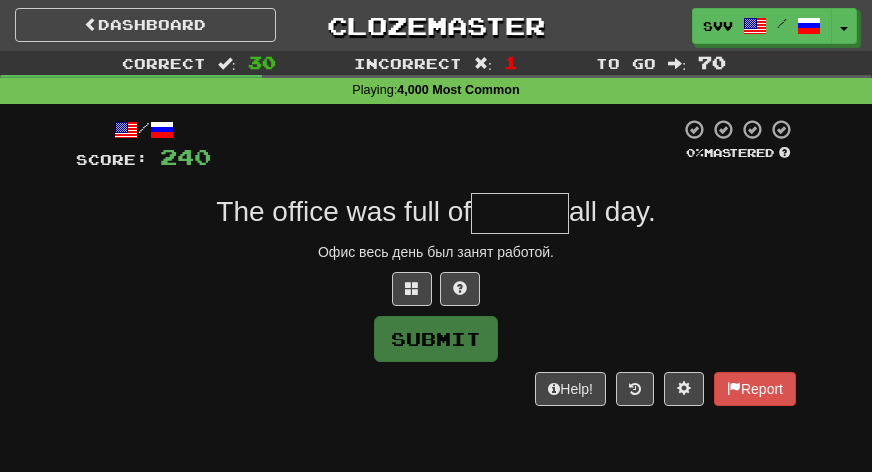 type on "*" 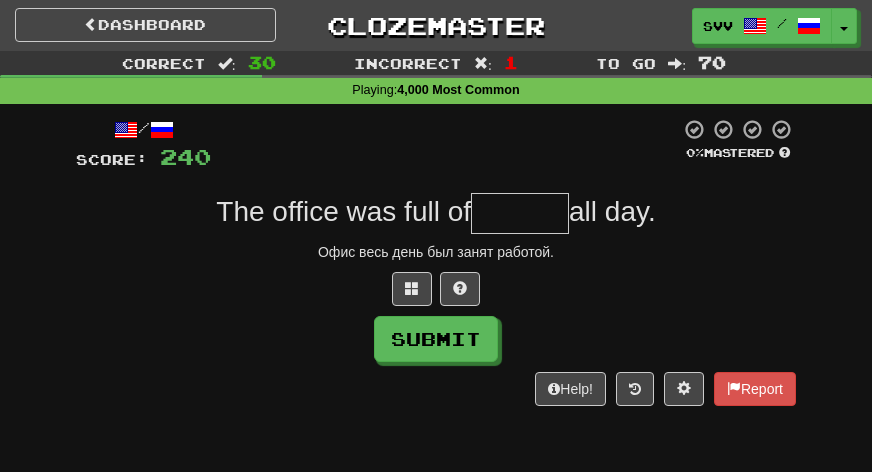 type on "*" 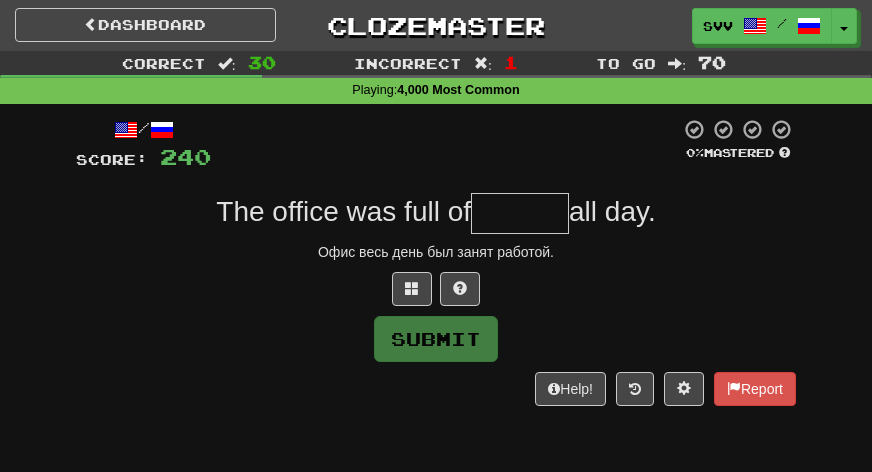 type on "*" 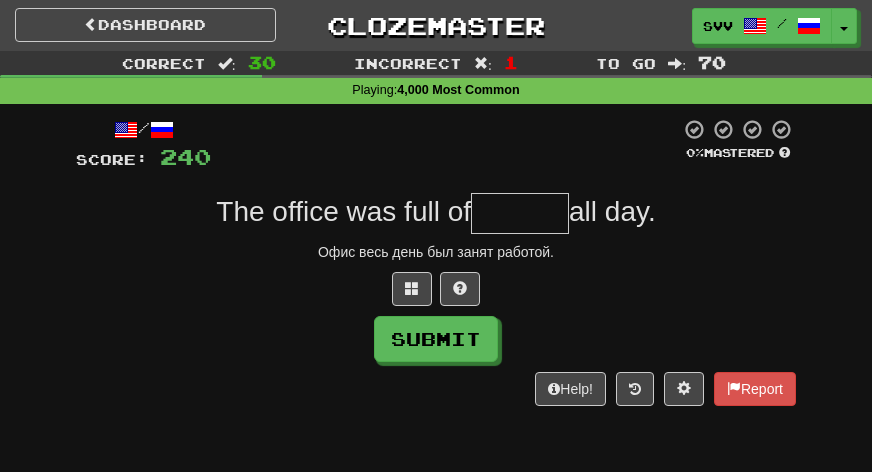 type on "*" 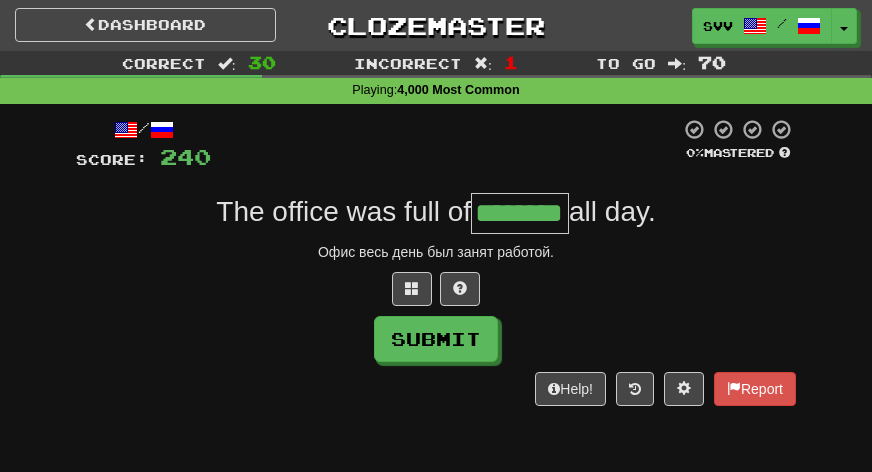 type on "********" 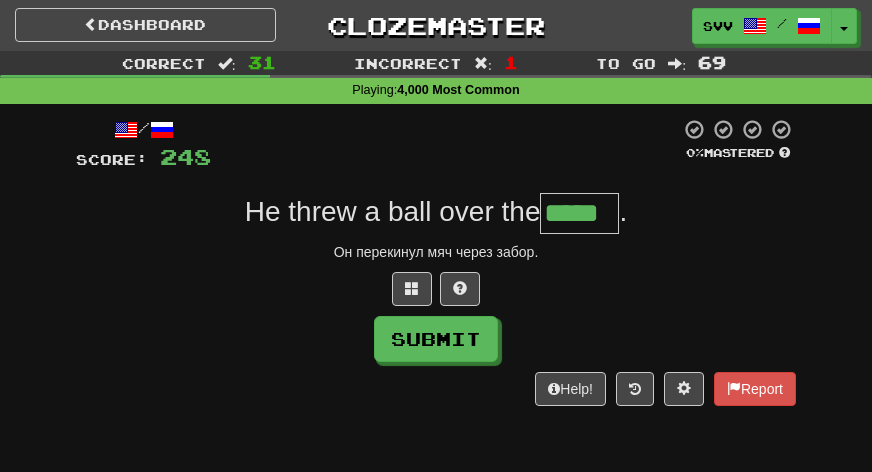 type on "*****" 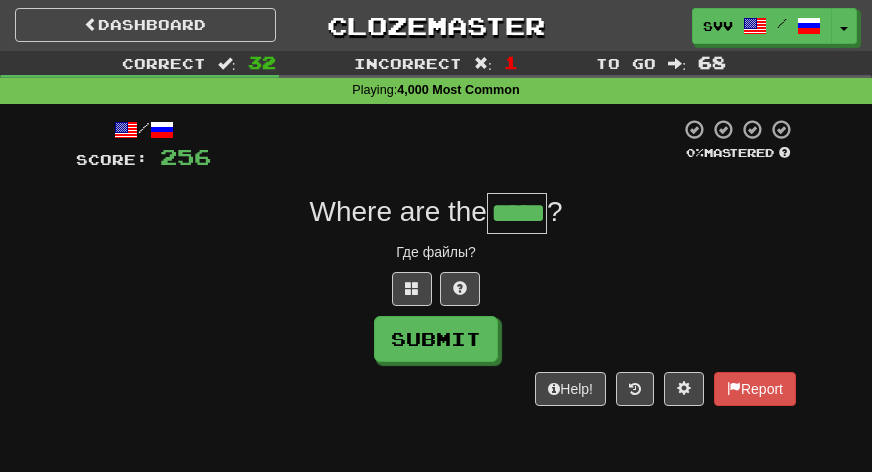 type on "*****" 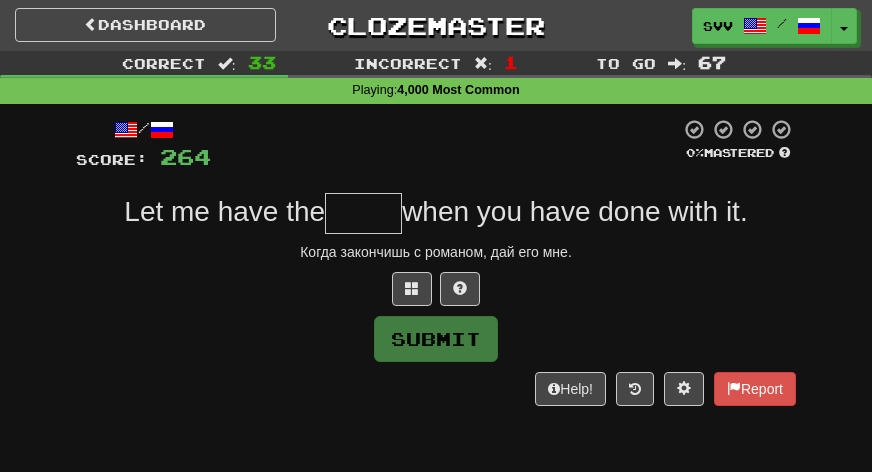 type on "*" 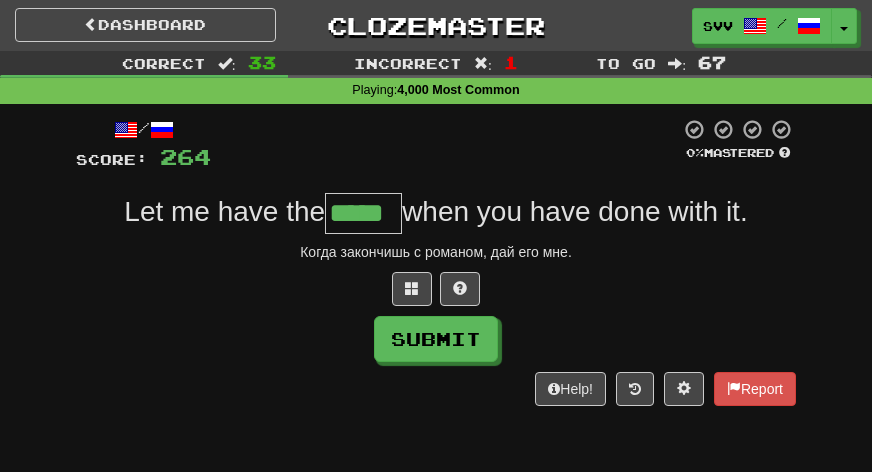 type on "*****" 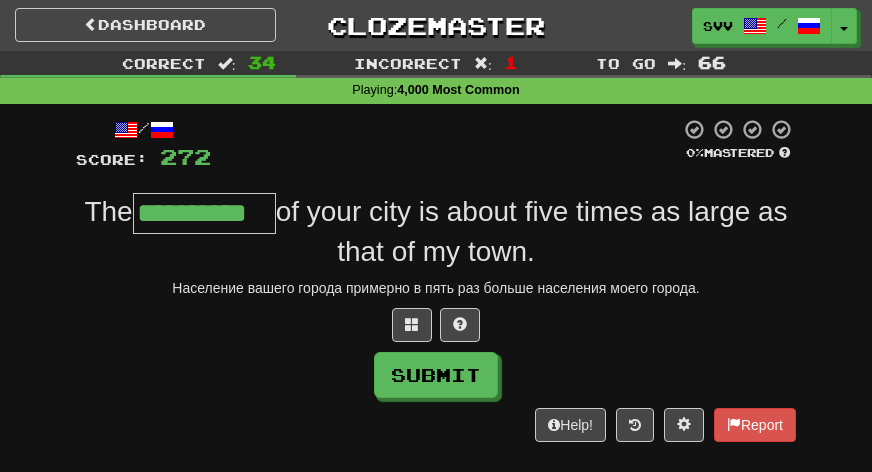 type on "**********" 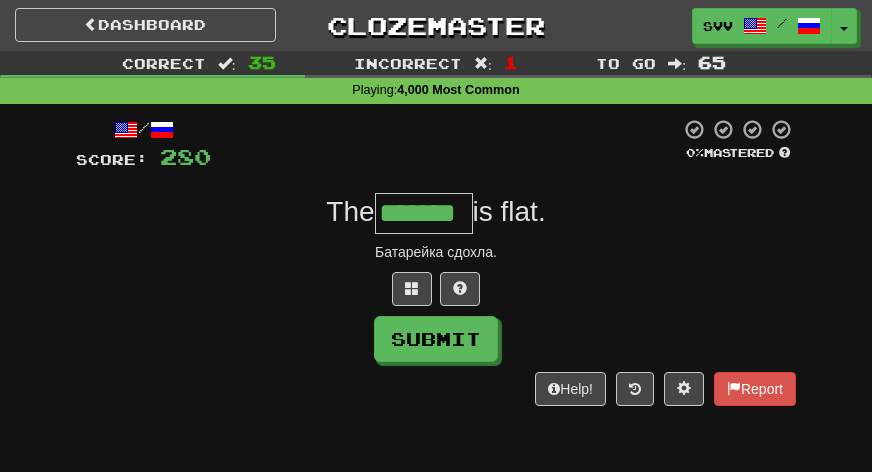 type on "*******" 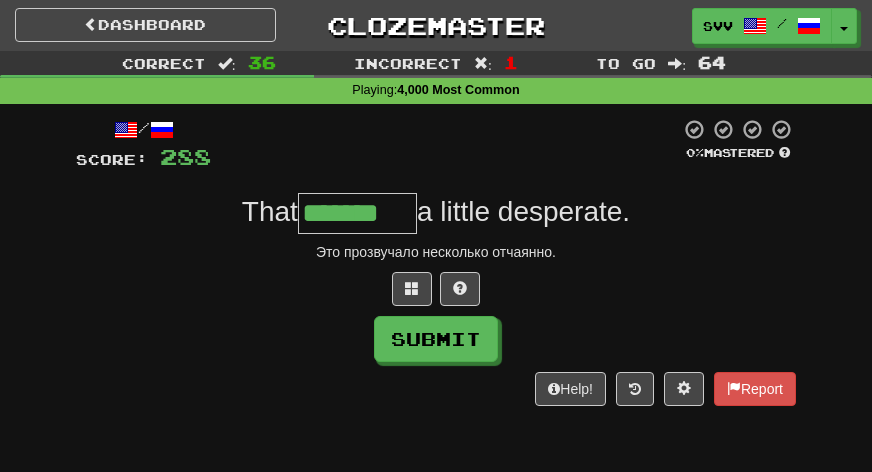 type on "*******" 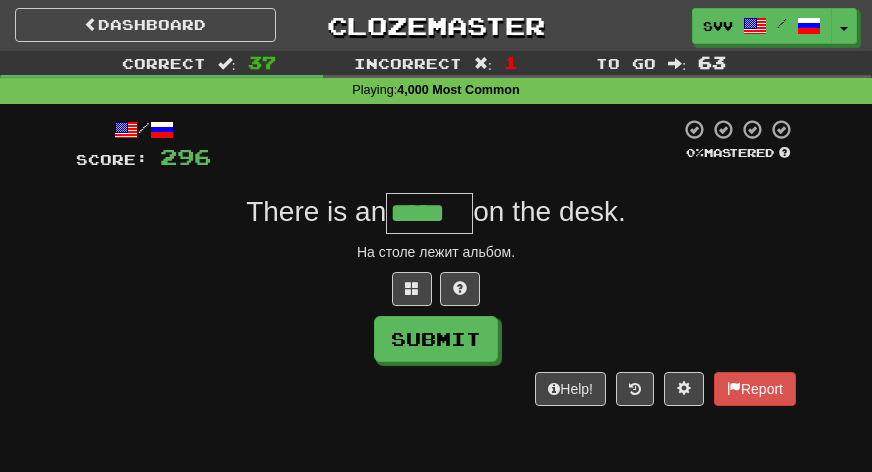 type on "*****" 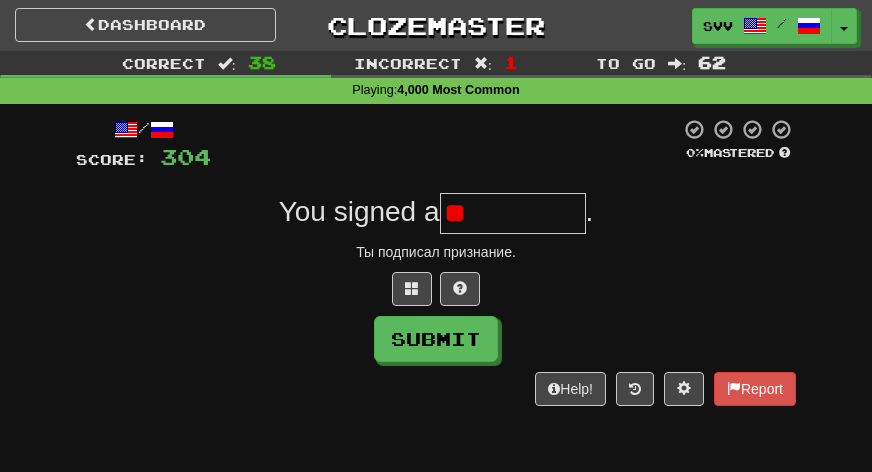 type on "*" 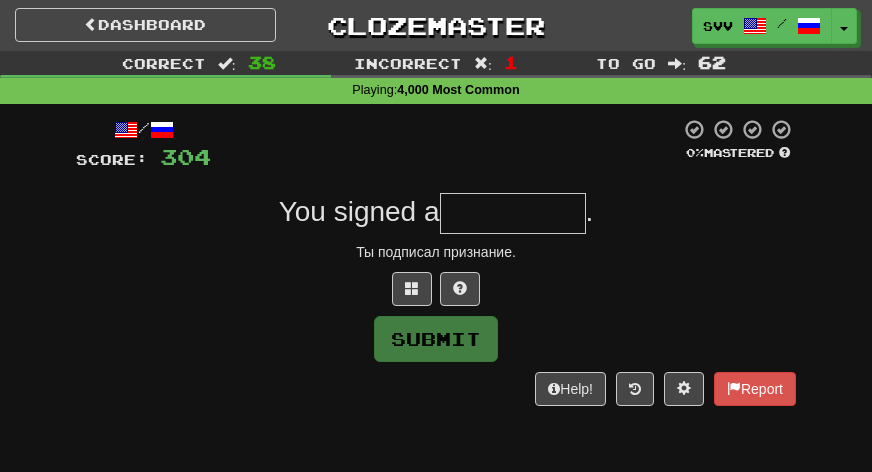 type on "*" 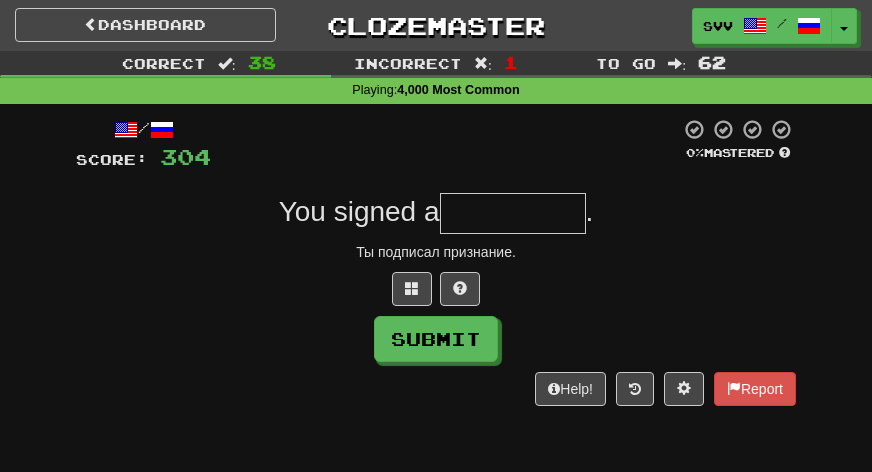 type on "*" 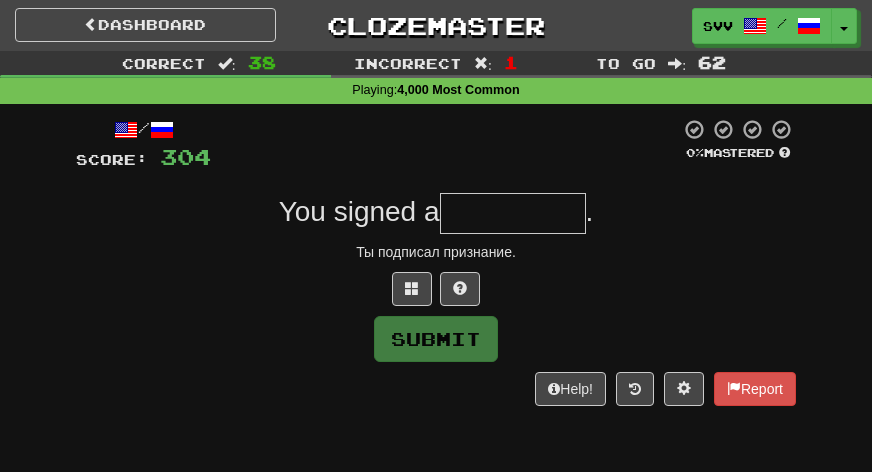 type on "*" 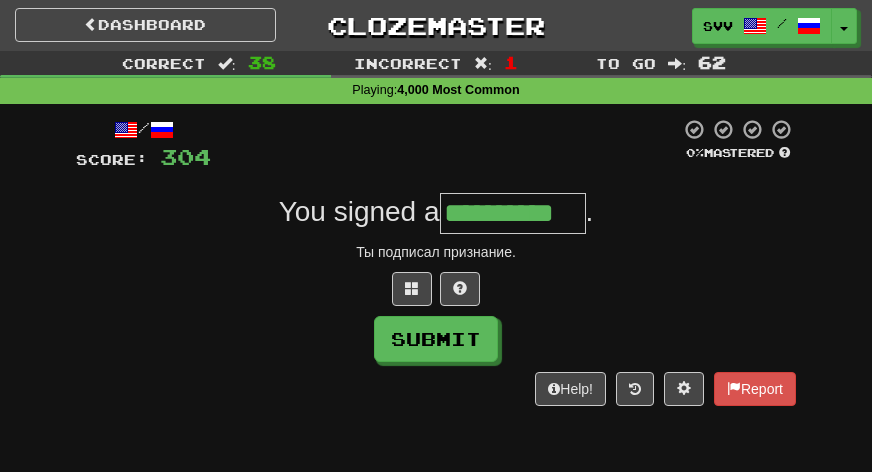 type on "**********" 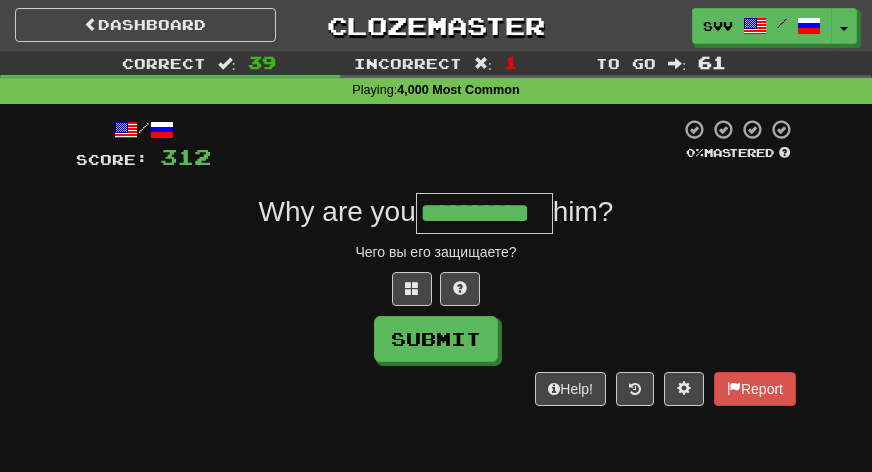 type on "**********" 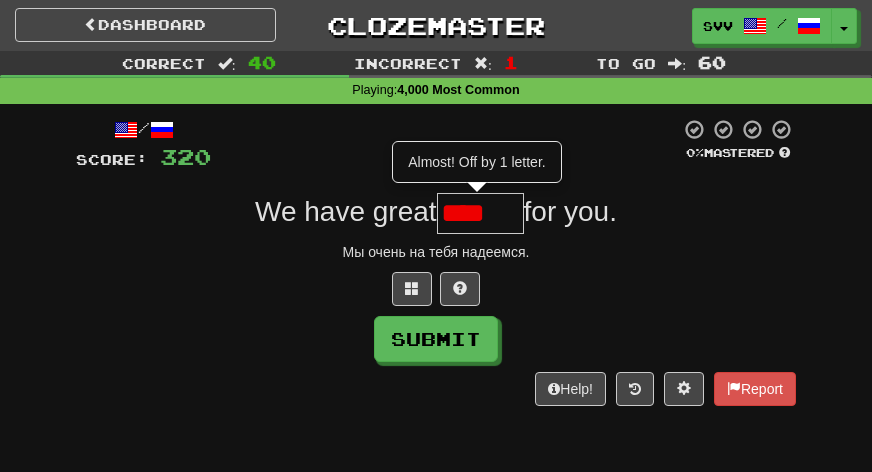 scroll, scrollTop: 0, scrollLeft: 0, axis: both 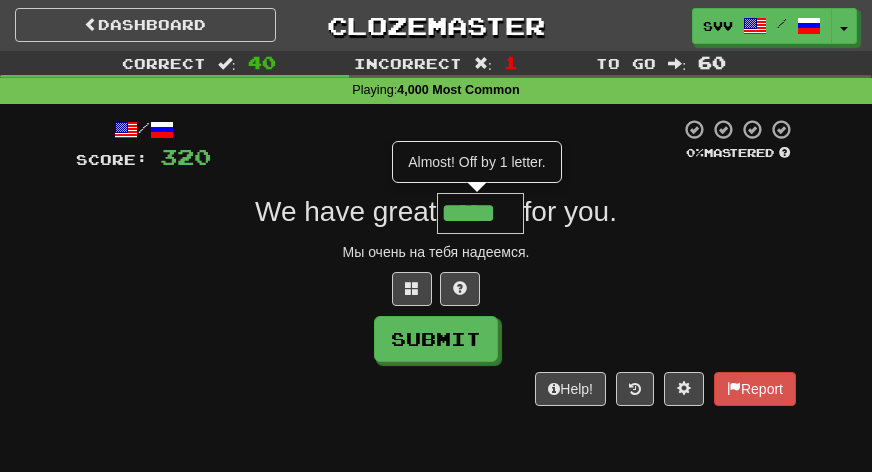 type on "*****" 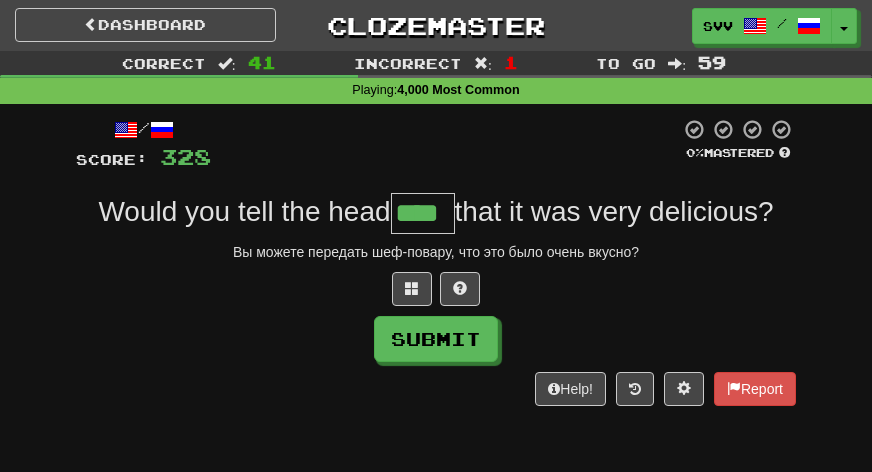 type on "****" 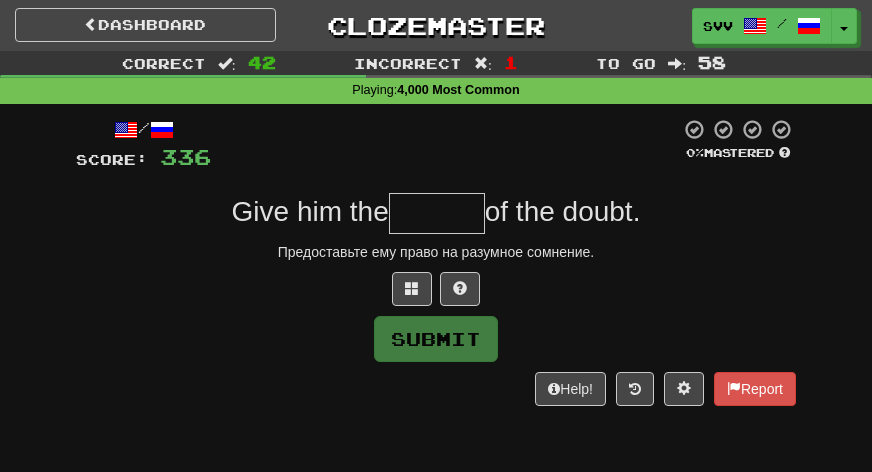 type on "*" 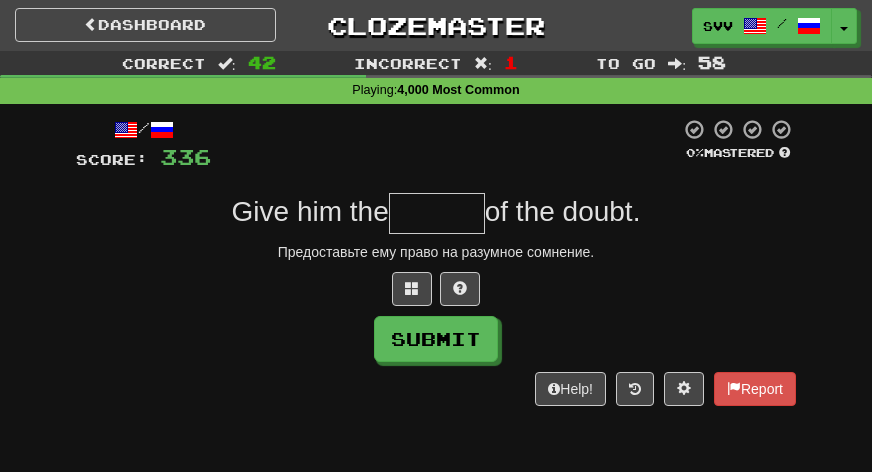 type on "*" 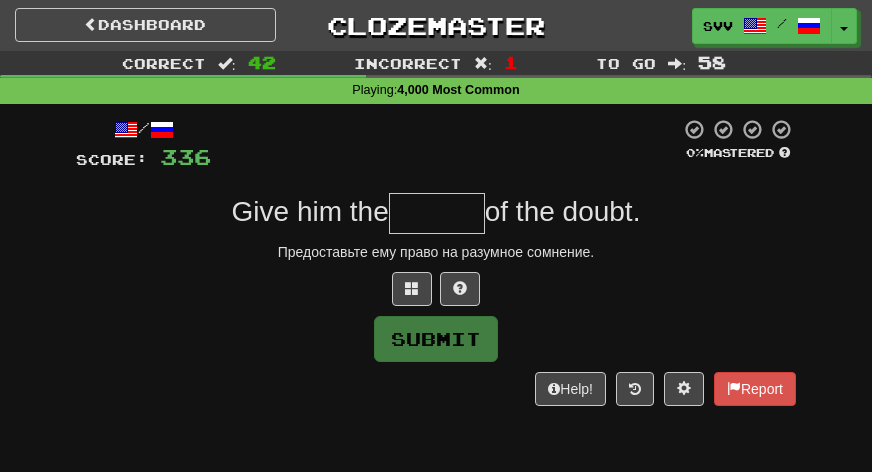 type on "*" 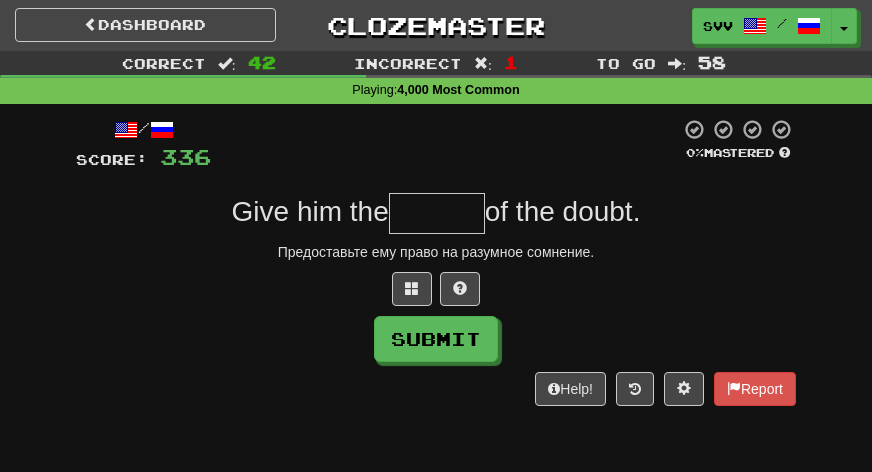 type on "*" 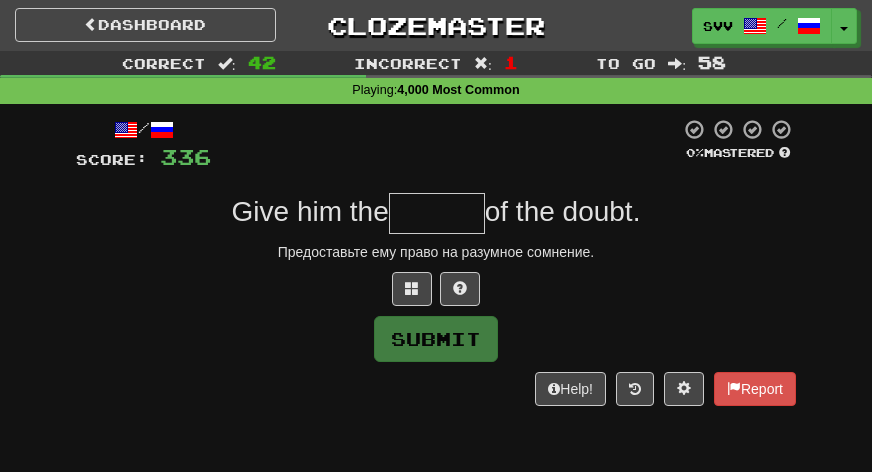 type on "*" 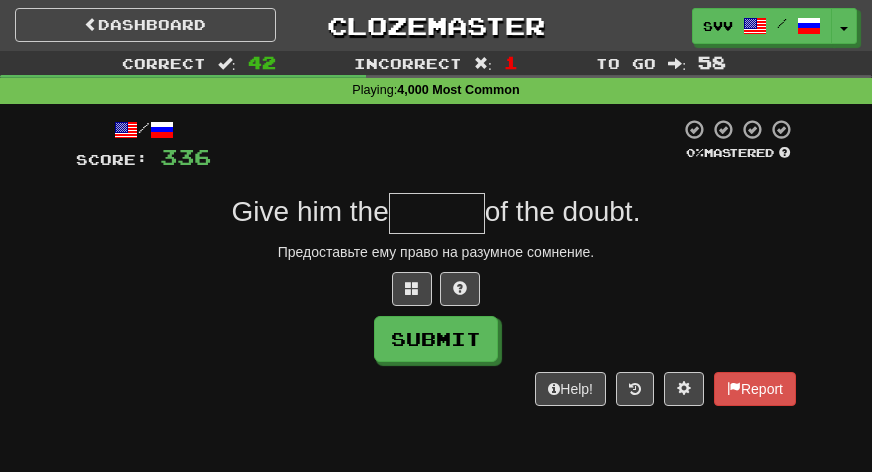 type on "*" 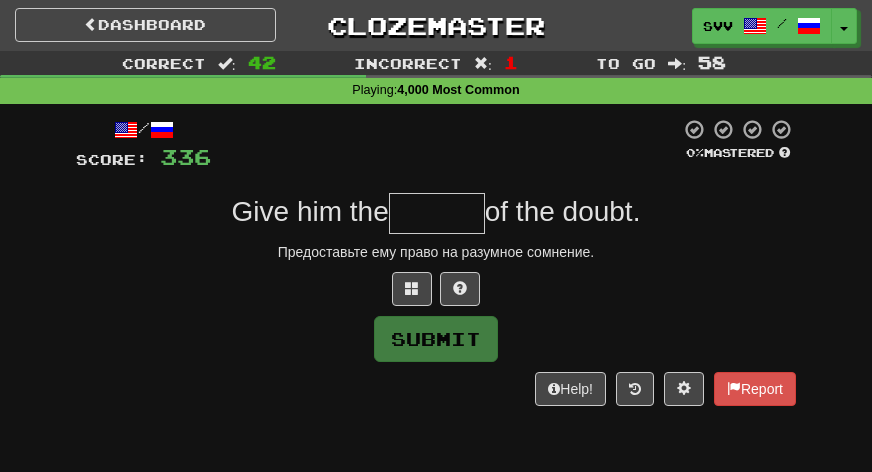 type on "*" 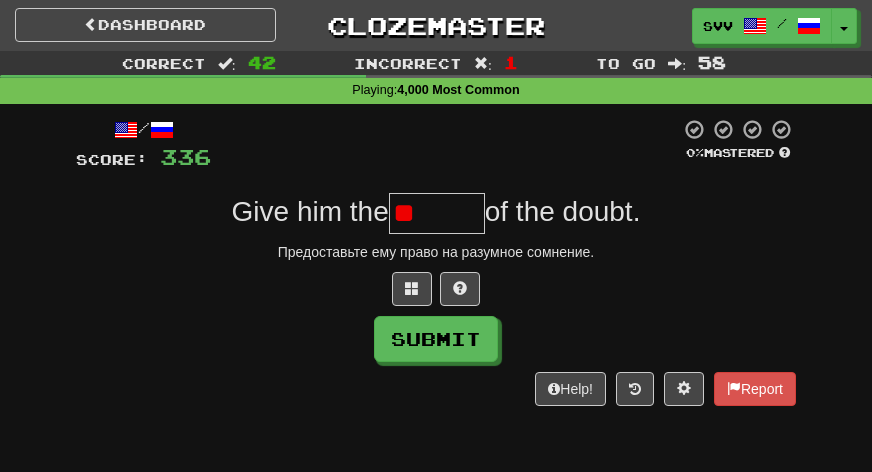 type on "*" 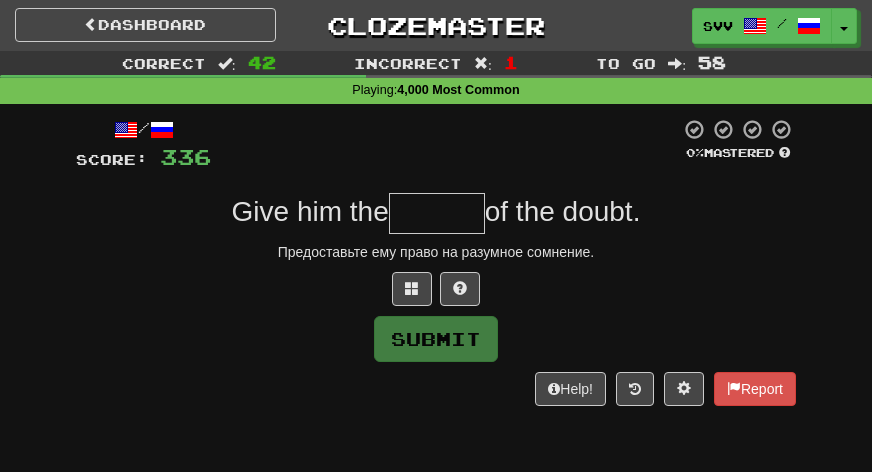 type on "*" 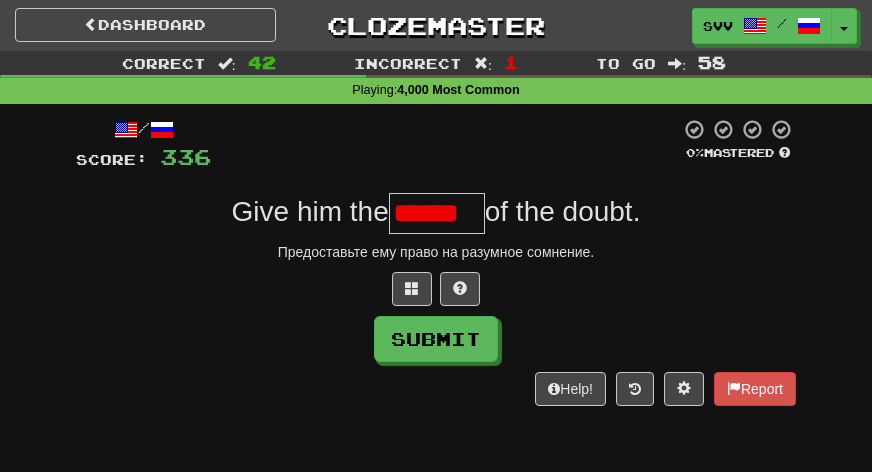 scroll, scrollTop: 0, scrollLeft: 0, axis: both 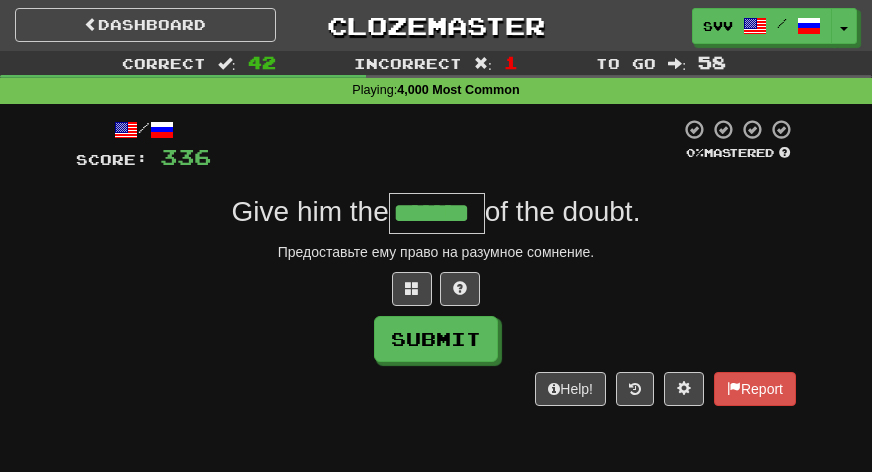 type on "*******" 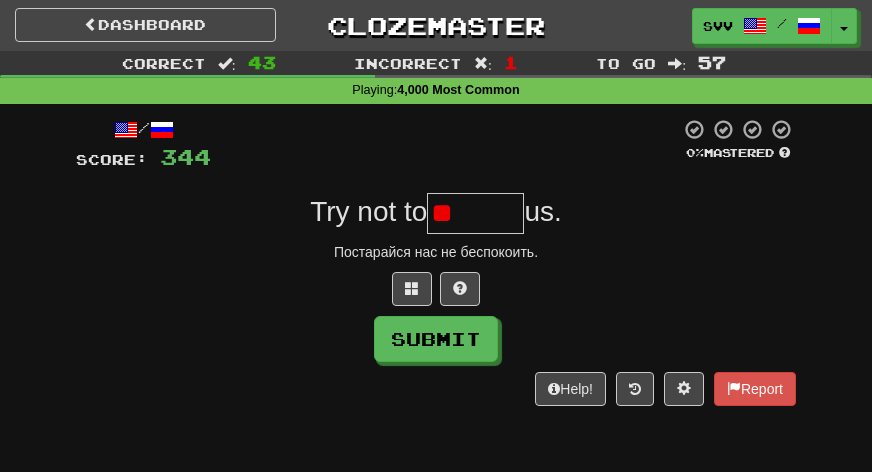 type on "*" 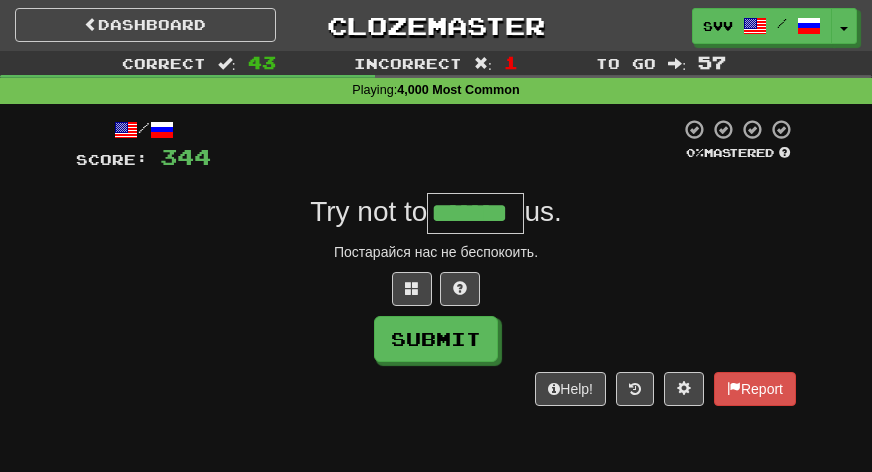 type on "*******" 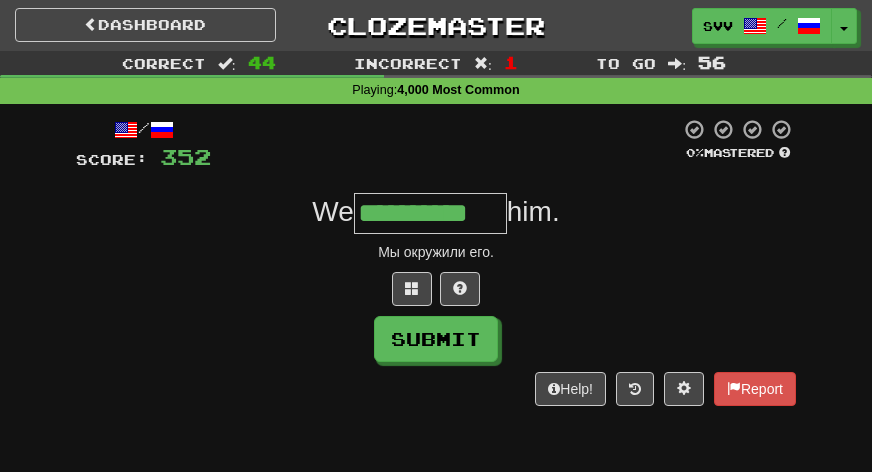 type on "**********" 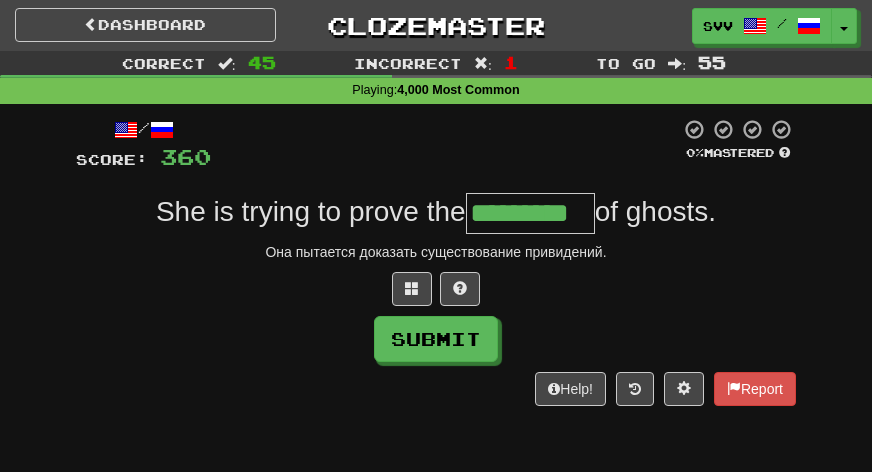type on "*********" 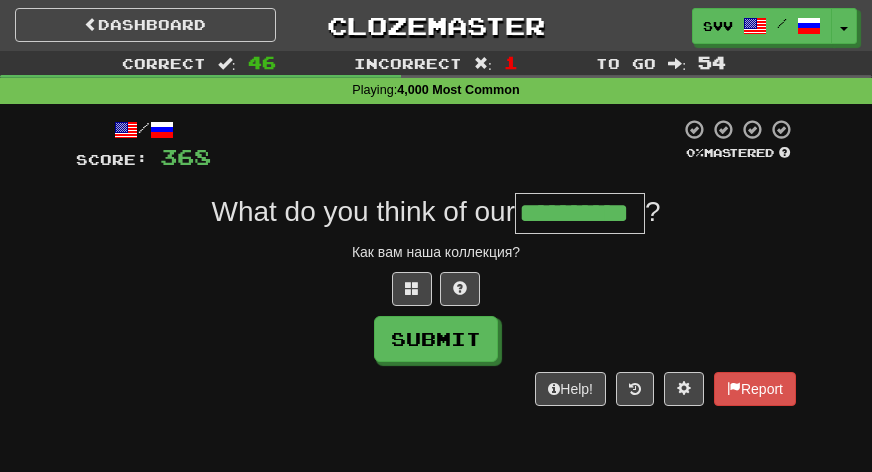 type on "**********" 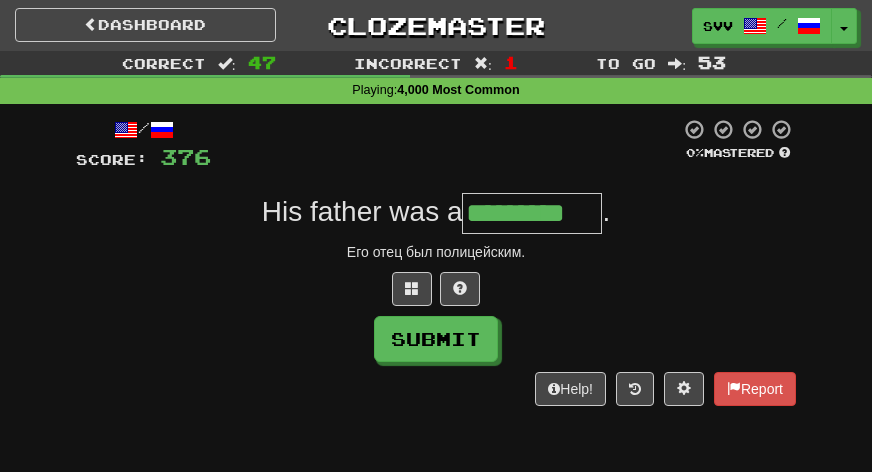 type on "*********" 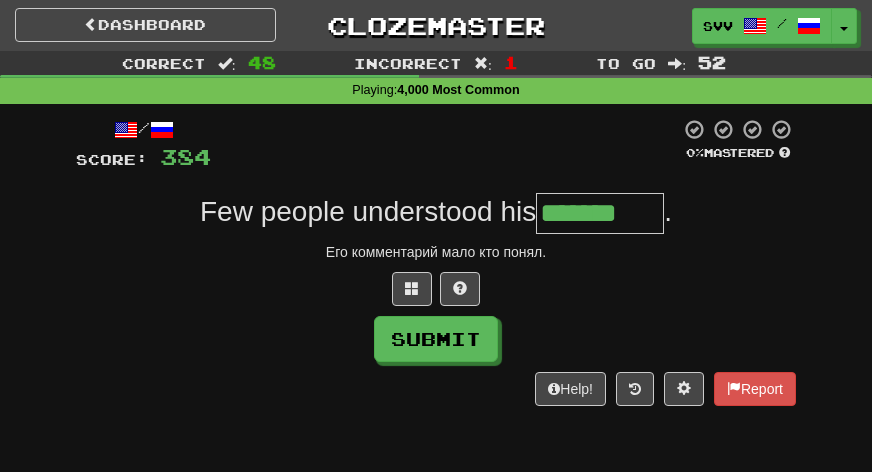 type on "*******" 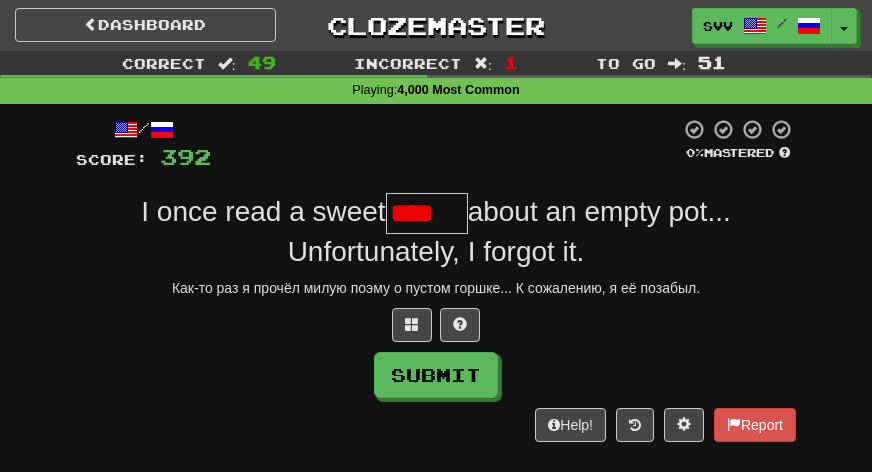 scroll, scrollTop: 0, scrollLeft: 0, axis: both 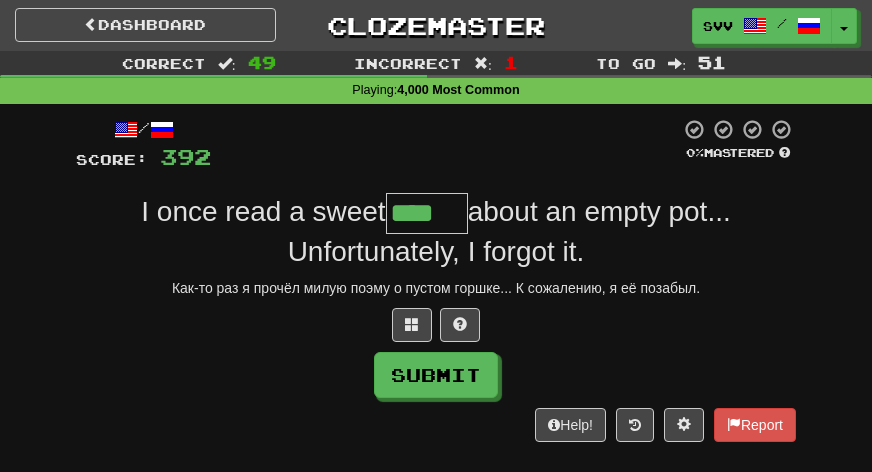 type on "****" 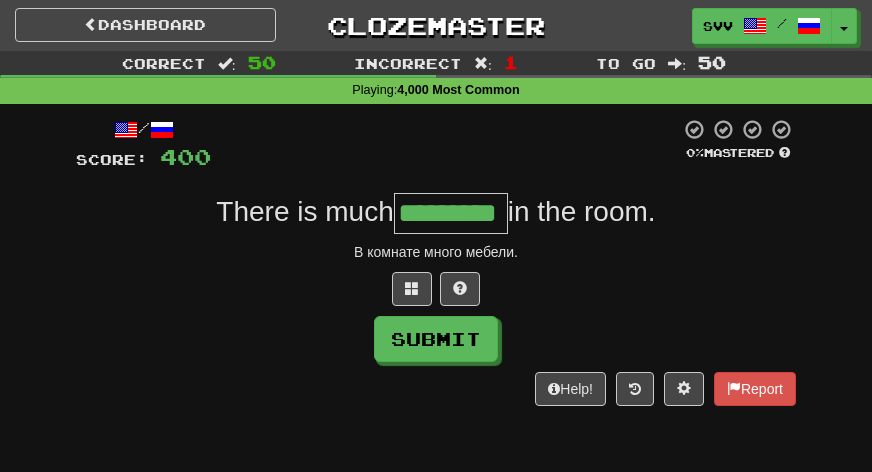 type on "*********" 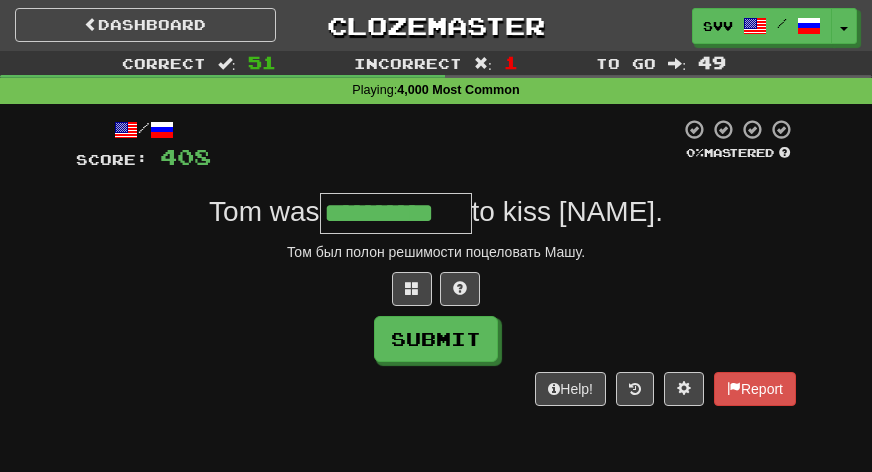 type on "**********" 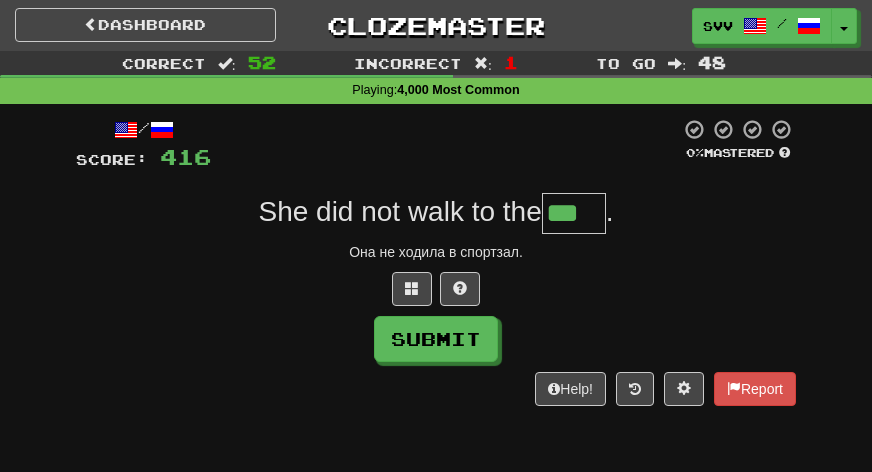 type on "***" 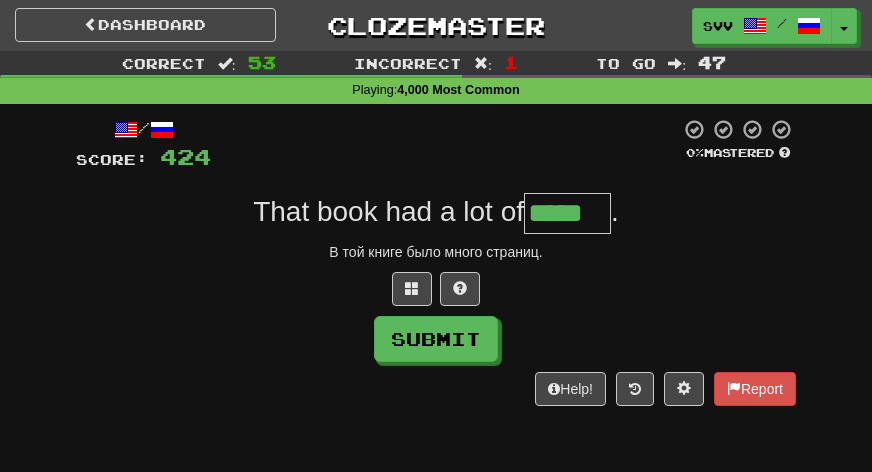 type on "*****" 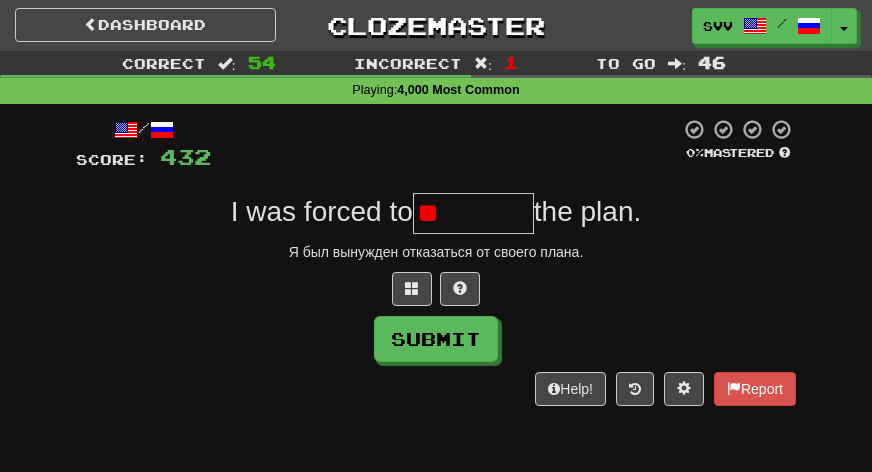 type on "*" 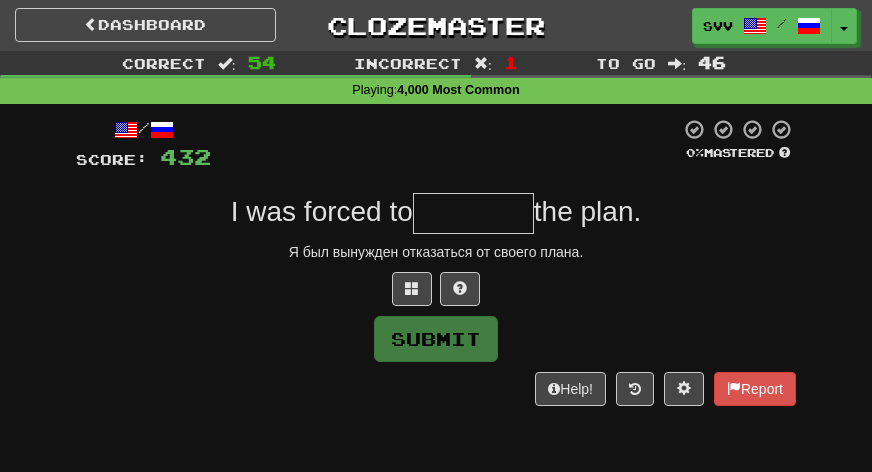 type on "*" 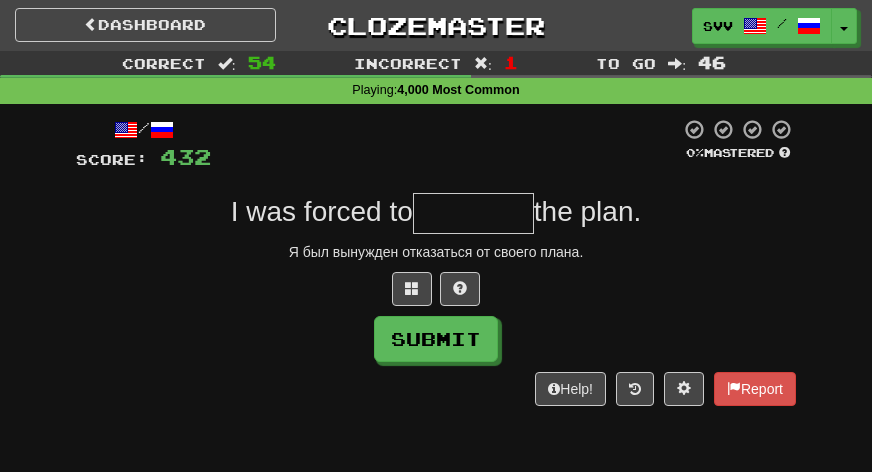 type on "*" 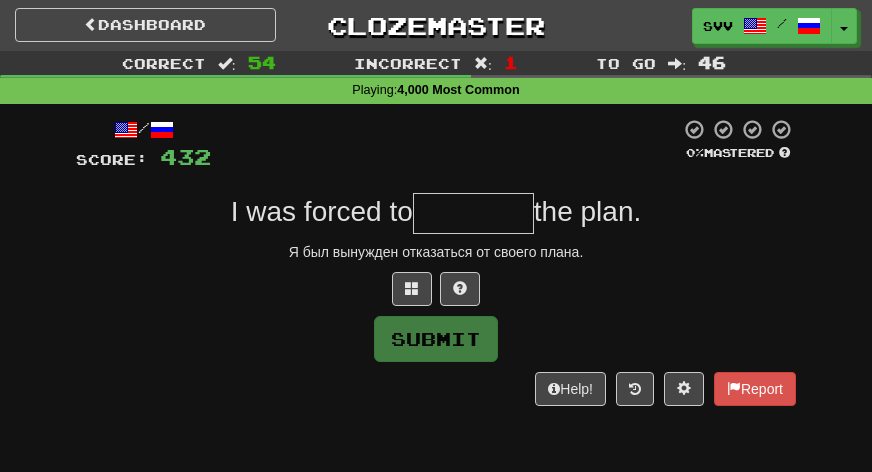 type on "*" 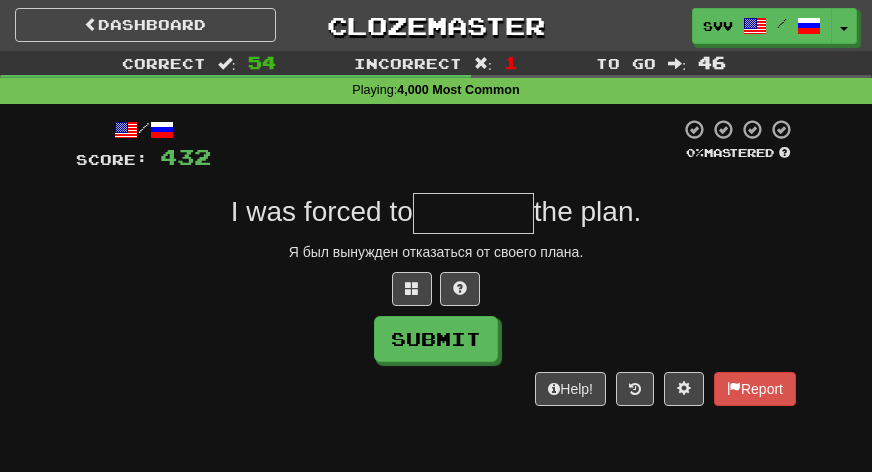 type on "*" 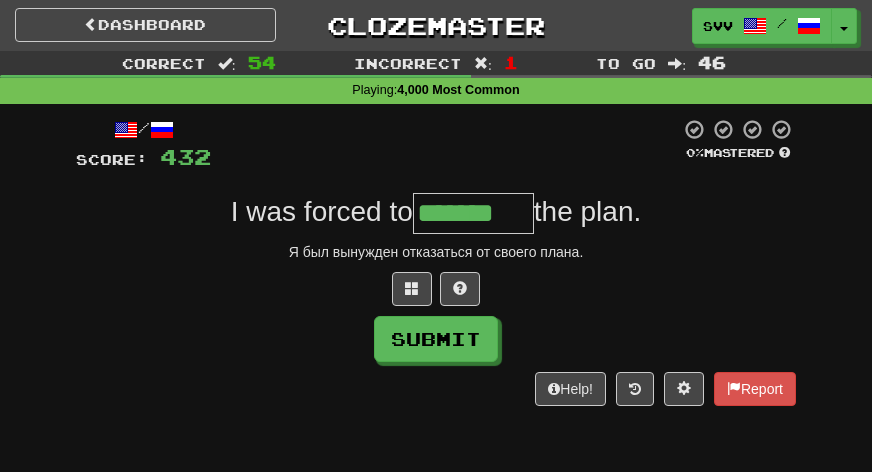 type on "*******" 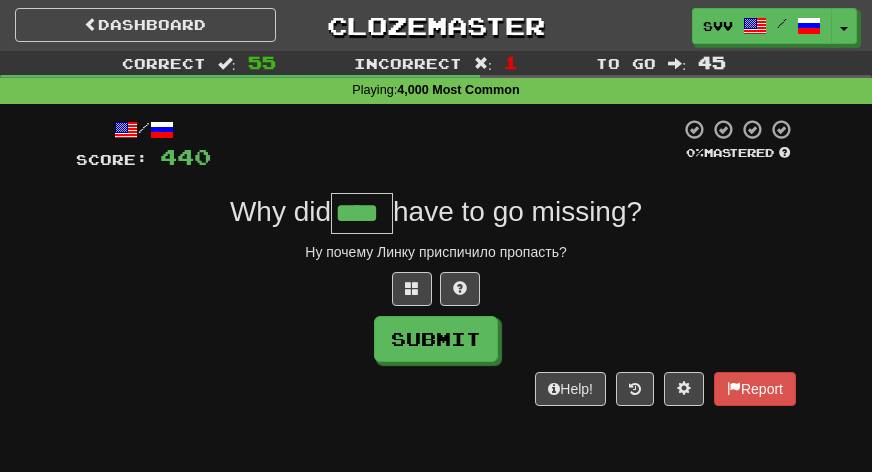 type on "****" 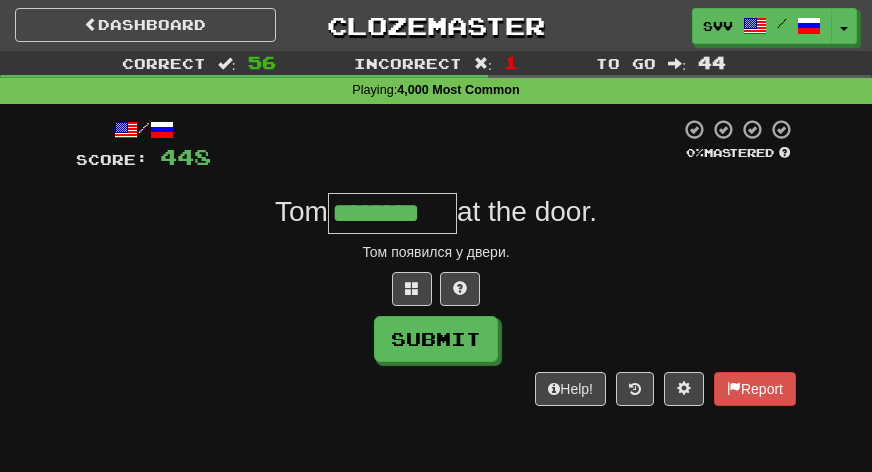 type 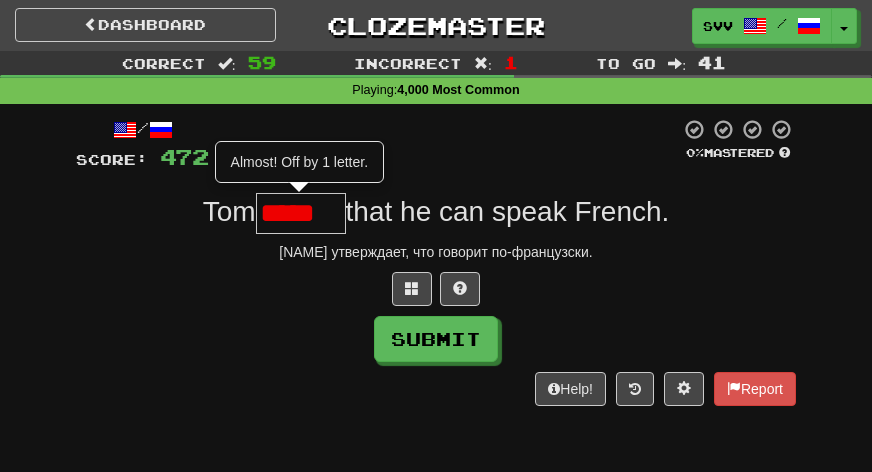 scroll, scrollTop: 0, scrollLeft: 0, axis: both 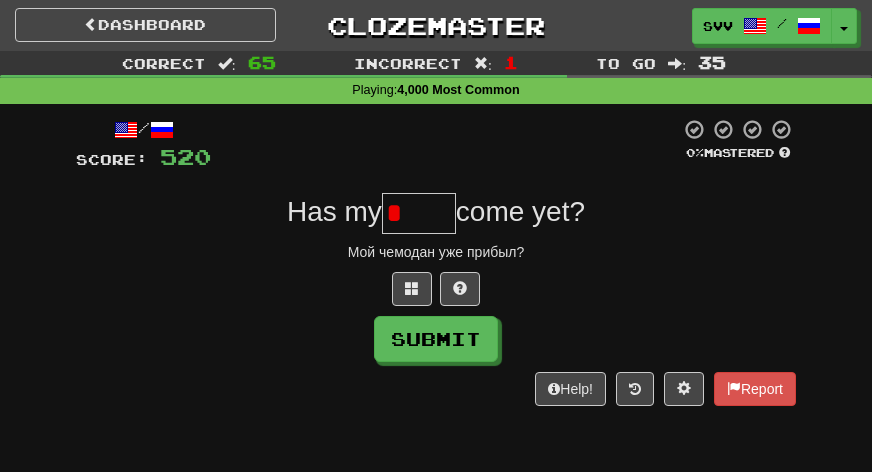 drag, startPoint x: 423, startPoint y: 223, endPoint x: 378, endPoint y: 217, distance: 45.39824 